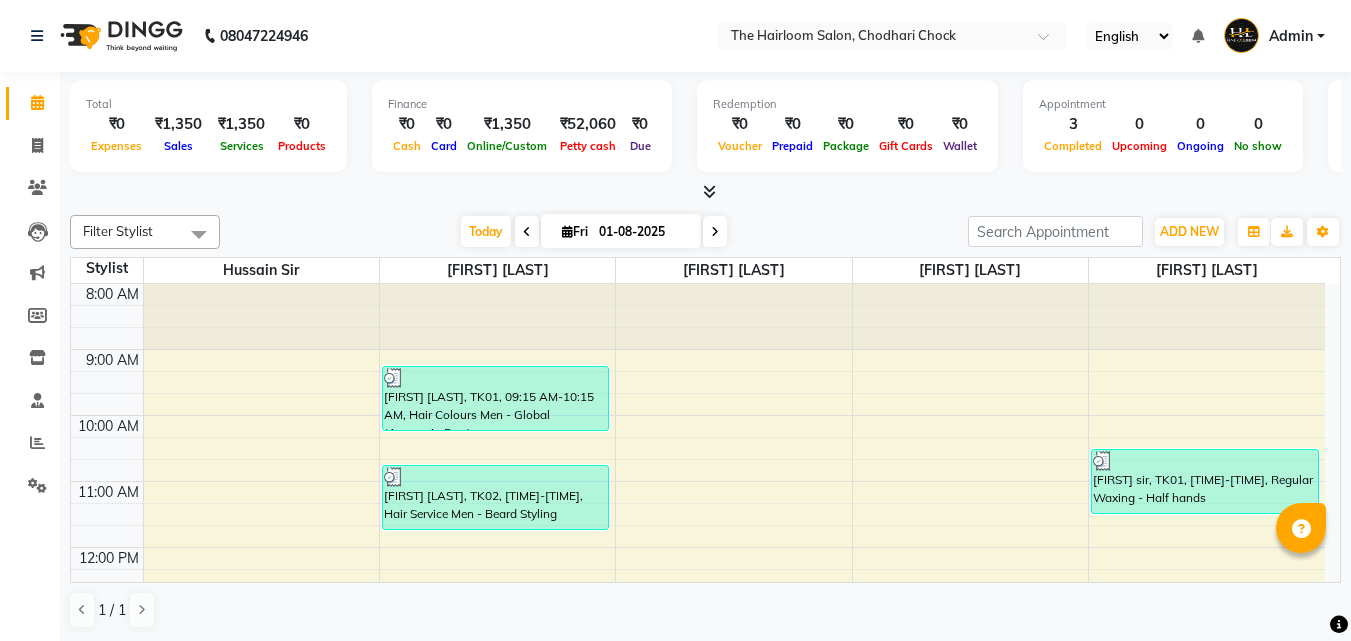 scroll, scrollTop: 0, scrollLeft: 0, axis: both 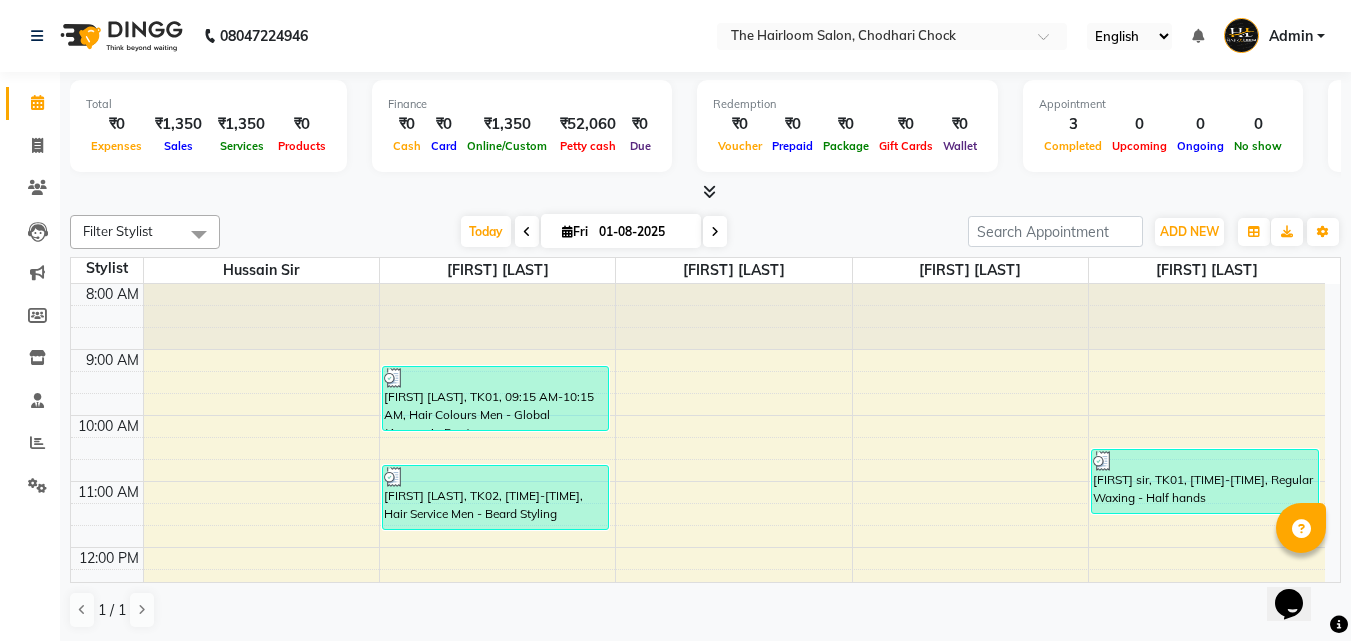 drag, startPoint x: 1182, startPoint y: 287, endPoint x: 860, endPoint y: 441, distance: 356.93137 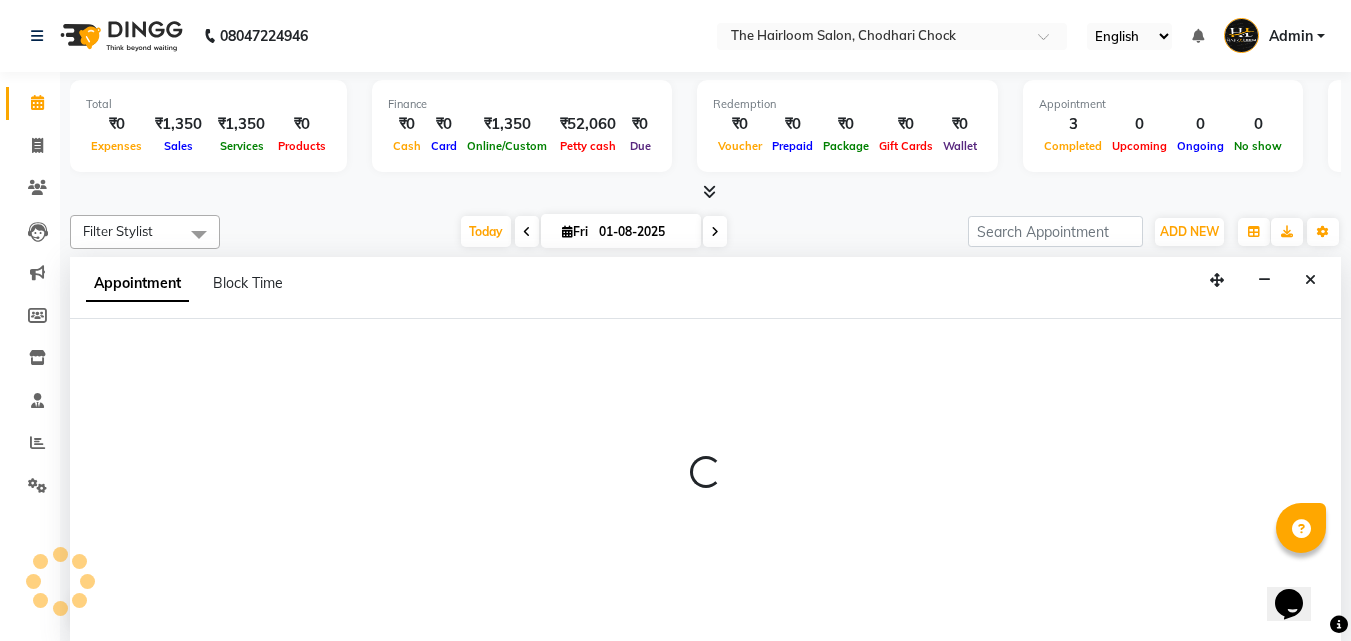 scroll, scrollTop: 1, scrollLeft: 0, axis: vertical 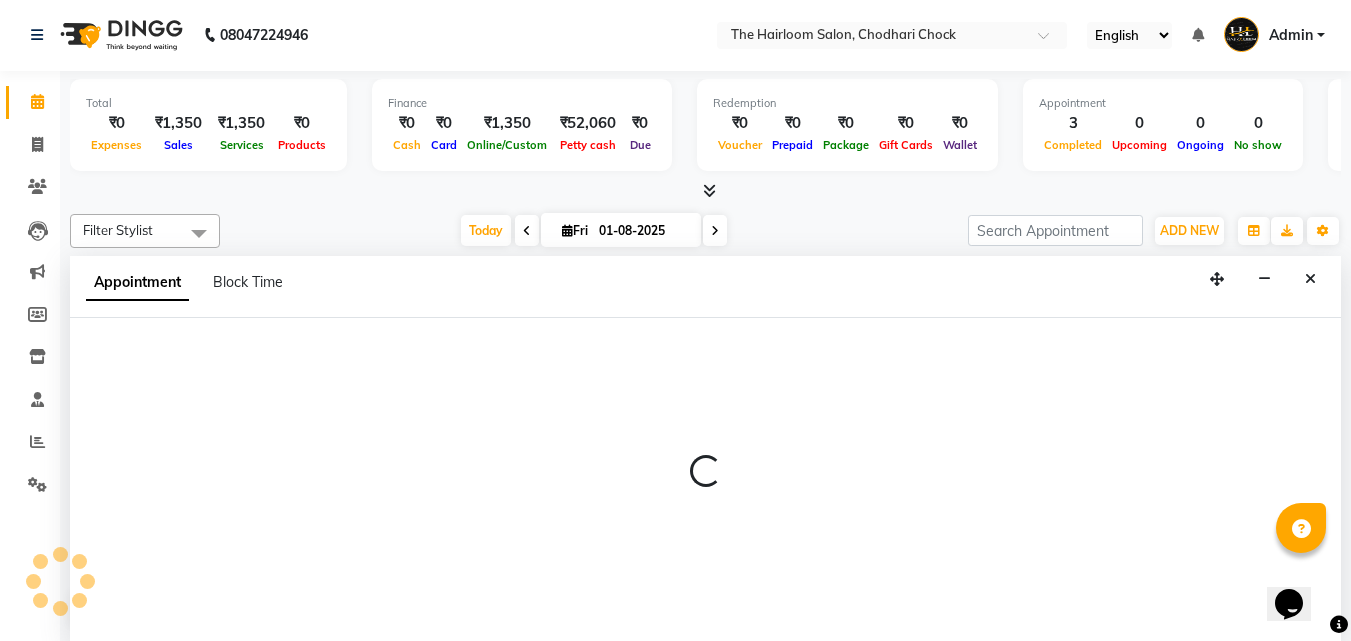 select on "41757" 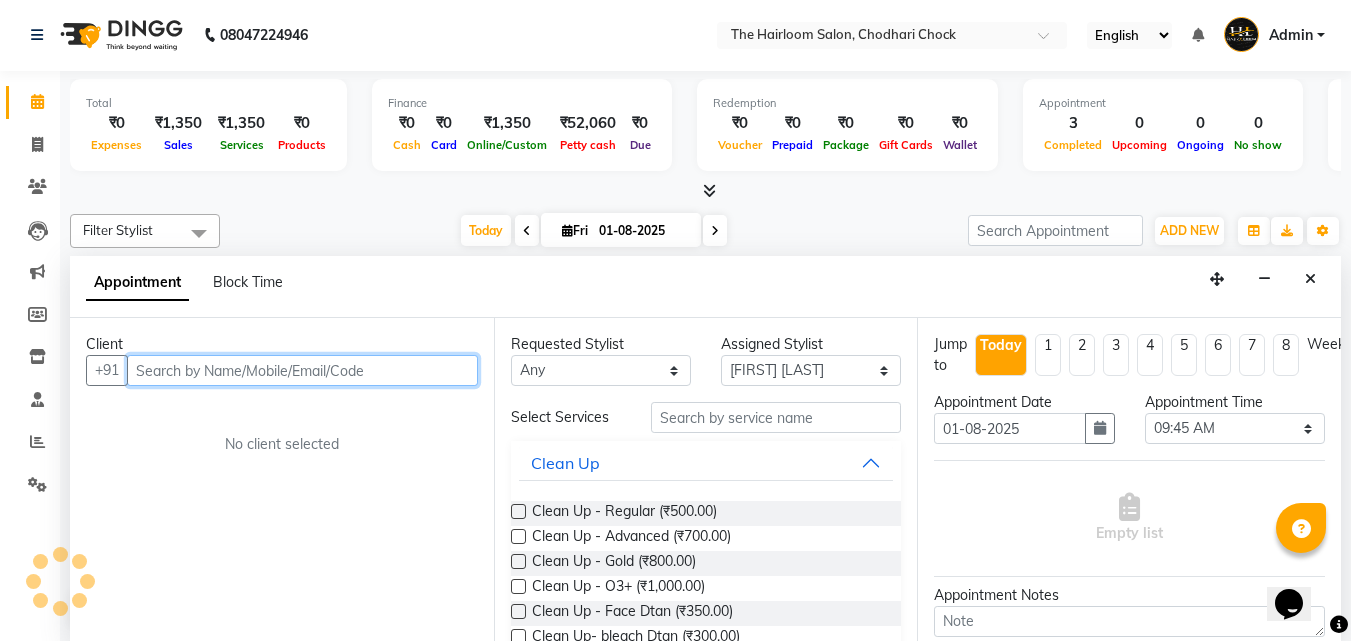 click at bounding box center [302, 370] 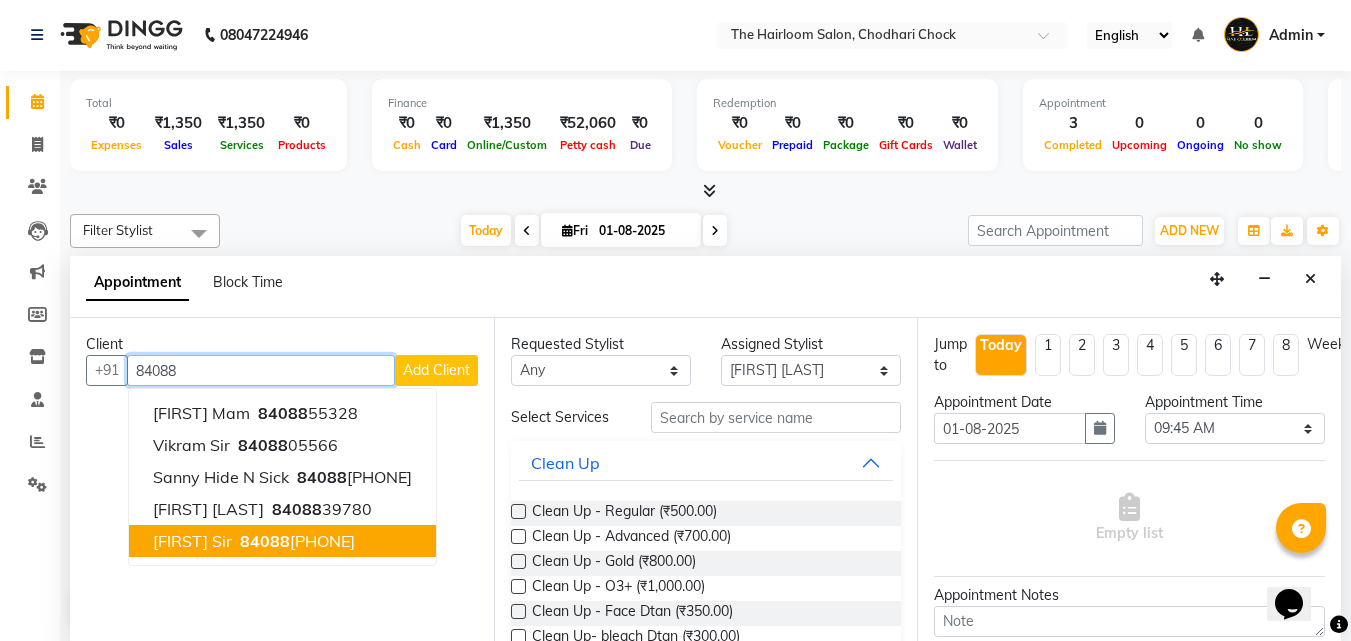 click on "84088" at bounding box center (265, 541) 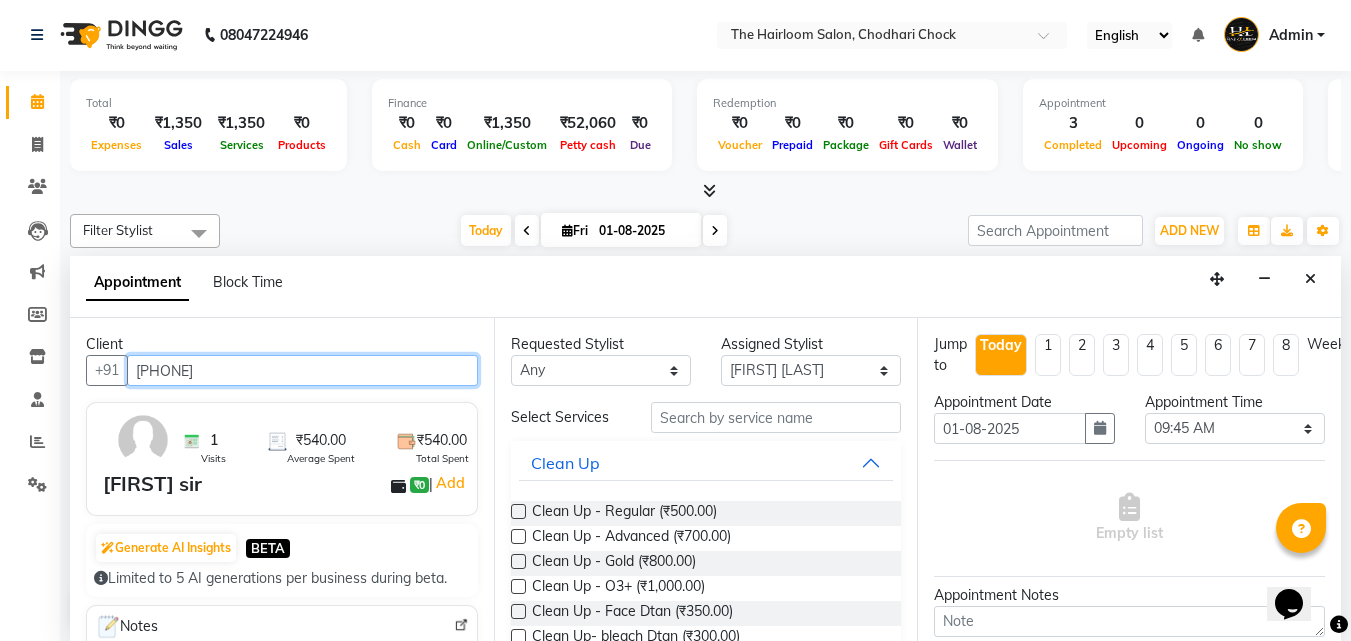 type on "[PHONE]" 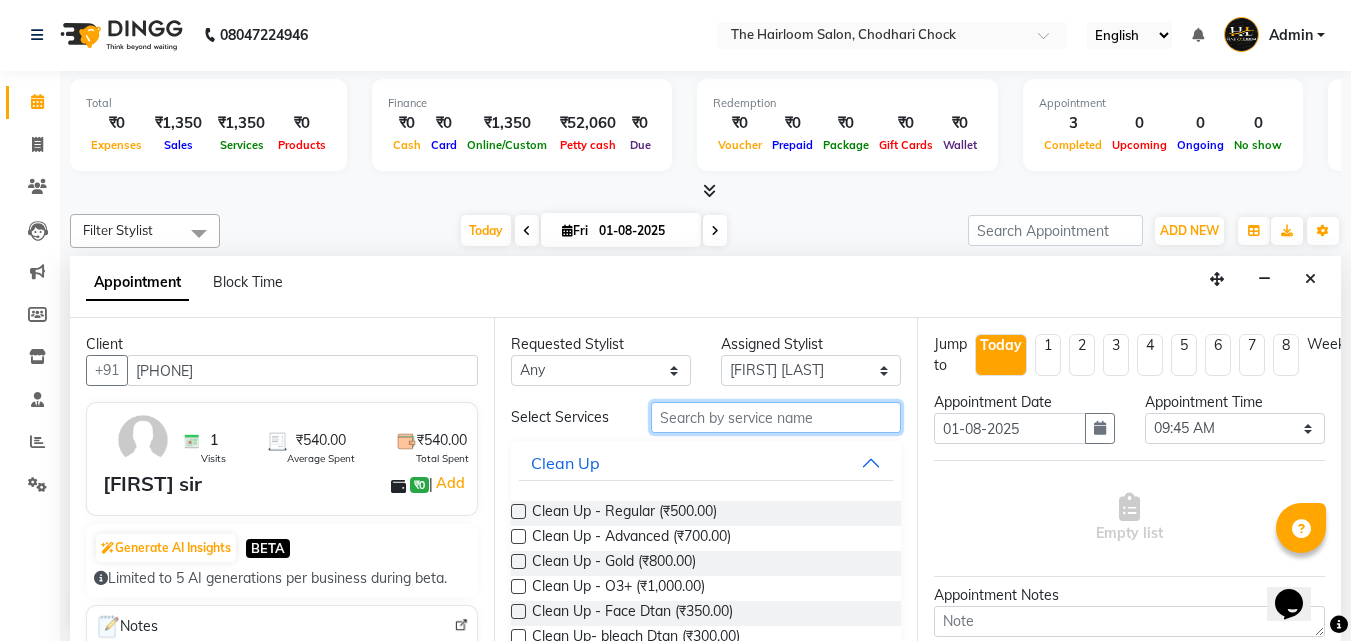 click at bounding box center (776, 417) 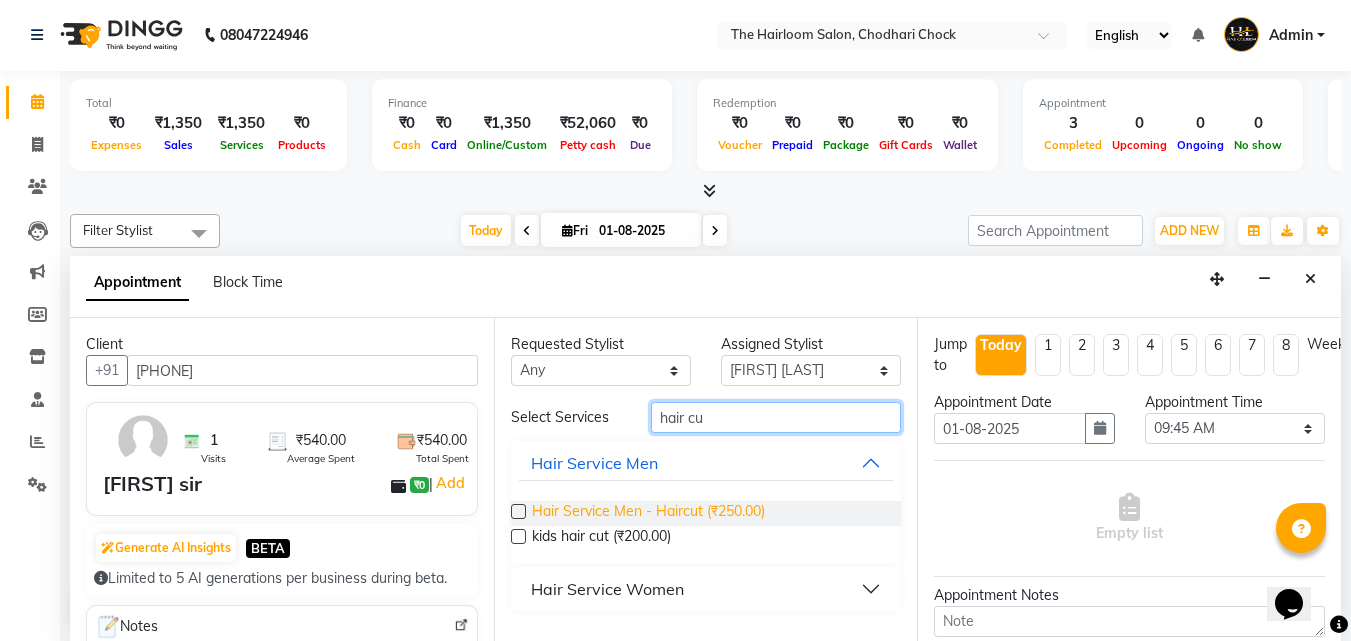 type on "hair cu" 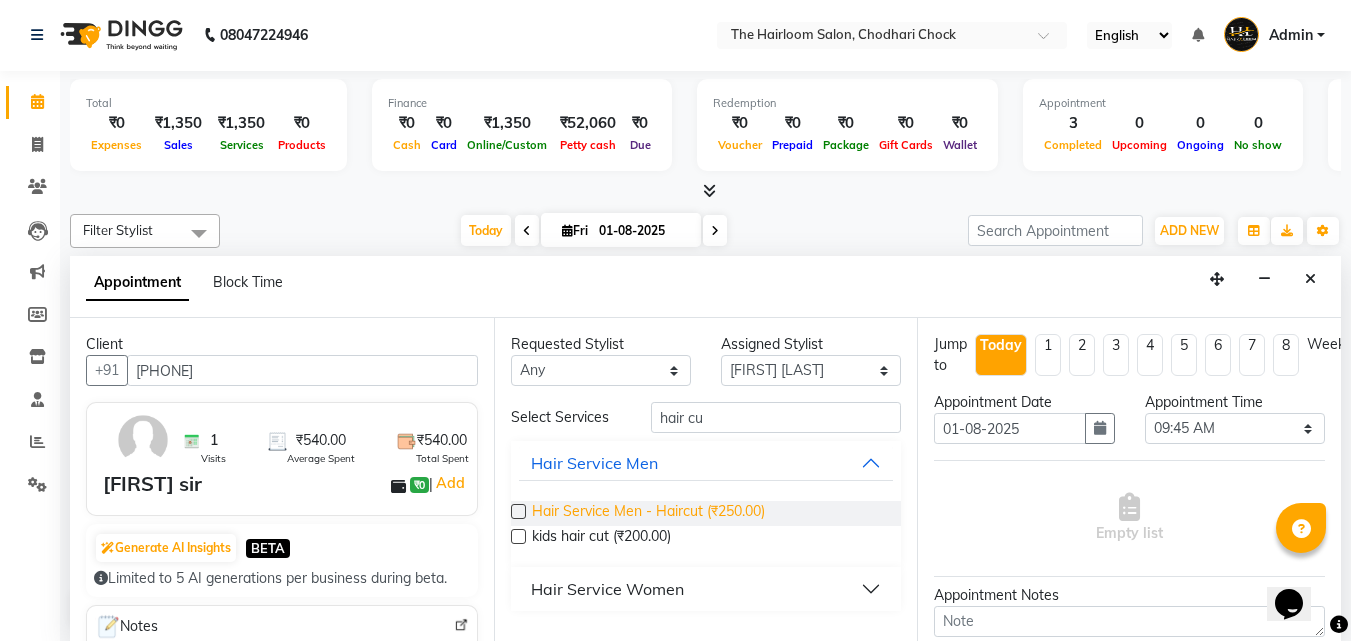 click on "Hair Service Men  - Haircut (₹250.00)" at bounding box center (648, 513) 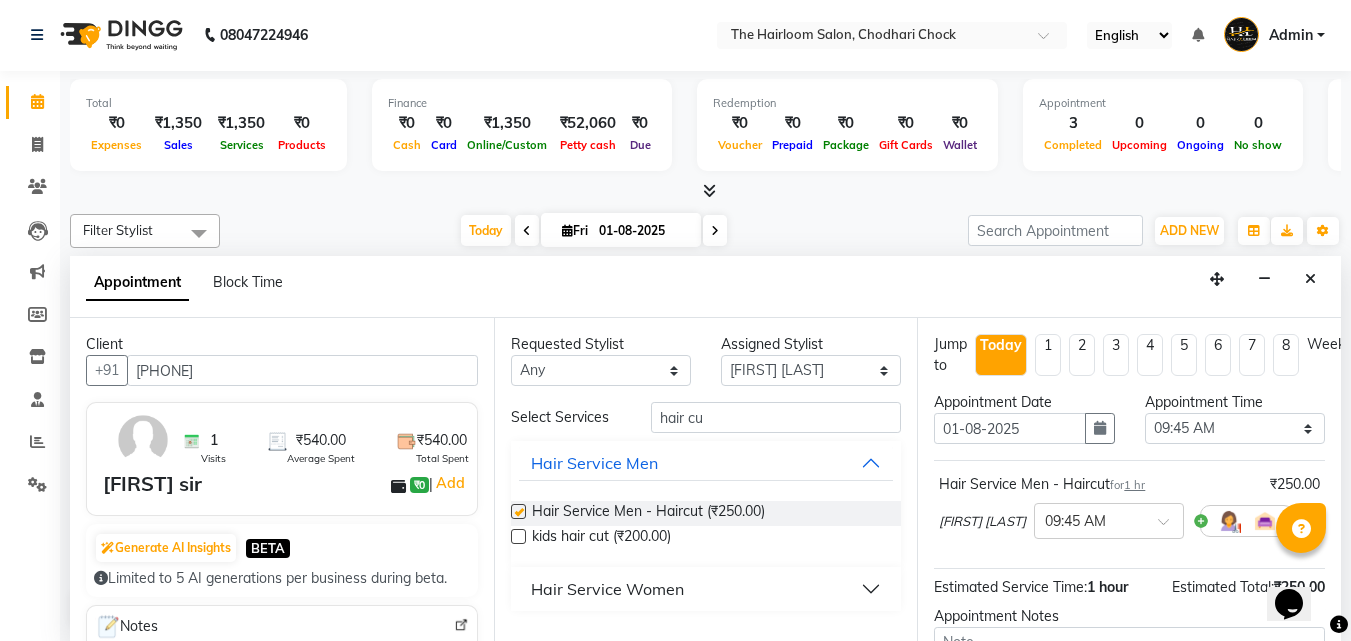 checkbox on "false" 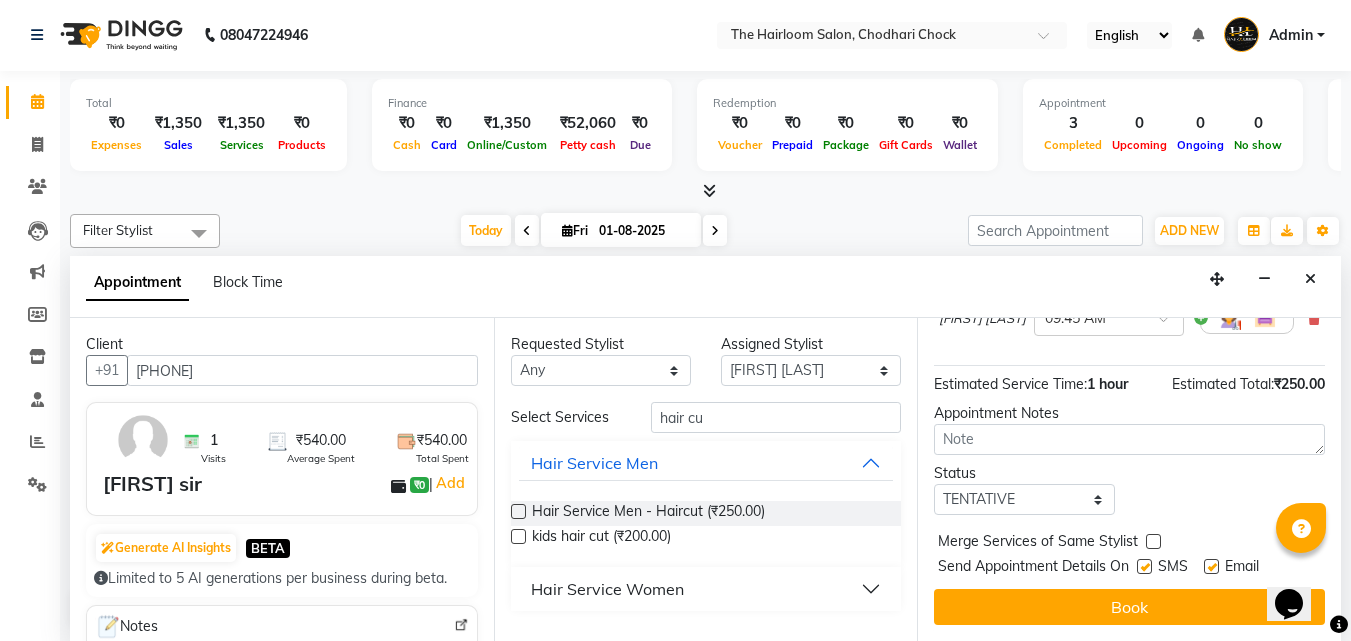 scroll, scrollTop: 221, scrollLeft: 0, axis: vertical 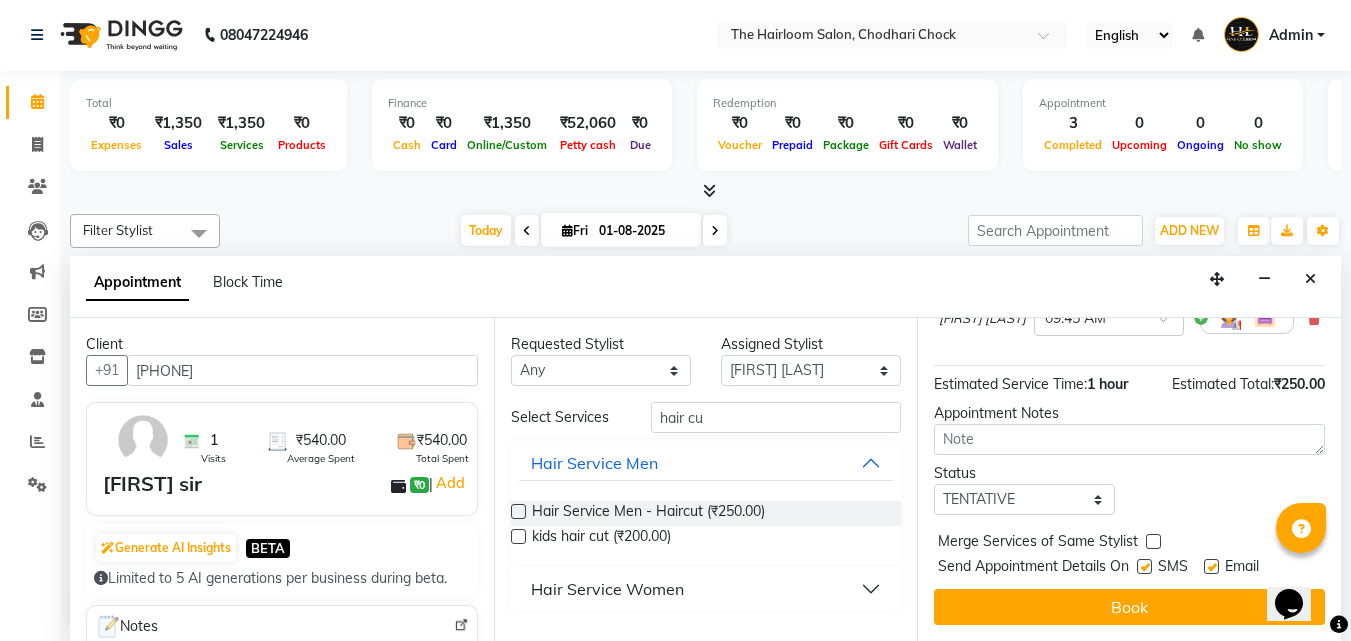 click at bounding box center (1144, 566) 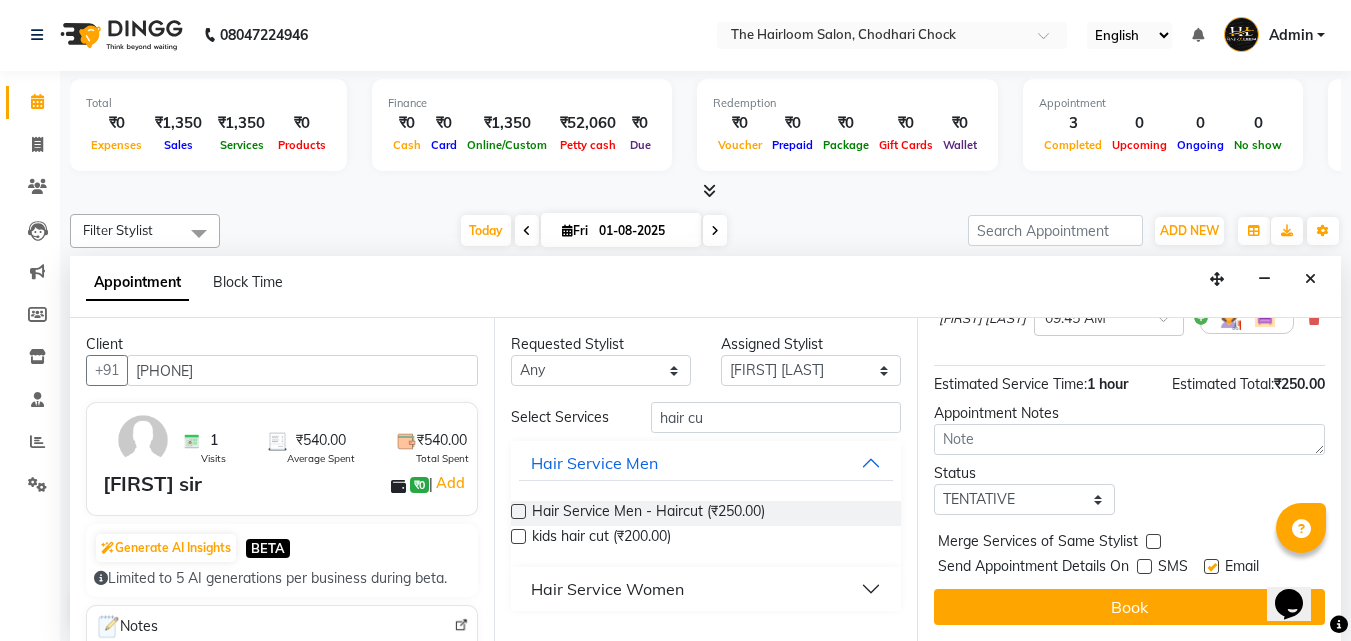 click at bounding box center [1211, 566] 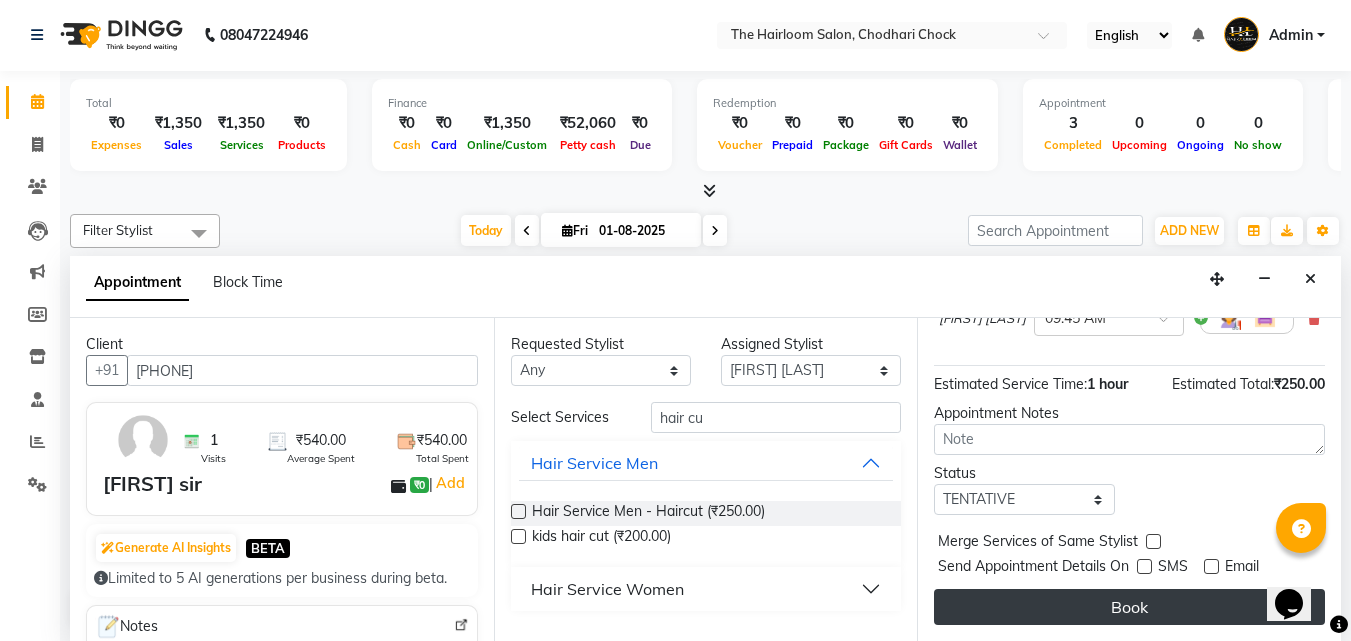 click on "Book" at bounding box center [1129, 607] 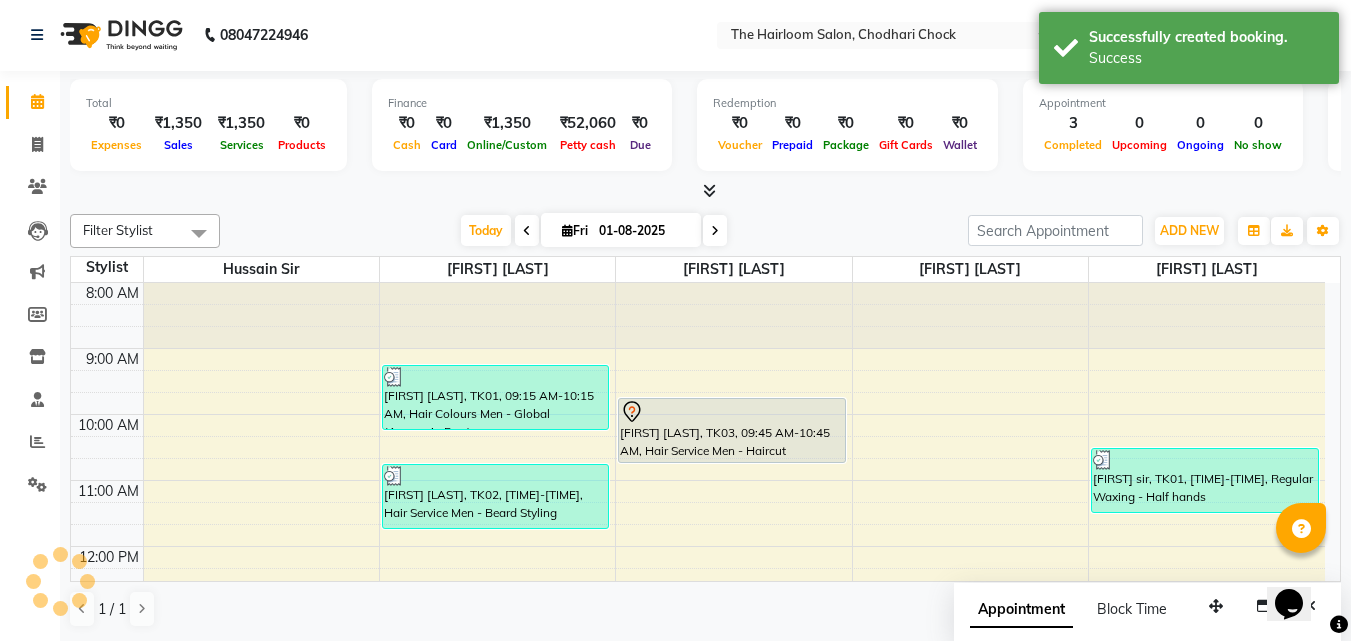 scroll, scrollTop: 0, scrollLeft: 0, axis: both 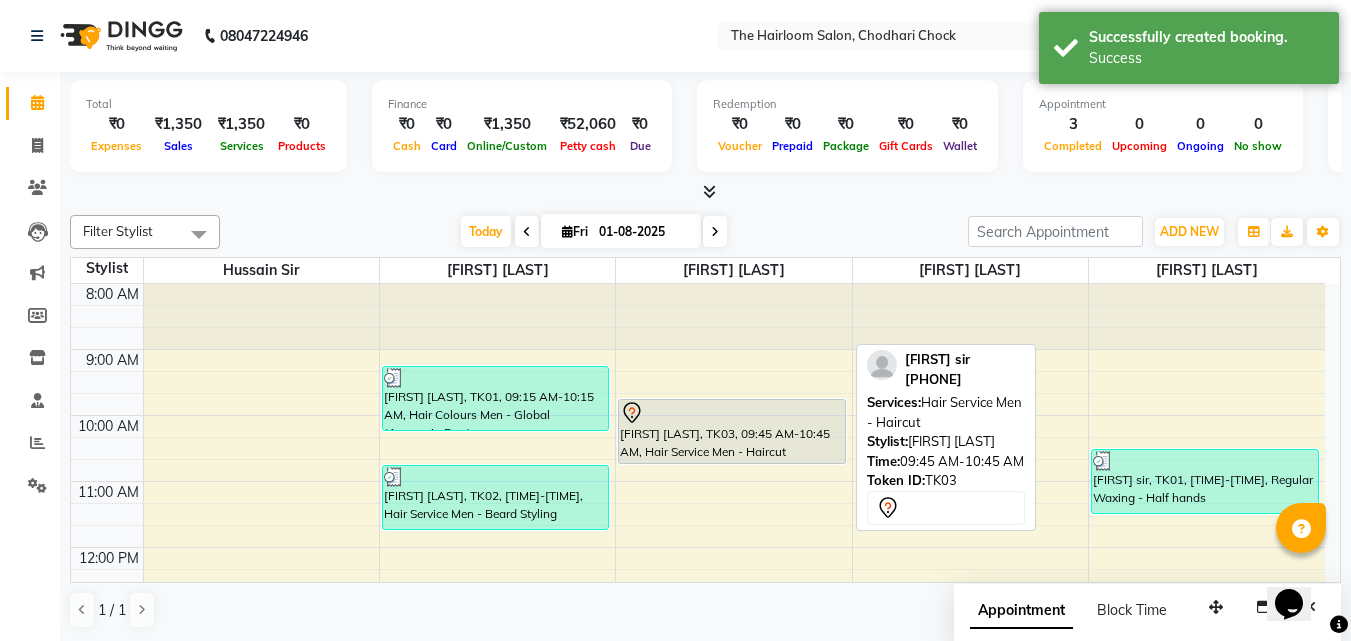 click on "[FIRST] [LAST], TK03, 09:45 AM-10:45 AM, Hair Service Men  - Haircut" at bounding box center (732, 431) 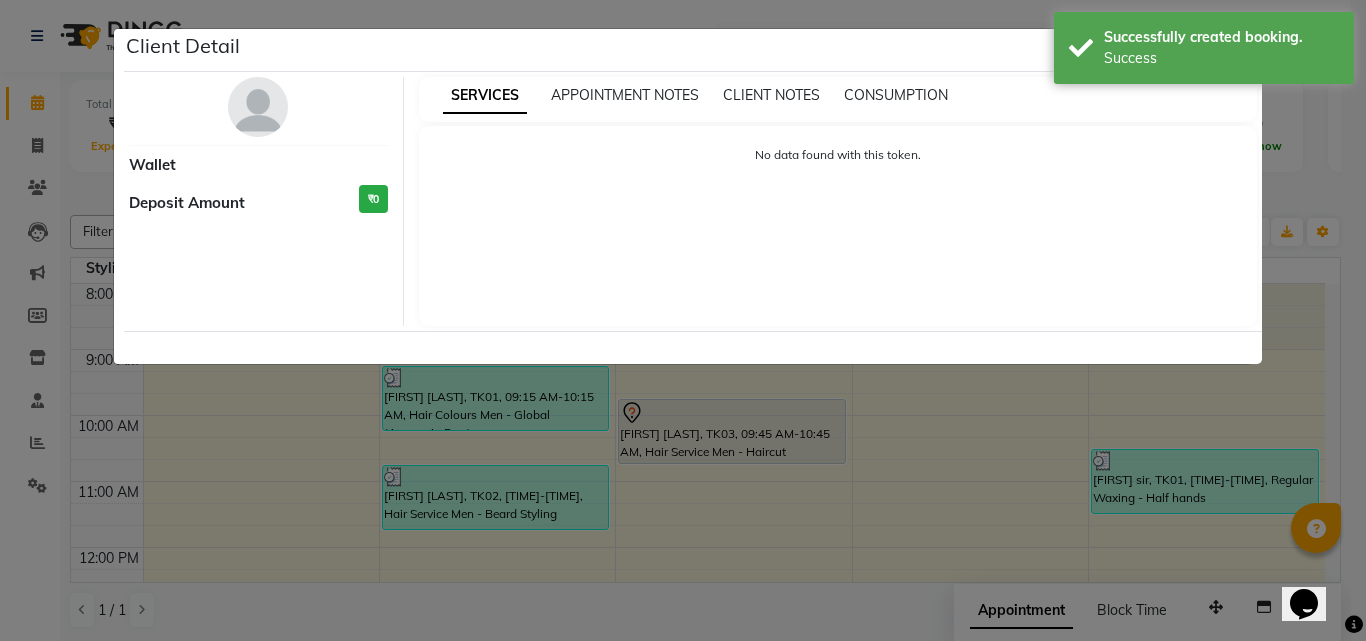 select on "7" 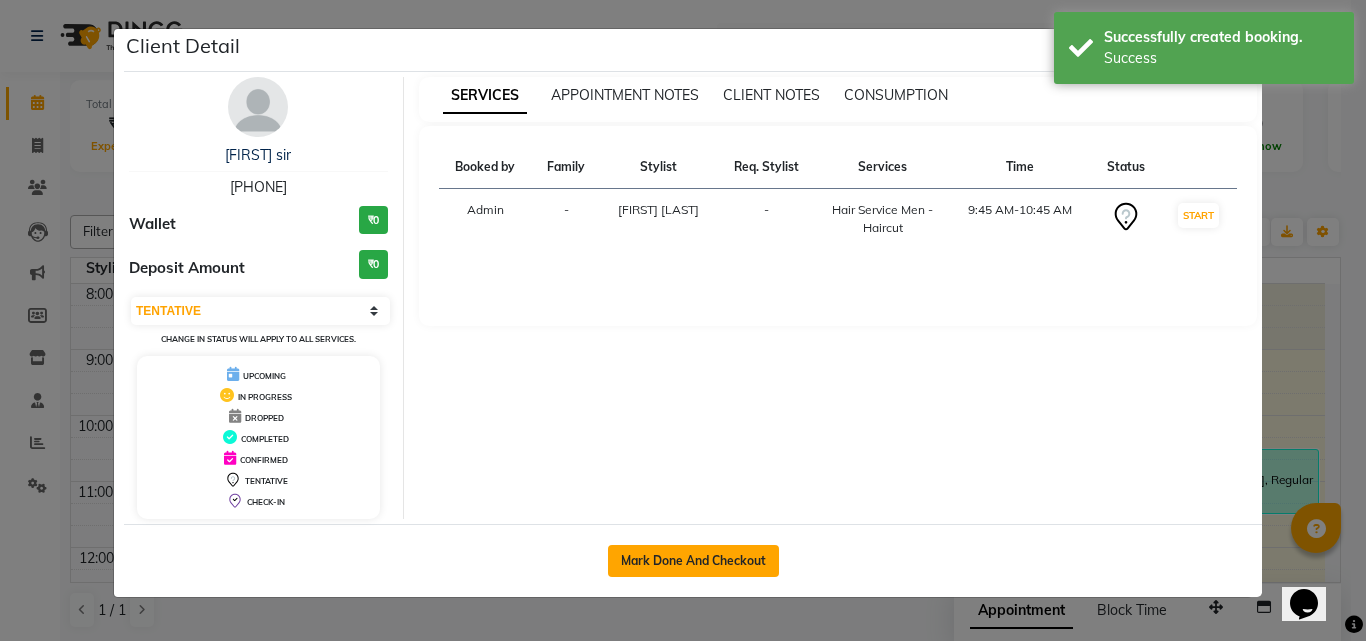 click on "Mark Done And Checkout" 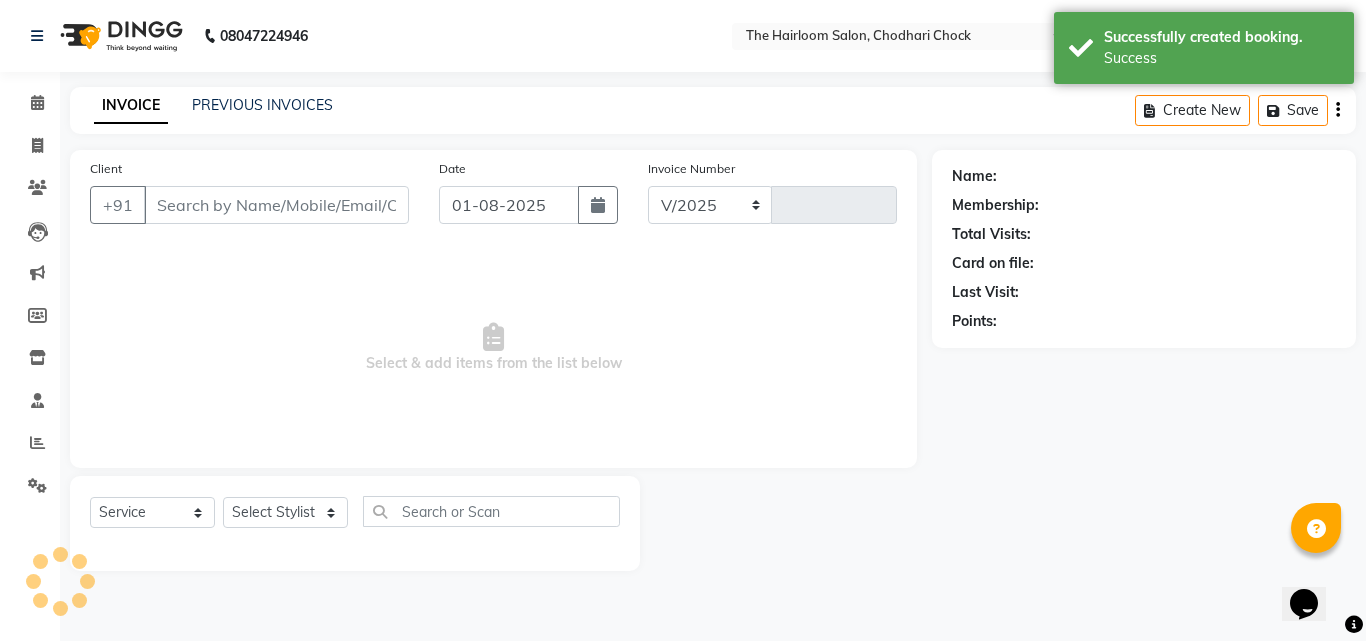 select on "5926" 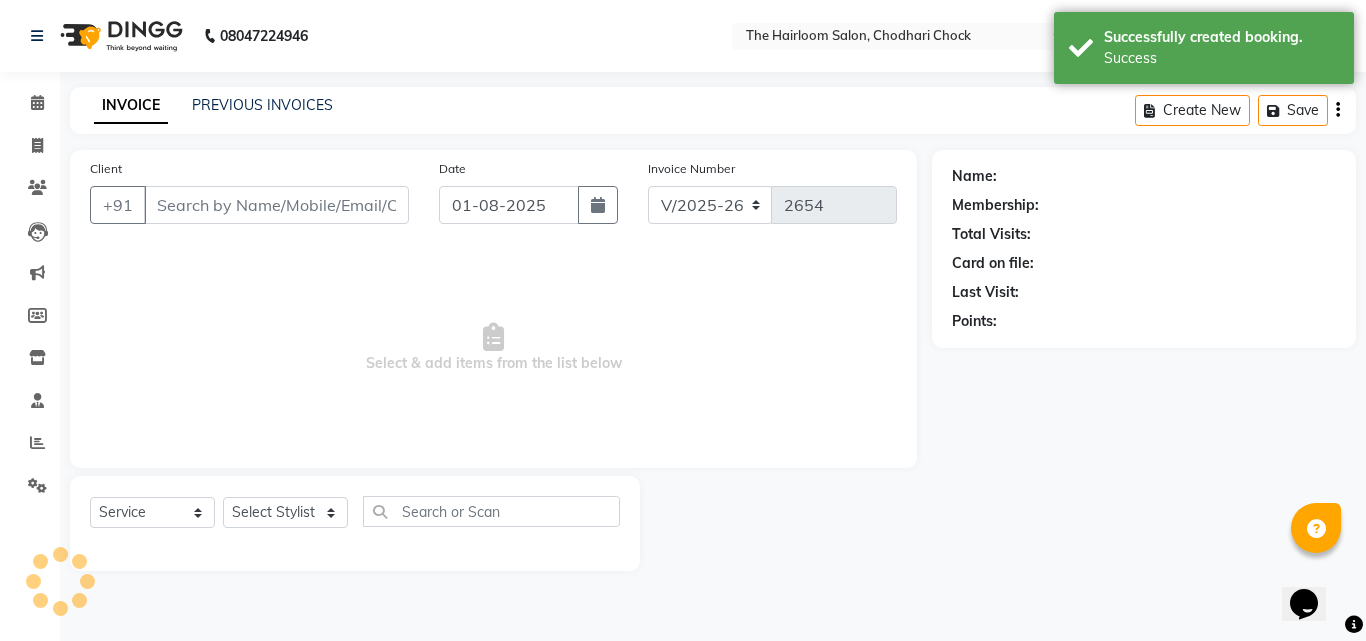 type on "[PHONE]" 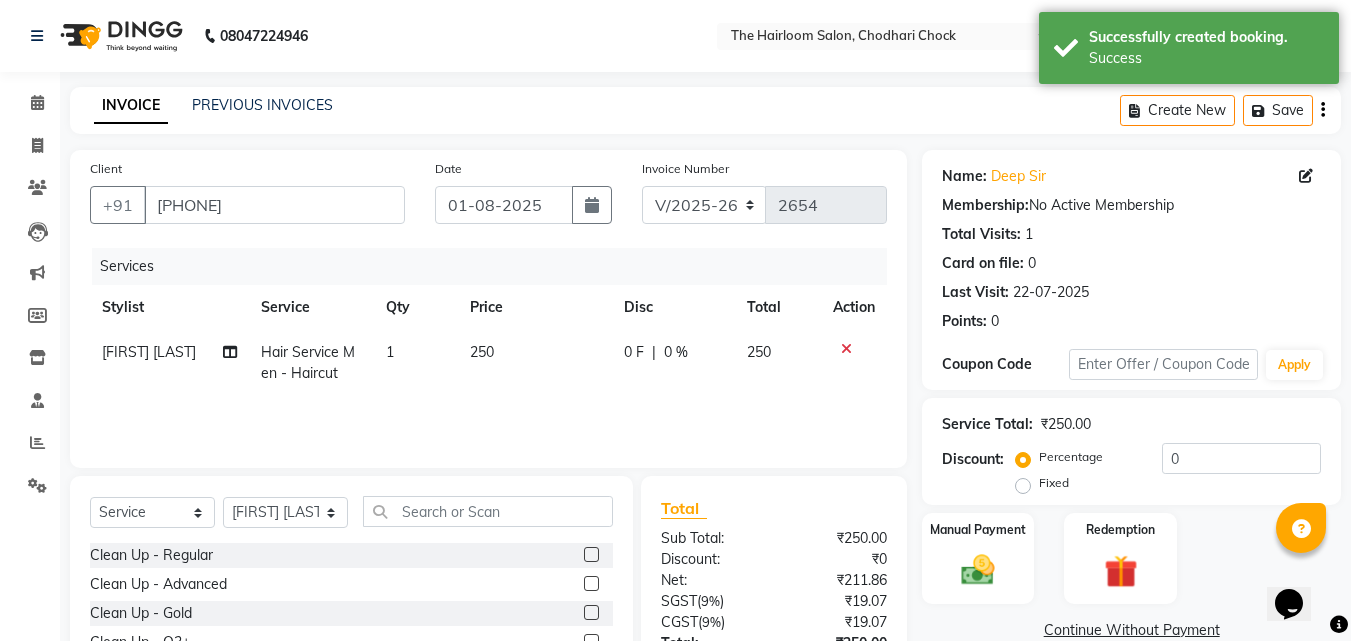 click on "250" 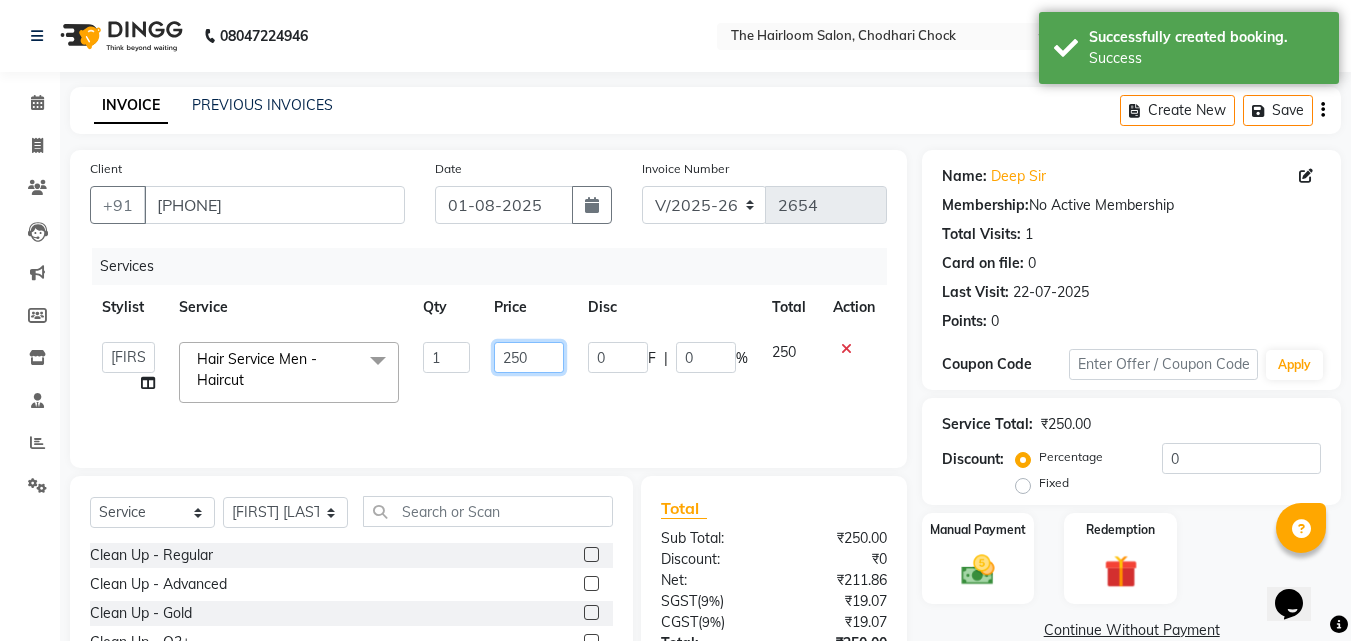 click on "250" 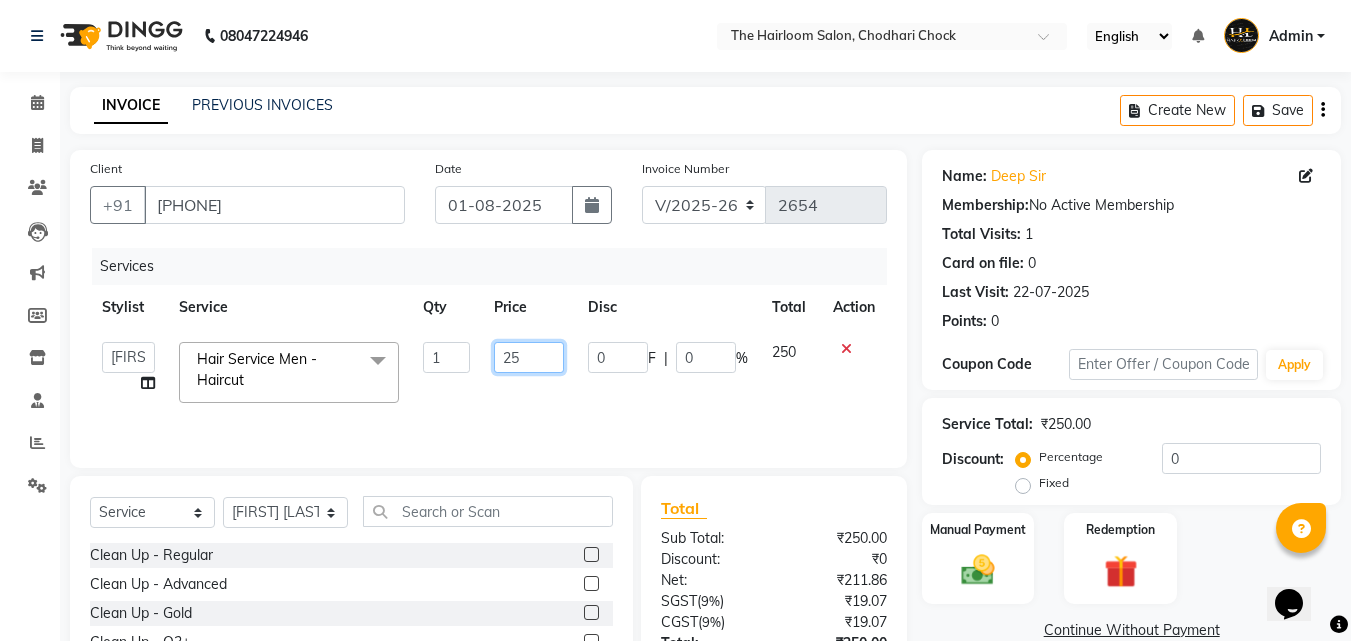 type on "2" 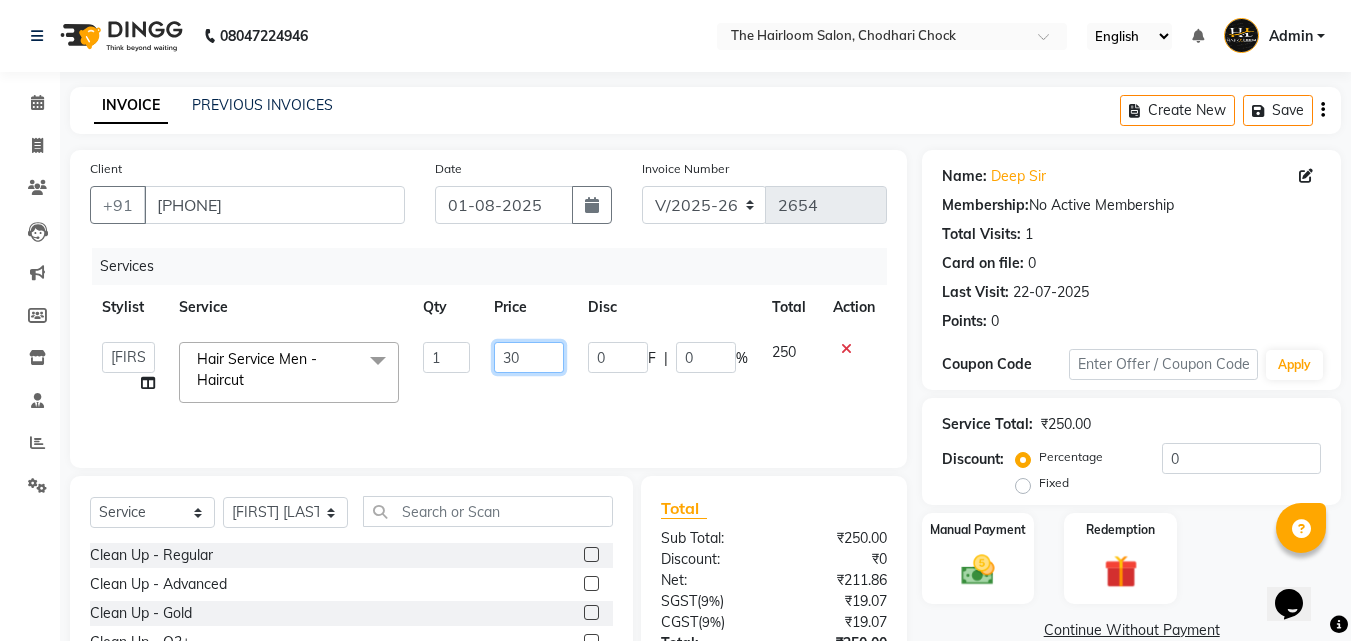 type on "300" 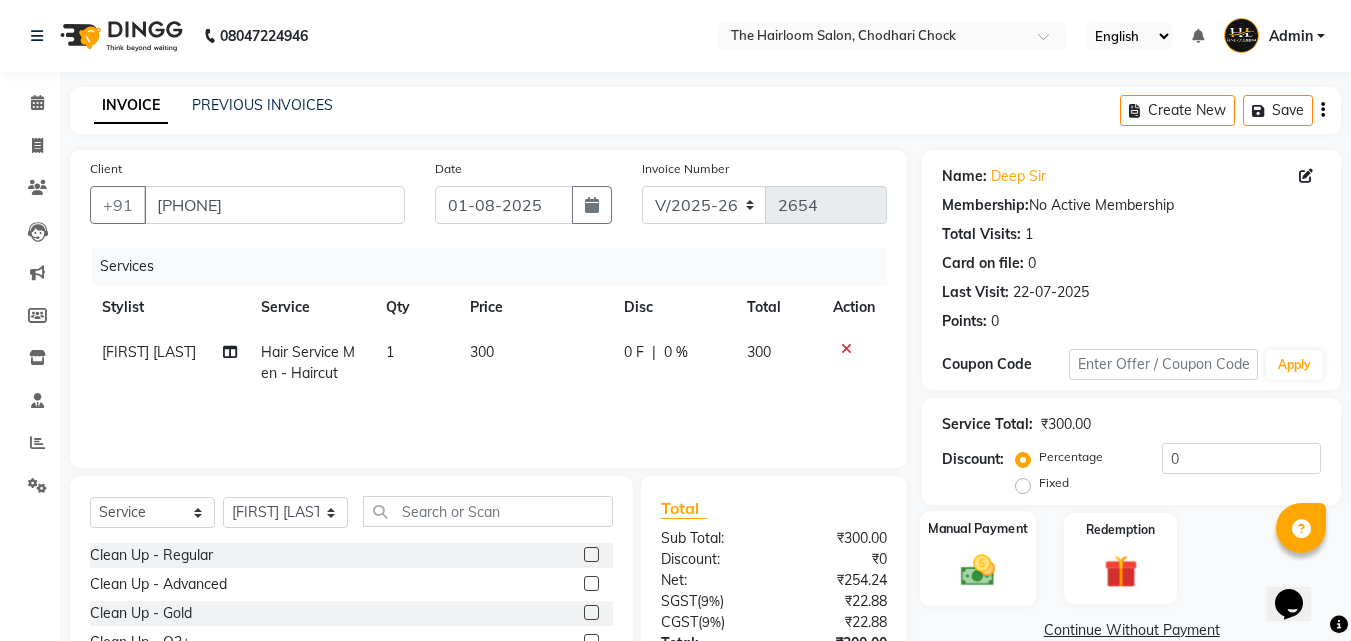 click on "Manual Payment" 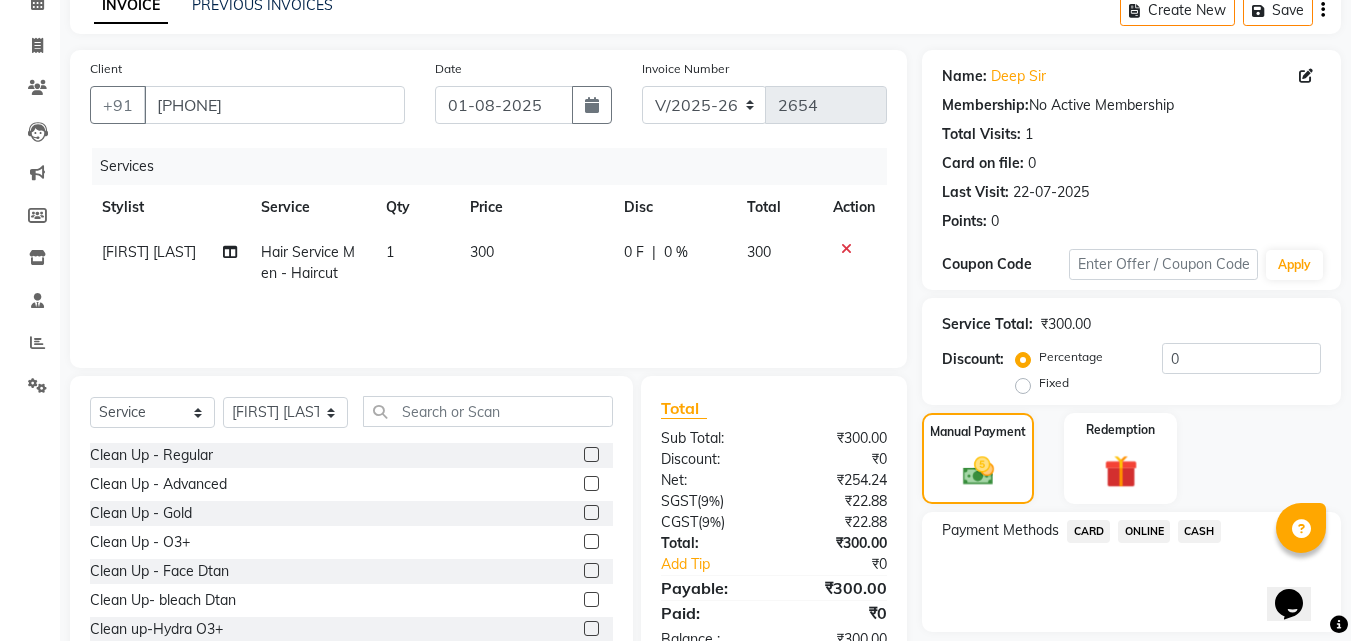 scroll, scrollTop: 162, scrollLeft: 0, axis: vertical 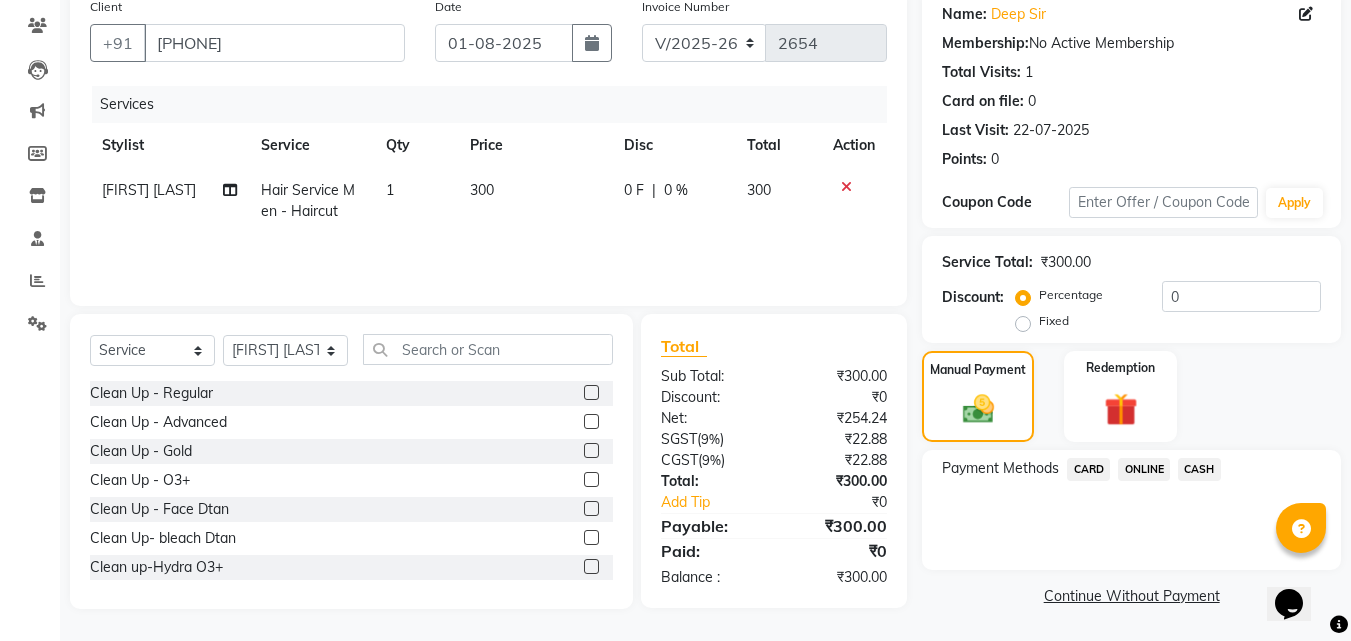click on "CASH" 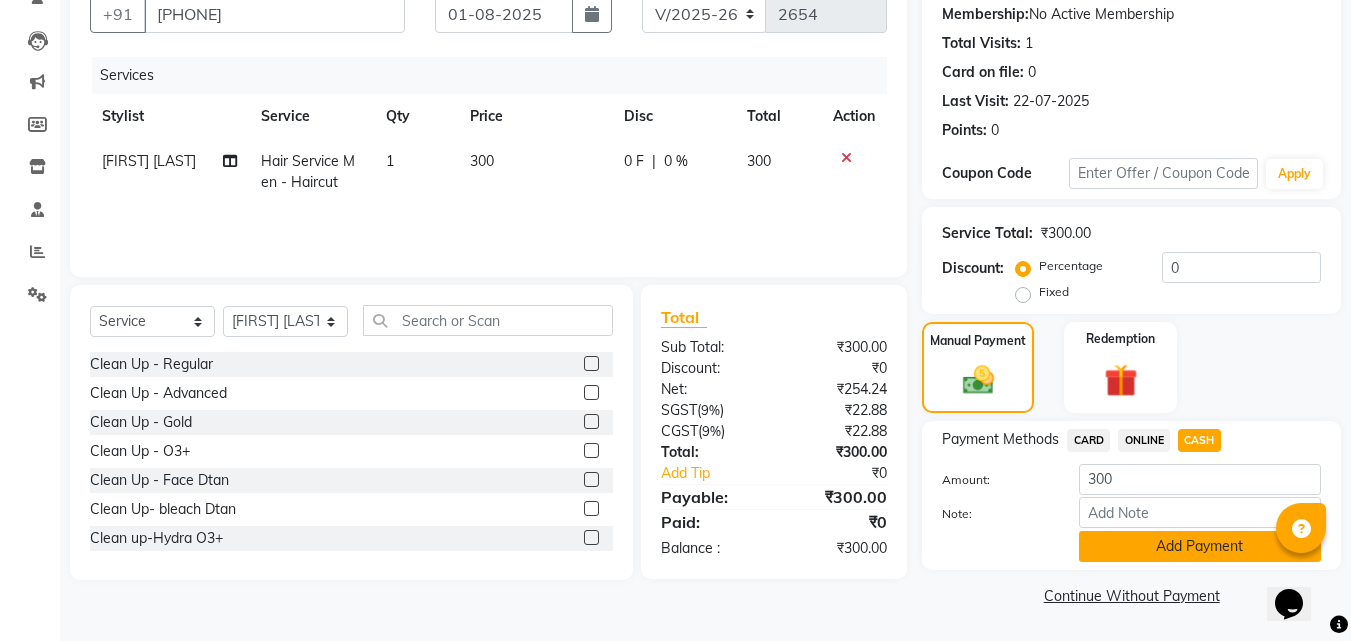 click on "Add Payment" 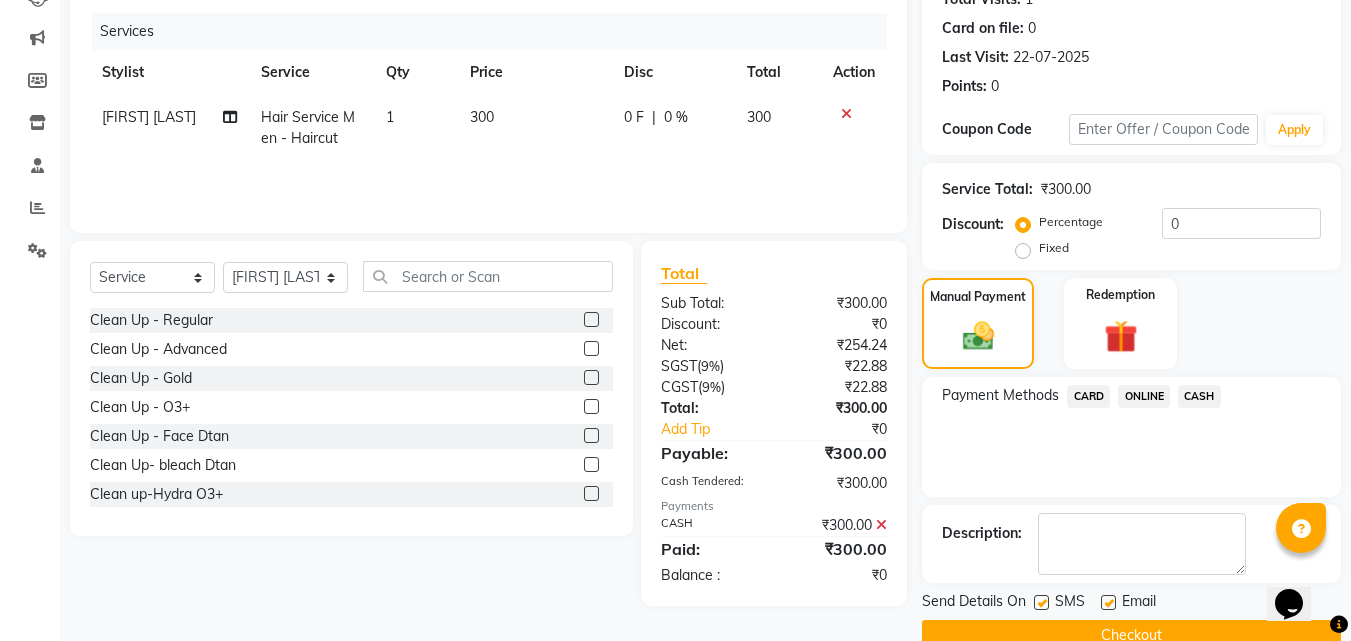 scroll, scrollTop: 275, scrollLeft: 0, axis: vertical 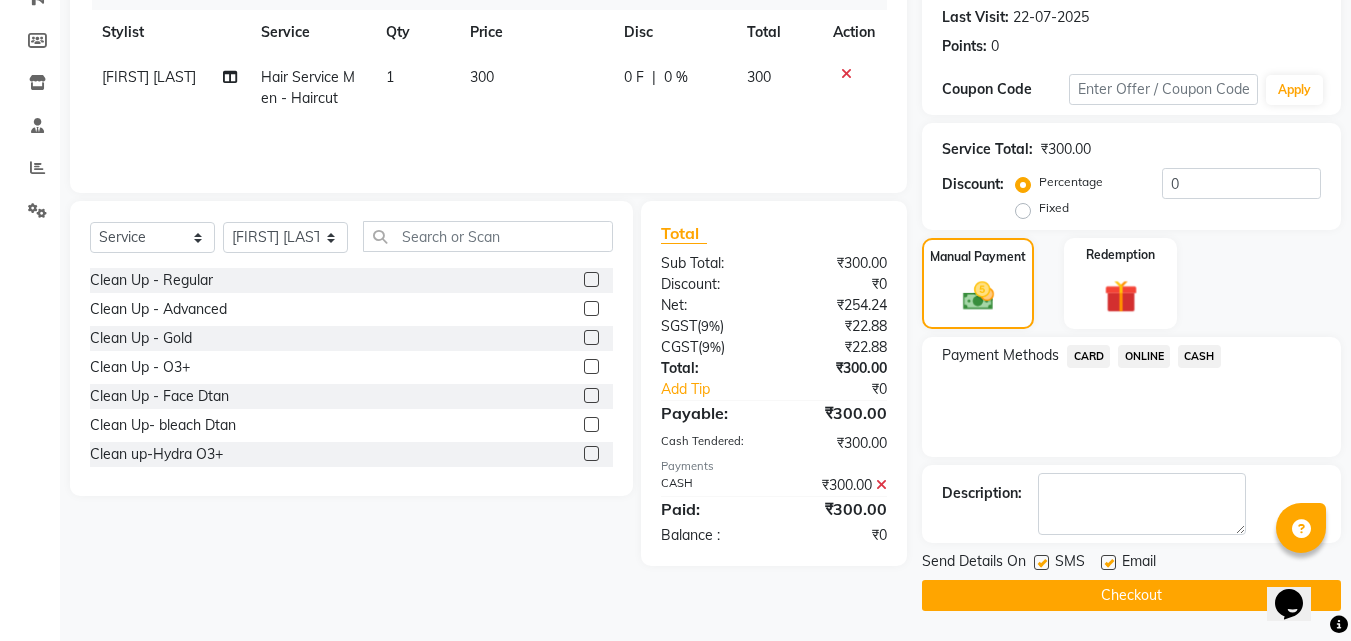 click 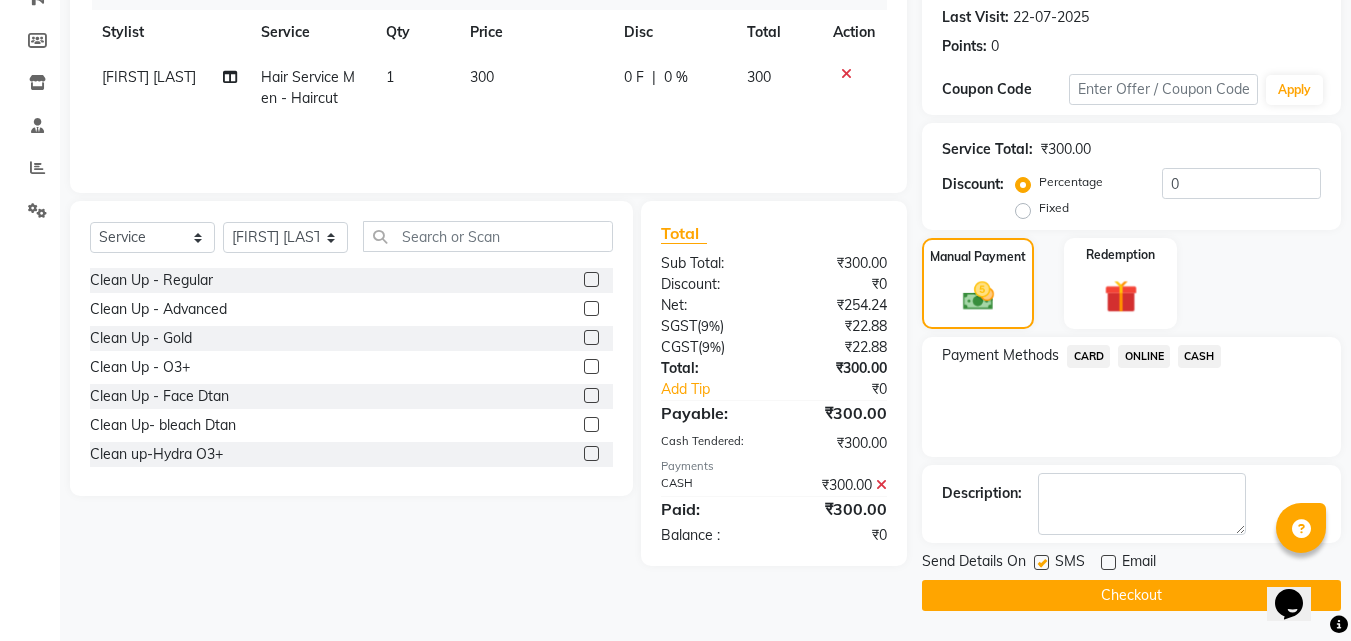 click 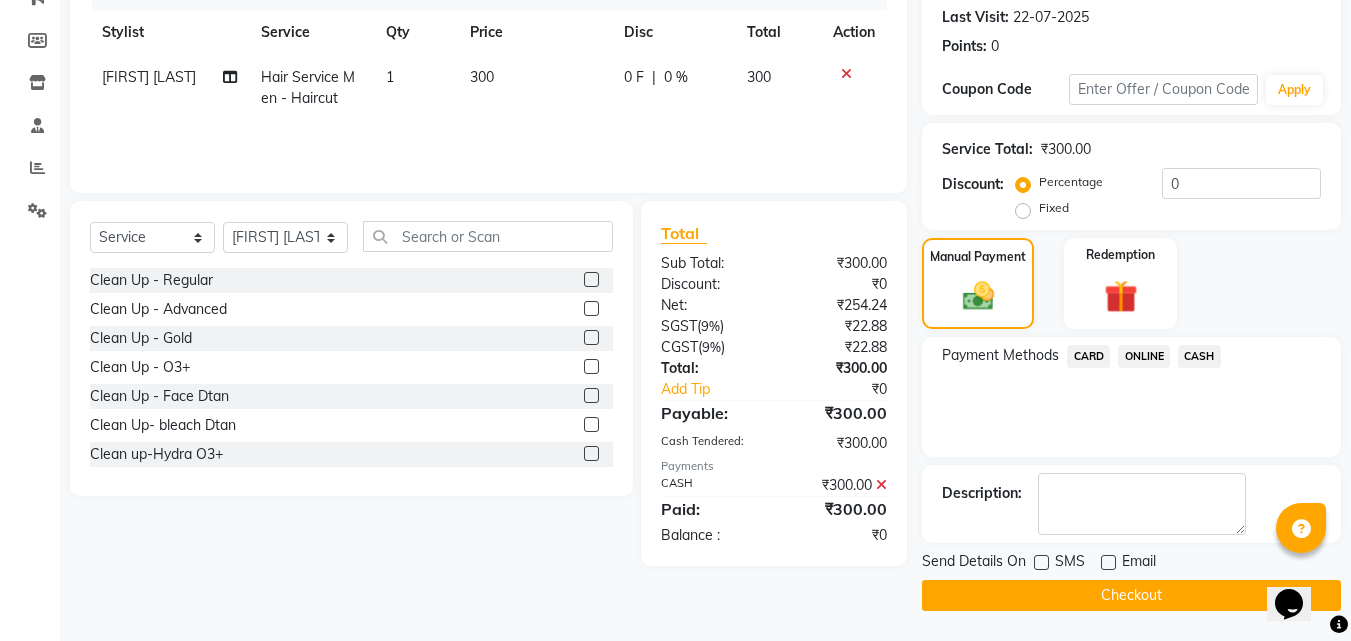 click on "Checkout" 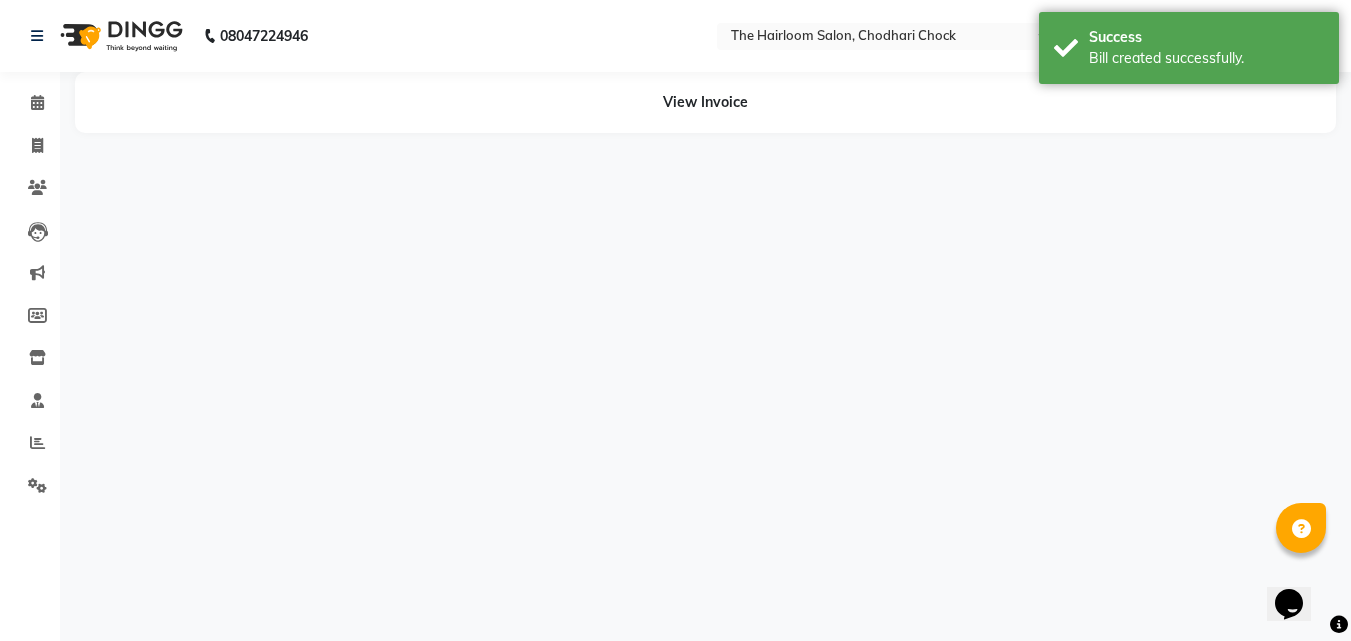 scroll, scrollTop: 0, scrollLeft: 0, axis: both 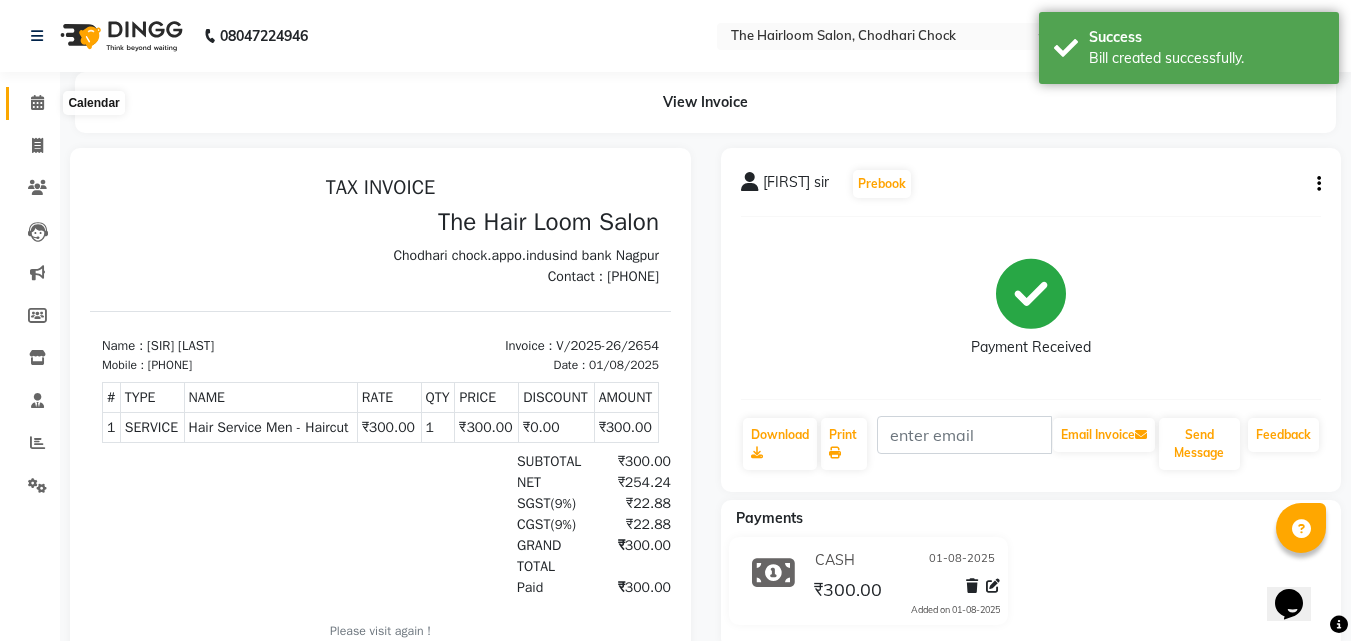 click 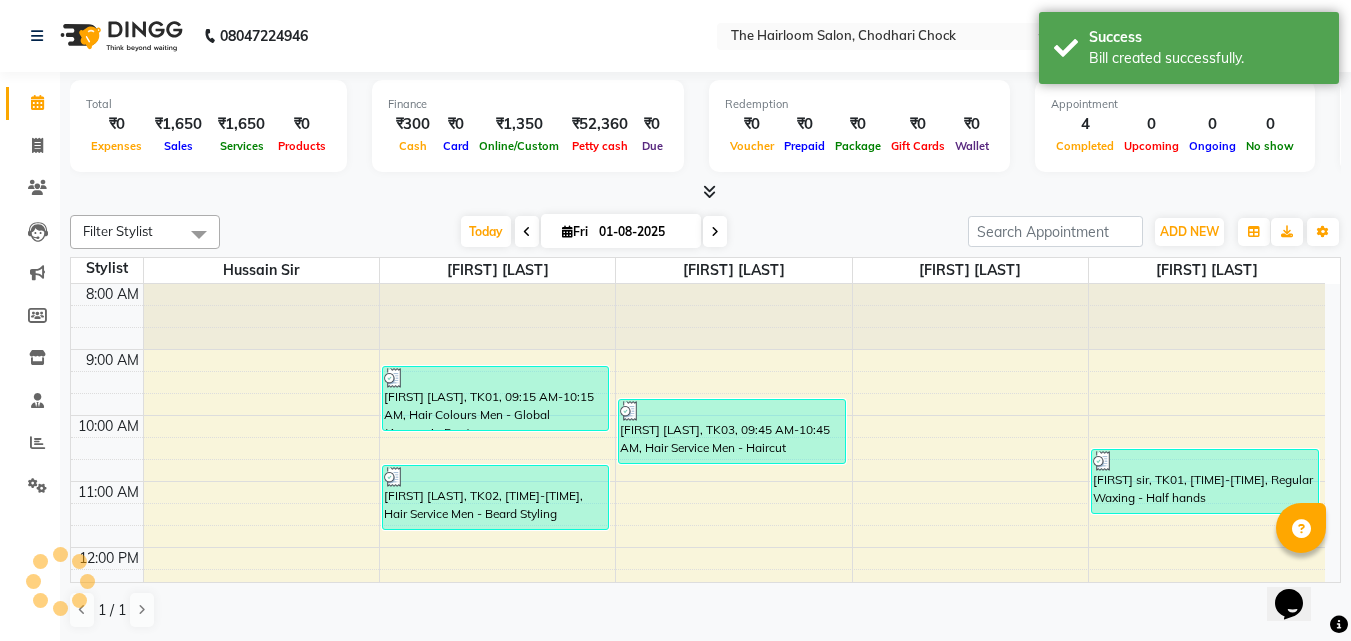 scroll, scrollTop: 0, scrollLeft: 0, axis: both 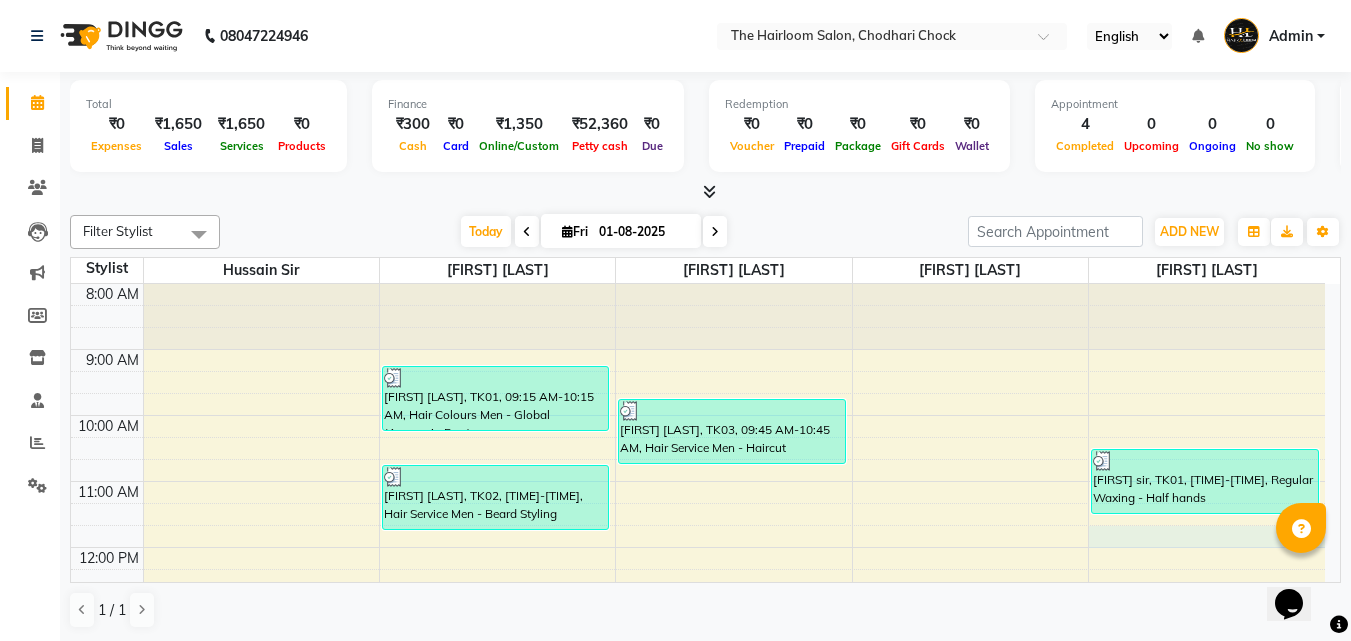 click on "[FIRST] [LAST], TK01, 09:15 AM-10:15 AM, Hair Colours Men  - Global (Ammonia Free)     [FIRST] [LAST], TK02, 10:45 AM-11:45 AM, Hair Service Men  - Beard Styling     [FIRST] [LAST], TK03, 09:45 AM-10:45 AM, Hair Service Men  - Haircut     [FIRST] [LAST], TK01, 10:30 AM-11:30 AM, Regular Waxing  - Half hands" at bounding box center (698, 811) 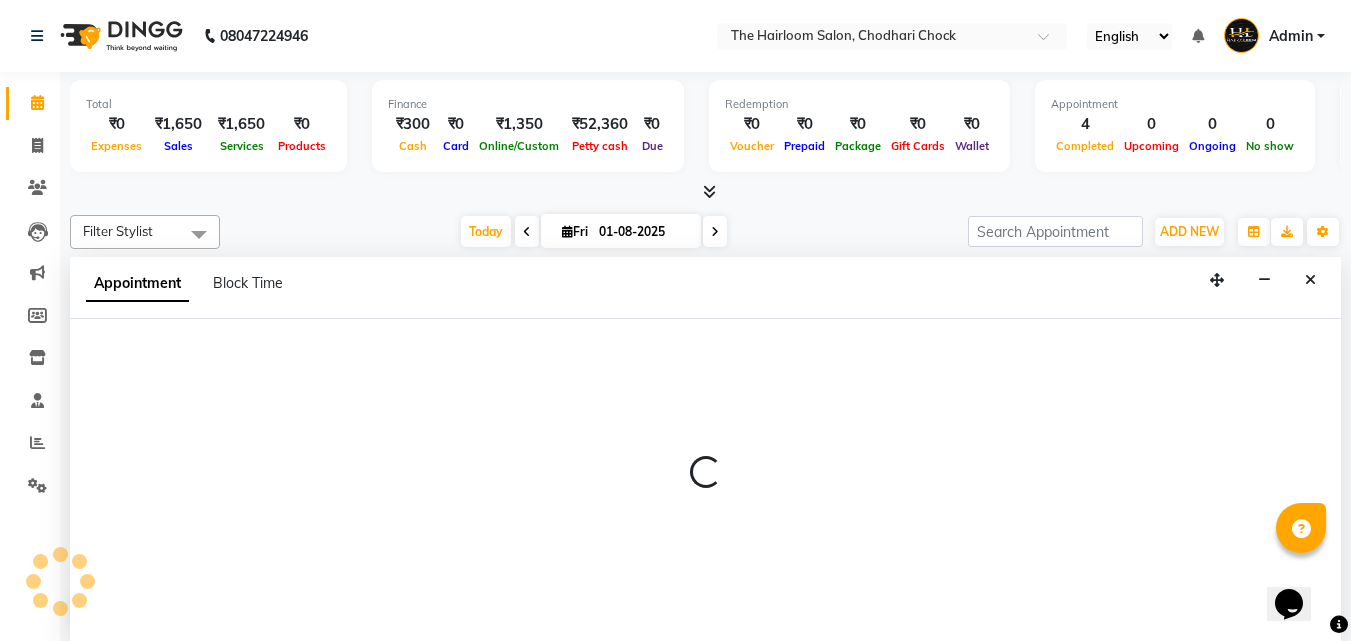 scroll, scrollTop: 1, scrollLeft: 0, axis: vertical 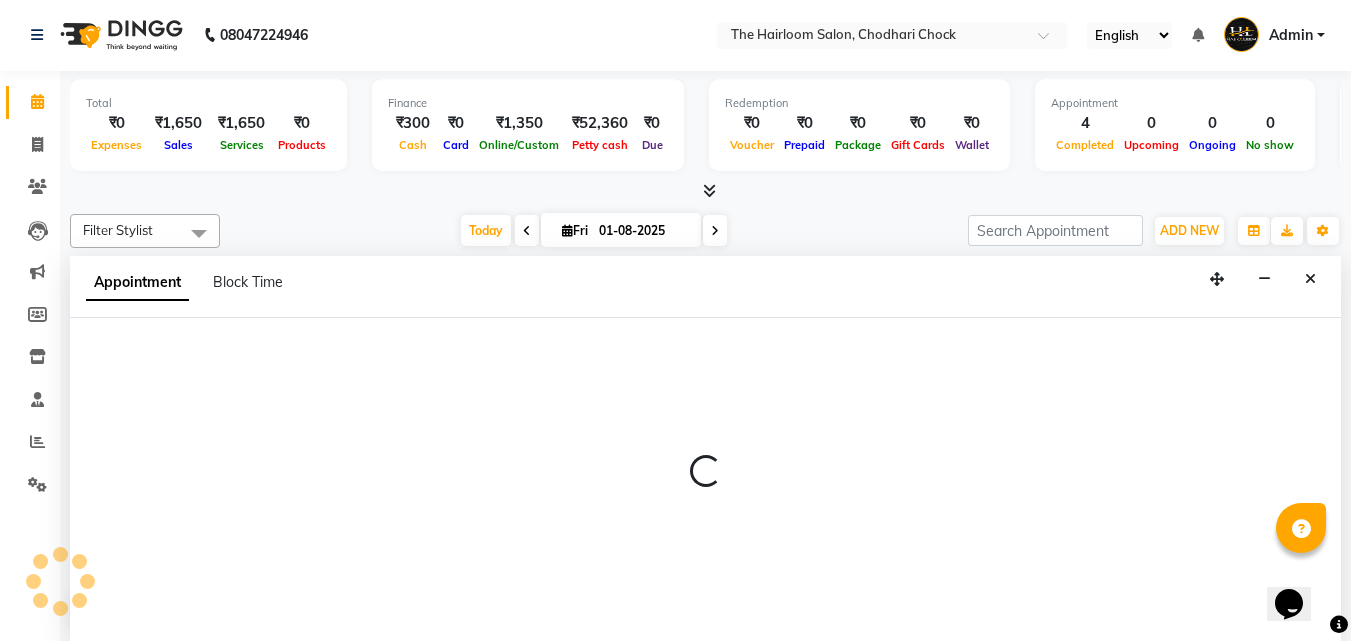 select on "51818" 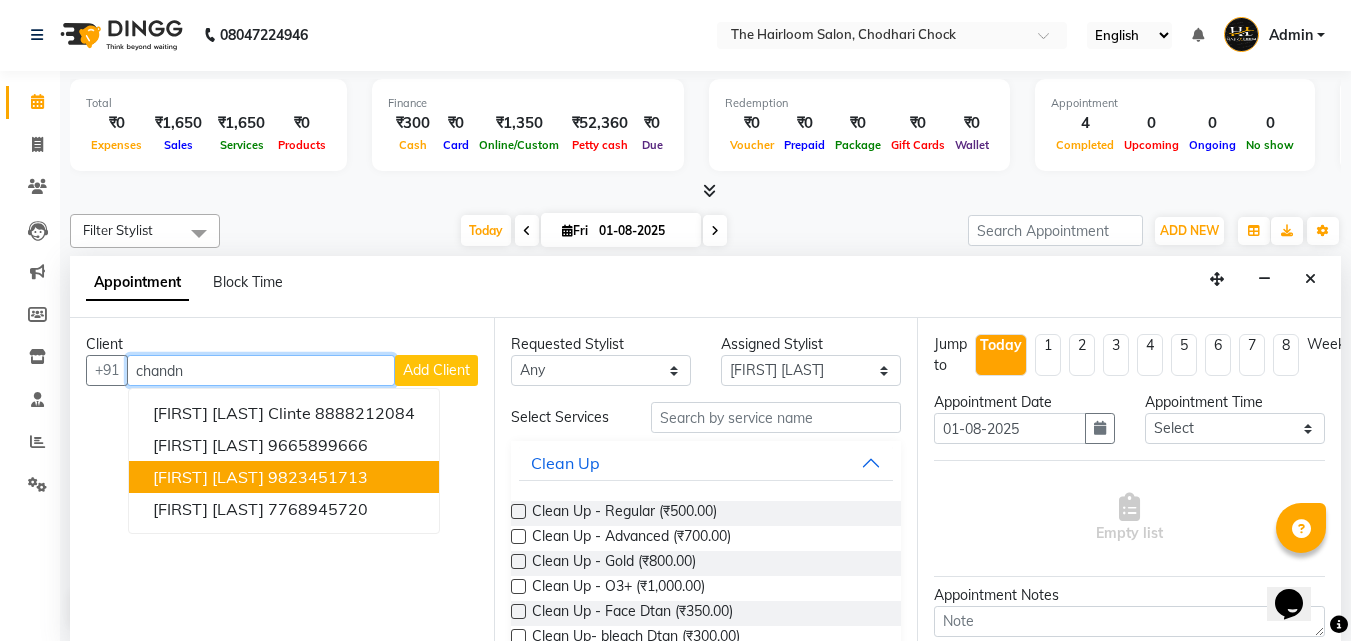 click on "9823451713" at bounding box center (318, 477) 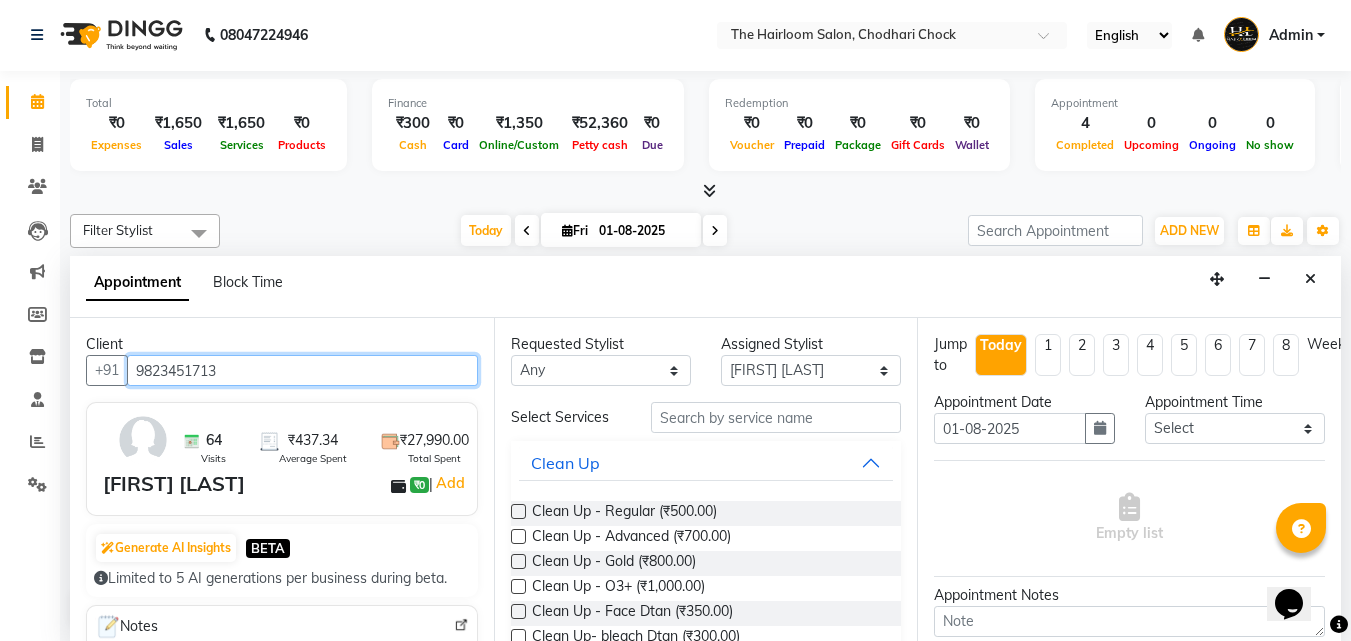 type on "9823451713" 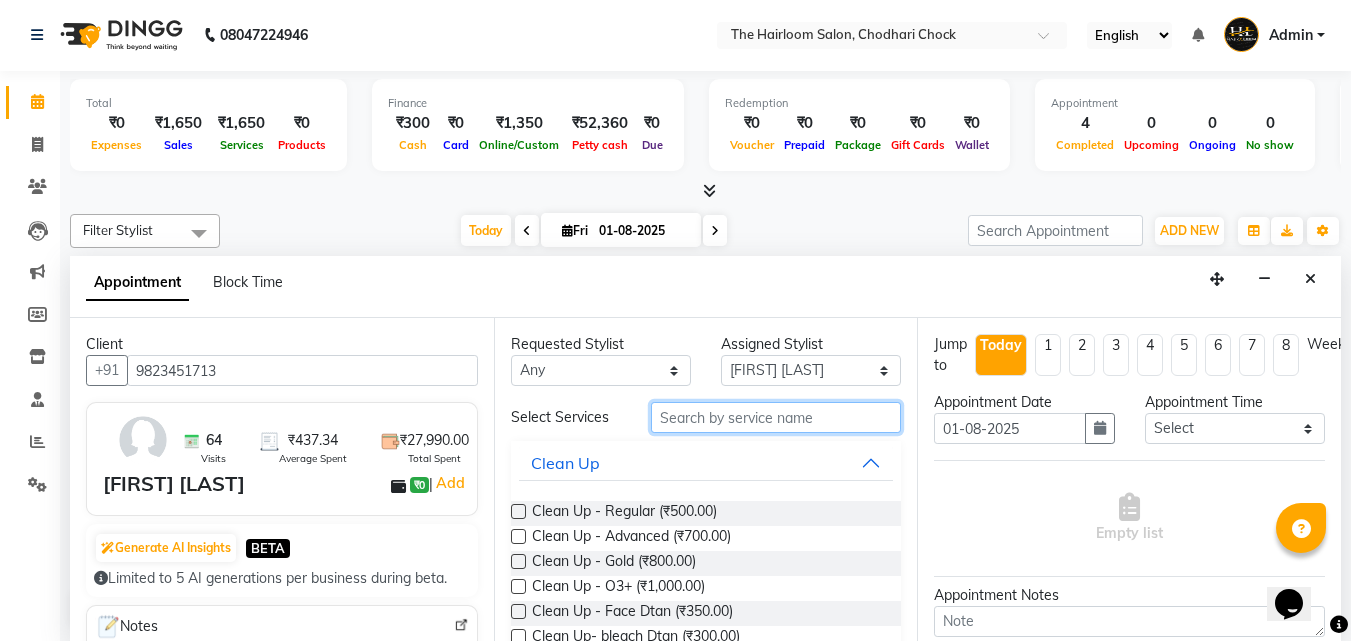click at bounding box center (776, 417) 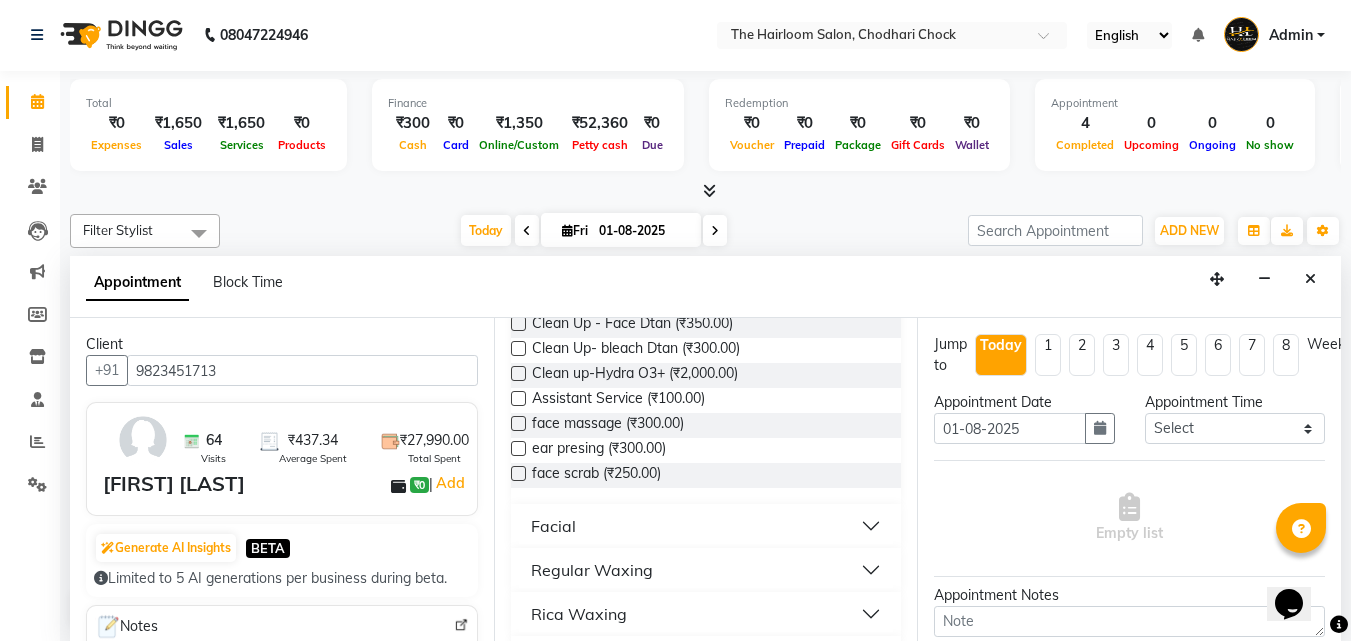 scroll, scrollTop: 300, scrollLeft: 0, axis: vertical 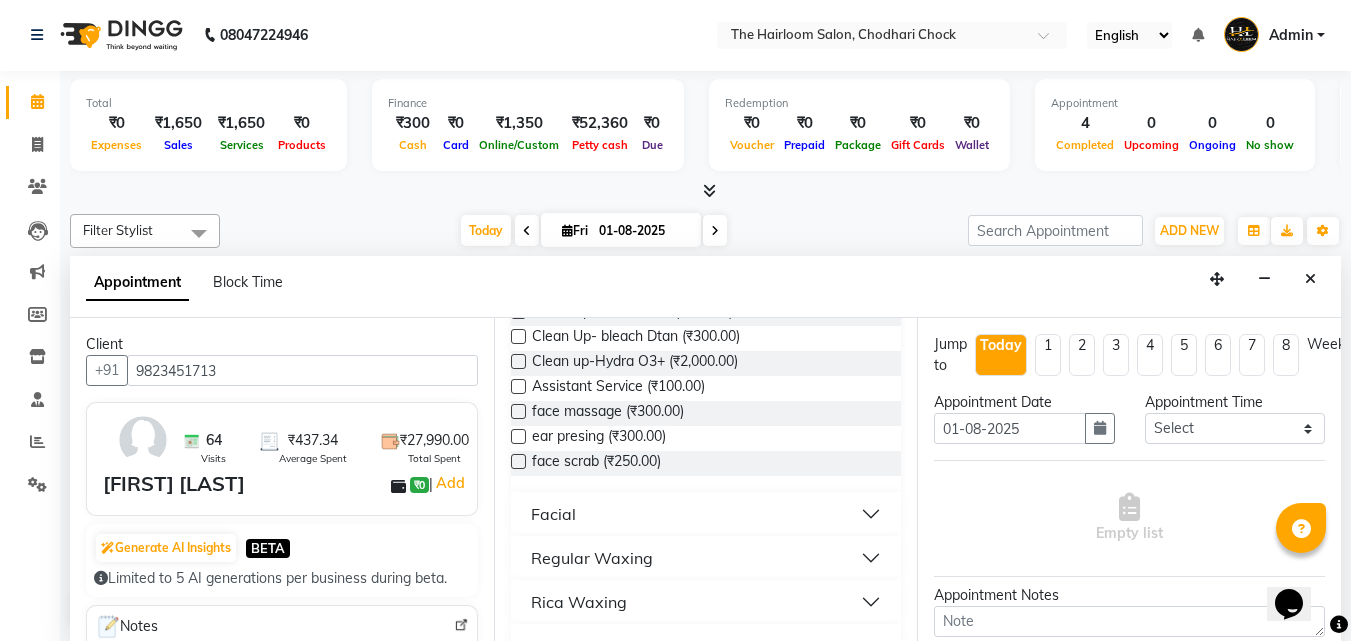 click on "Regular Waxing" at bounding box center (592, 558) 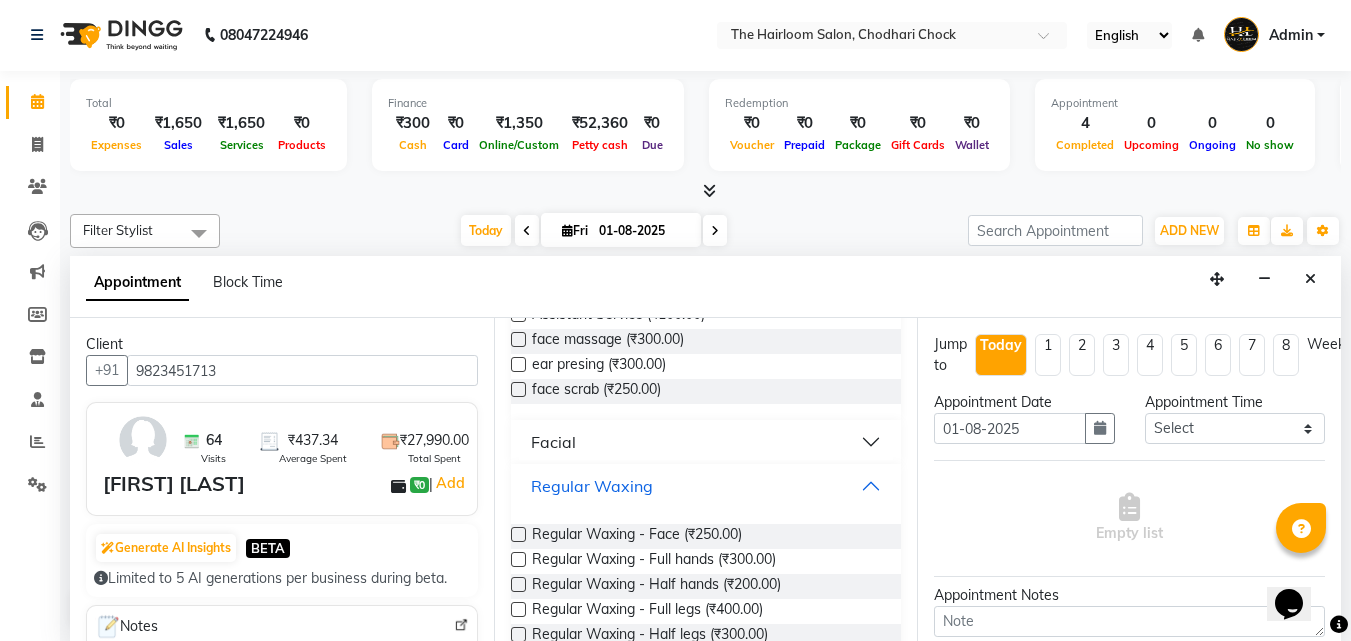 scroll, scrollTop: 400, scrollLeft: 0, axis: vertical 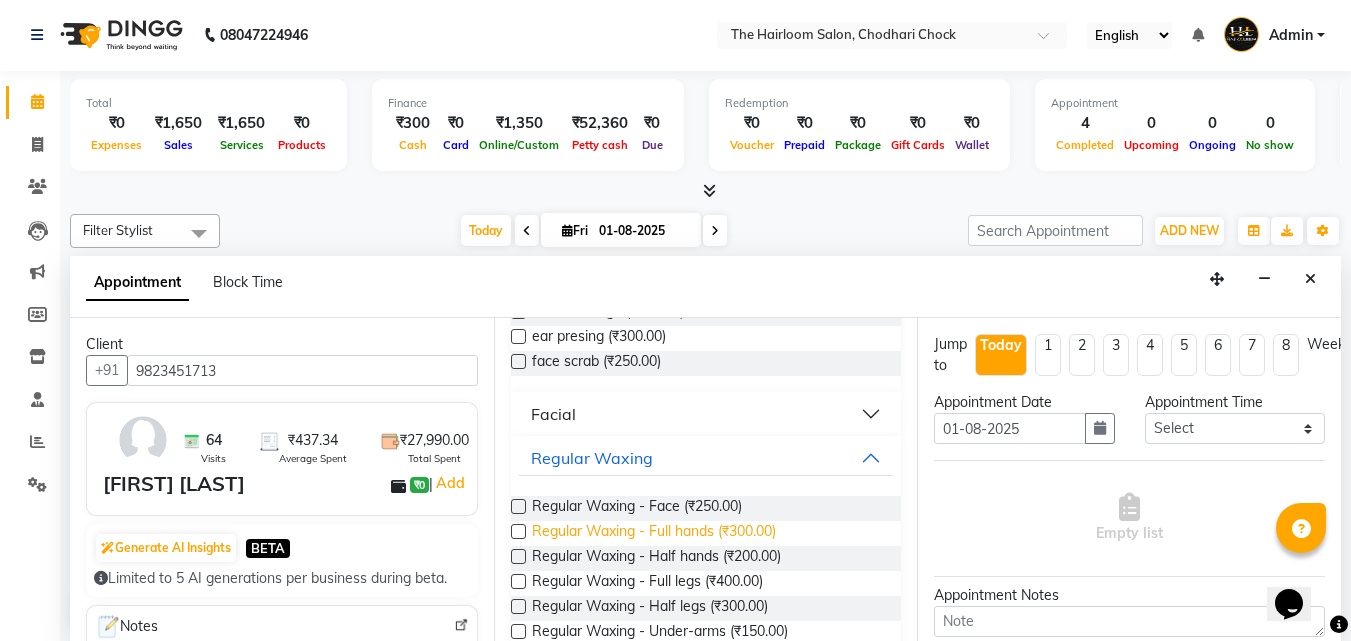 click on "Regular Waxing  - Full hands (₹300.00)" at bounding box center [654, 533] 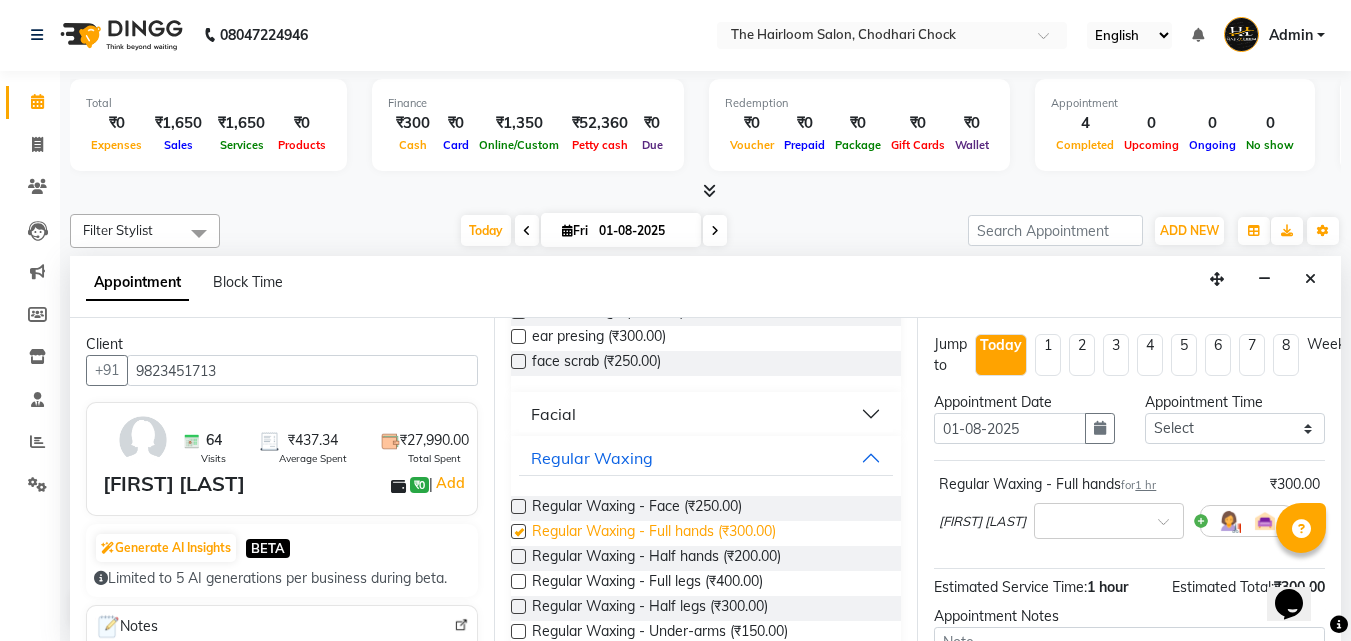 checkbox on "false" 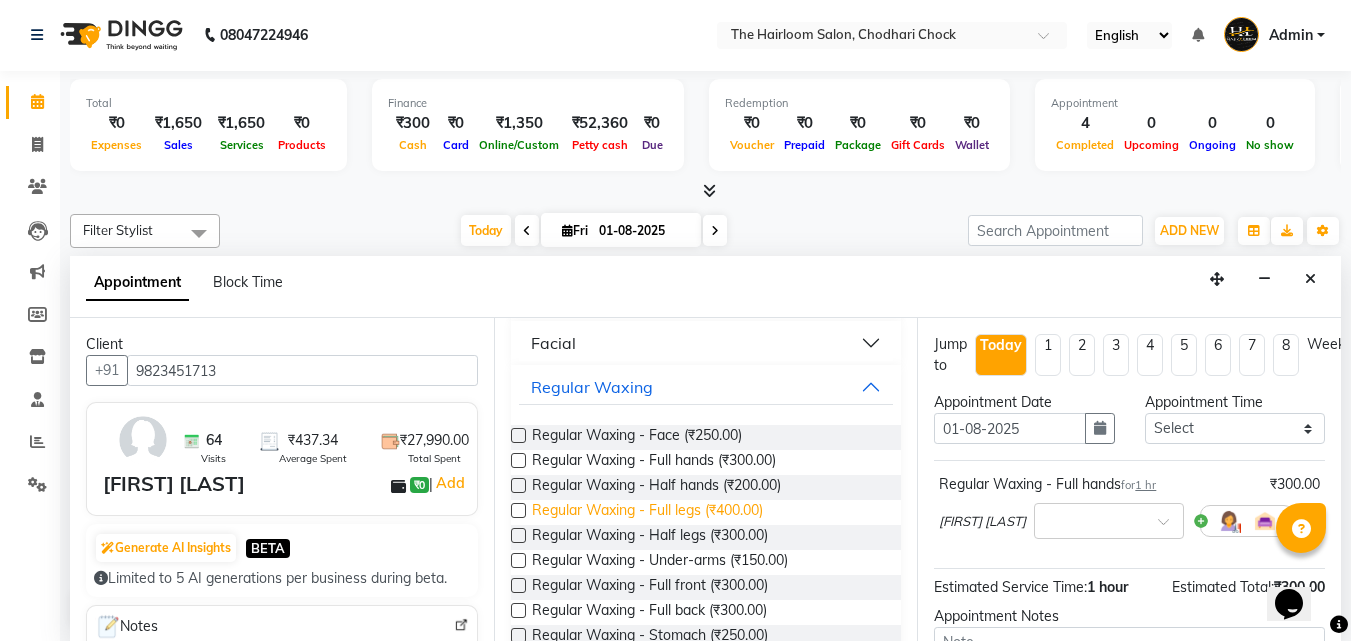 scroll, scrollTop: 500, scrollLeft: 0, axis: vertical 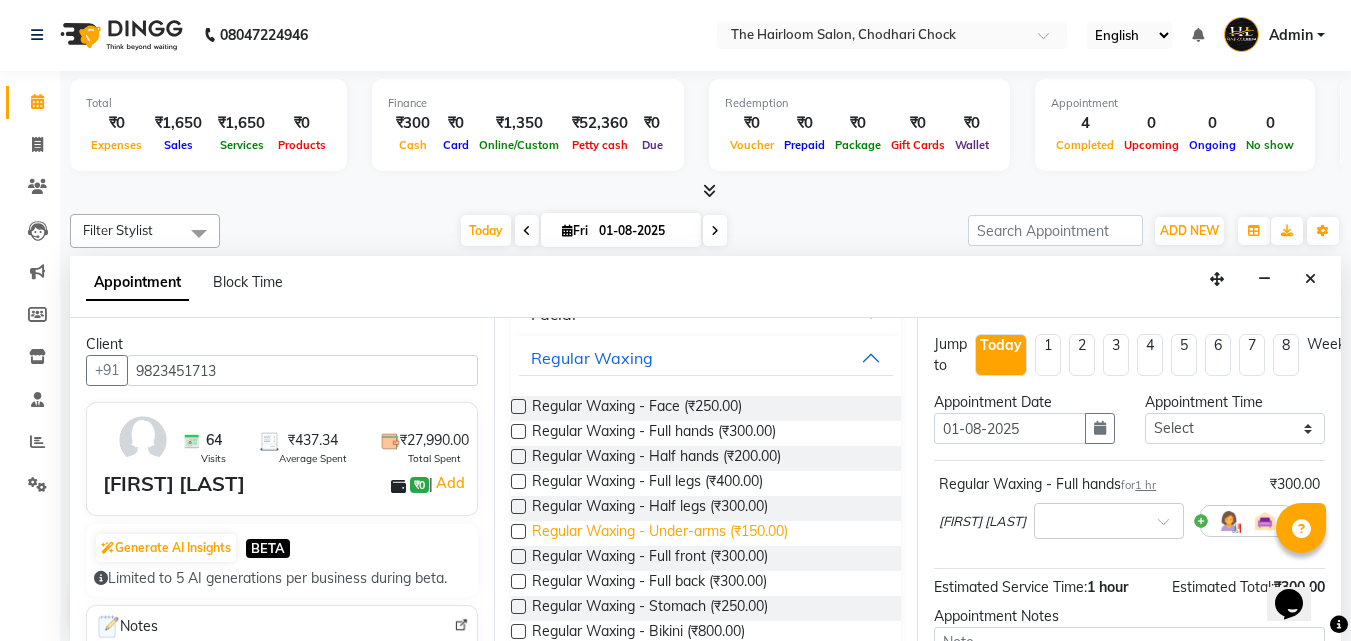 click on "Regular Waxing  - Under-arms (₹150.00)" at bounding box center (660, 533) 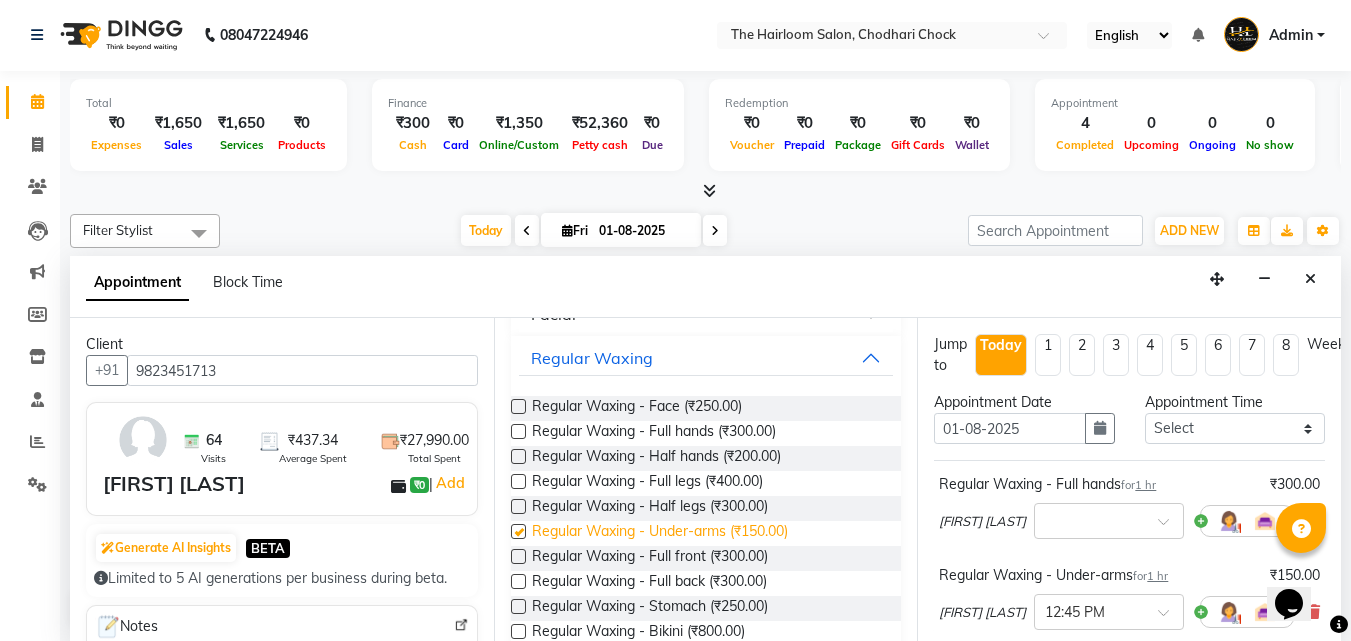 checkbox on "false" 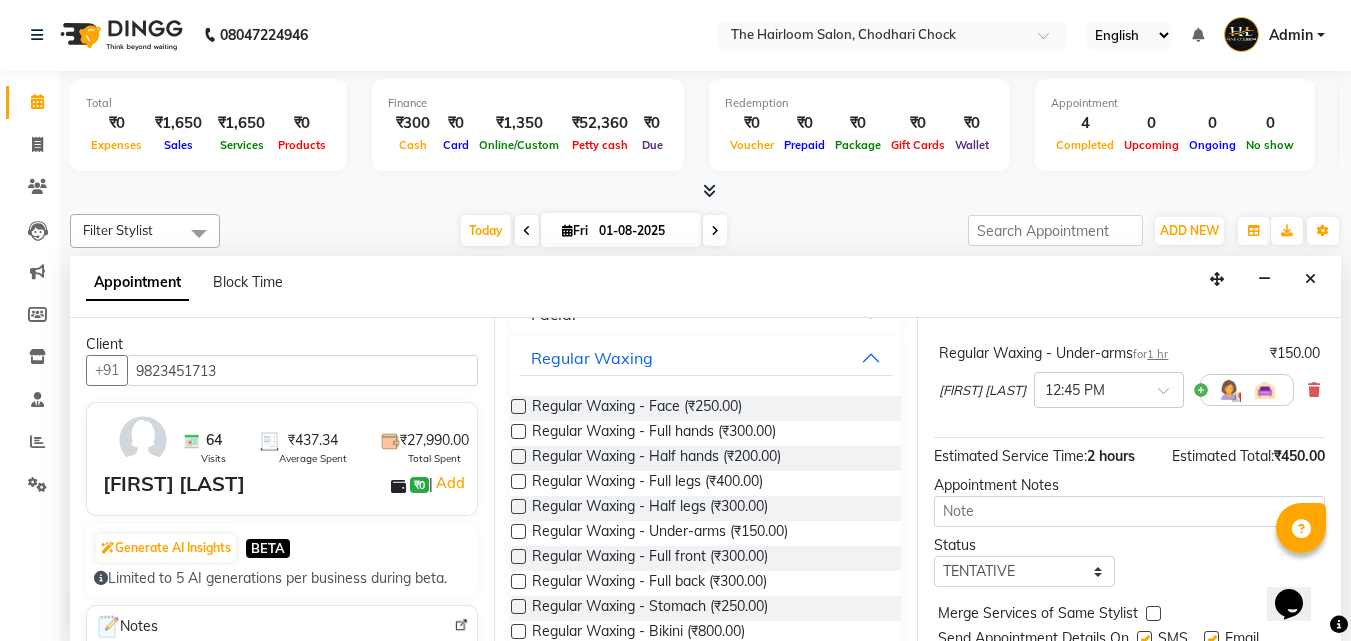 scroll, scrollTop: 300, scrollLeft: 0, axis: vertical 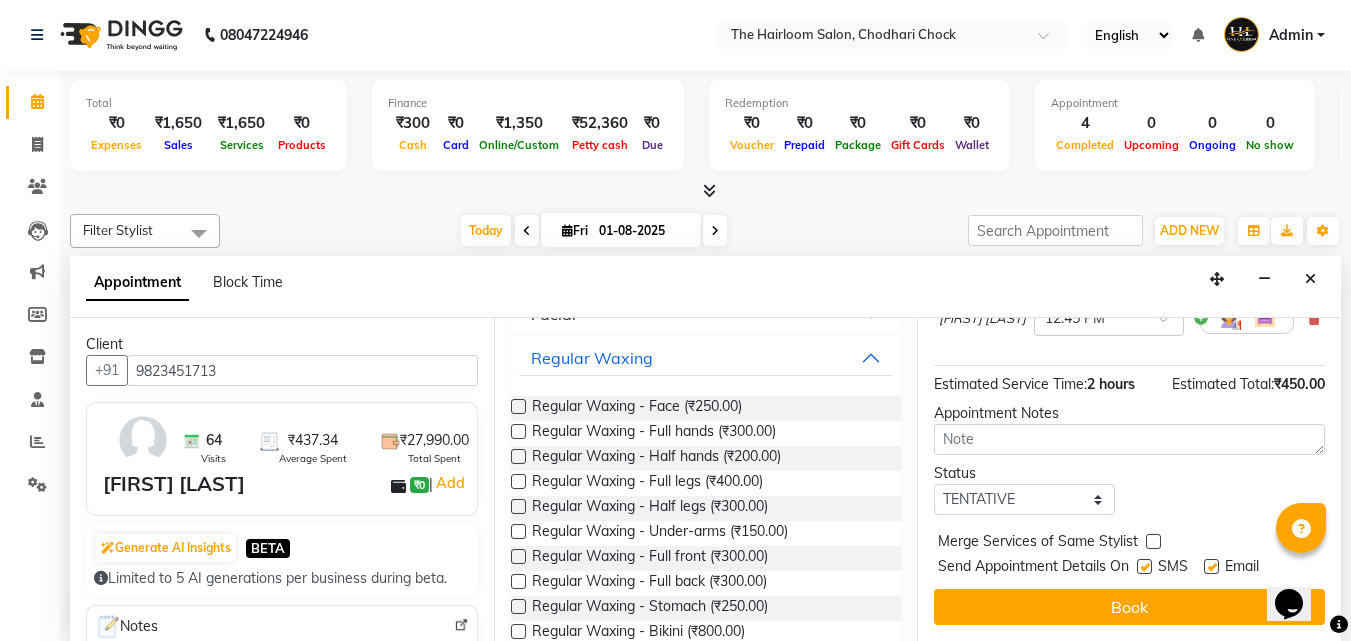 click at bounding box center [1144, 566] 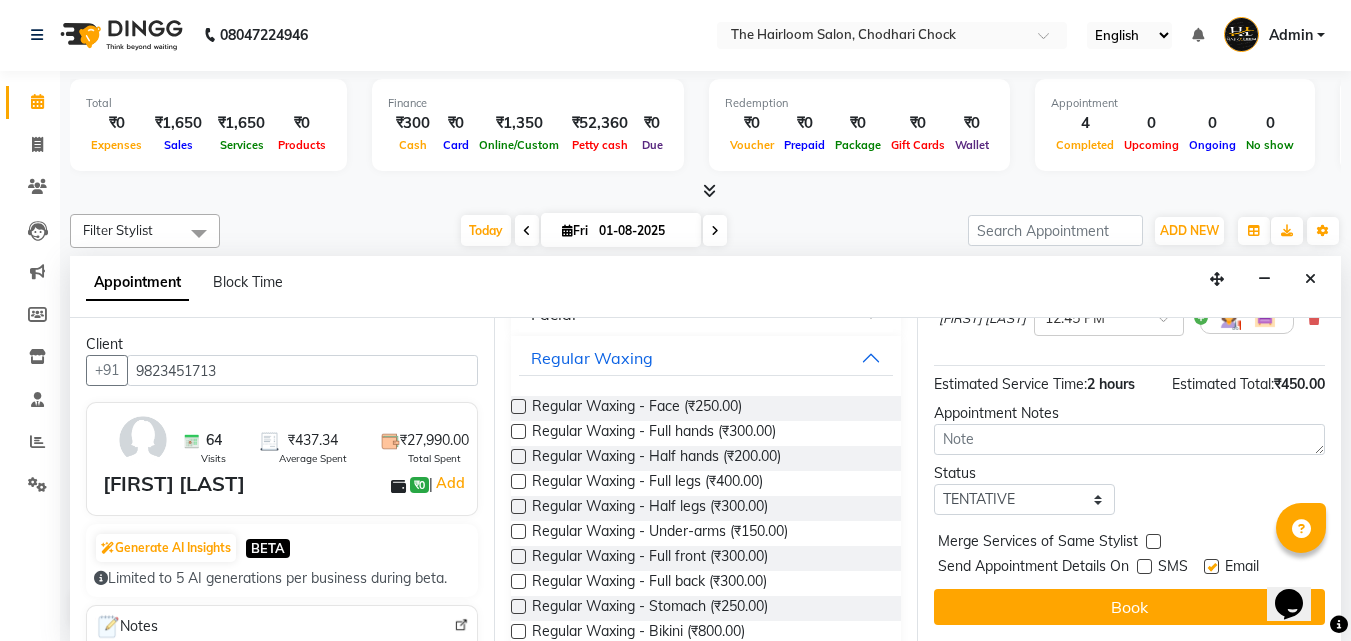 click at bounding box center (1211, 566) 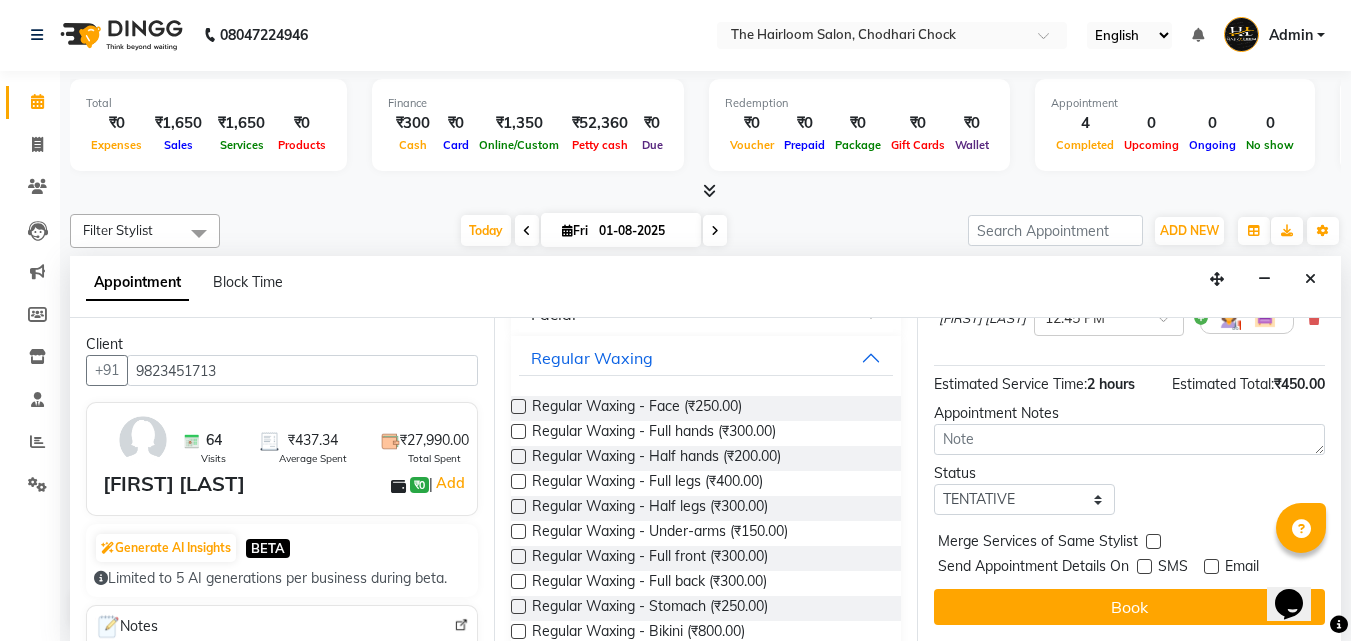 scroll, scrollTop: 315, scrollLeft: 0, axis: vertical 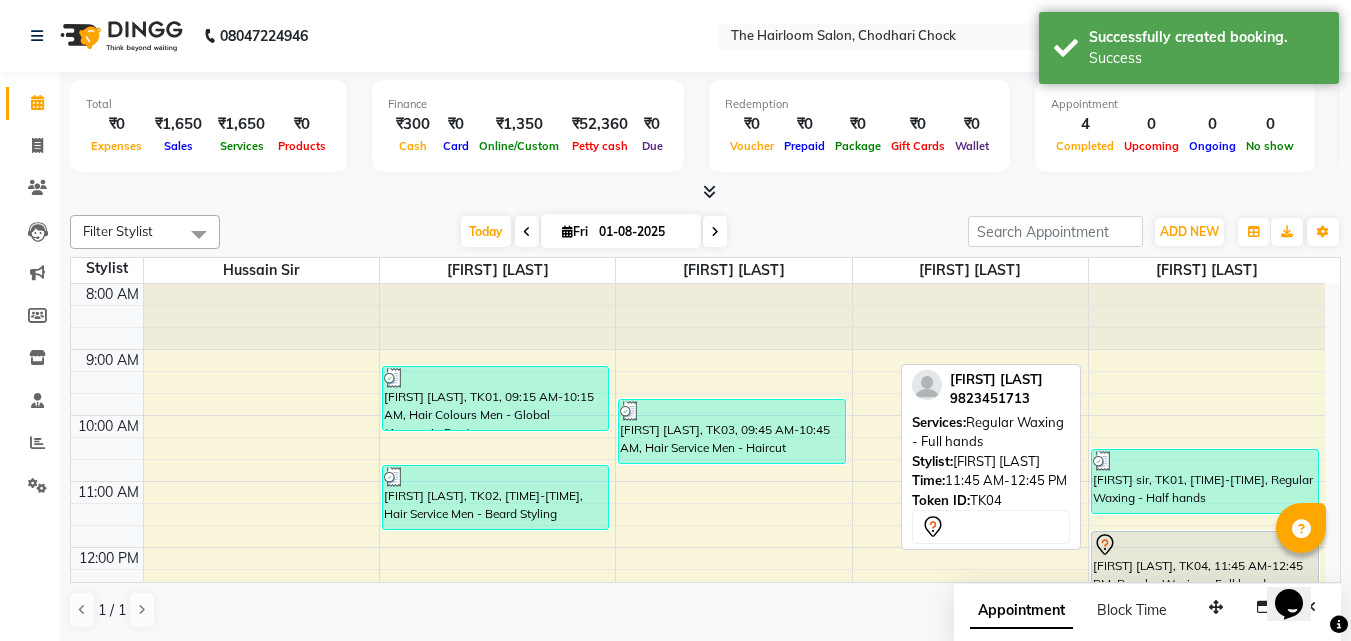 click on "[FIRST] [LAST], TK04, 11:45 AM-12:45 PM, Regular Waxing  - Full hands" at bounding box center (1205, 563) 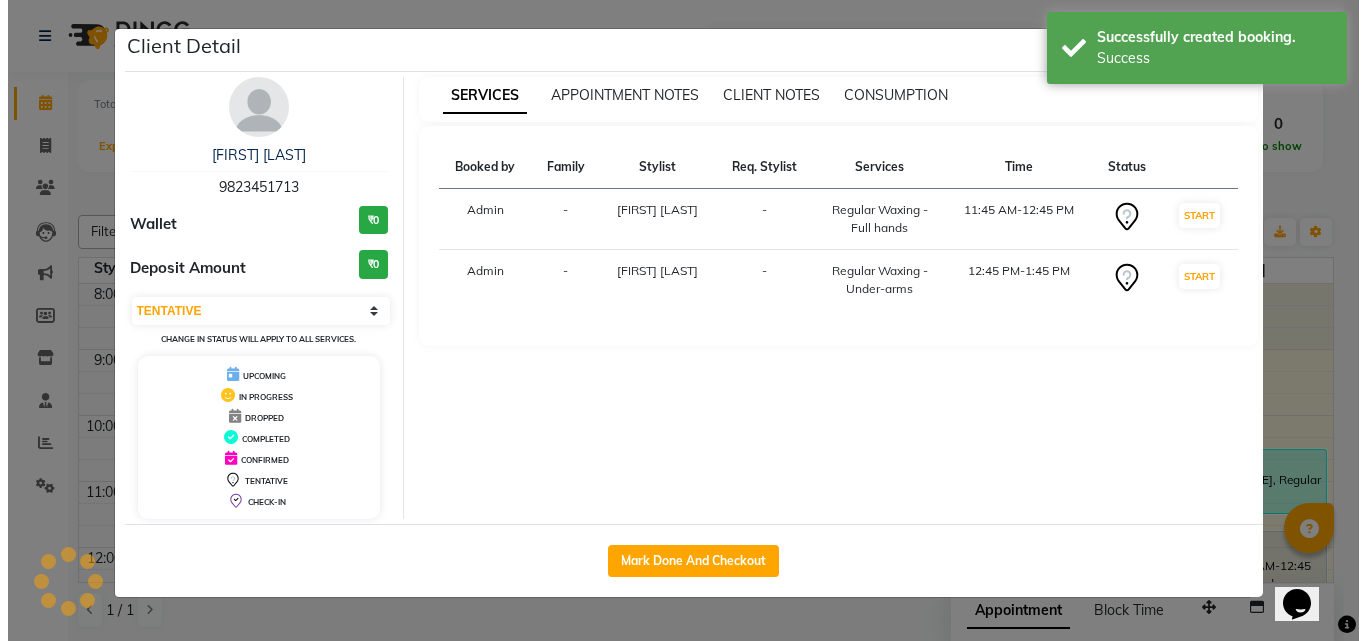 scroll, scrollTop: 1, scrollLeft: 0, axis: vertical 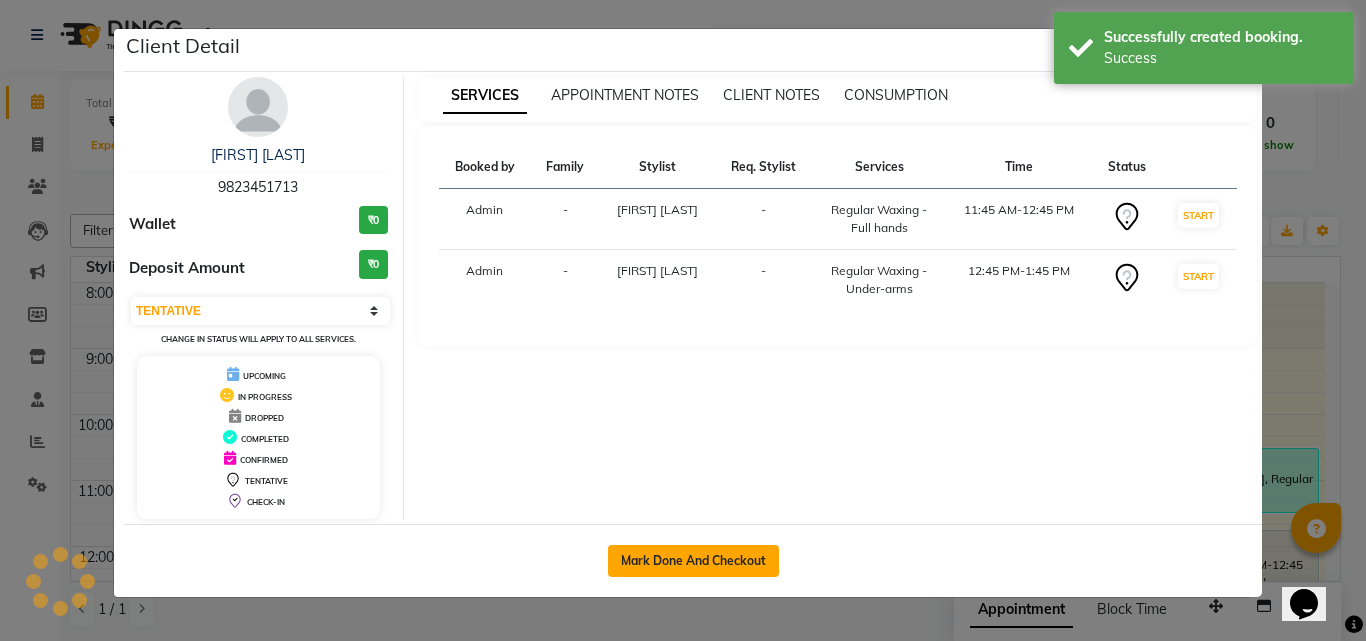 click on "Mark Done And Checkout" 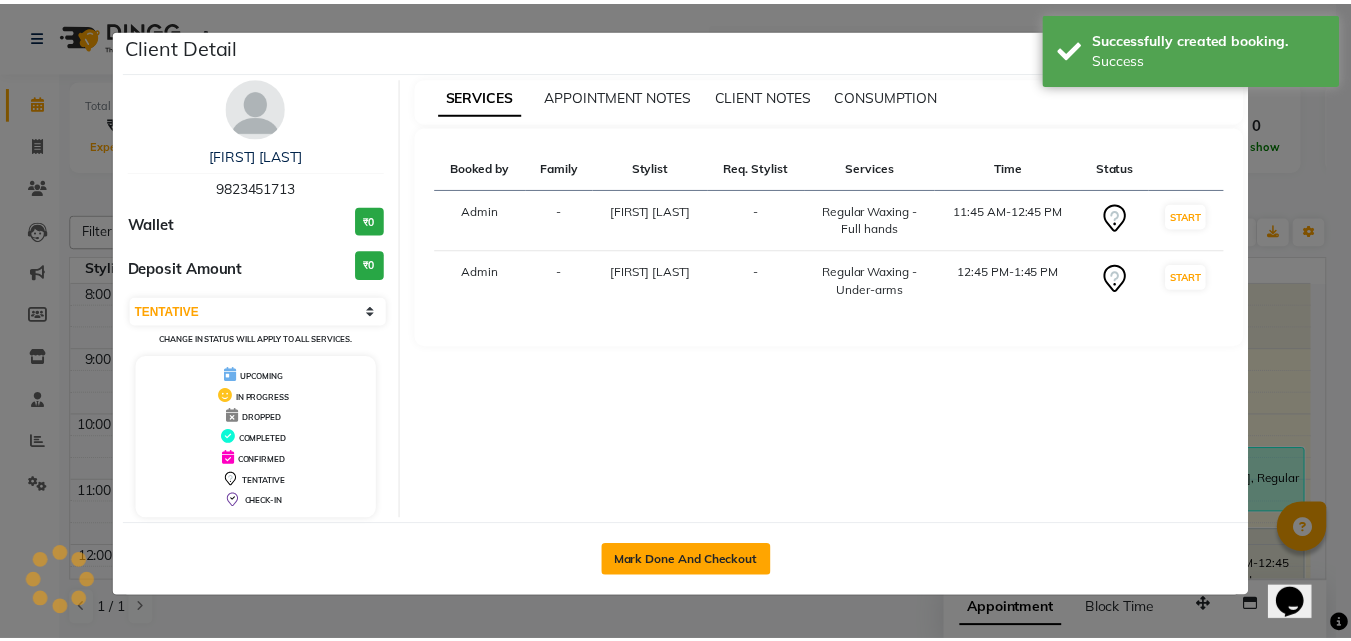scroll, scrollTop: 0, scrollLeft: 0, axis: both 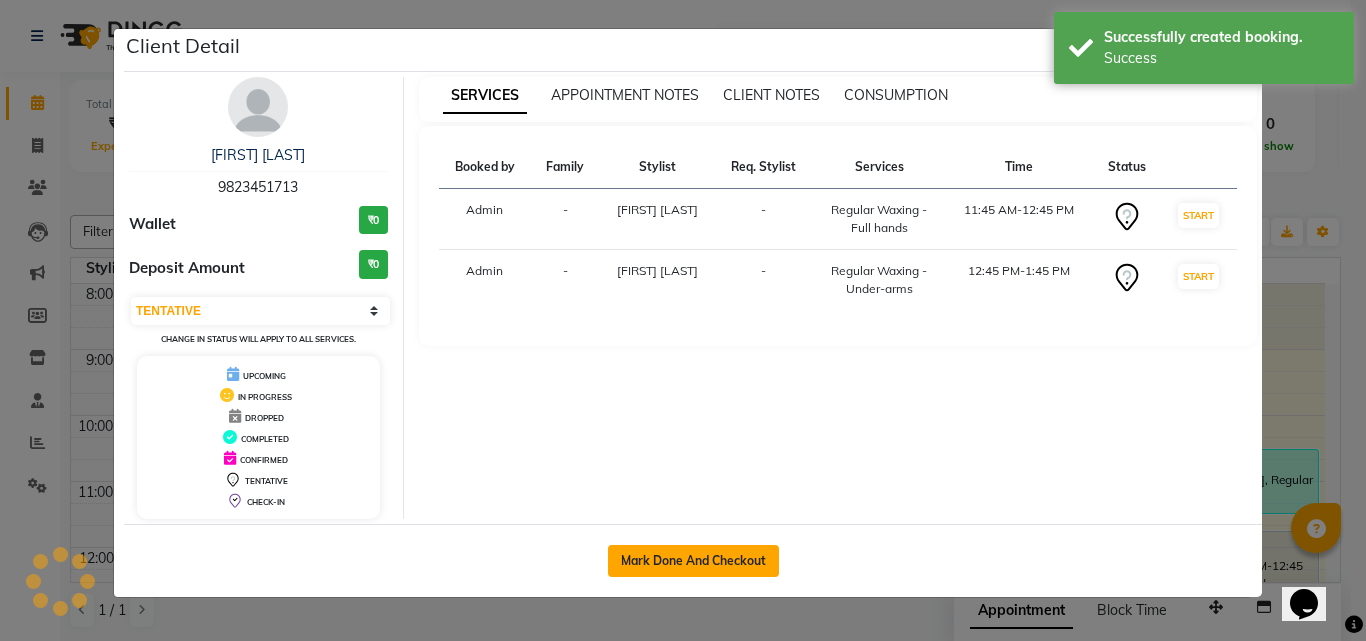 select on "service" 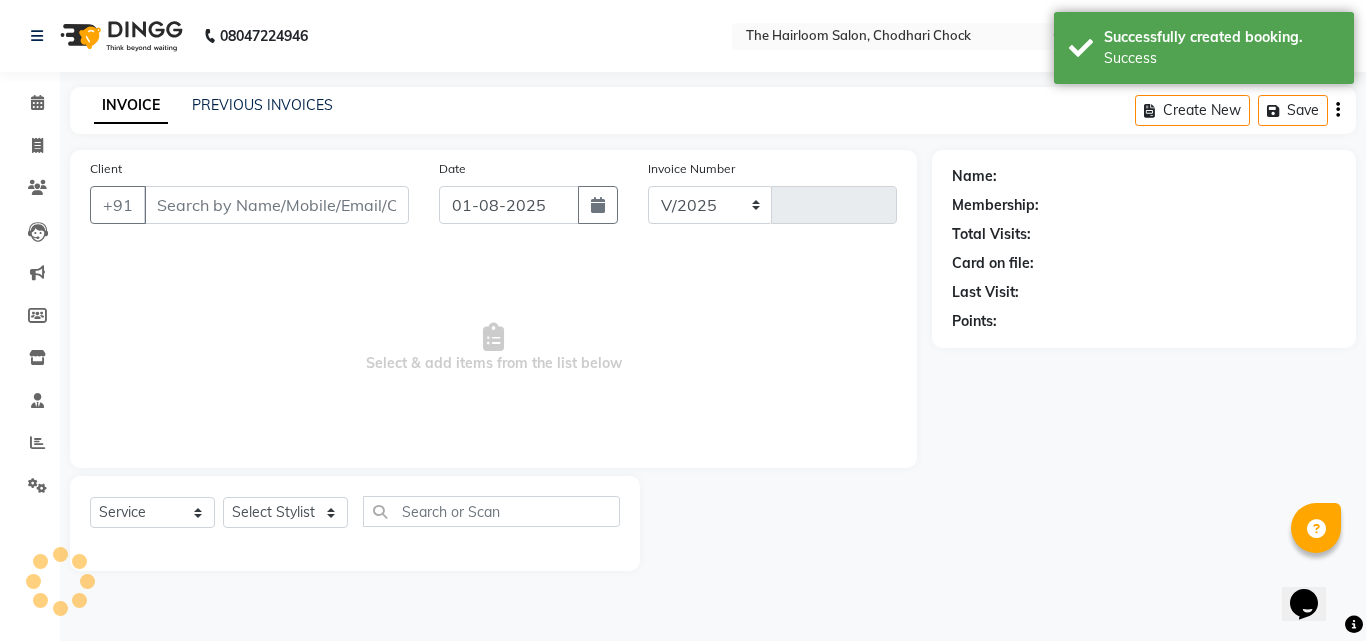 select on "5926" 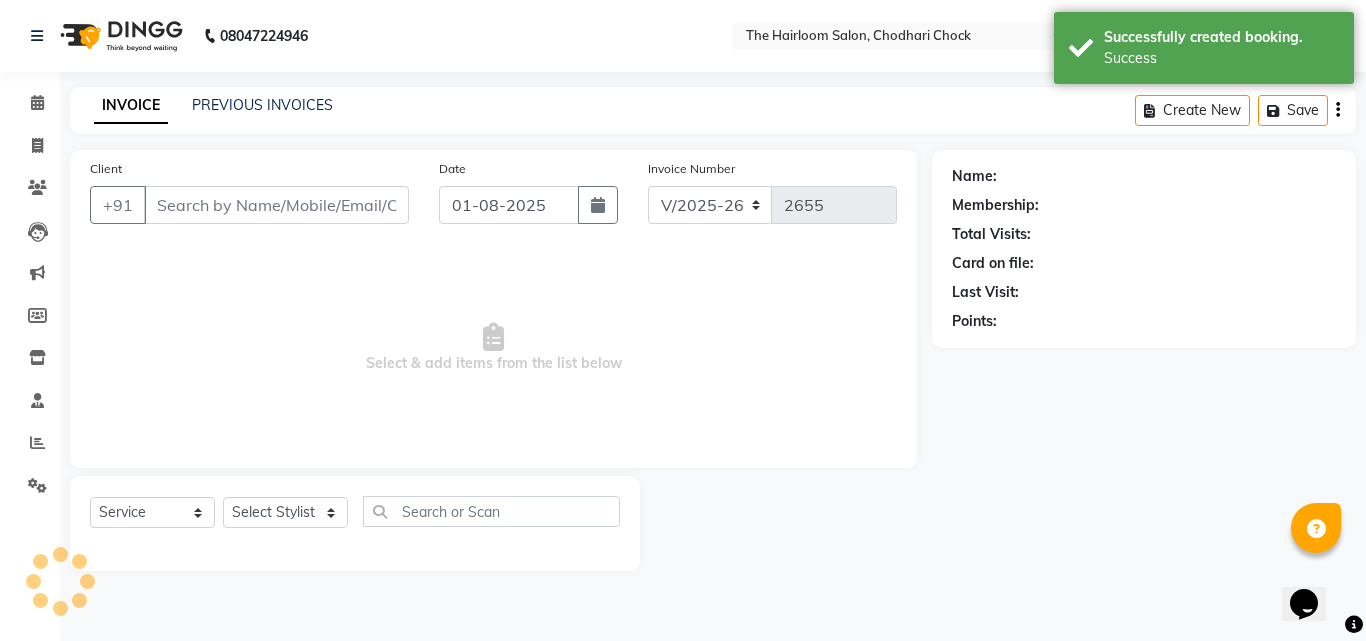 type on "9823451713" 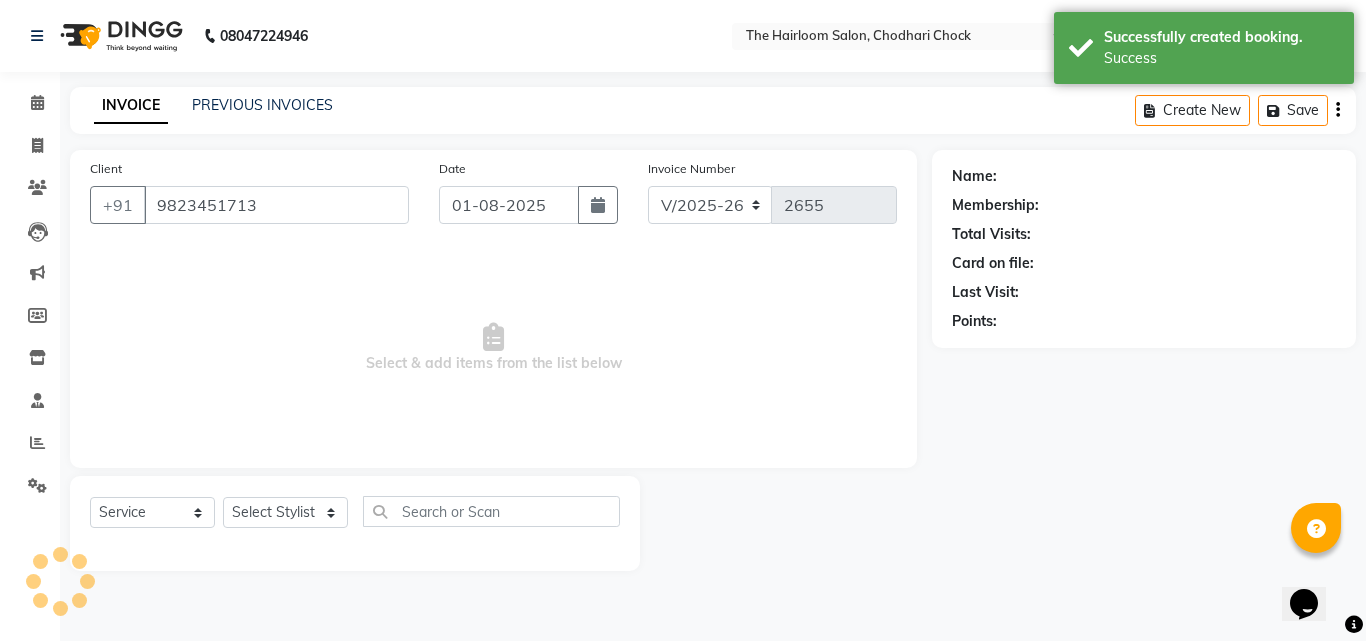 select on "51818" 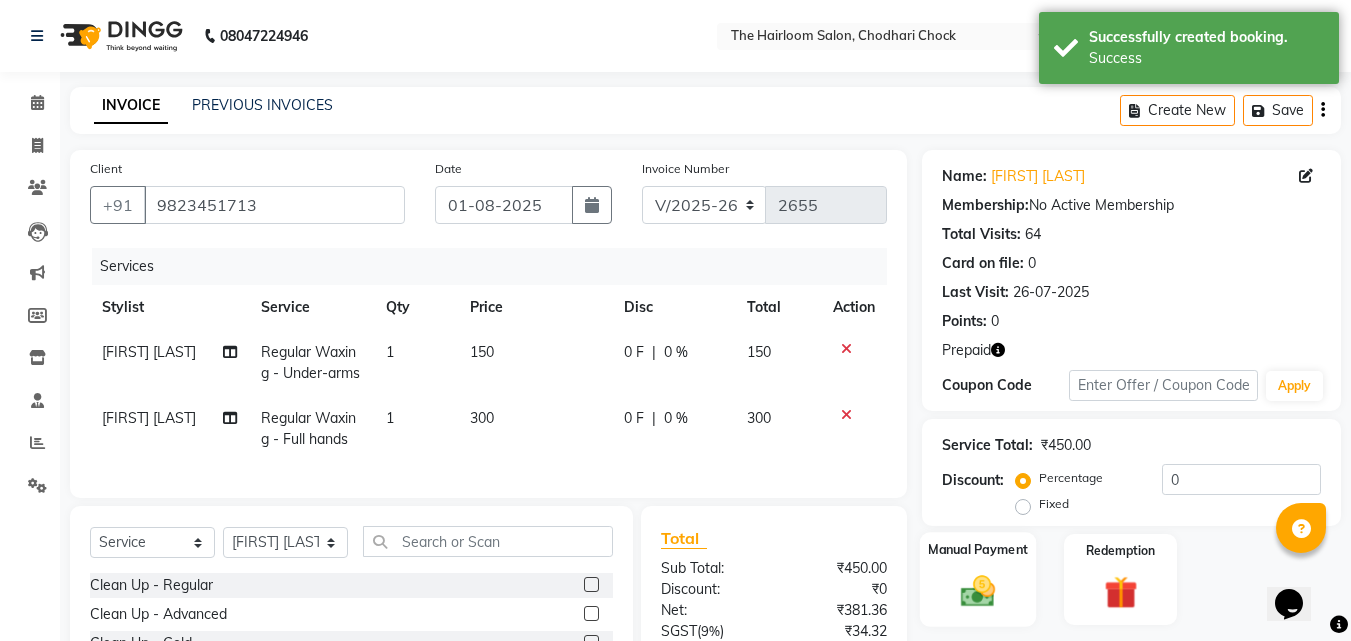 click on "Manual Payment" 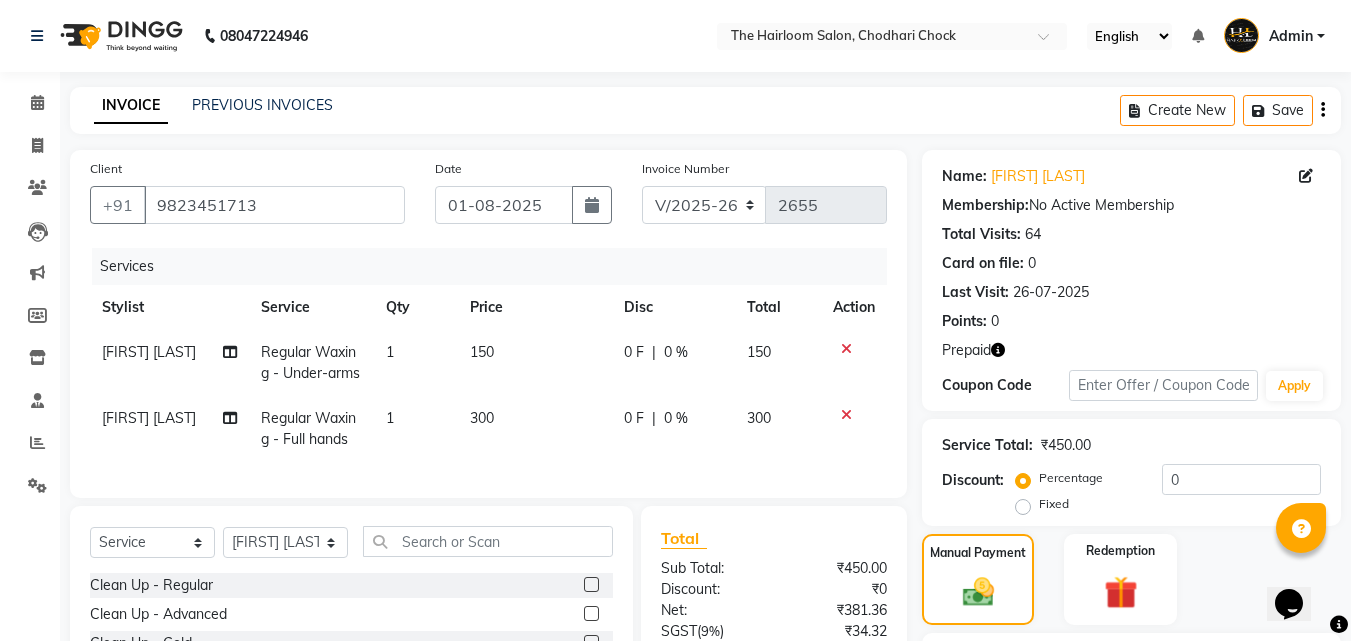 scroll, scrollTop: 200, scrollLeft: 0, axis: vertical 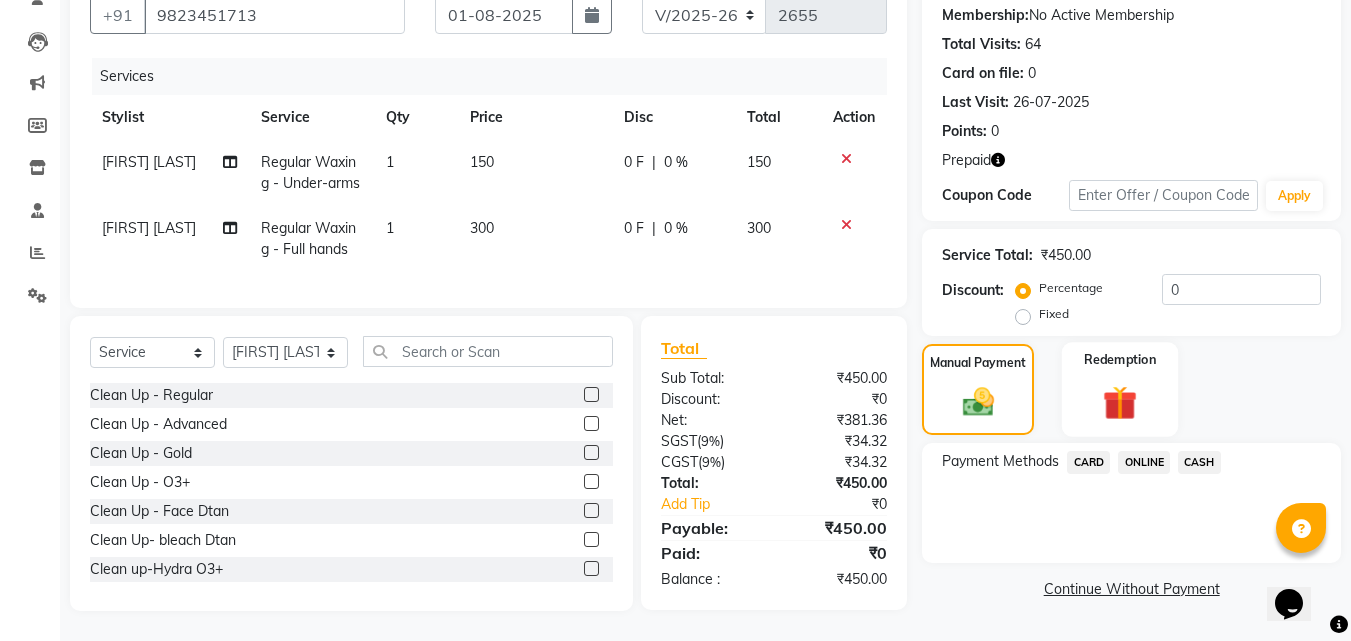 click 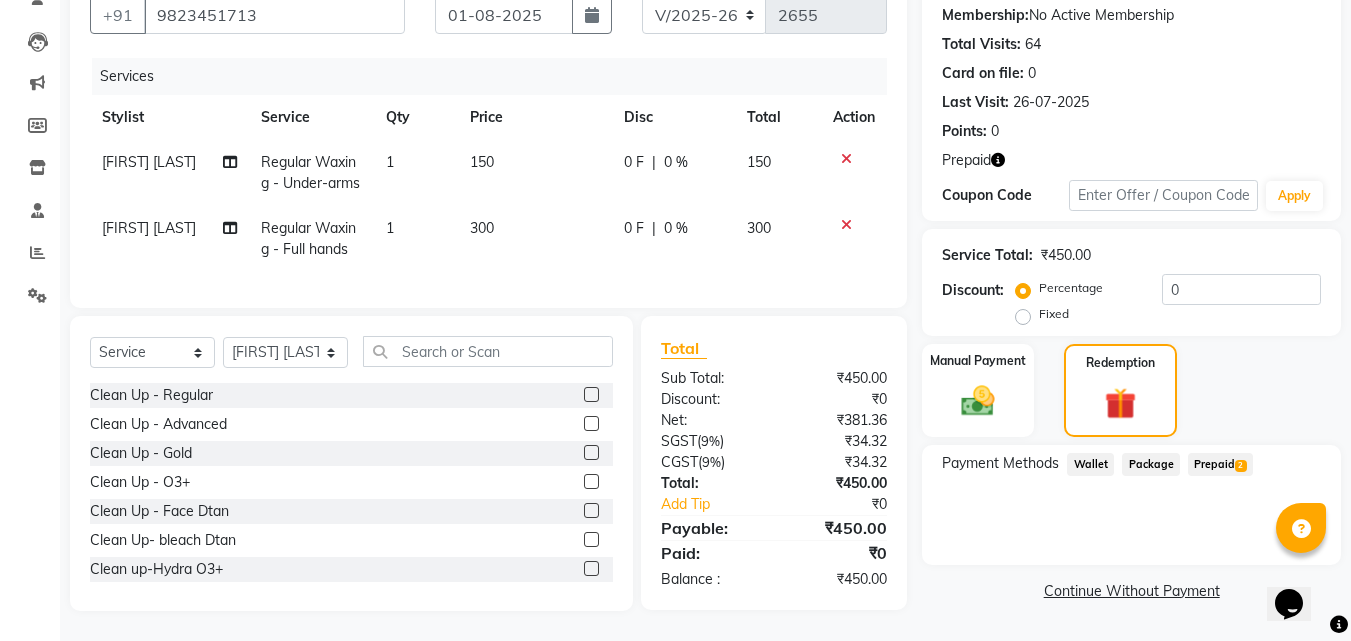 click on "Prepaid  2" 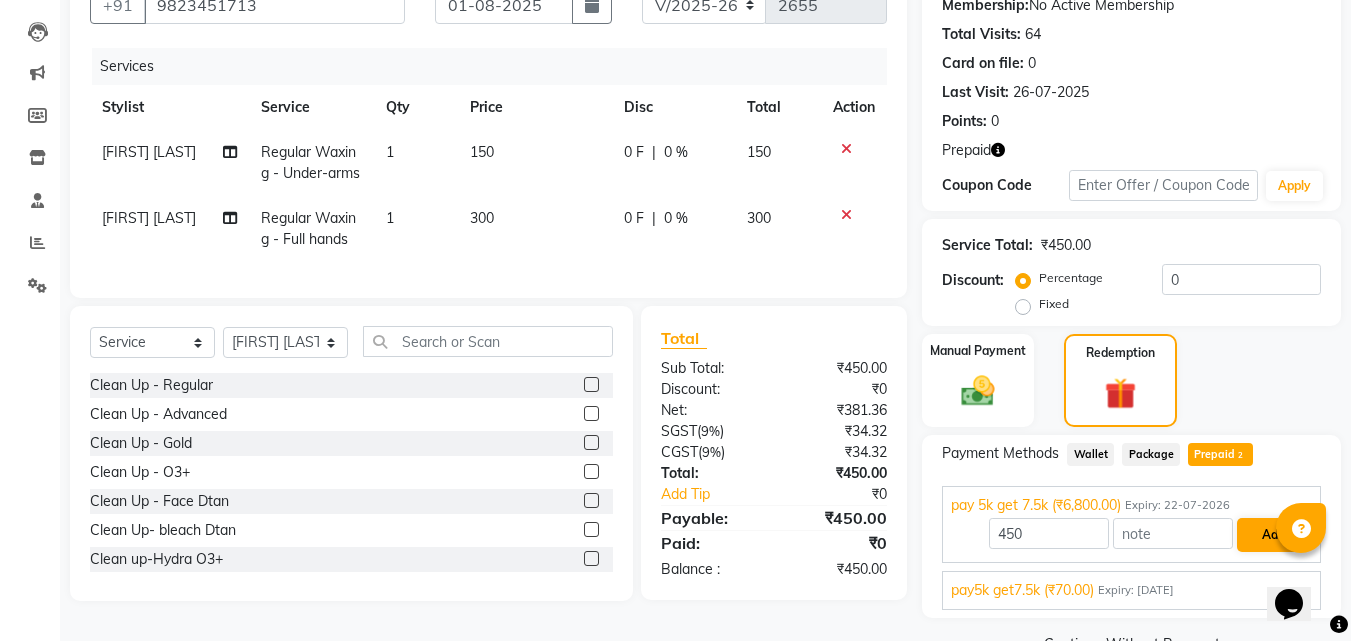scroll, scrollTop: 248, scrollLeft: 0, axis: vertical 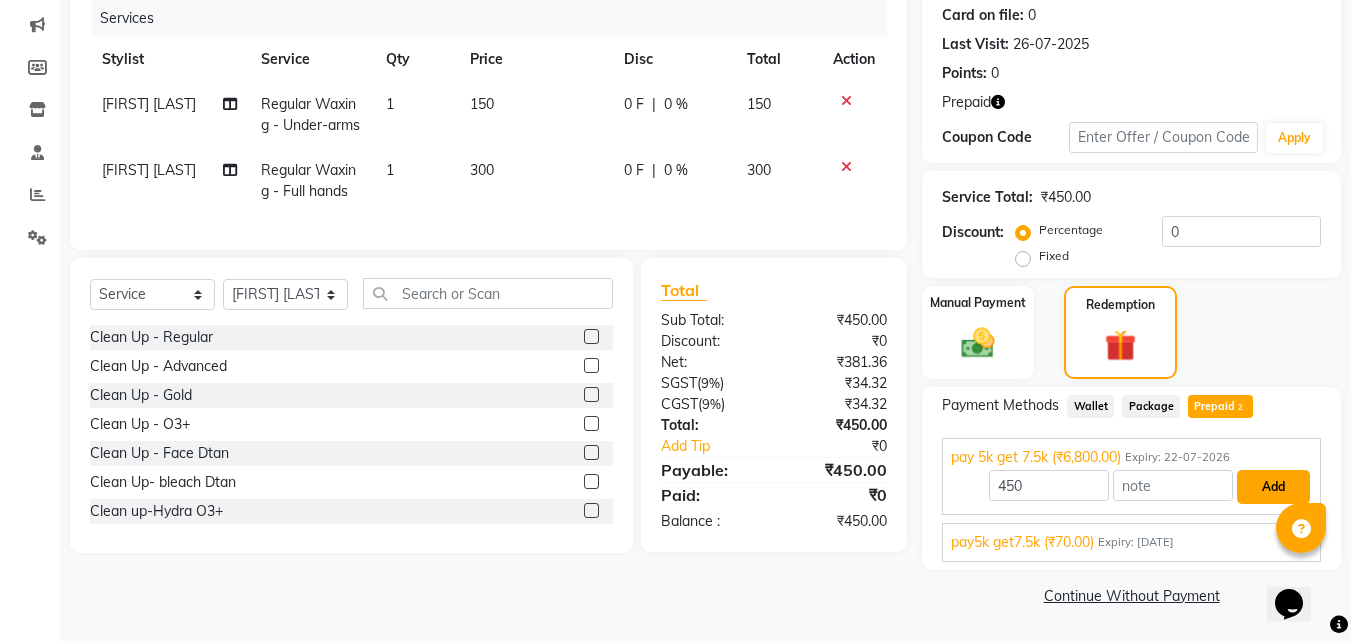 click on "Add" at bounding box center (1273, 487) 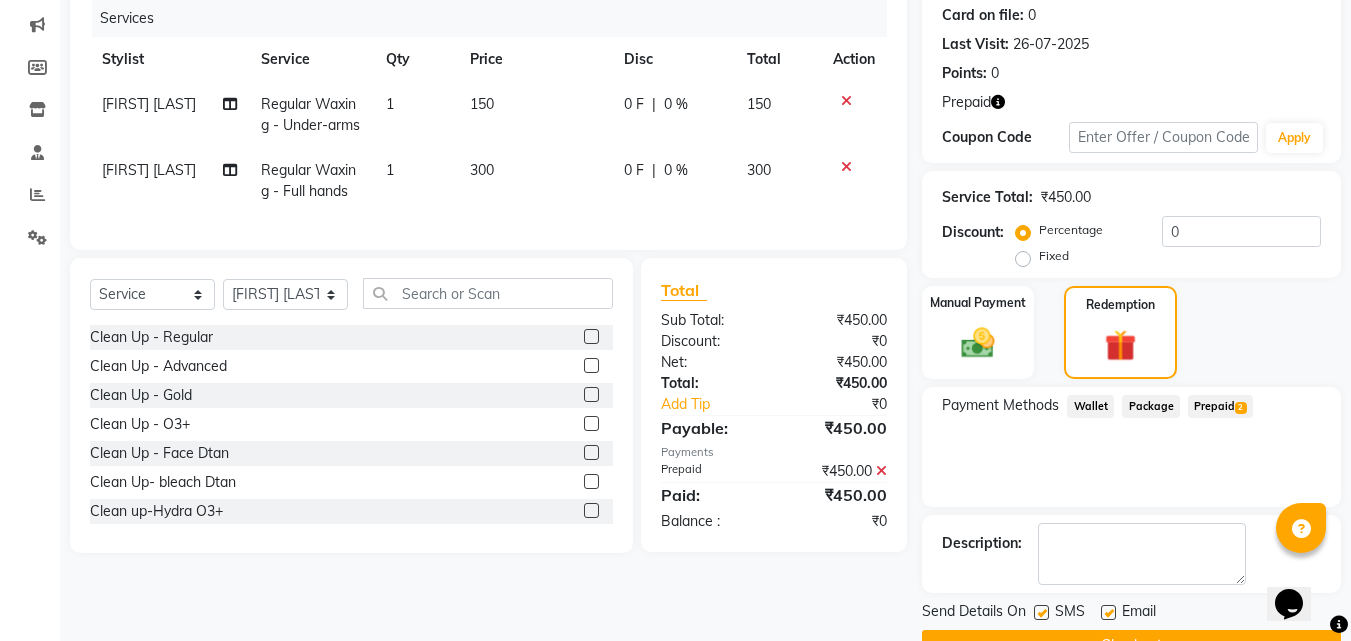 scroll, scrollTop: 298, scrollLeft: 0, axis: vertical 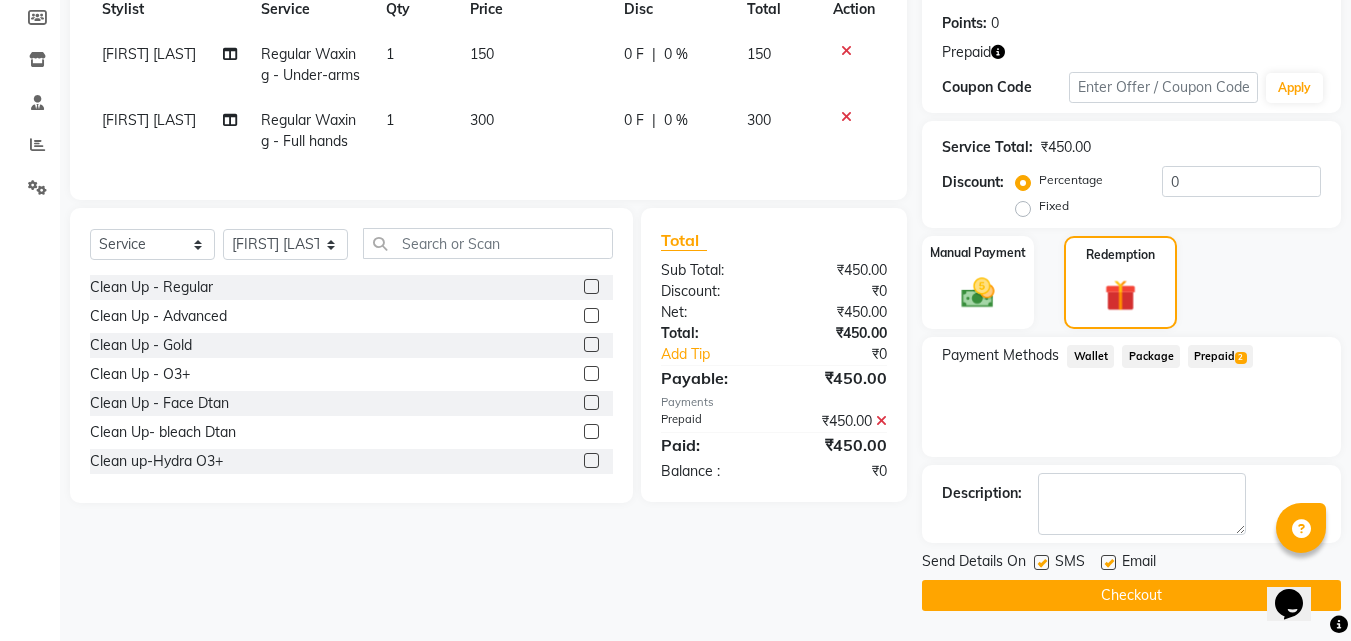 click 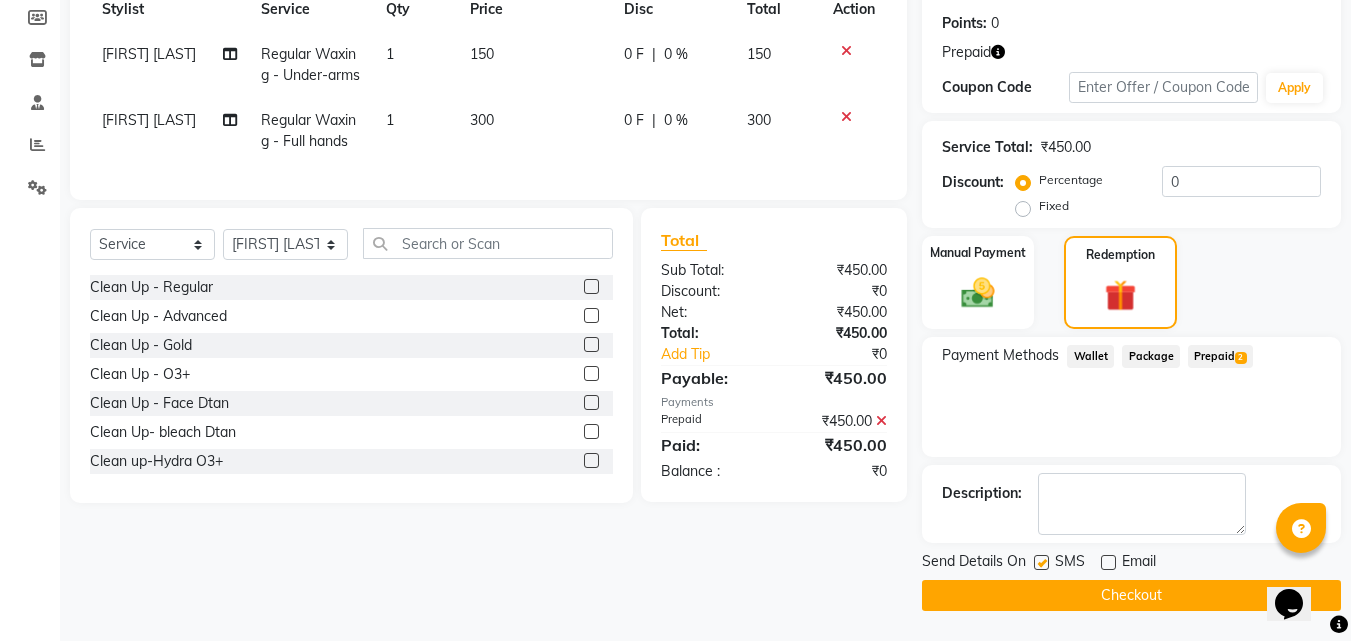 click 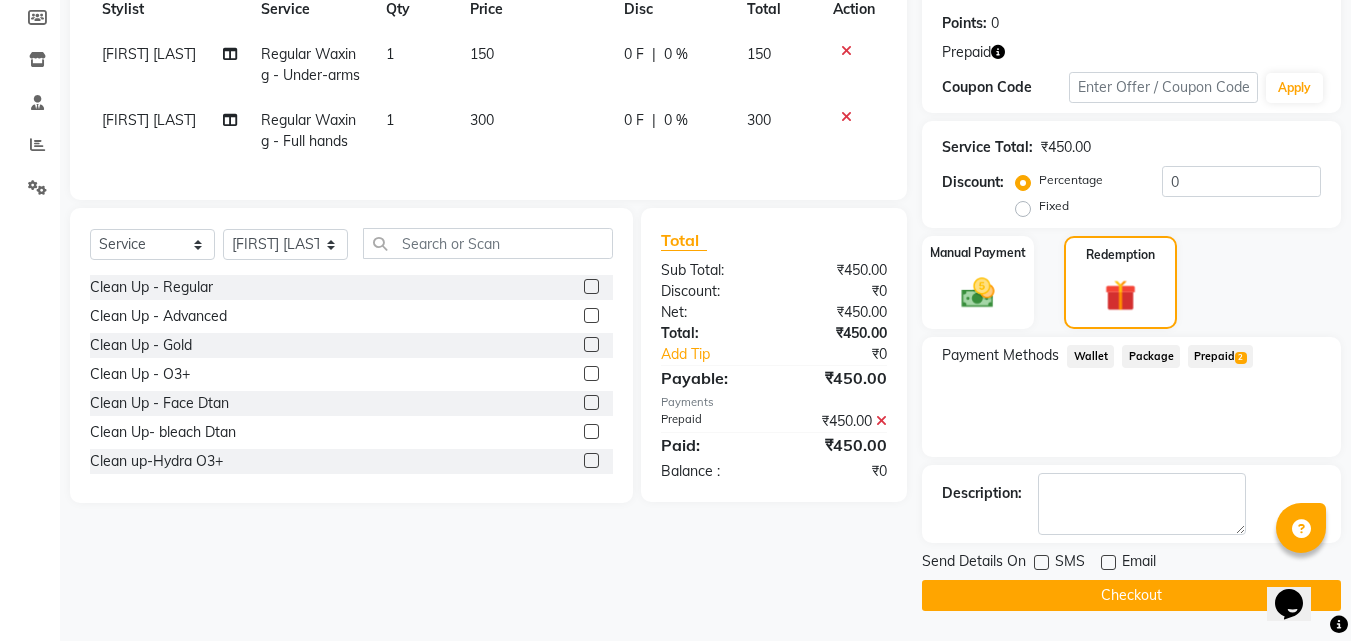 click on "Checkout" 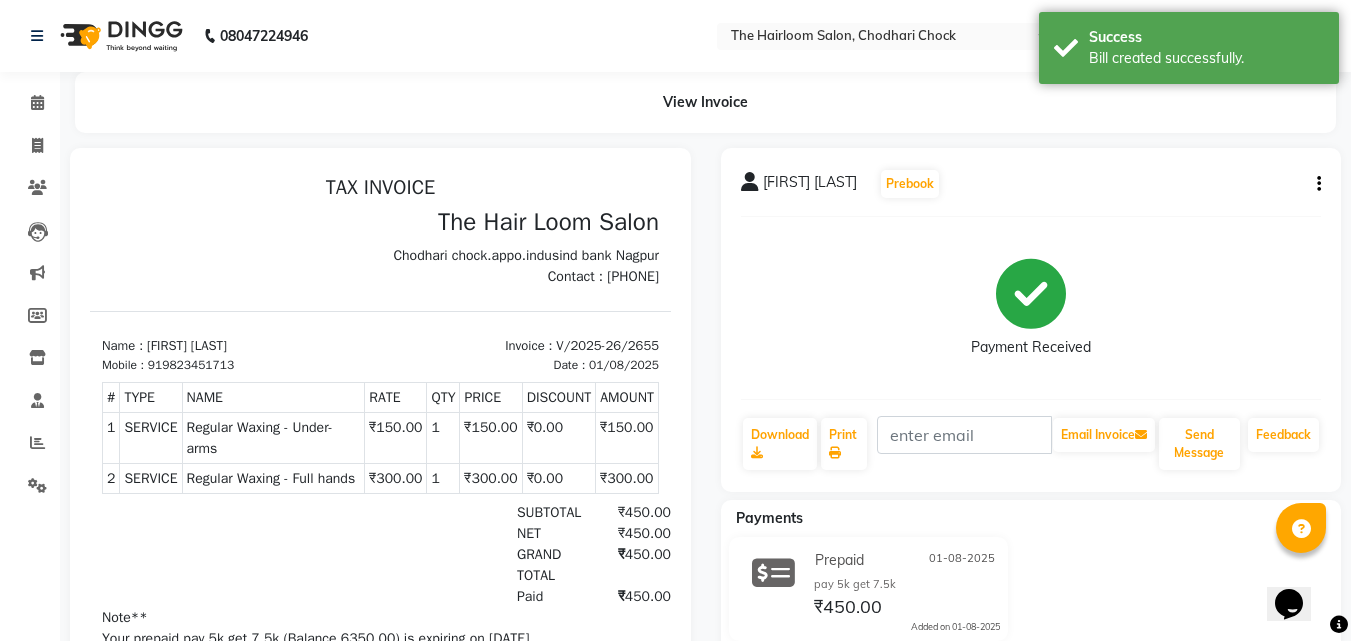 scroll, scrollTop: 0, scrollLeft: 0, axis: both 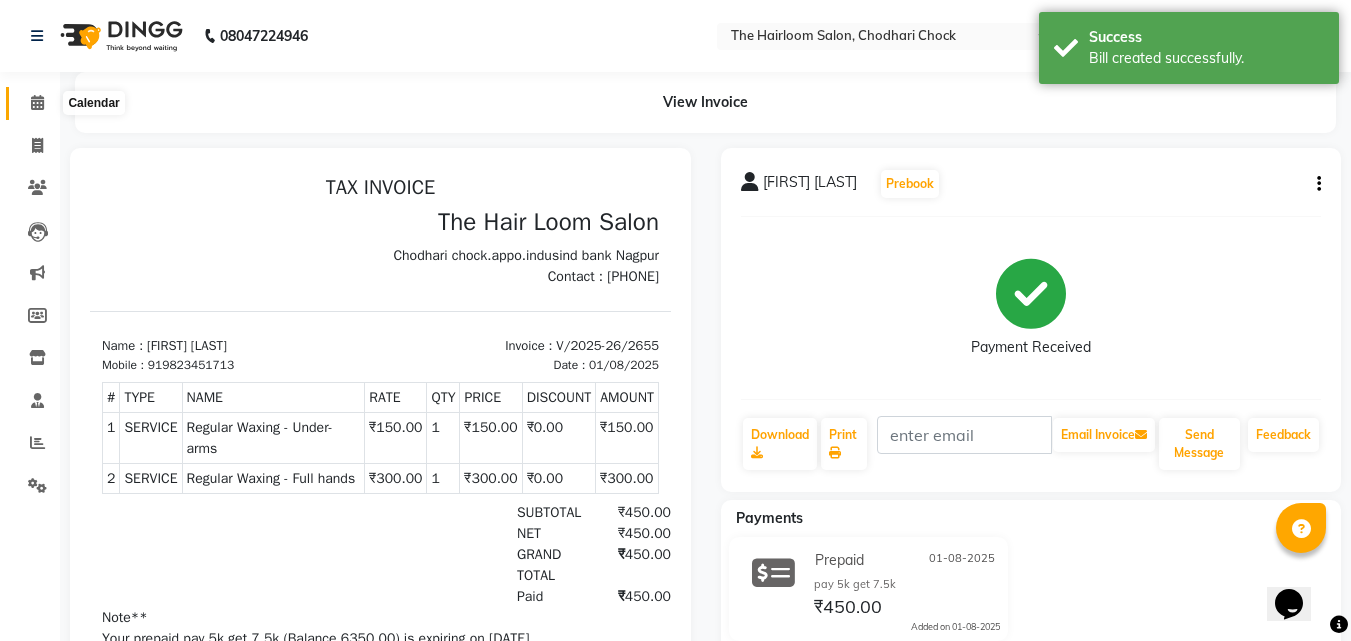 click 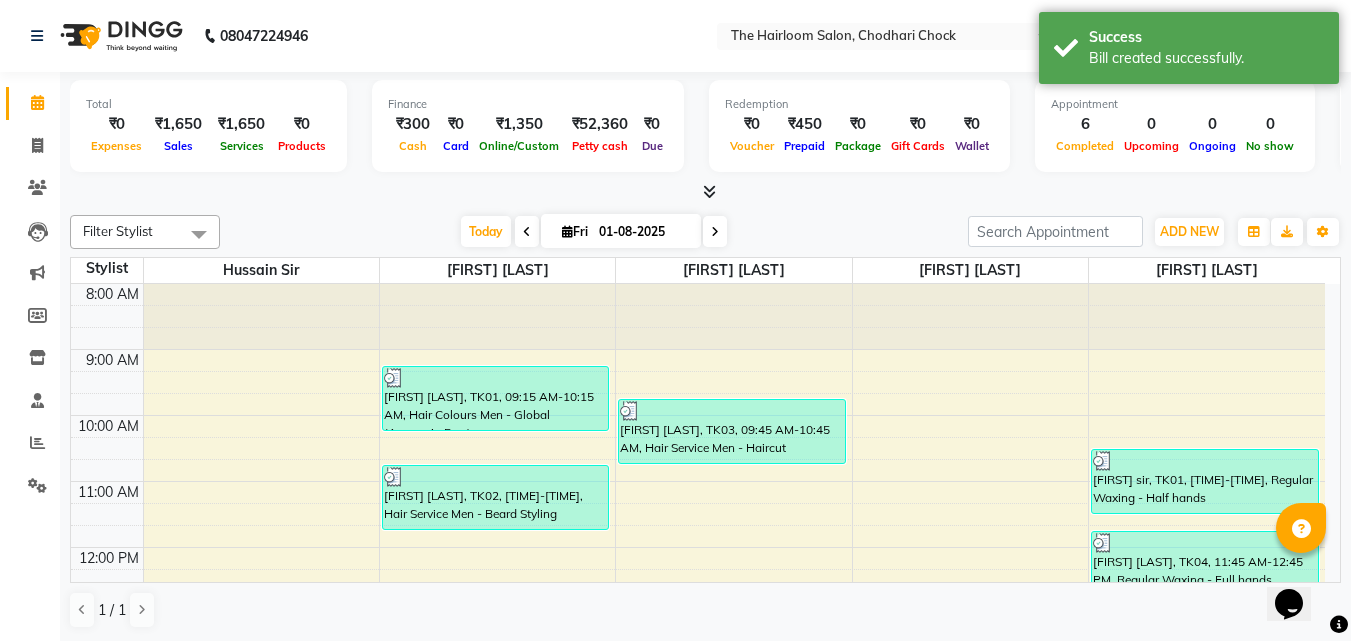 scroll, scrollTop: 529, scrollLeft: 0, axis: vertical 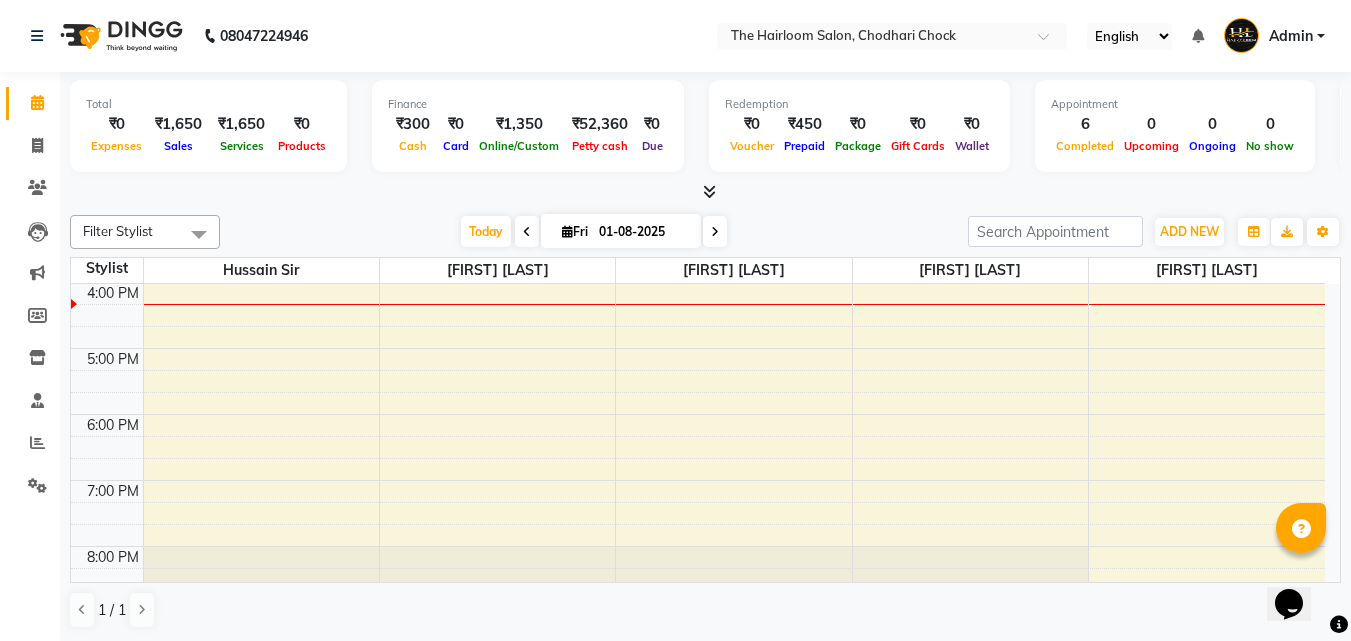 click on "[FIRST] [LAST], TK01, 09:15 AM-10:15 AM, Hair Colours Men  - Global (Ammonia Free)     [FIRST] [LAST], TK02, 10:45 AM-11:45 AM, Hair Service Men  - Beard Styling     [FIRST] [LAST], TK03, 09:45 AM-10:45 AM, Hair Service Men  - Haircut     [FIRST] [LAST], TK01, 10:30 AM-11:30 AM, Regular Waxing  - Half hands     [FIRST] [LAST], TK04, 11:45 AM-12:45 PM, Regular Waxing  - Full hands     [FIRST] [LAST], TK04, 12:45 PM-01:45 PM, Regular Waxing  - Under-arms" at bounding box center (698, 282) 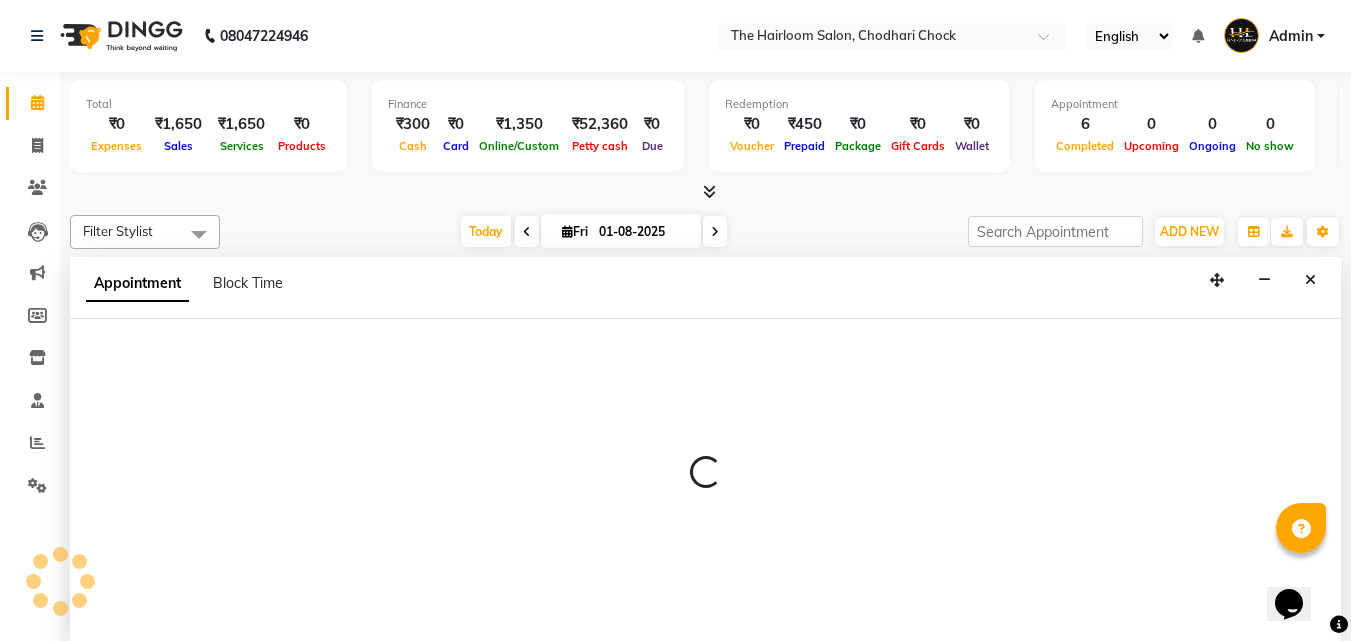 select on "41757" 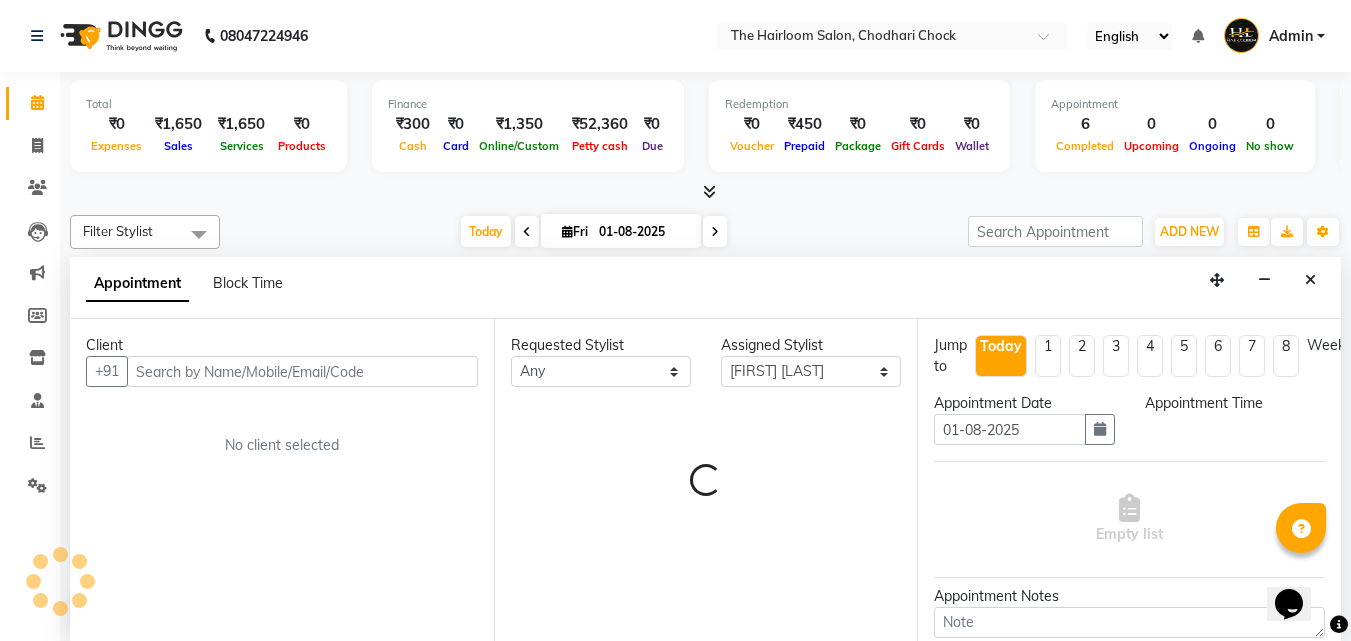 scroll, scrollTop: 1, scrollLeft: 0, axis: vertical 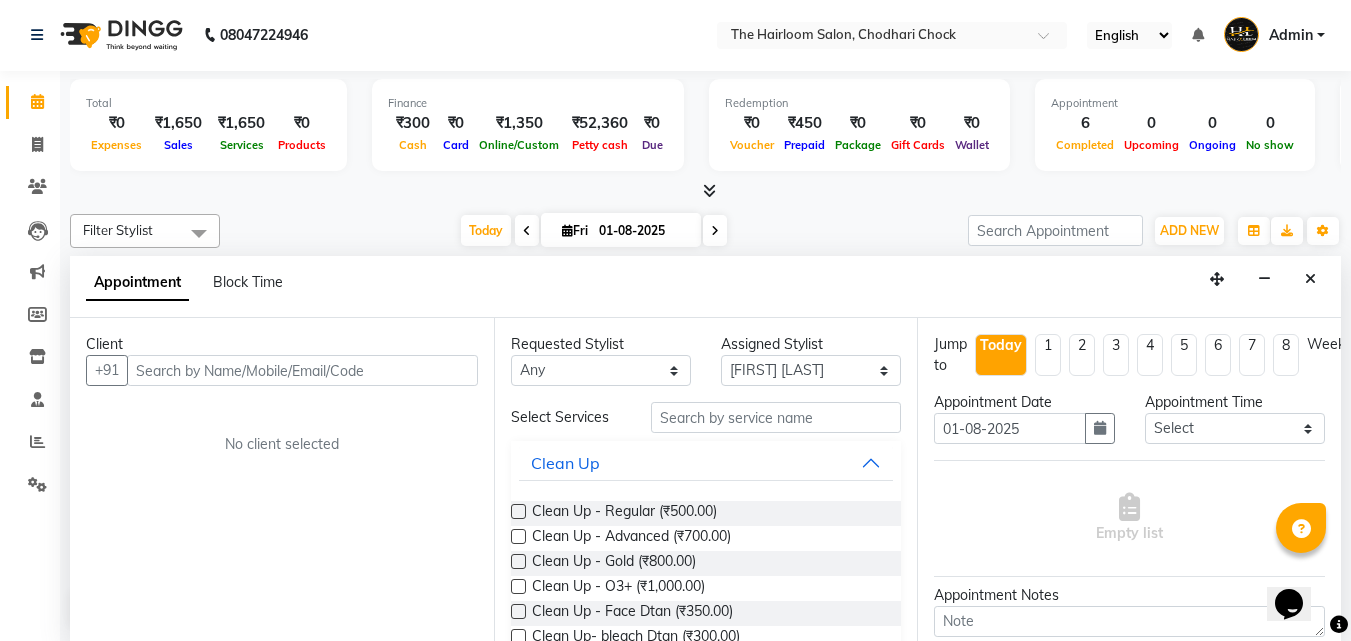 click on "6" at bounding box center (1085, 123) 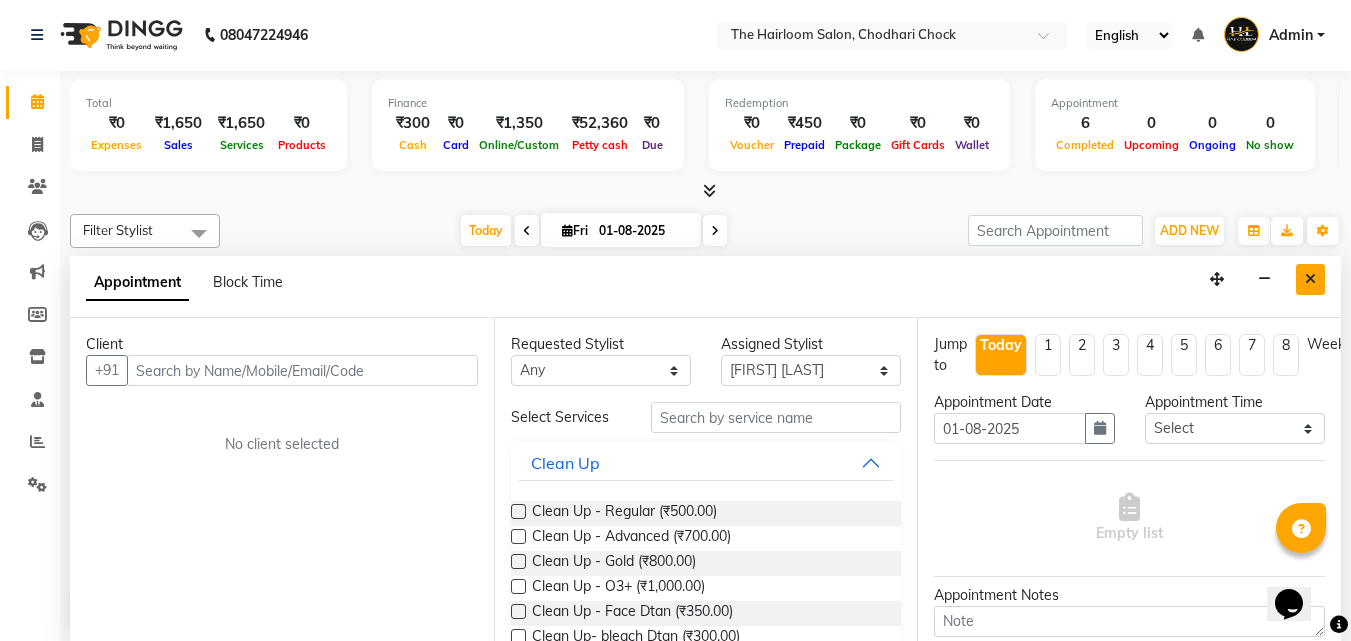 click at bounding box center (1310, 279) 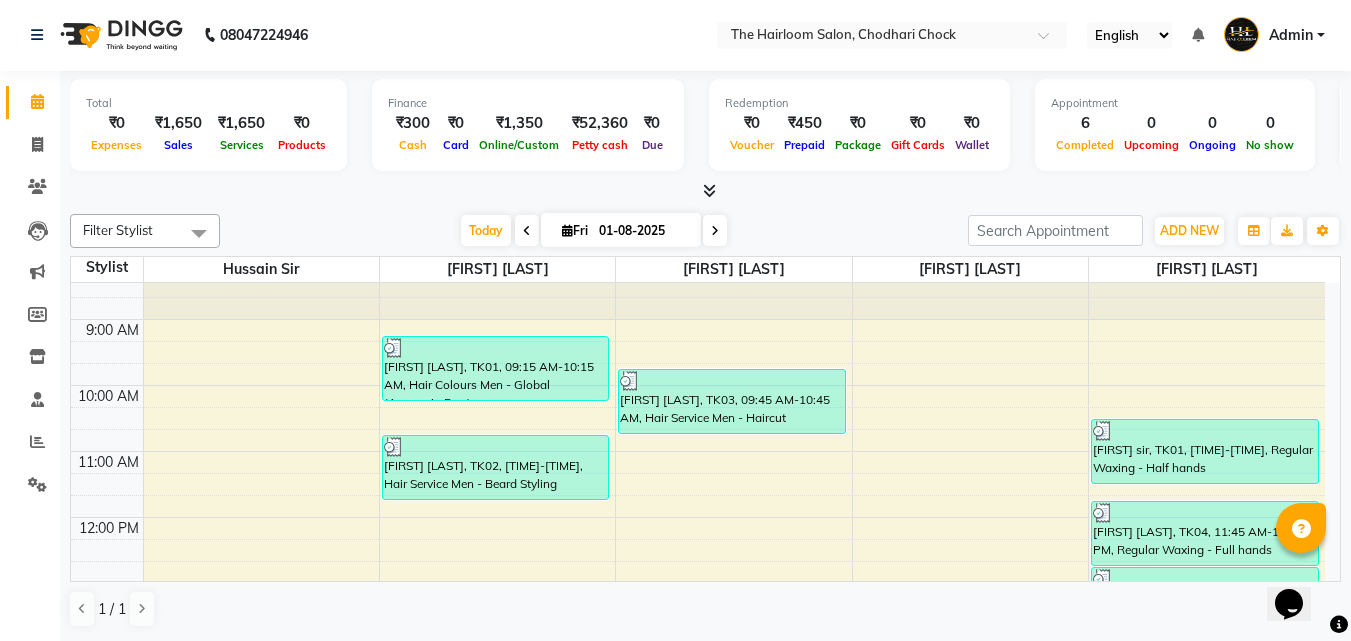 scroll, scrollTop: 0, scrollLeft: 0, axis: both 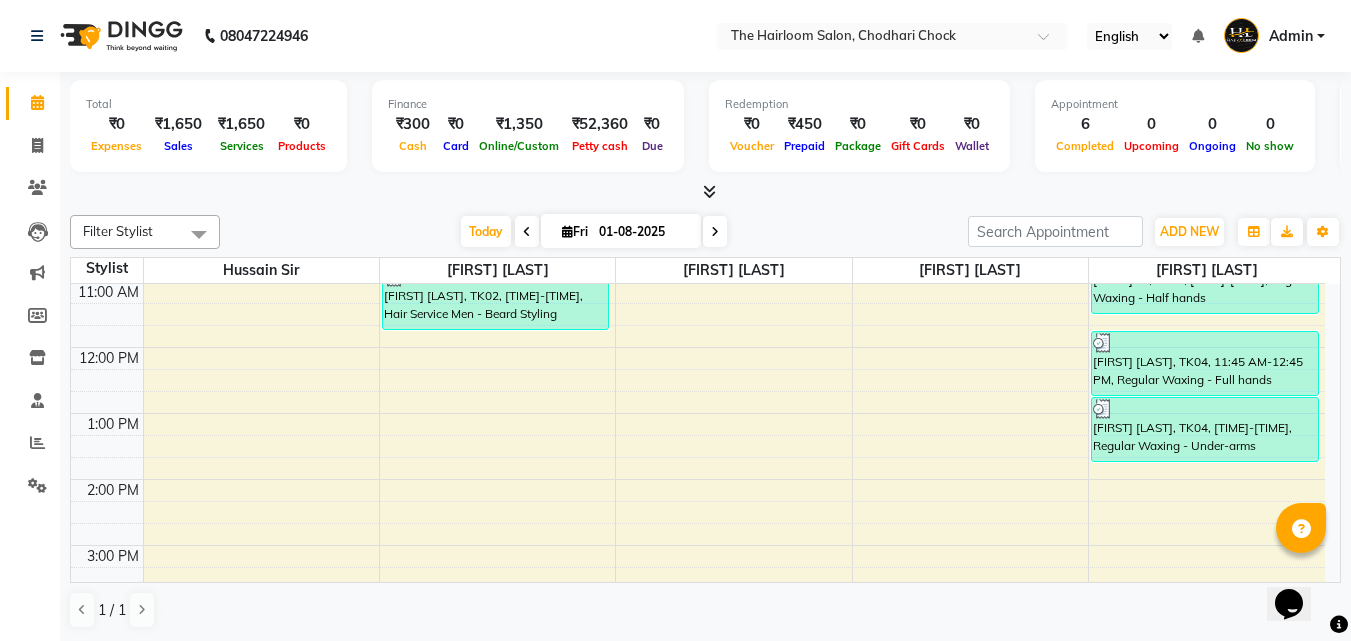 click on "[FIRST] [LAST], TK01, 09:15 AM-10:15 AM, Hair Colours Men  - Global (Ammonia Free)     [FIRST] [LAST], TK02, 10:45 AM-11:45 AM, Hair Service Men  - Beard Styling     [FIRST] [LAST], TK03, 09:45 AM-10:45 AM, Hair Service Men  - Haircut     [FIRST] [LAST], TK01, 10:30 AM-11:30 AM, Regular Waxing  - Half hands     [FIRST] [LAST], TK04, 11:45 AM-12:45 PM, Regular Waxing  - Full hands     [FIRST] [LAST], TK04, 12:45 PM-01:45 PM, Regular Waxing  - Under-arms" at bounding box center (698, 611) 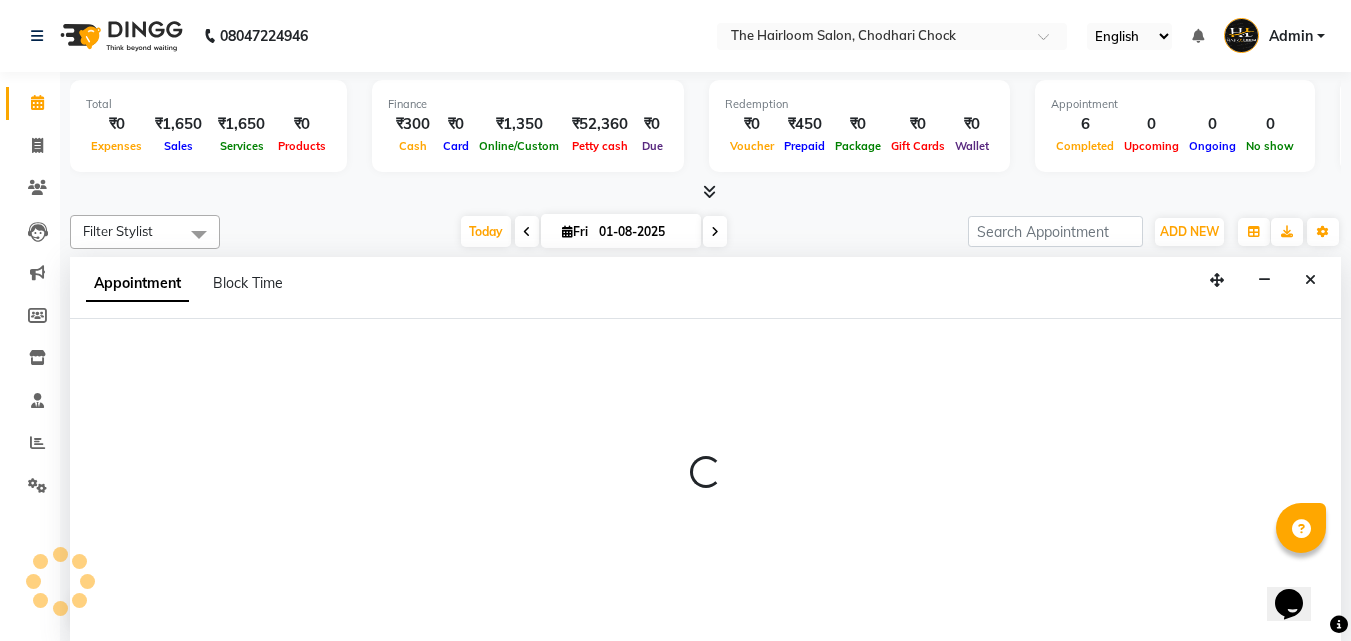 scroll, scrollTop: 1, scrollLeft: 0, axis: vertical 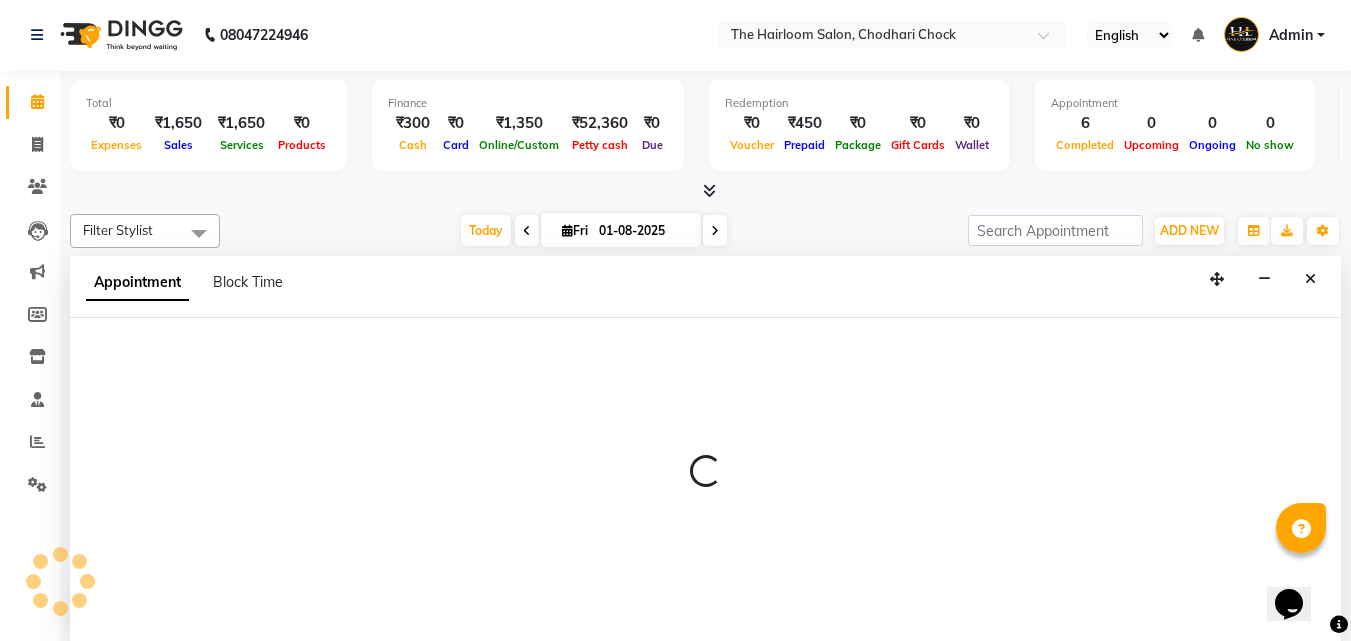 select on "41756" 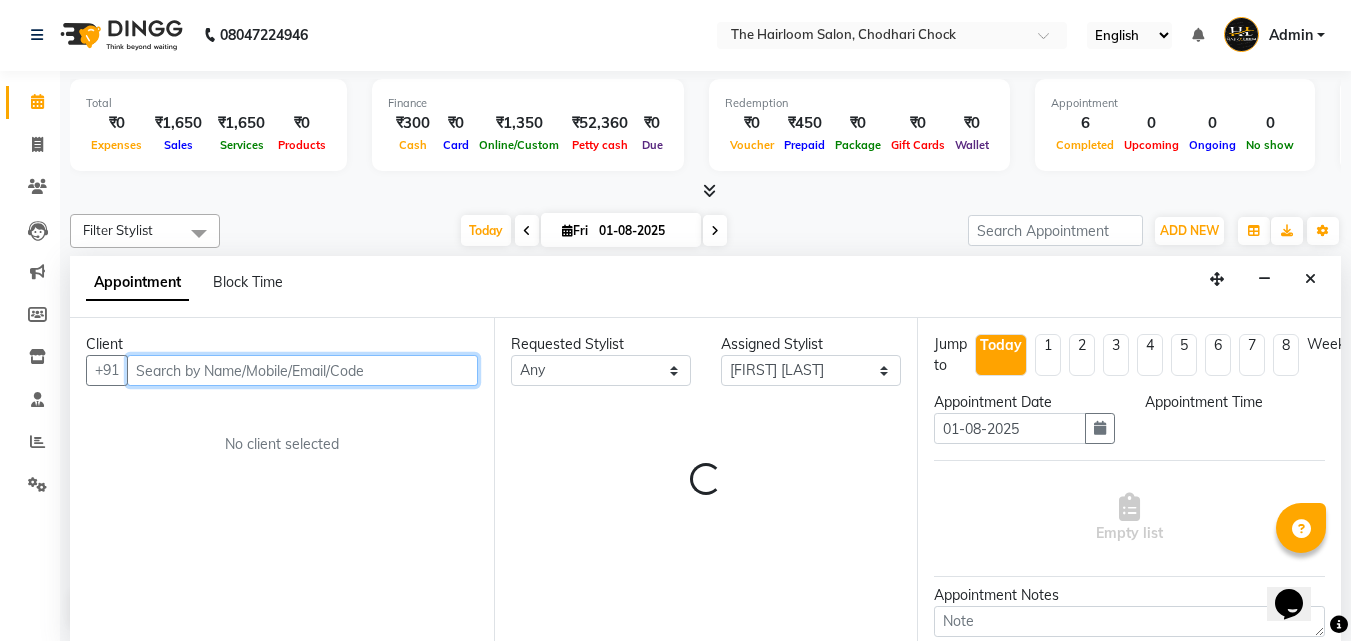 select on "720" 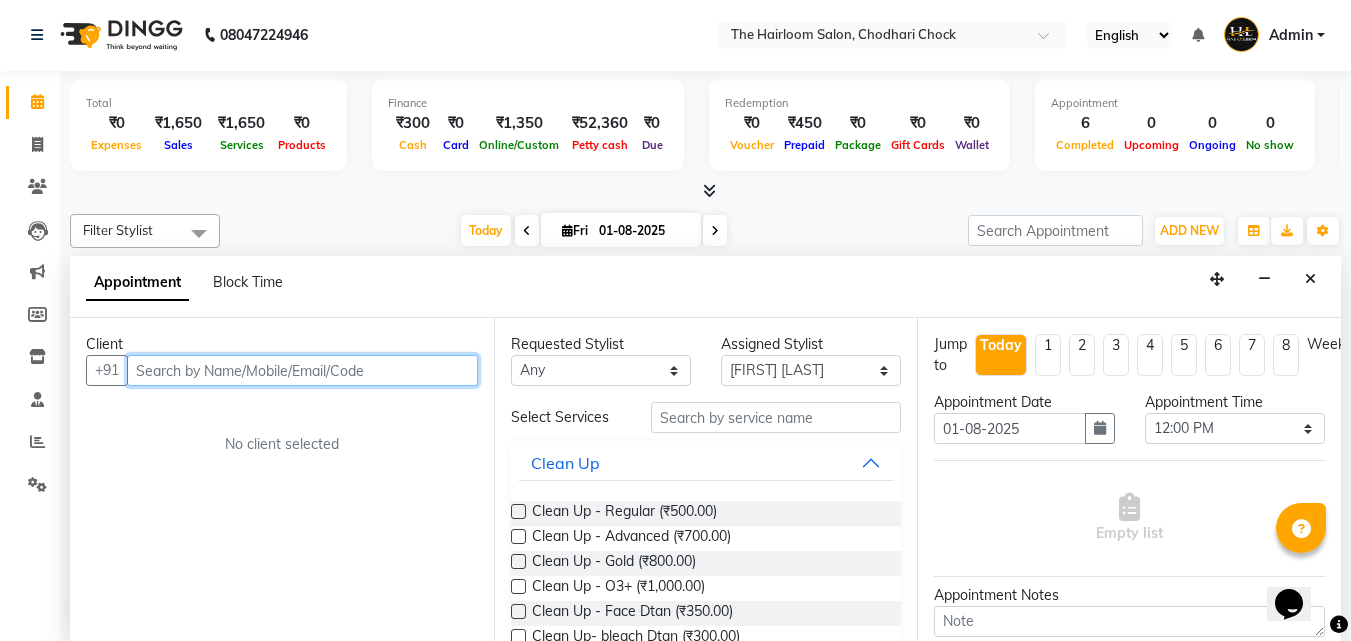 click at bounding box center (302, 370) 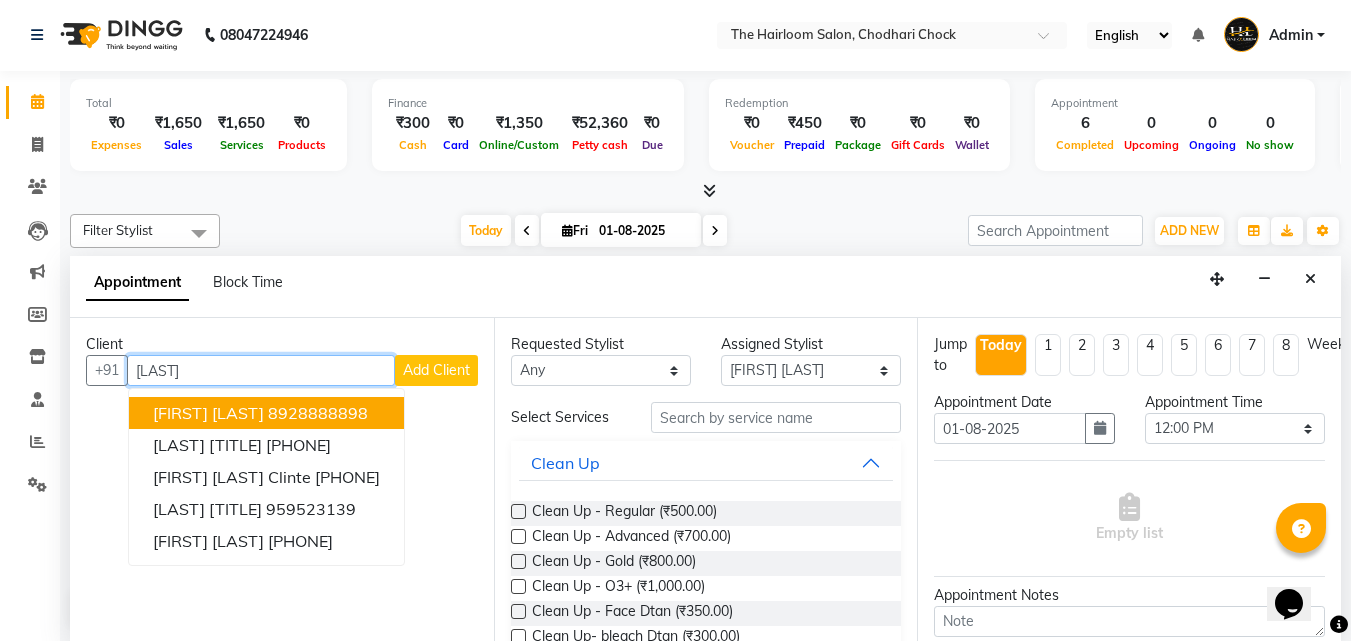 click on "8928888898" at bounding box center [318, 413] 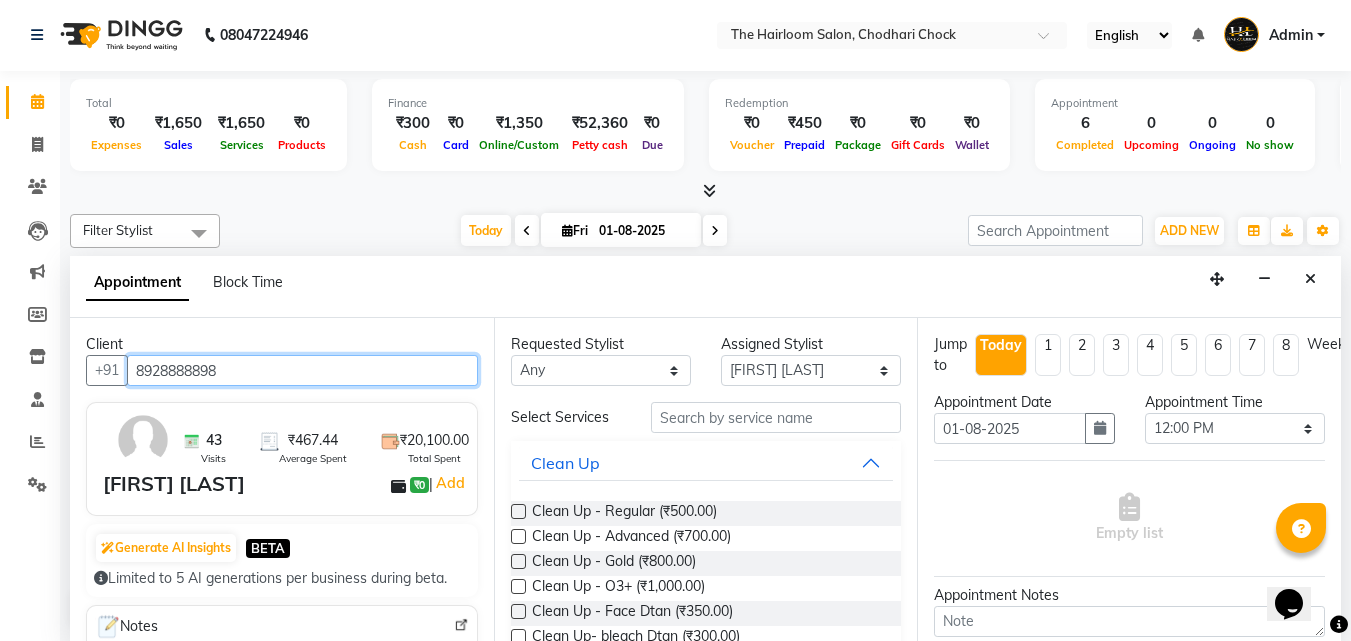 type on "8928888898" 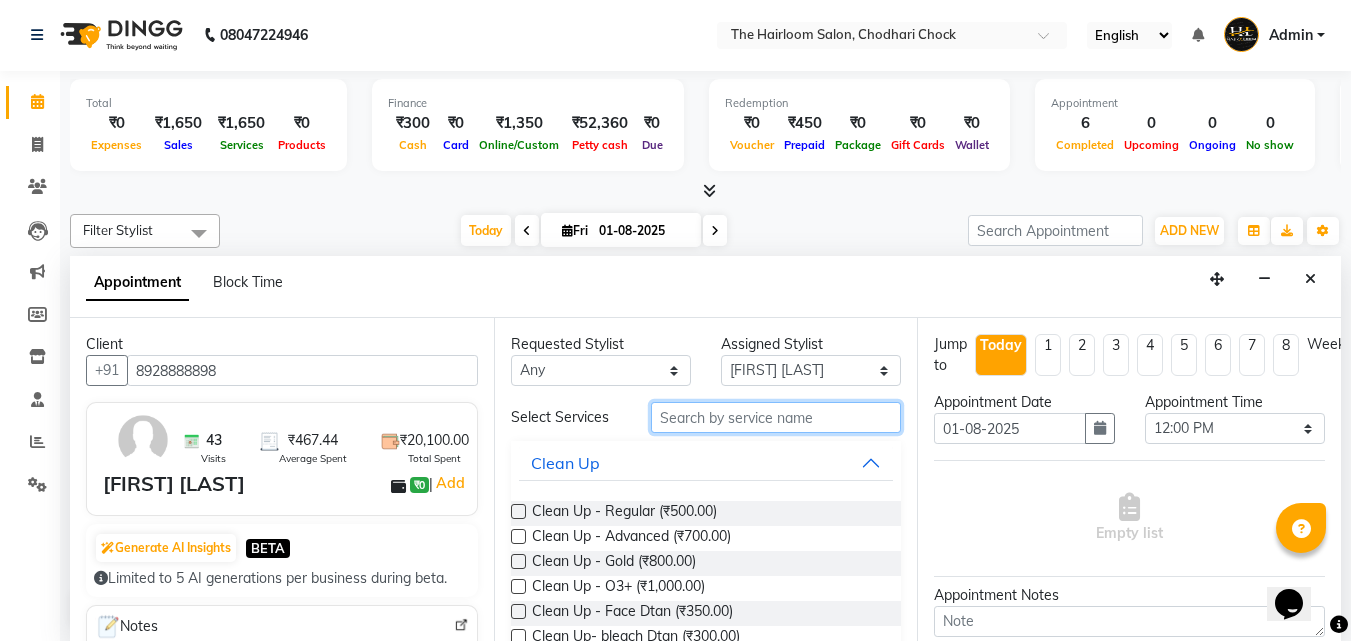 click at bounding box center [776, 417] 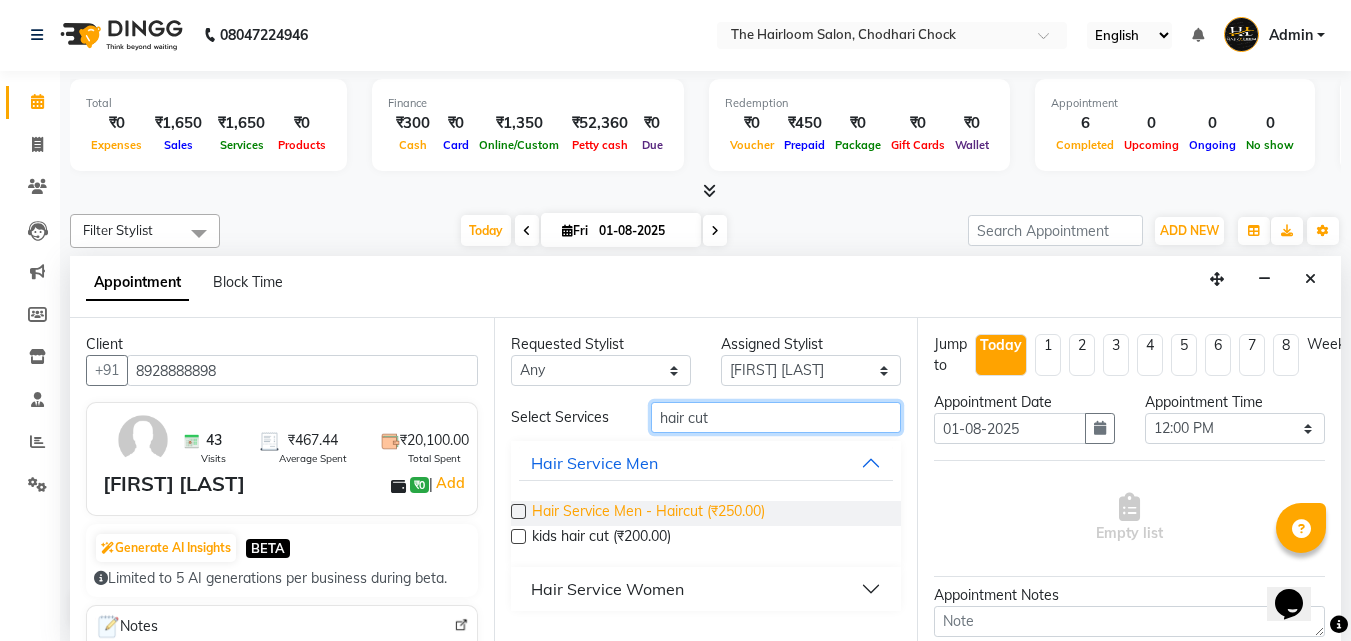 type on "hair cut" 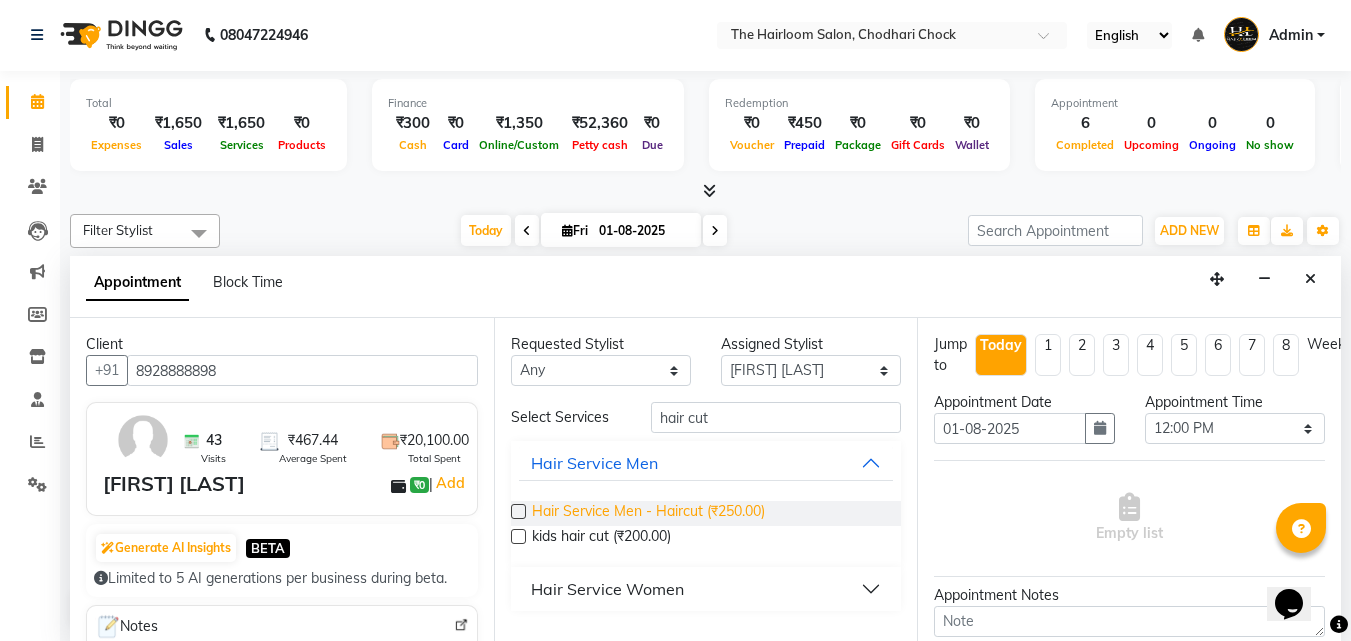 click on "Hair Service Men  - Haircut (₹250.00)" at bounding box center [648, 513] 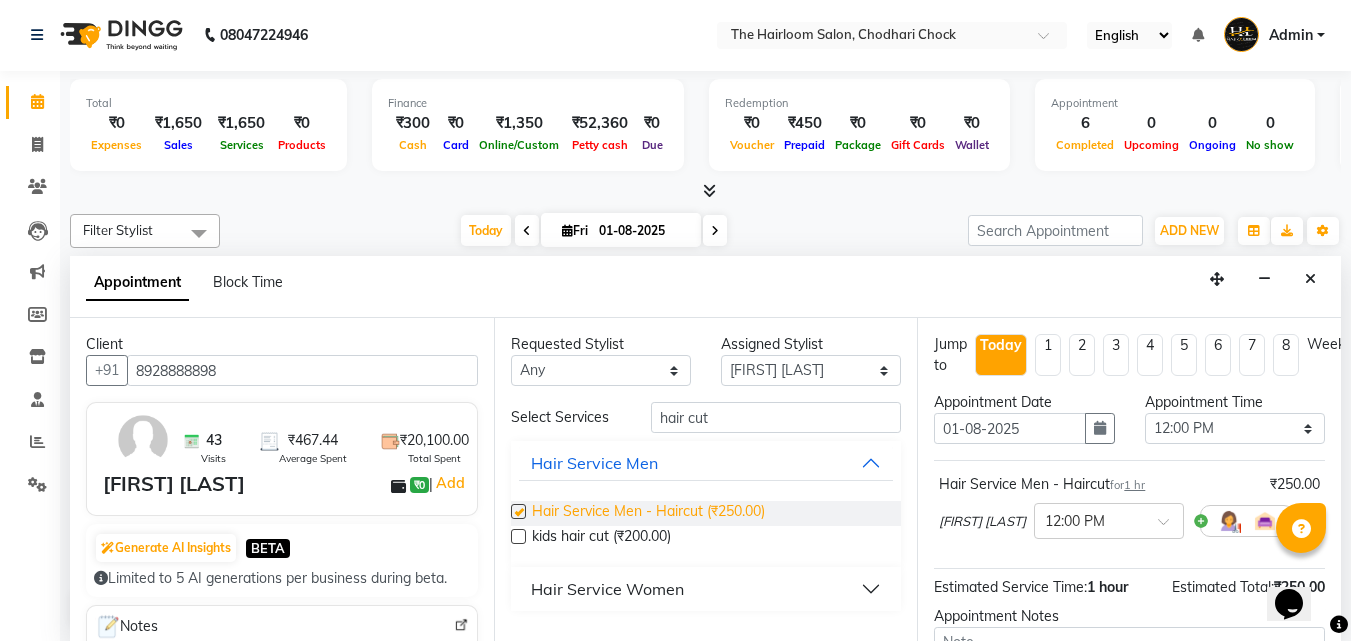 checkbox on "false" 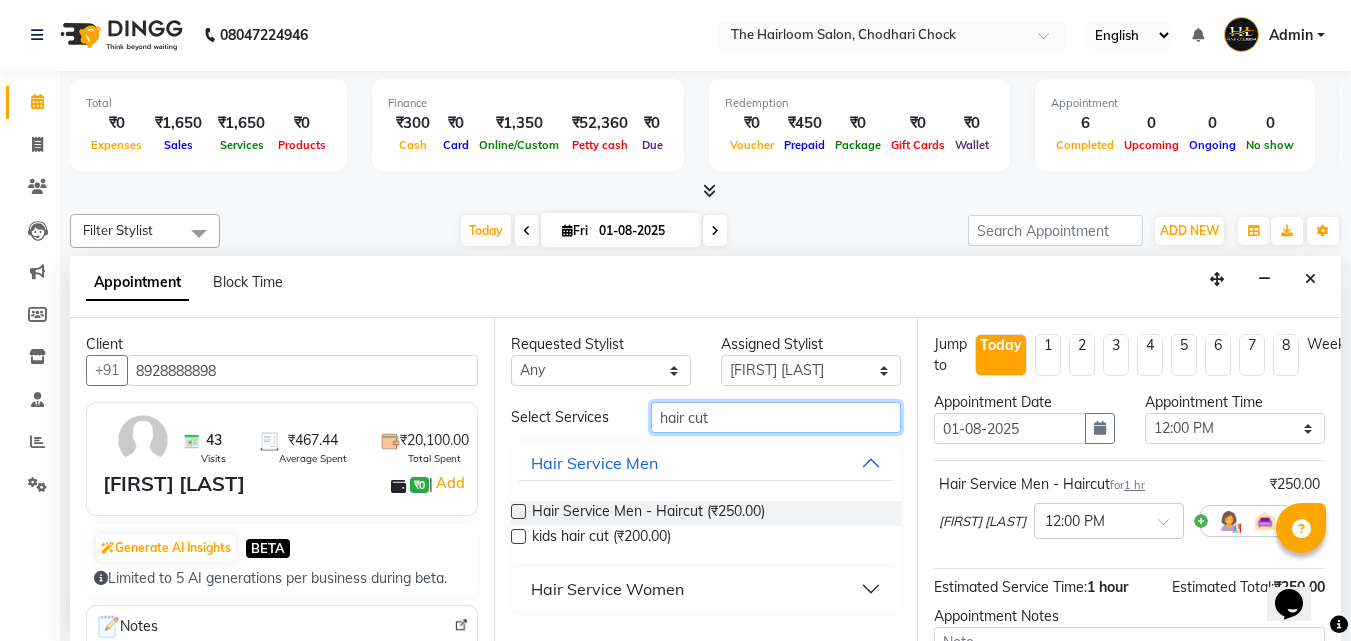 drag, startPoint x: 780, startPoint y: 431, endPoint x: 801, endPoint y: 407, distance: 31.890438 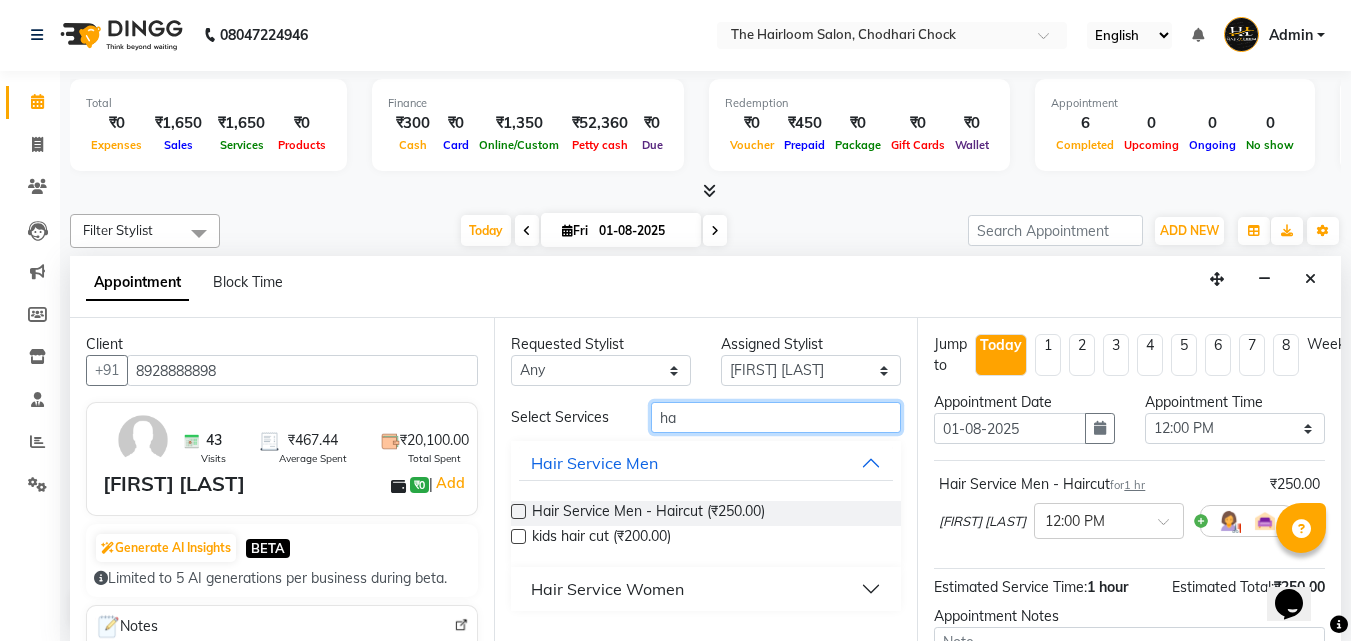type on "h" 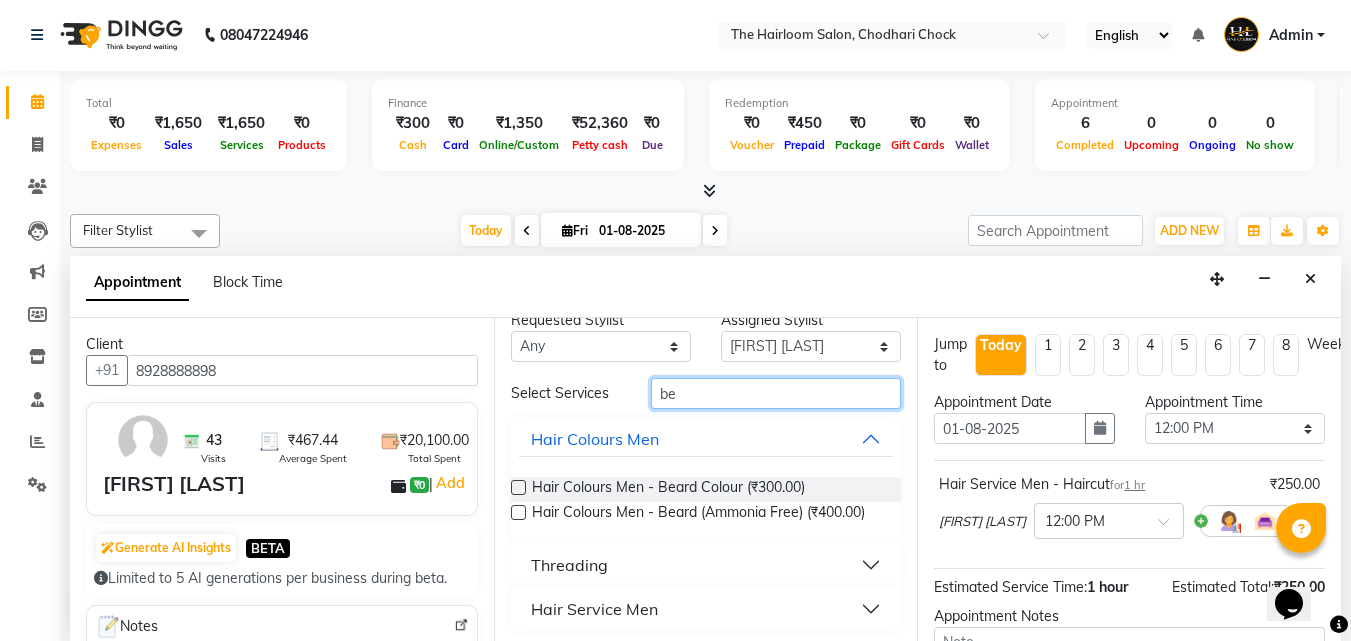 scroll, scrollTop: 30, scrollLeft: 0, axis: vertical 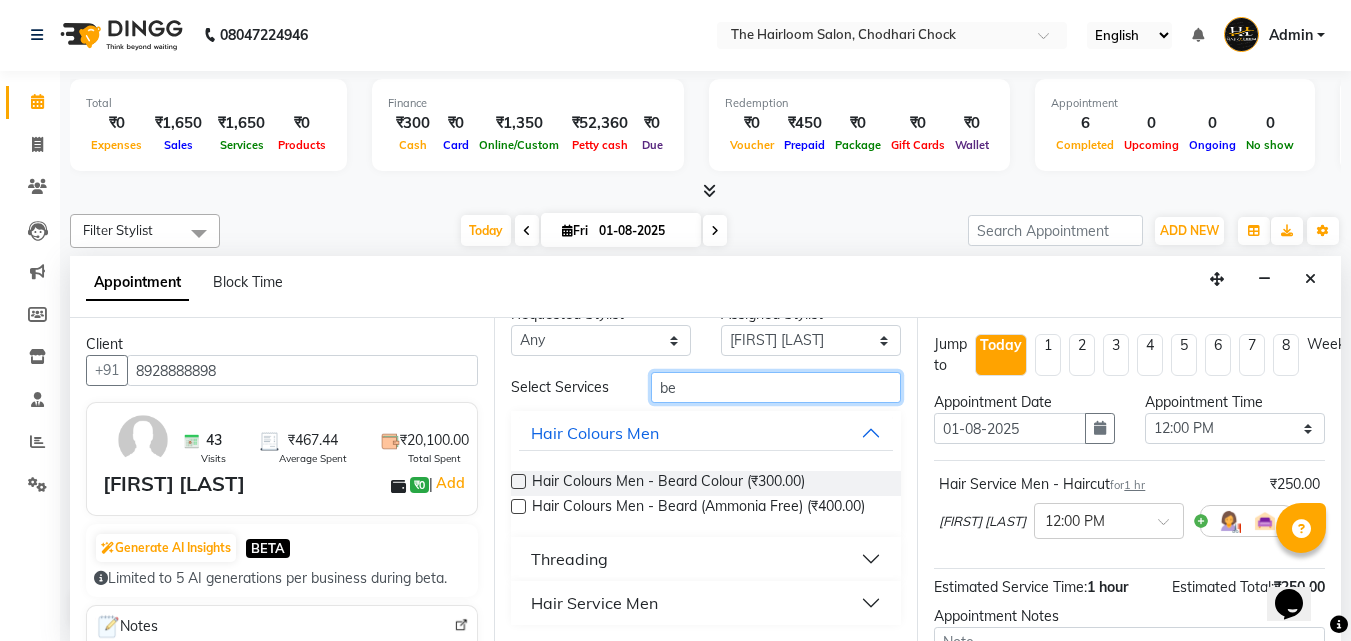 type on "be" 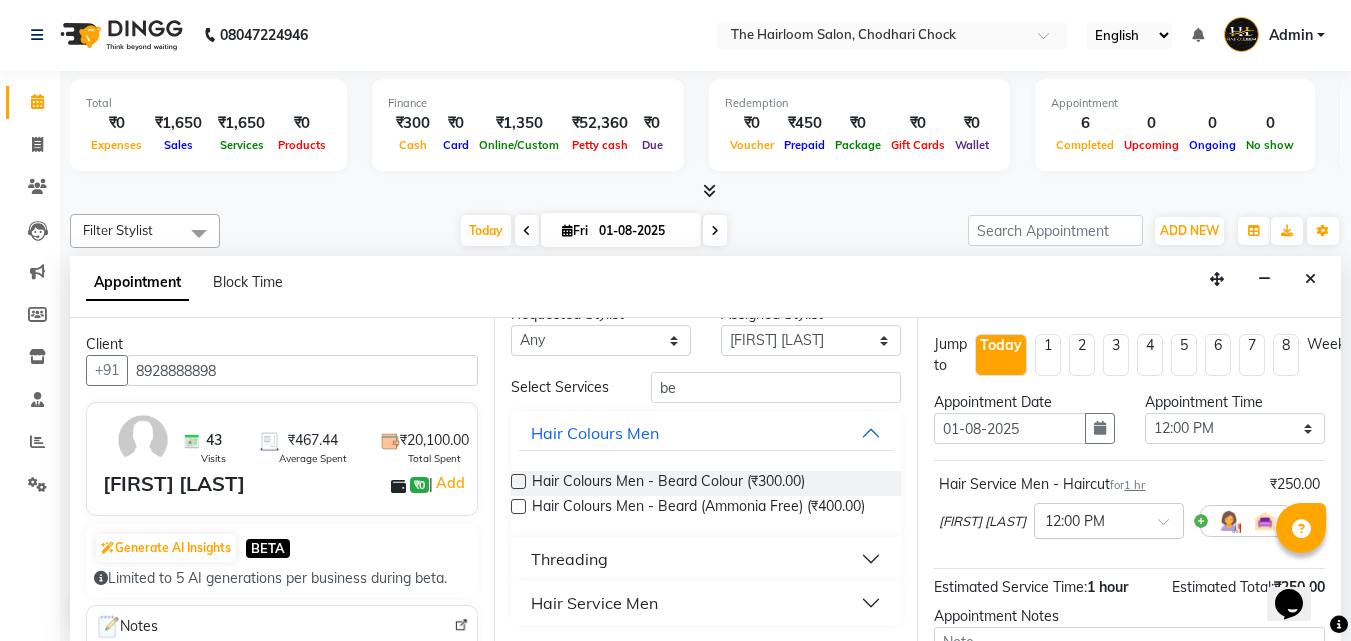 click on "Hair Service Men" at bounding box center [594, 603] 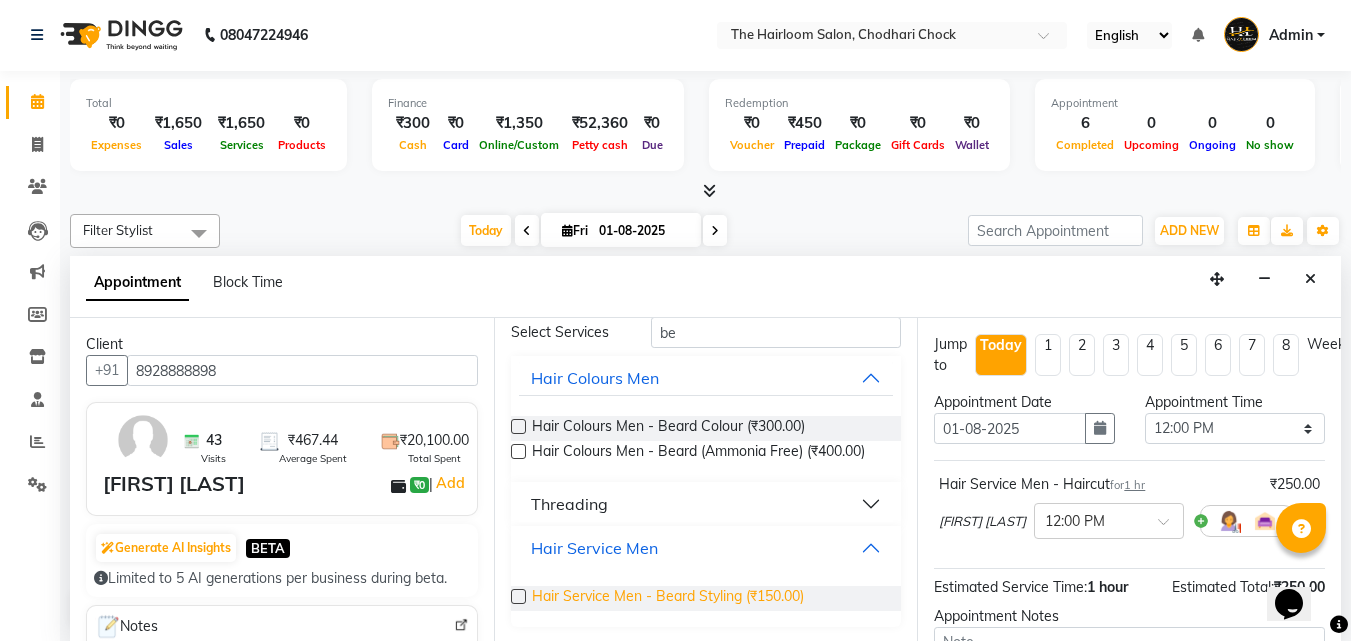 scroll, scrollTop: 86, scrollLeft: 0, axis: vertical 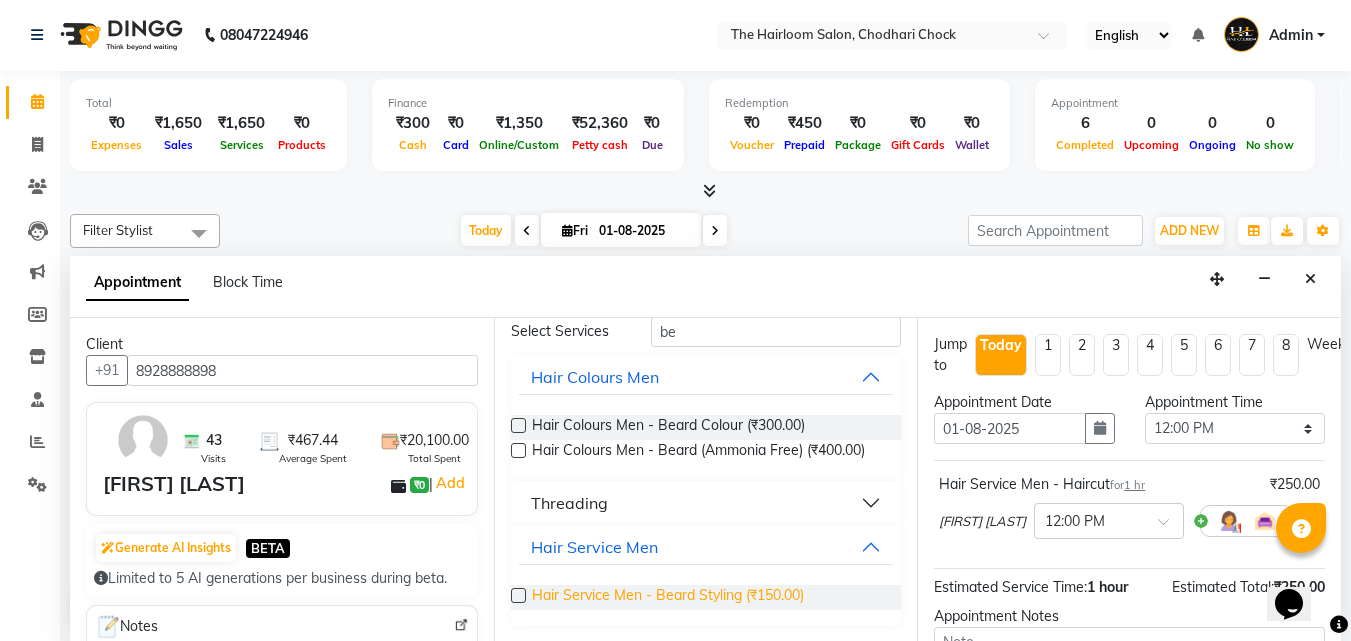 click on "Hair Service Men  - Beard Styling (₹150.00)" at bounding box center [668, 597] 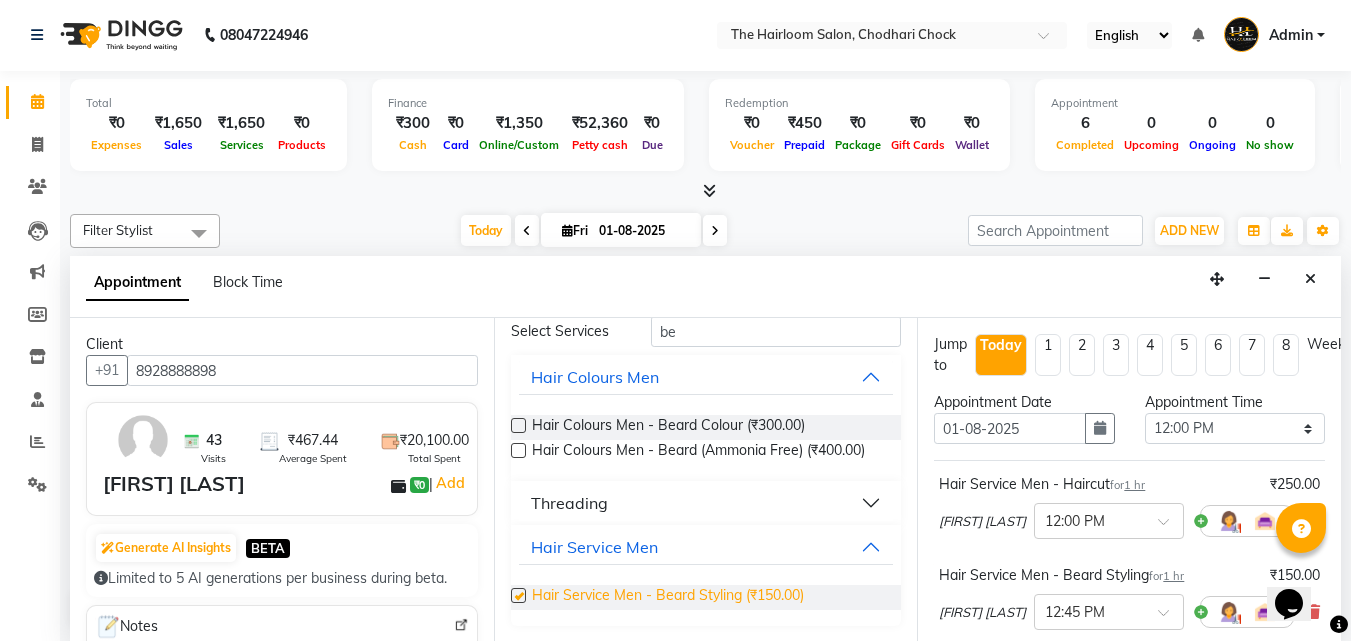 checkbox on "false" 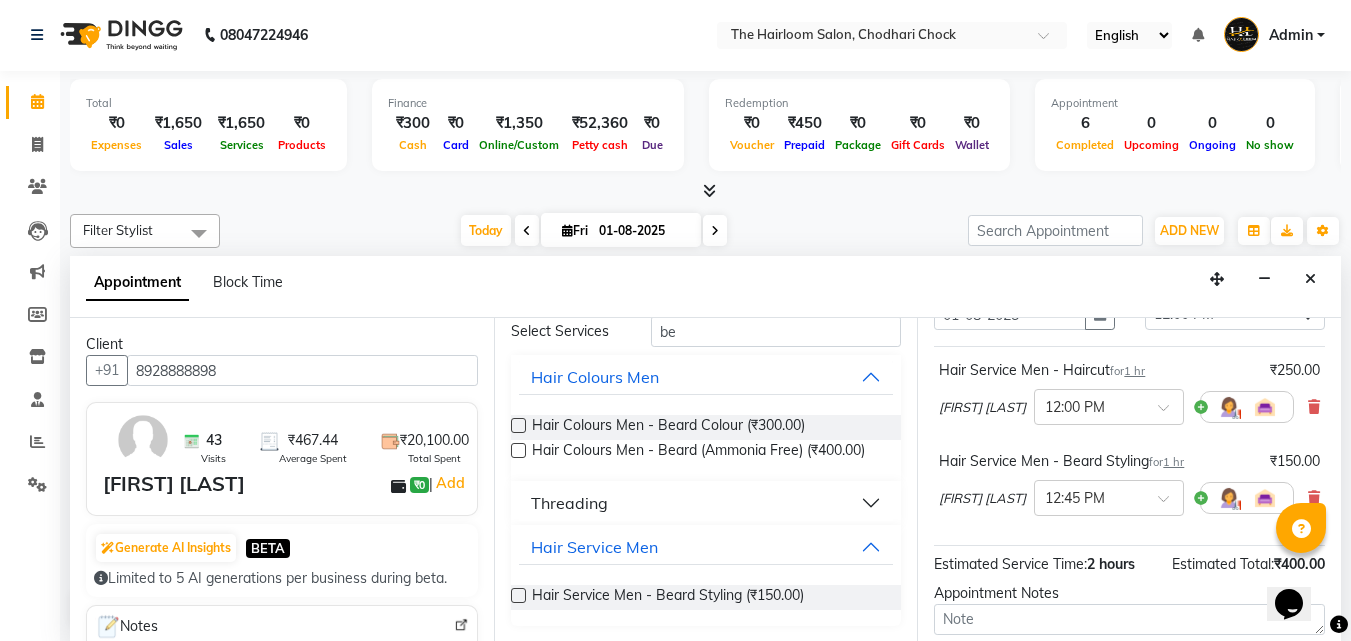 scroll, scrollTop: 300, scrollLeft: 0, axis: vertical 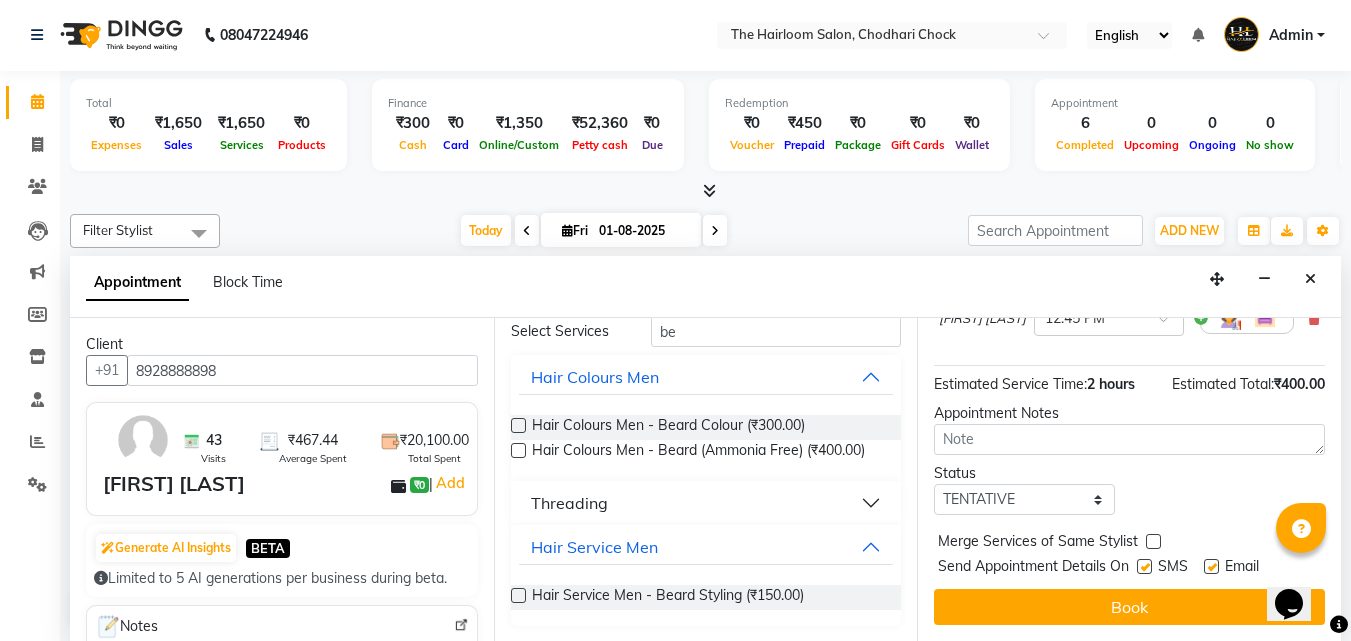 click at bounding box center [1211, 566] 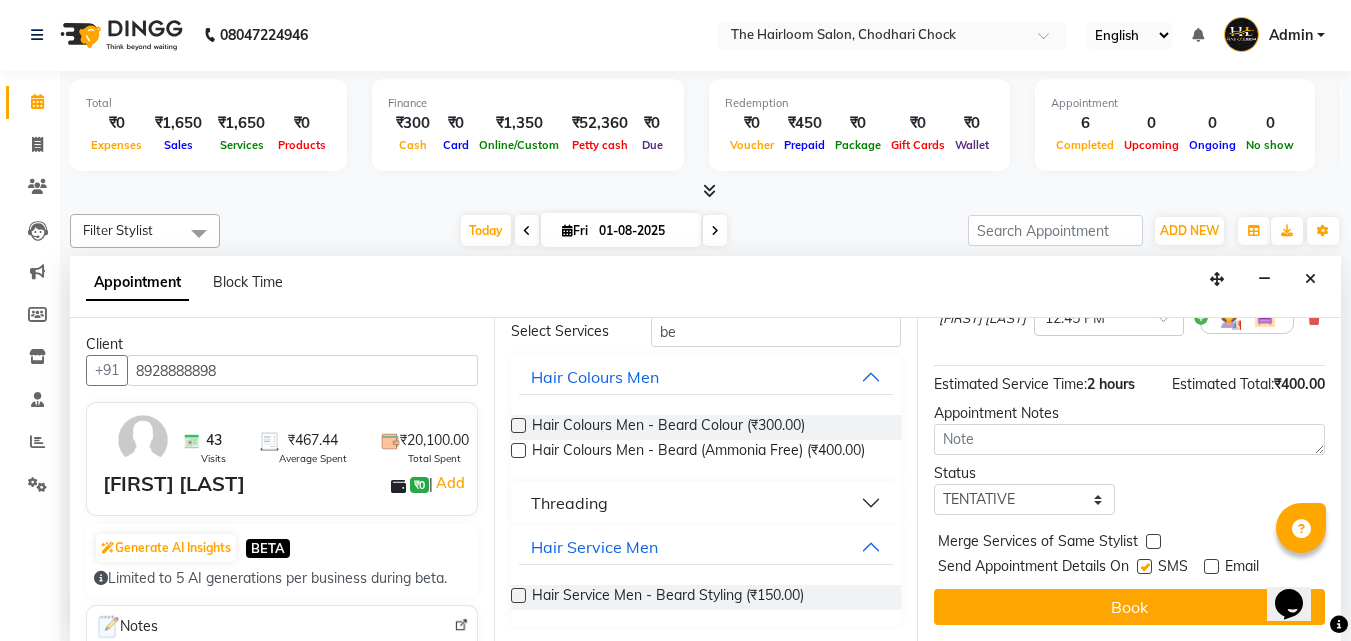 click at bounding box center [1144, 566] 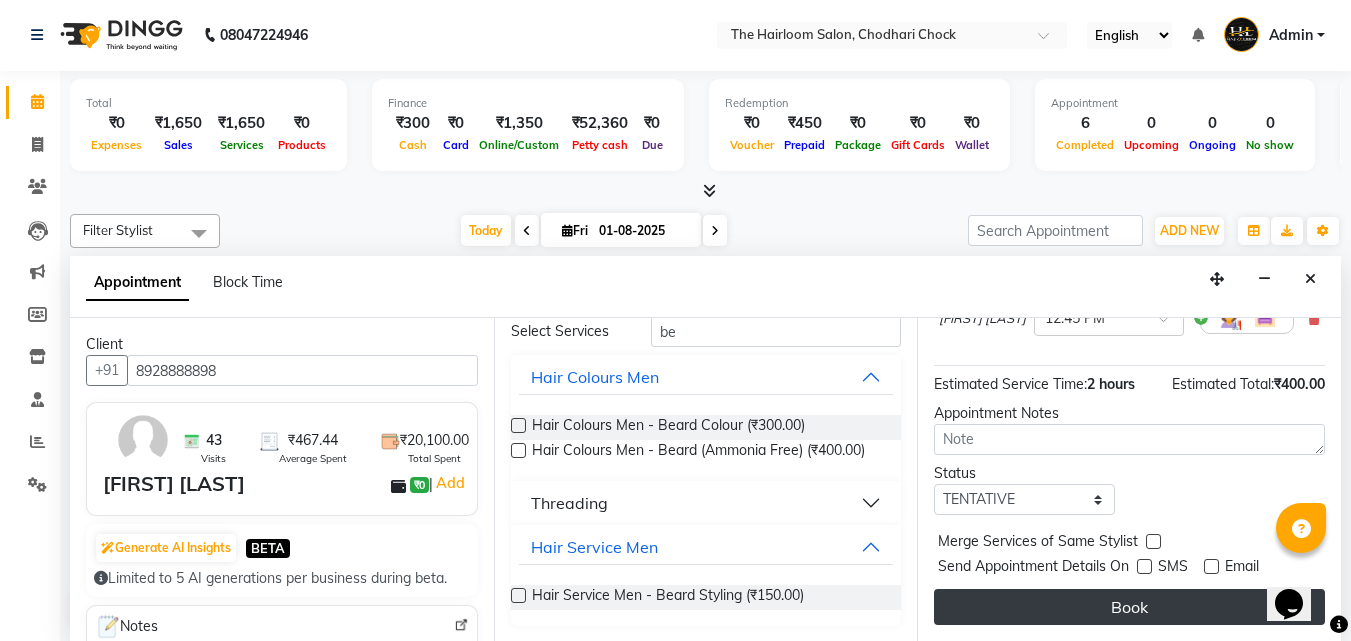 click on "Book" at bounding box center [1129, 607] 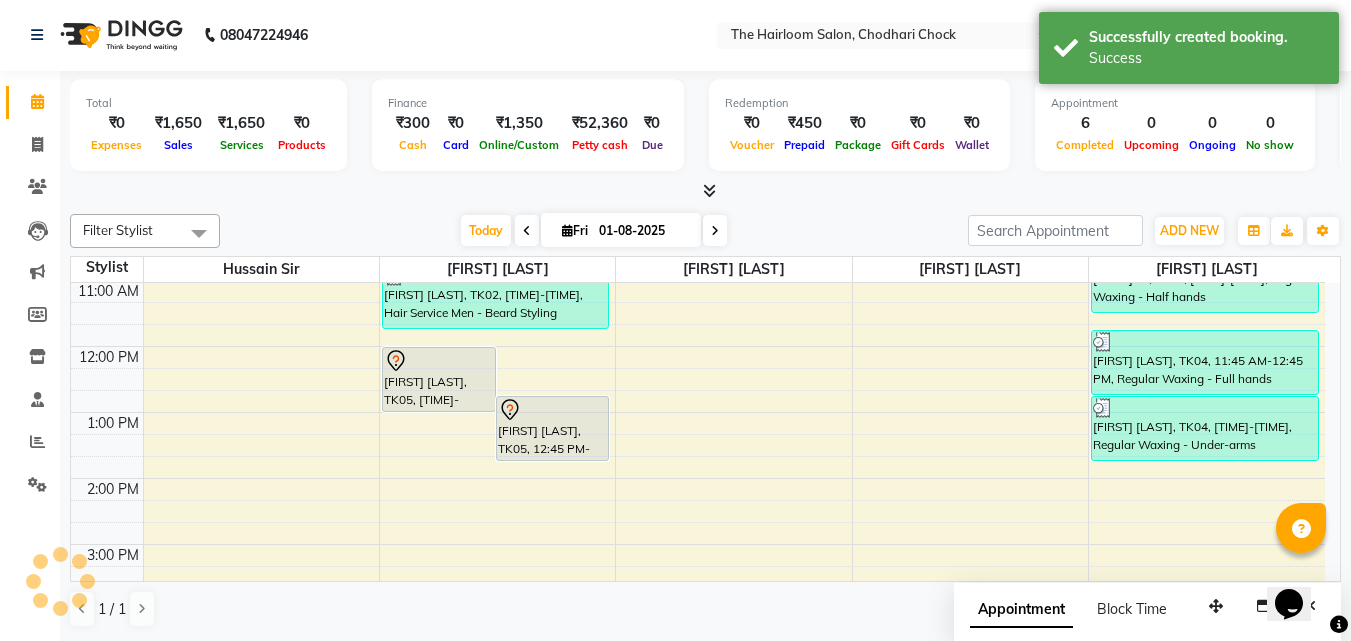 scroll, scrollTop: 0, scrollLeft: 0, axis: both 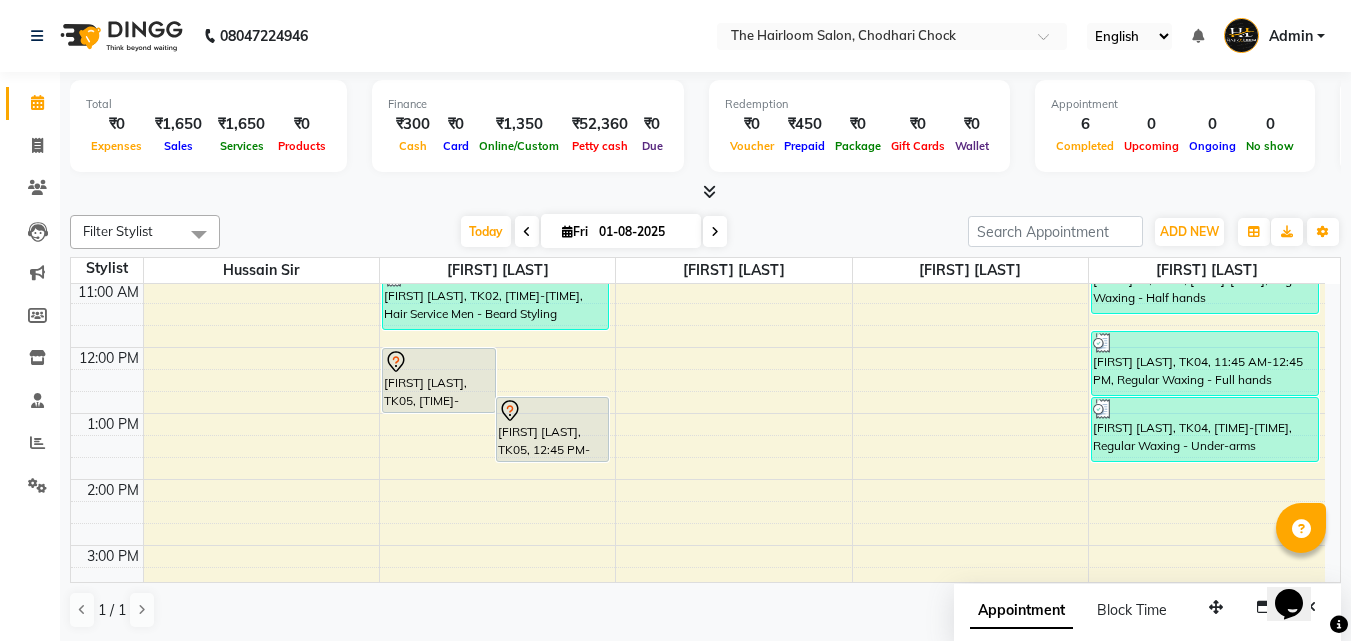 click on "[FIRST] [LAST], TK05, 12:00 PM-01:00 PM, Hair Service Men  - Haircut             [FIRST] [LAST], TK05, 12:45 PM-01:45 PM, Hair Service Men  - Beard Styling     [FIRST] [LAST], TK01, 09:15 AM-10:15 AM, Hair Colours Men  - Global (Ammonia Free)     [FIRST] [LAST], TK02, 10:45 AM-11:45 AM, Hair Service Men  - Beard Styling     [FIRST] [LAST], TK03, 09:45 AM-10:45 AM, Hair Service Men  - Haircut     [FIRST] [LAST], TK01, 10:30 AM-11:30 AM, Regular Waxing  - Half hands     [FIRST] [LAST], TK04, 11:45 AM-12:45 PM, Regular Waxing  - Full hands     [FIRST] [LAST], TK04, 12:45 PM-01:45 PM, Regular Waxing  - Under-arms" at bounding box center (698, 611) 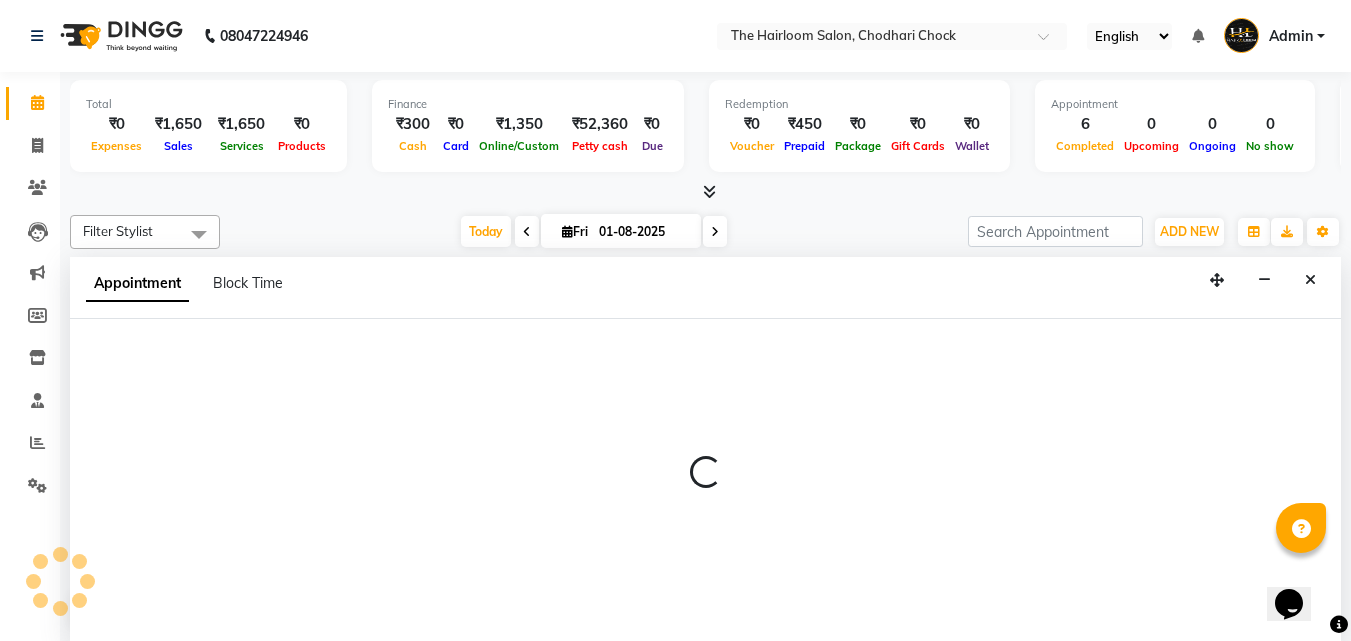 scroll, scrollTop: 1, scrollLeft: 0, axis: vertical 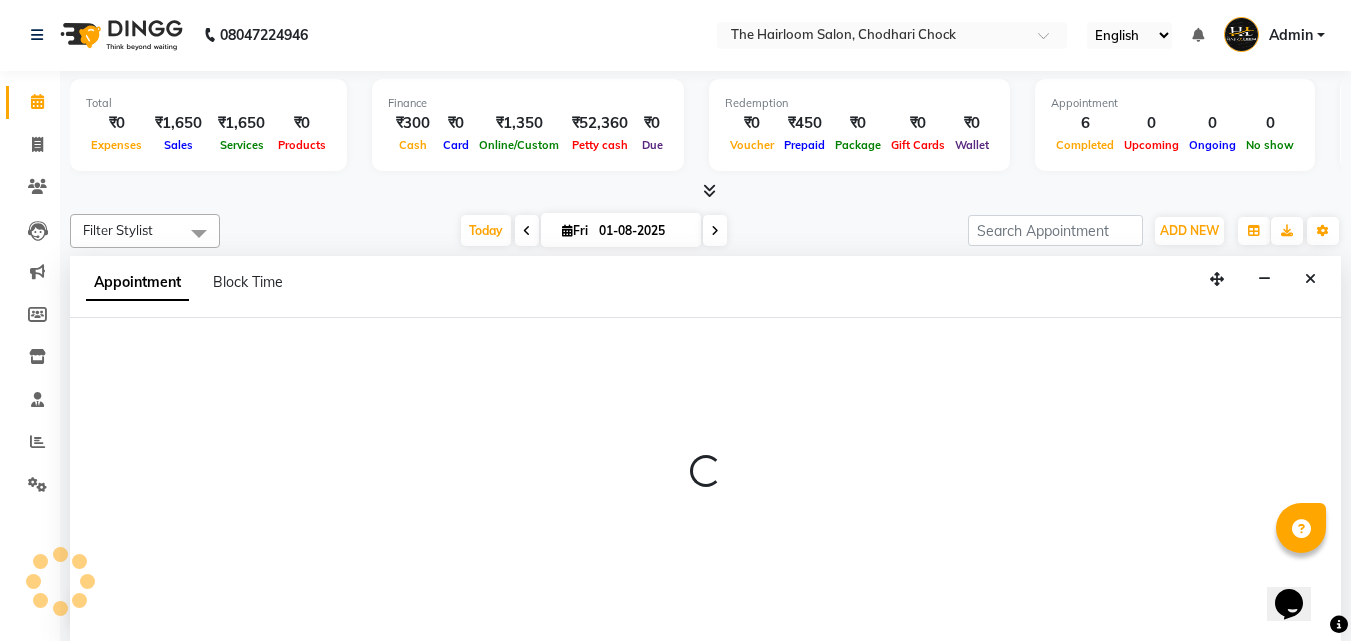 select on "41958" 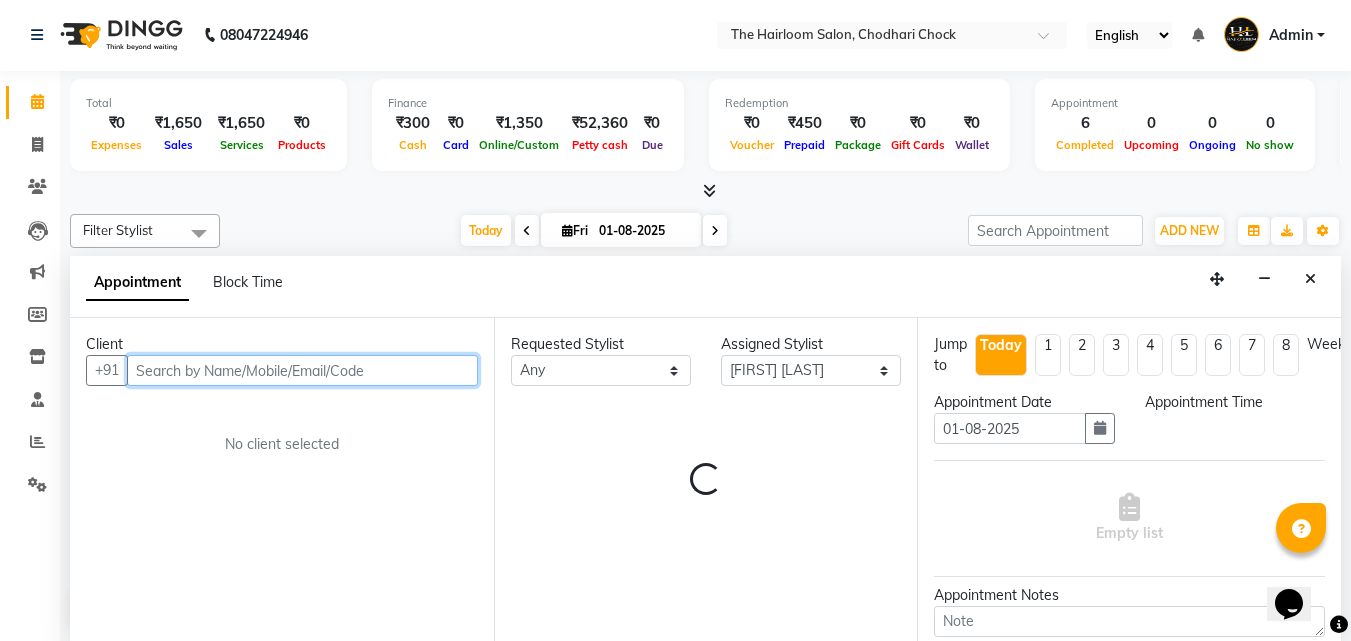 select on "720" 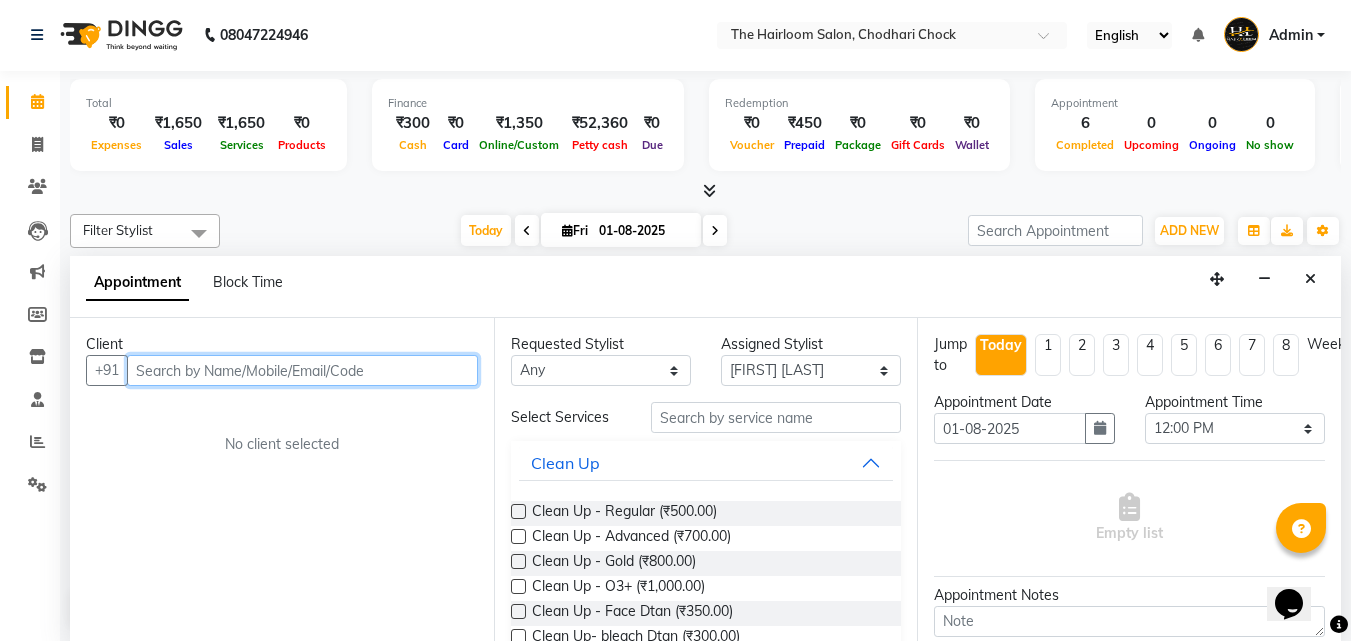 click at bounding box center [302, 370] 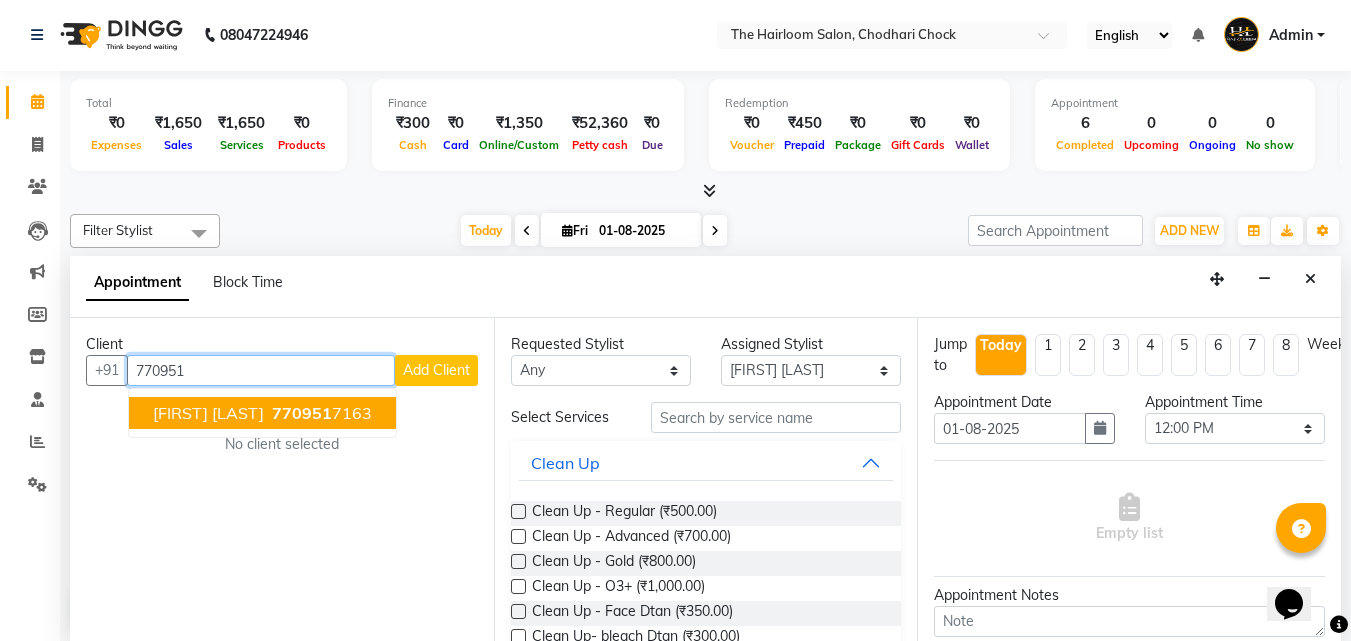 click on "[FIRST] [LAST]" at bounding box center [208, 413] 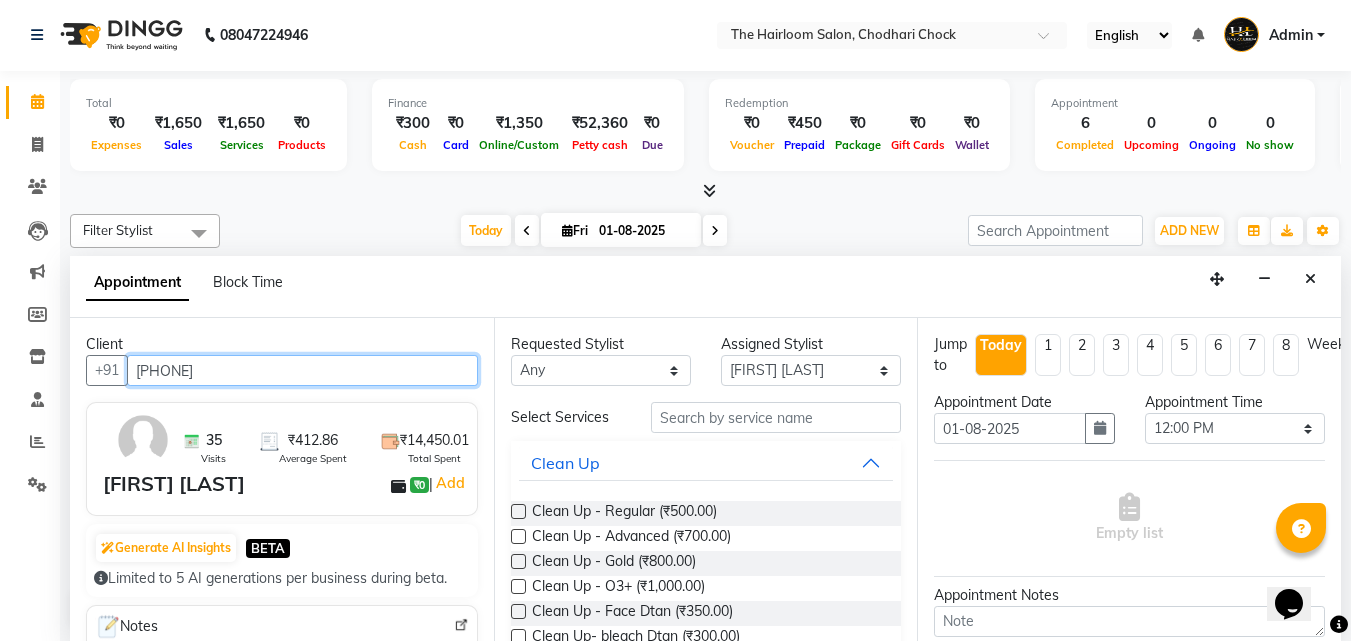 type on "[PHONE]" 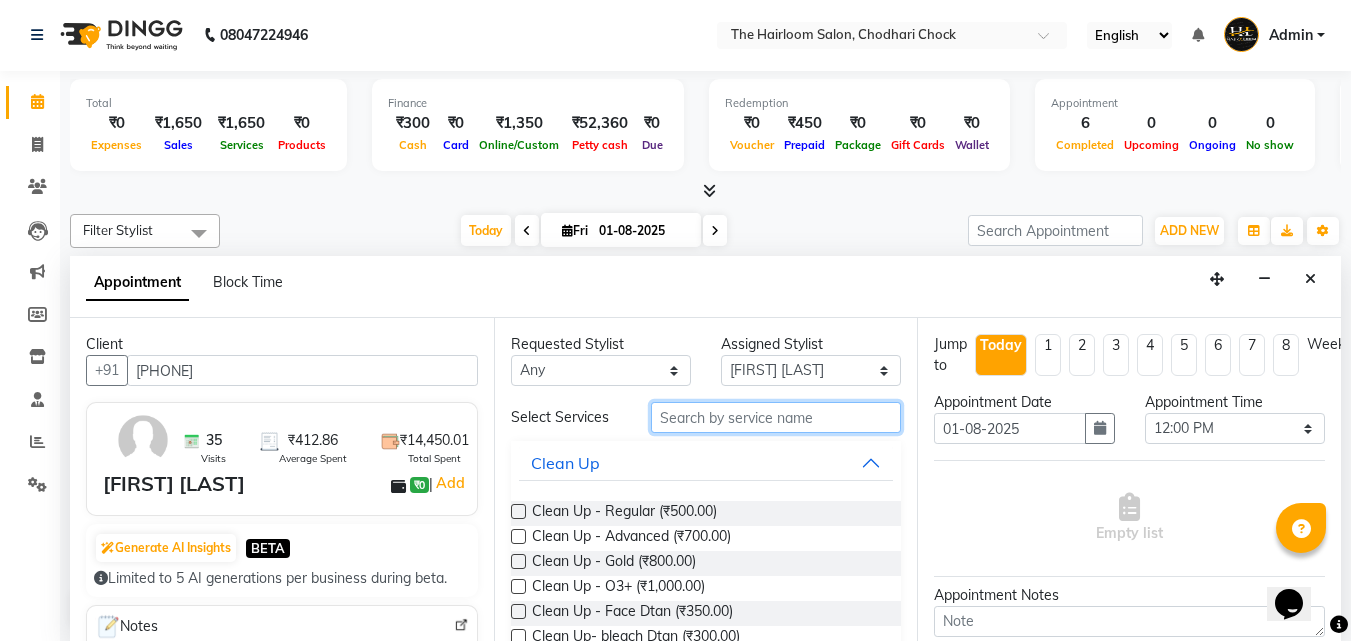 click at bounding box center [776, 417] 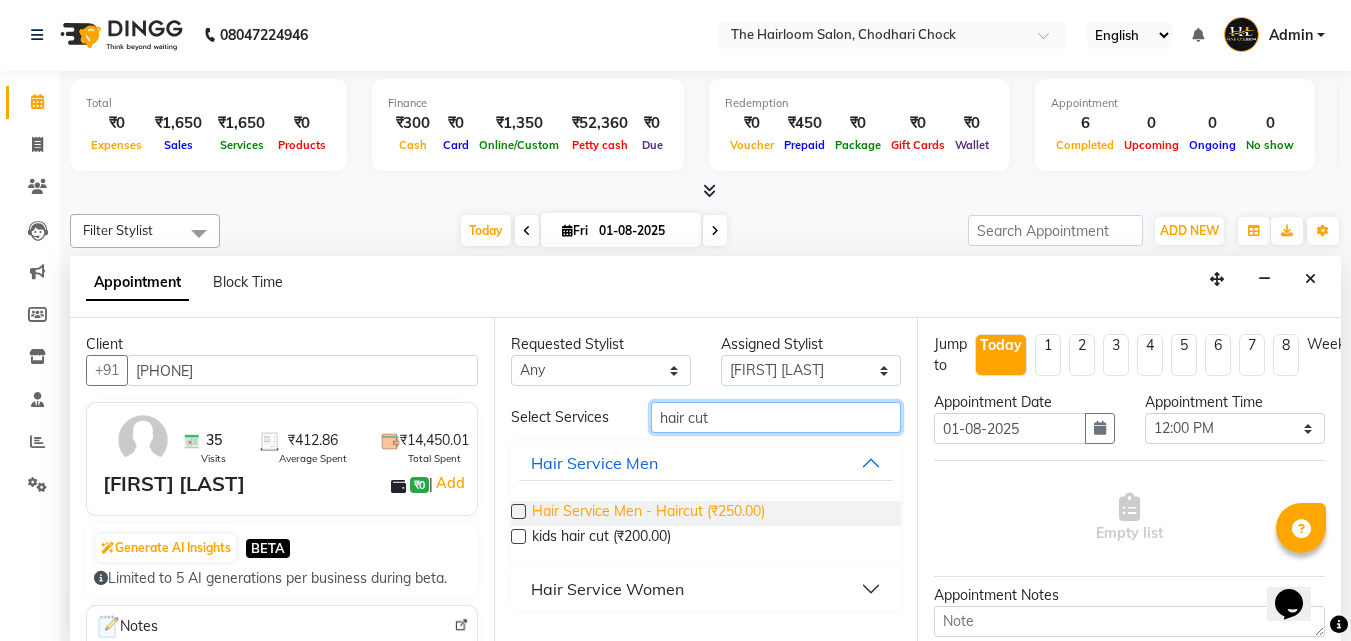 type on "hair cut" 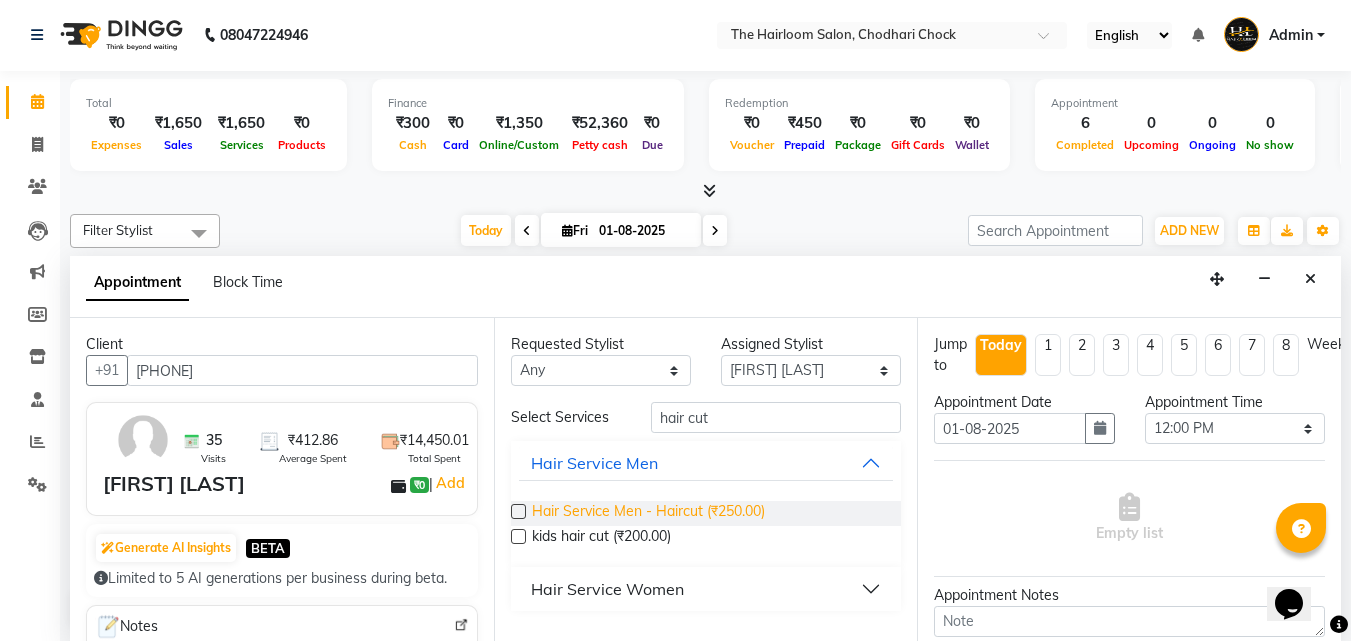 click on "Hair Service Men  - Haircut (₹250.00)" at bounding box center [648, 513] 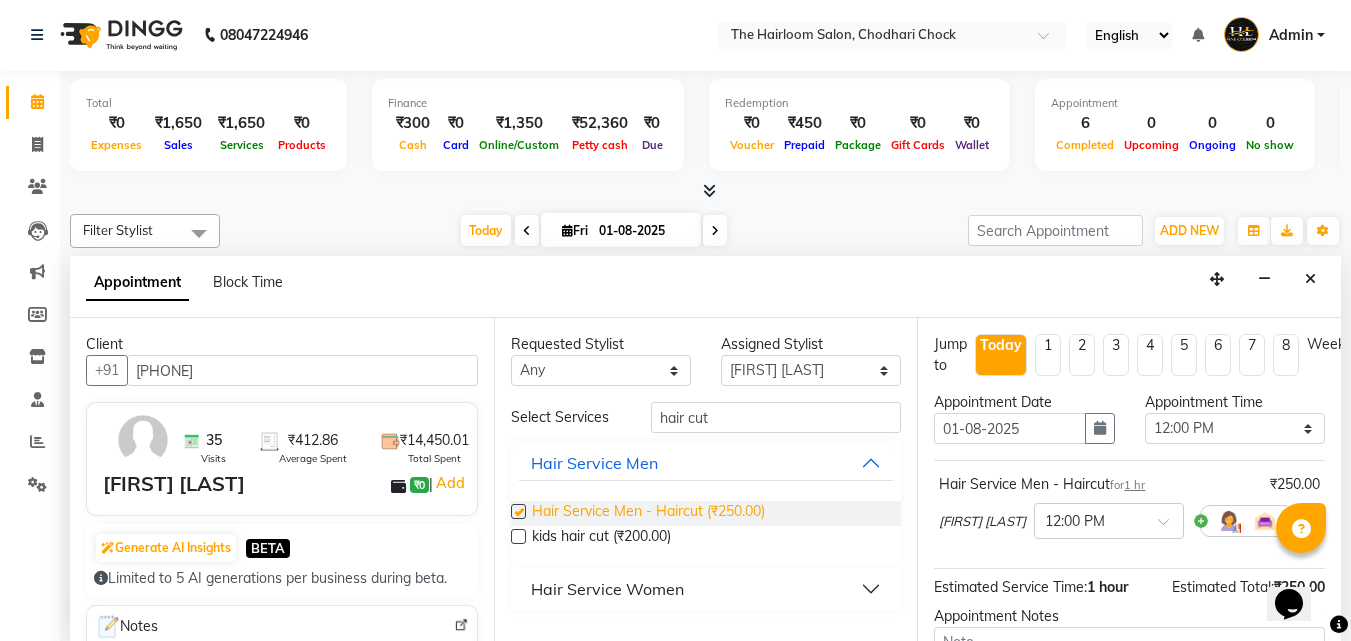 checkbox on "false" 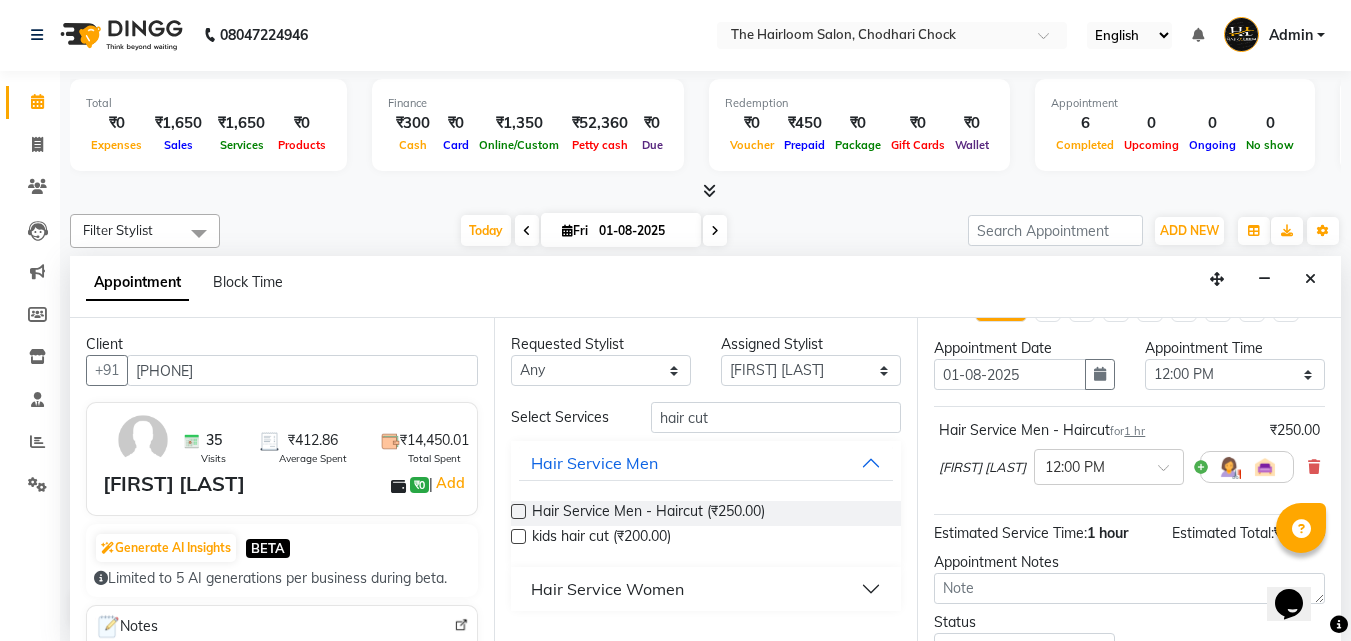 scroll, scrollTop: 21, scrollLeft: 0, axis: vertical 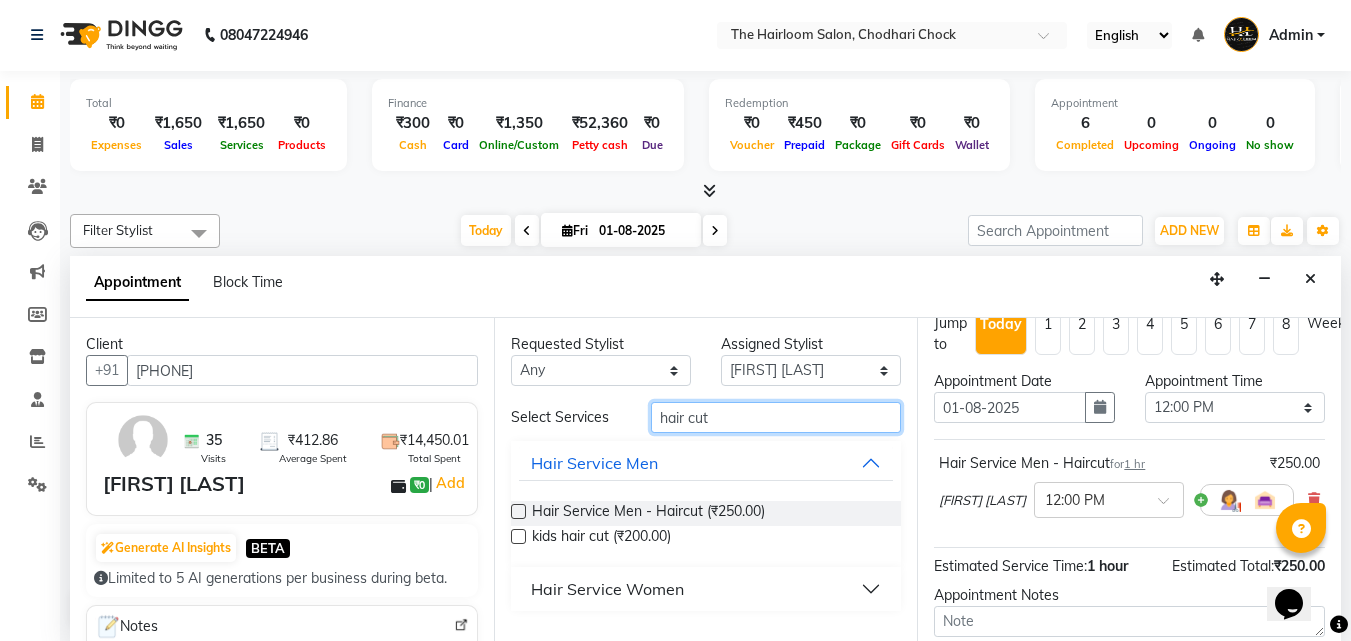 click on "hair cut" at bounding box center [776, 417] 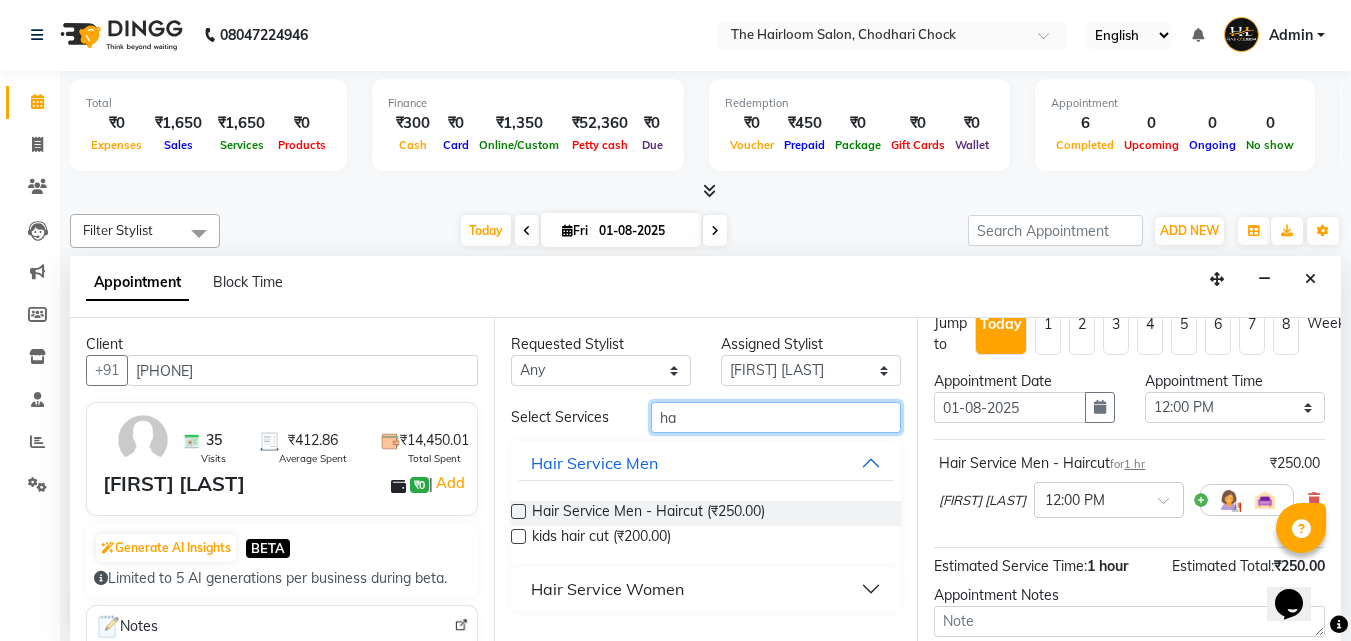 type on "h" 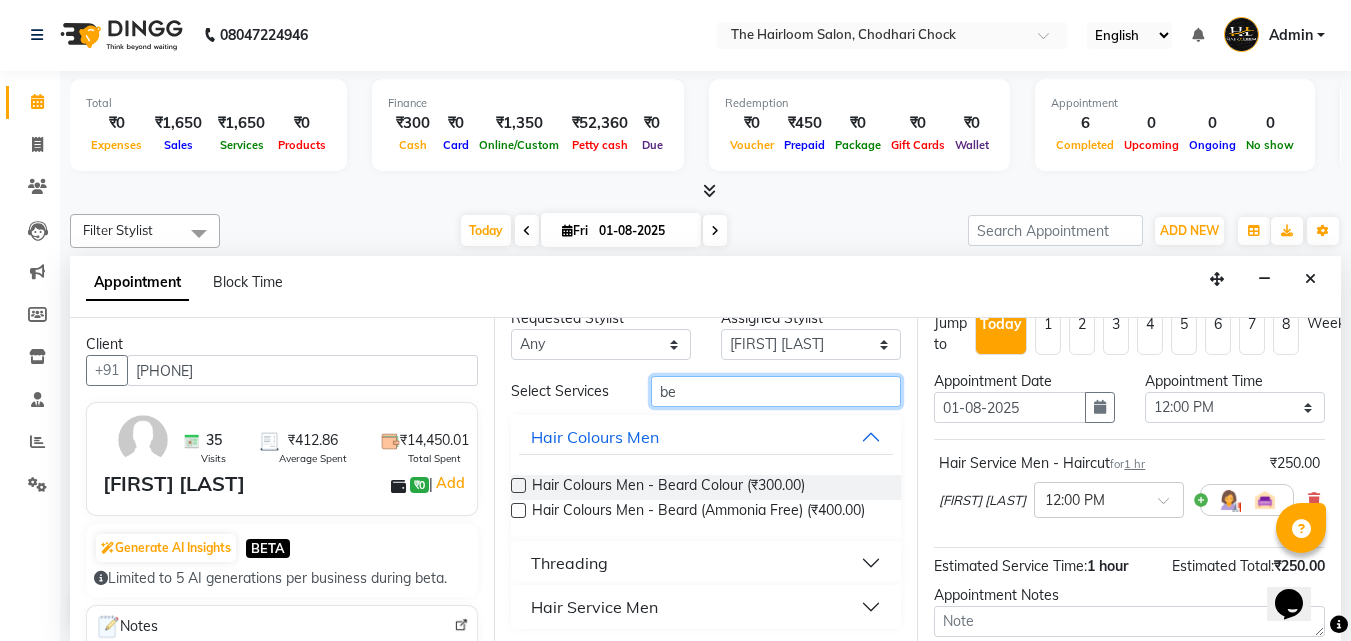 scroll, scrollTop: 30, scrollLeft: 0, axis: vertical 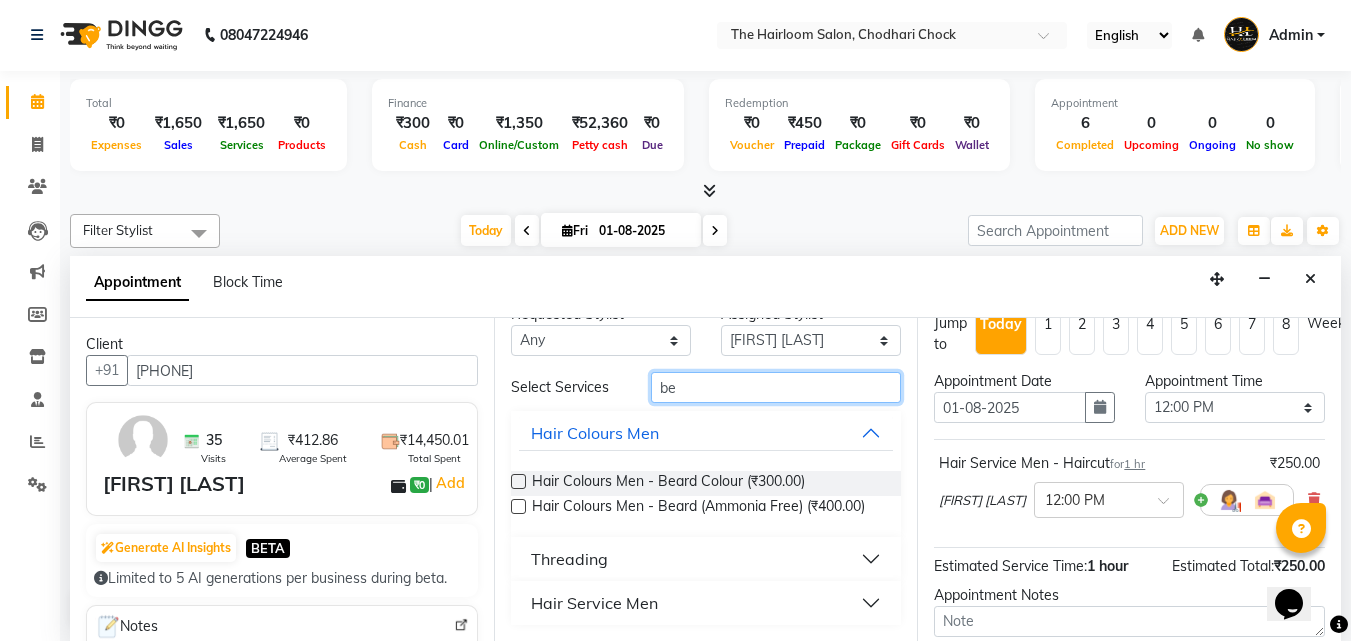 type on "be" 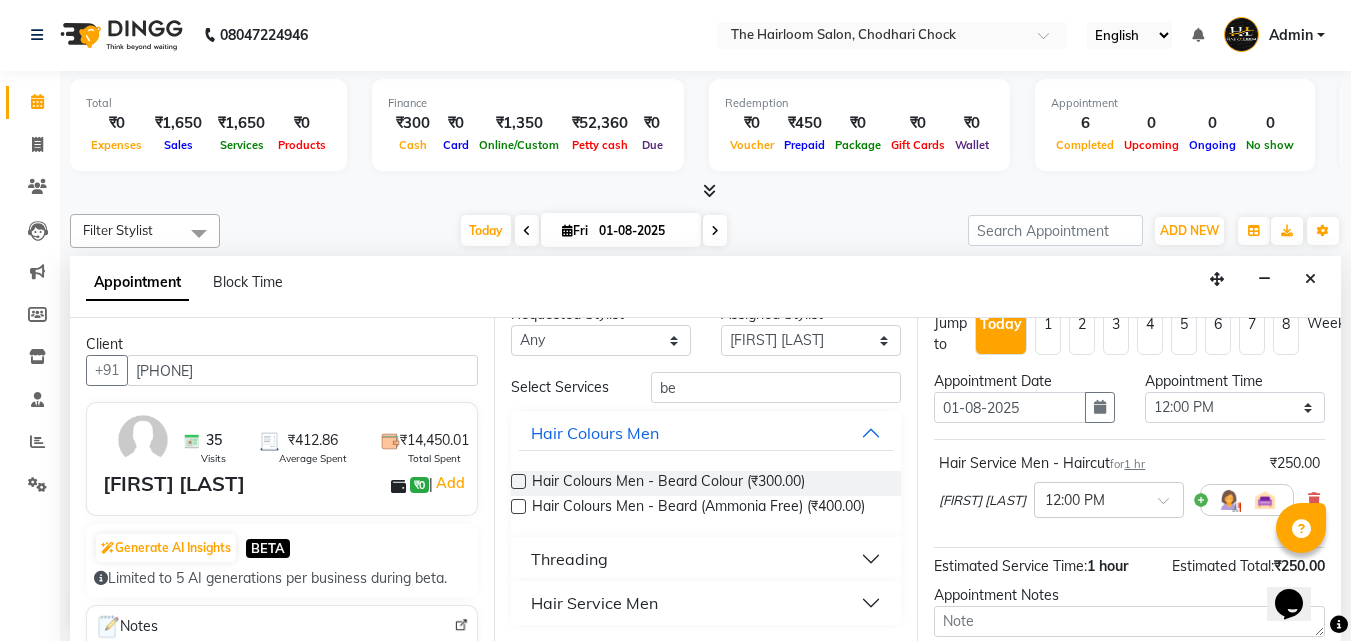click on "Hair Service Men" at bounding box center (594, 603) 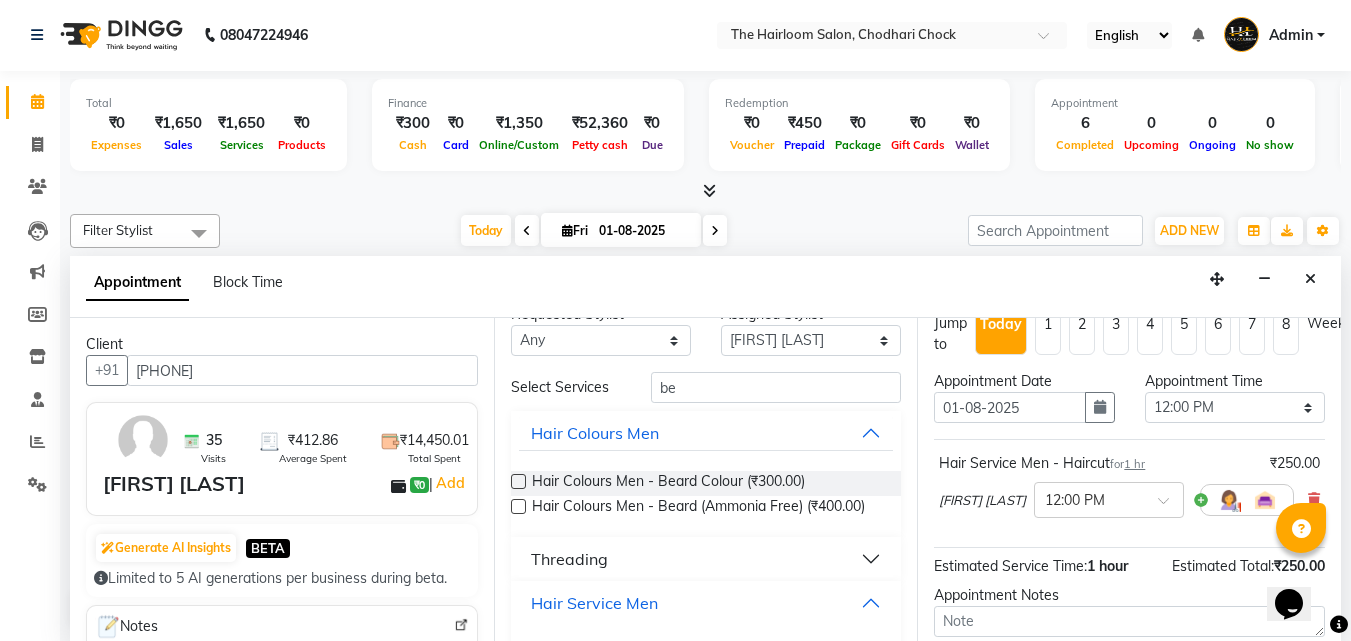 scroll, scrollTop: 87, scrollLeft: 0, axis: vertical 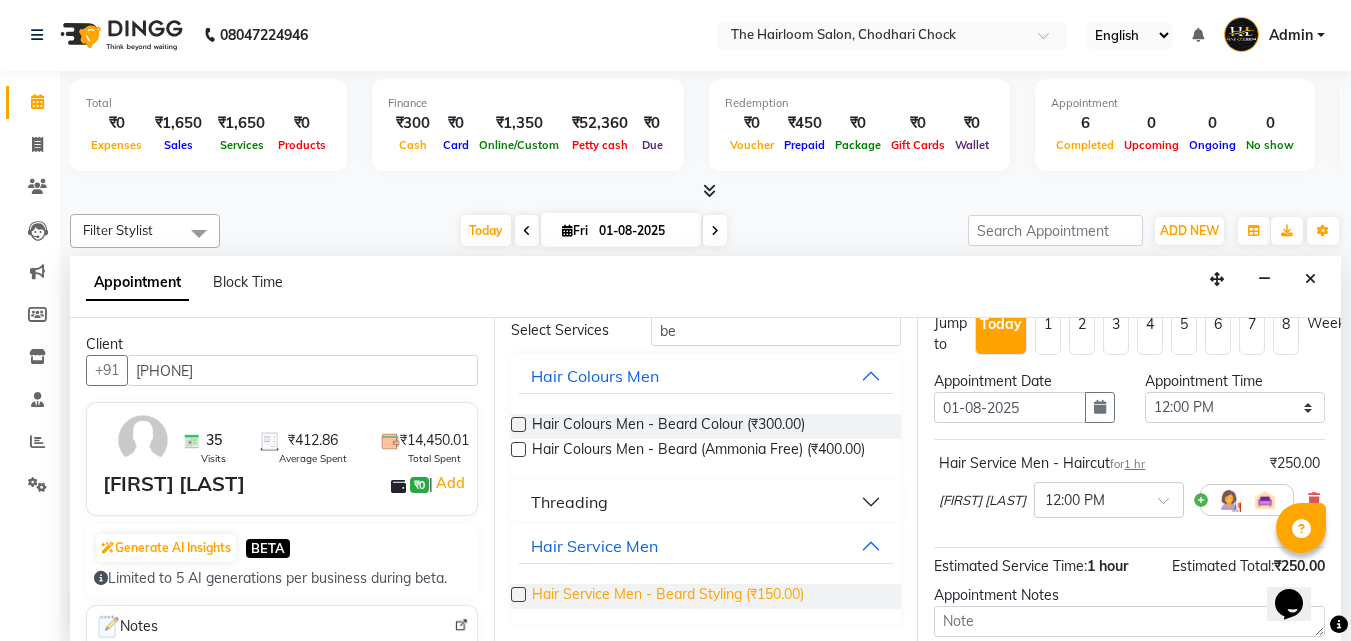 click on "Hair Service Men  - Beard Styling (₹150.00)" at bounding box center (668, 596) 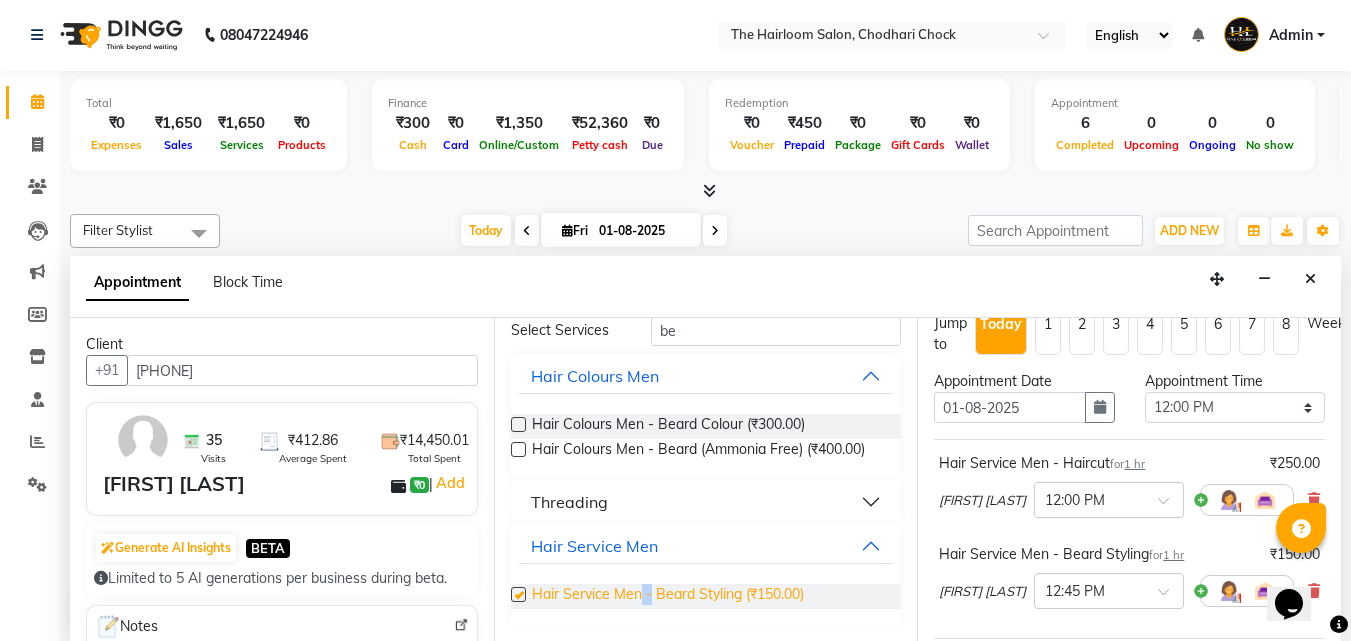 checkbox on "false" 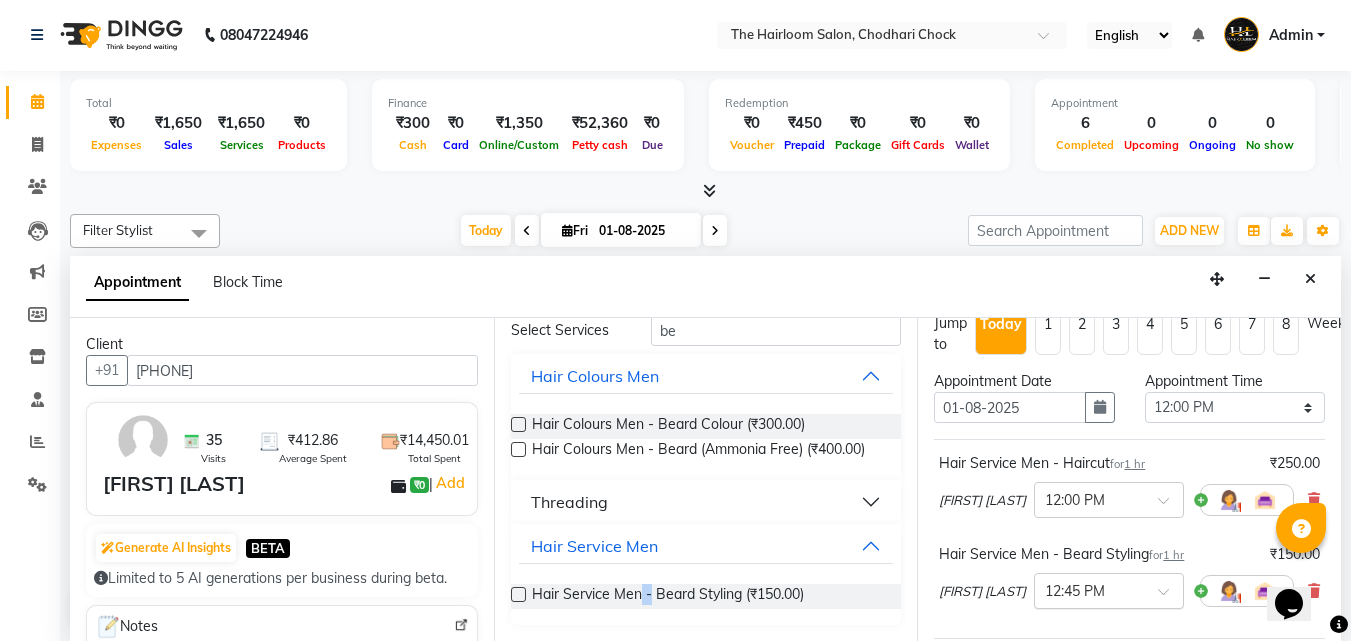scroll, scrollTop: 315, scrollLeft: 0, axis: vertical 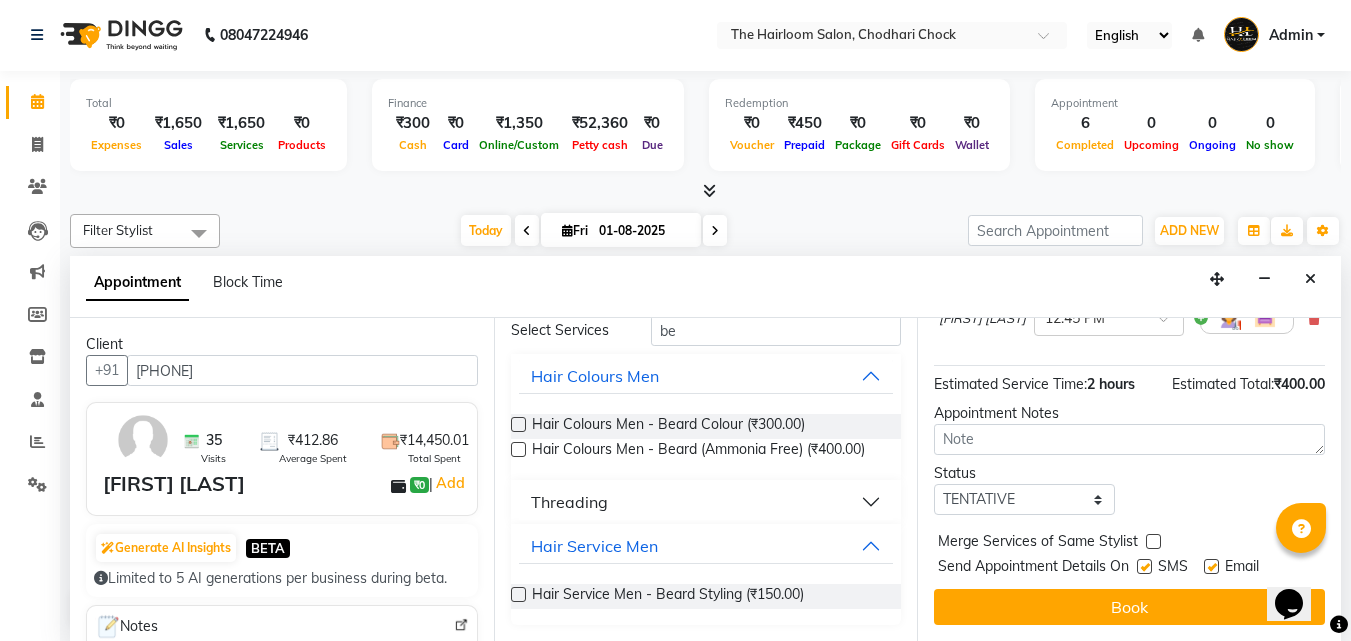 click at bounding box center [1144, 566] 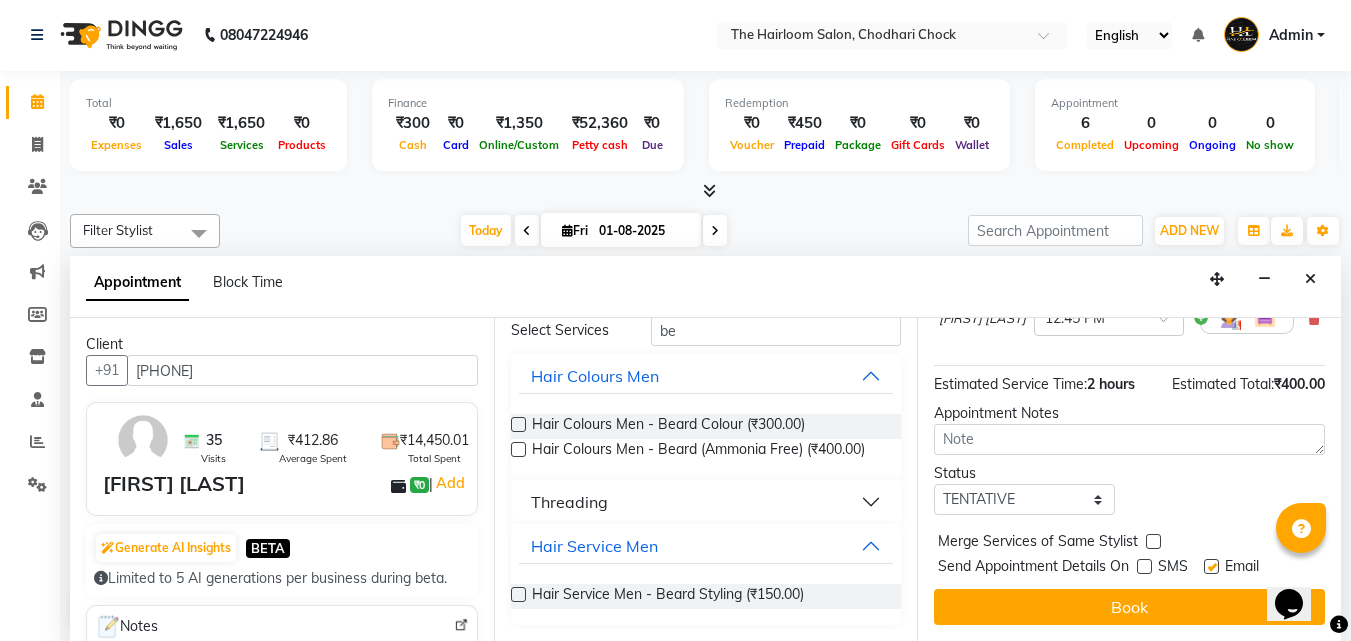 click at bounding box center (1211, 566) 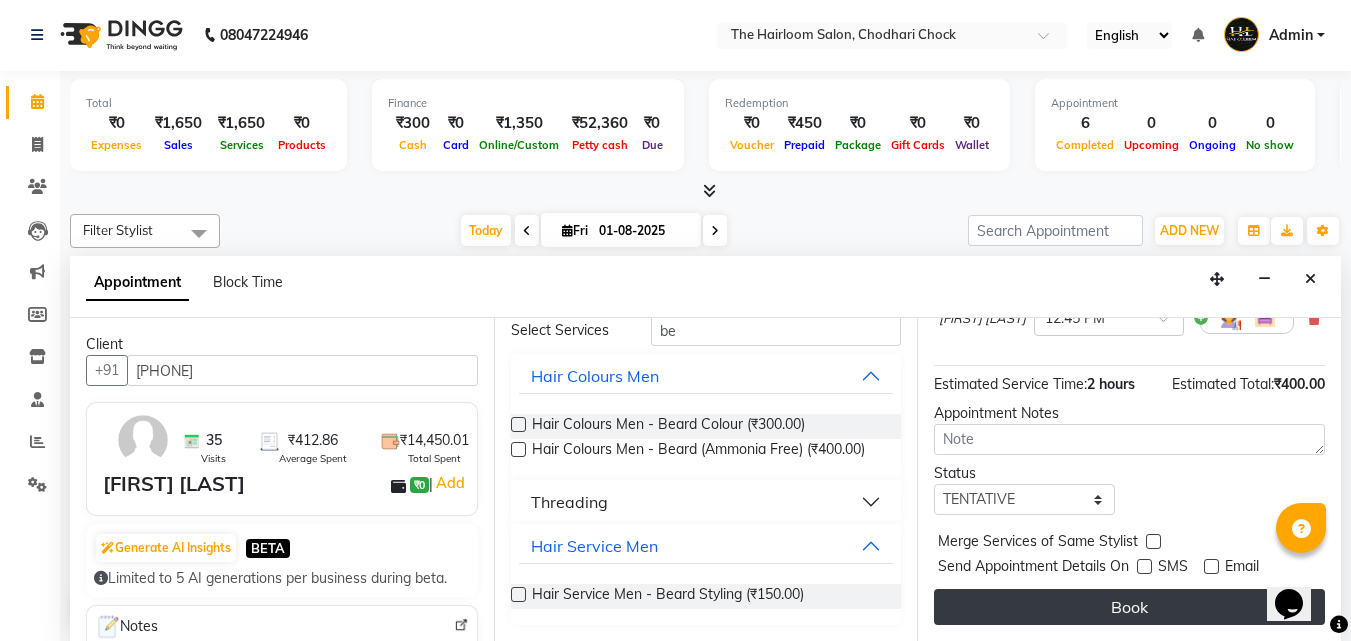 click on "Book" at bounding box center (1129, 607) 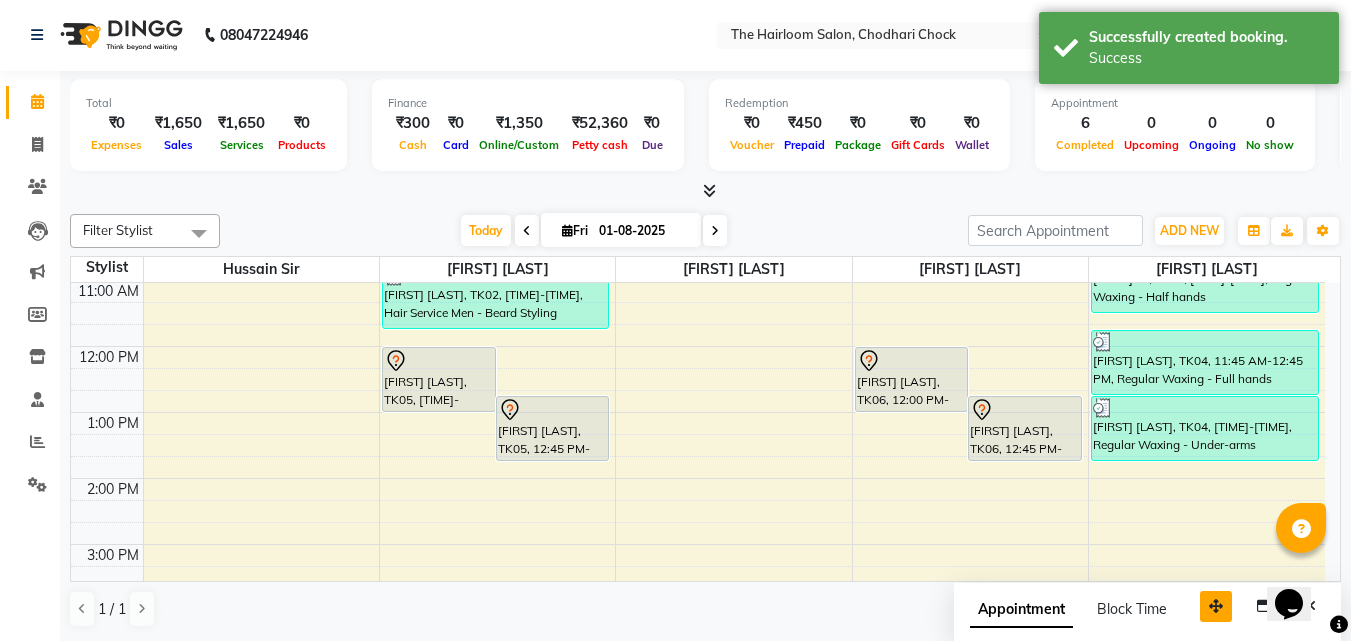 scroll, scrollTop: 0, scrollLeft: 0, axis: both 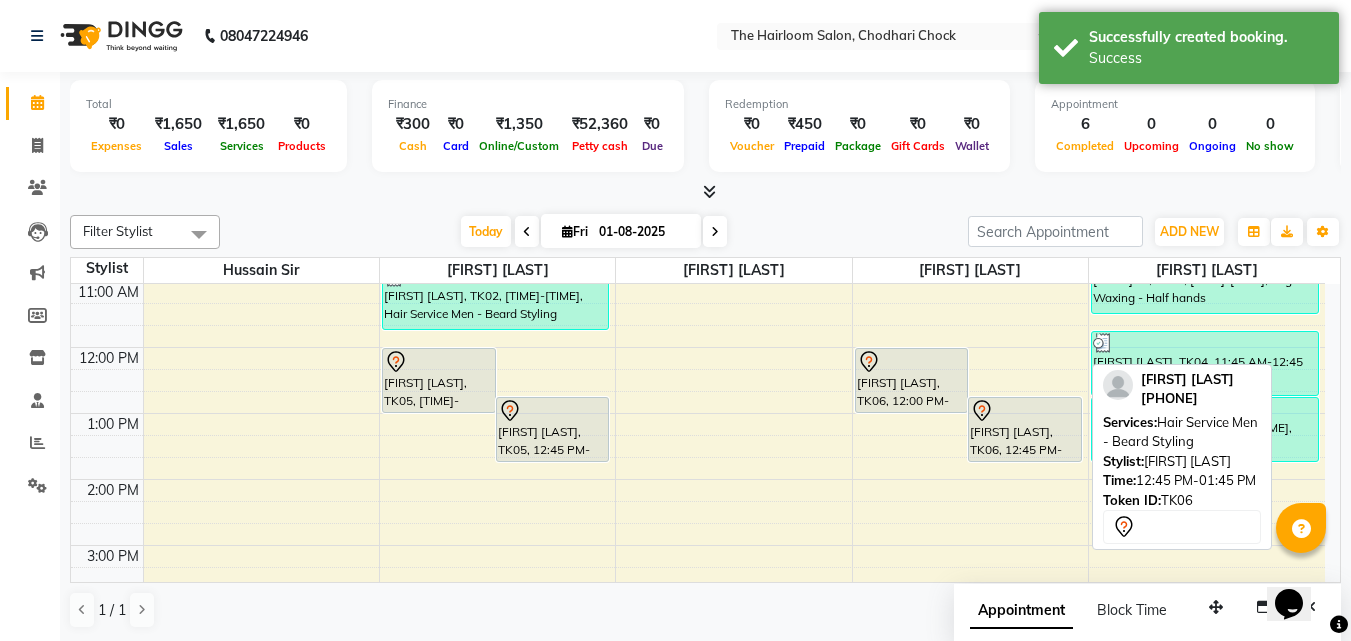 click on "[FIRST] [LAST], TK06, 12:45 PM-01:45 PM, Hair Service Men  - Beard Styling" at bounding box center (1025, 429) 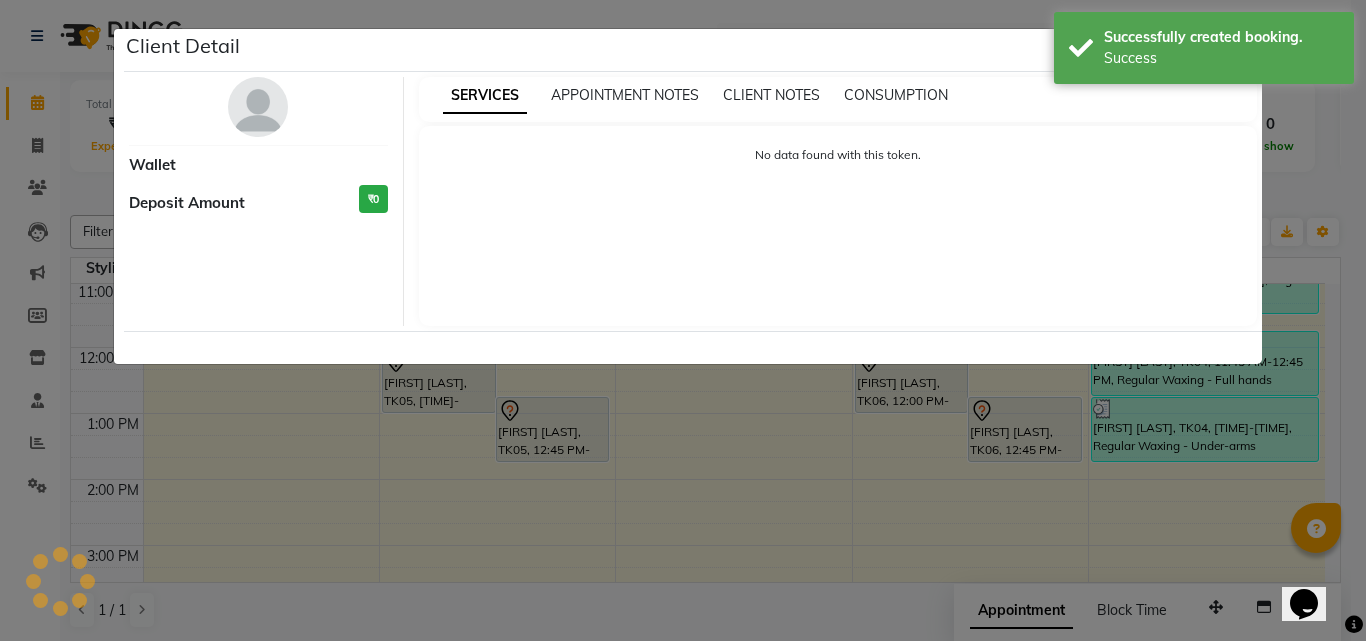 select on "7" 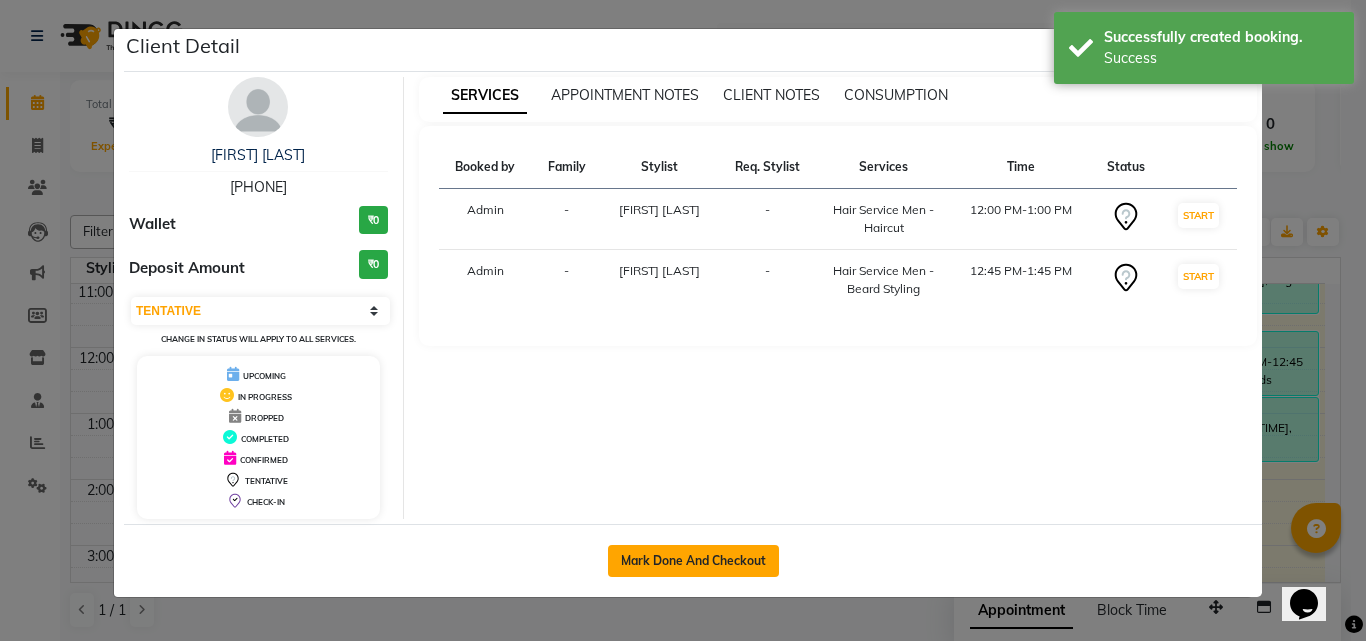 click on "Mark Done And Checkout" 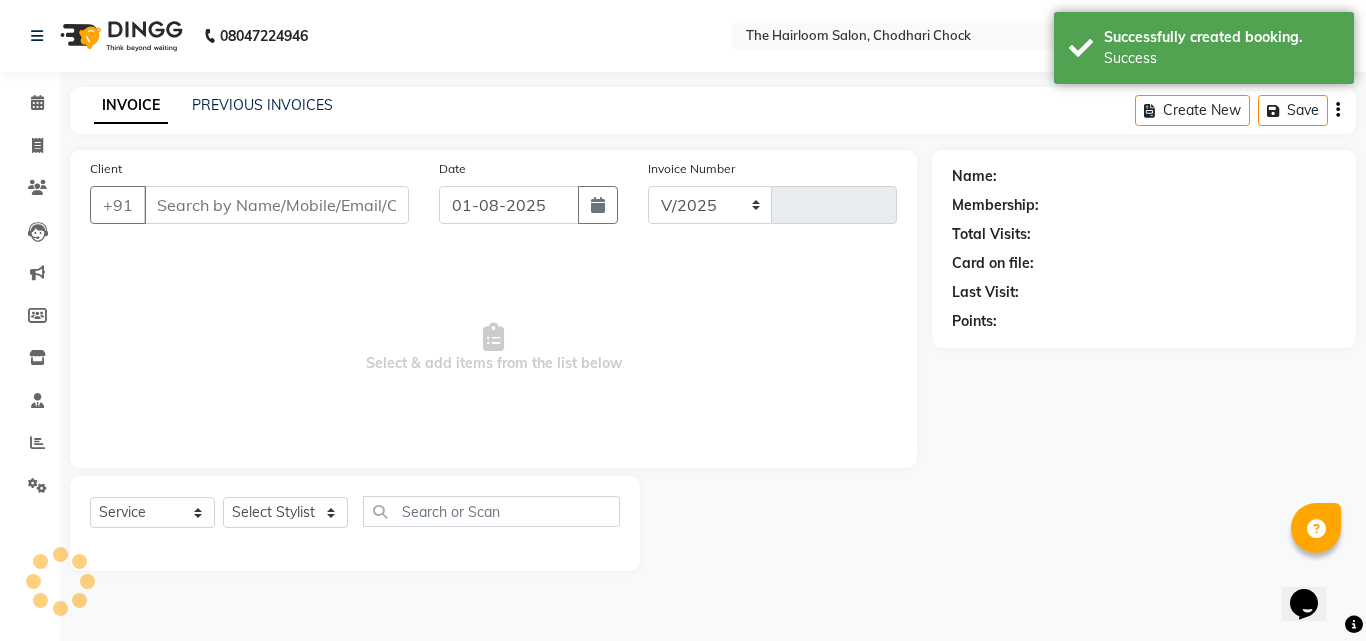 select on "5926" 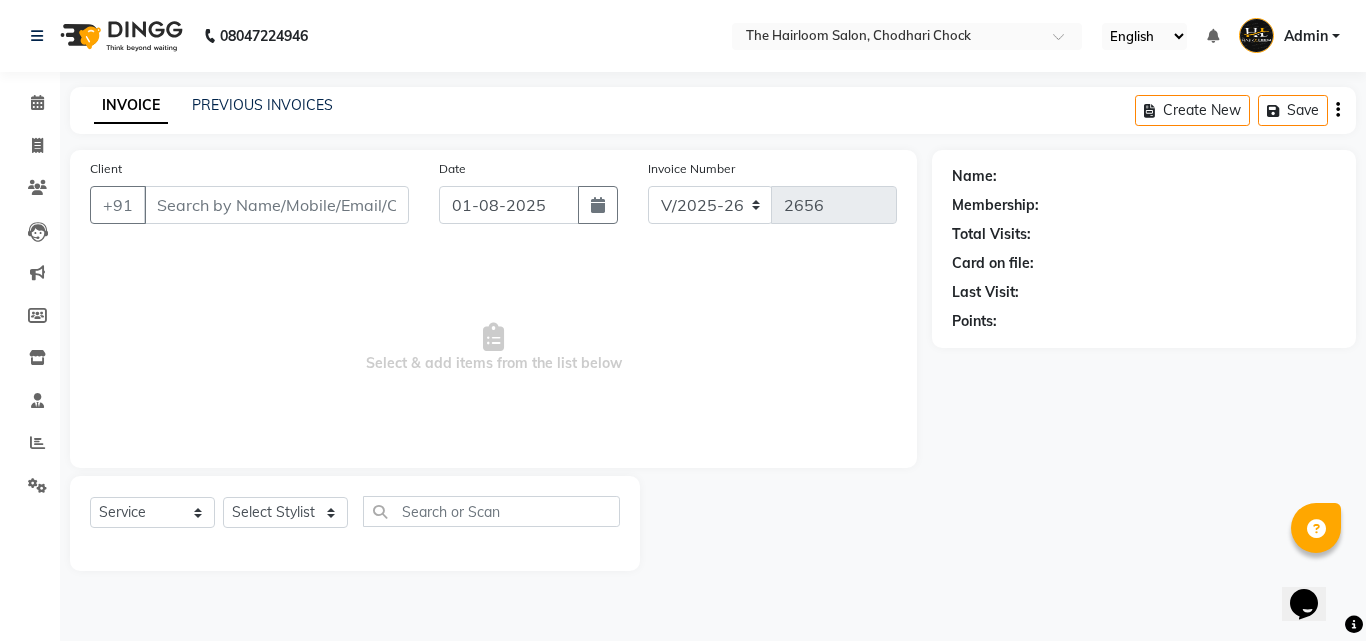 type on "[PHONE]" 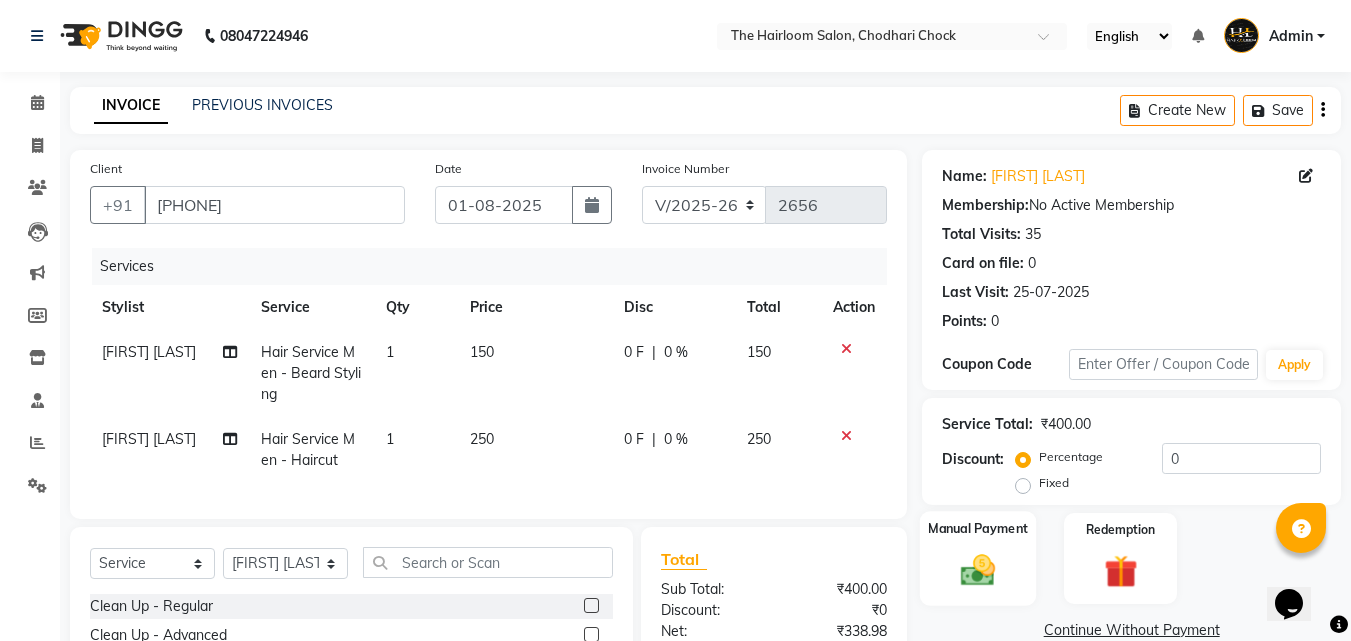 click 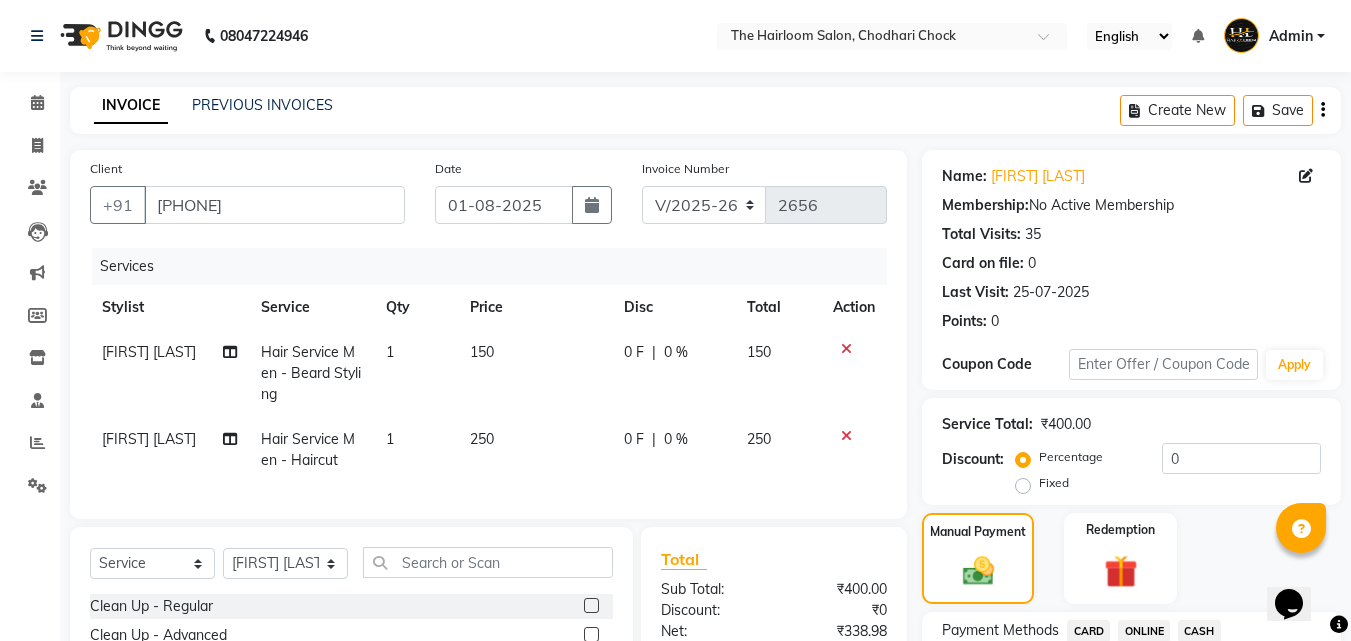 scroll, scrollTop: 226, scrollLeft: 0, axis: vertical 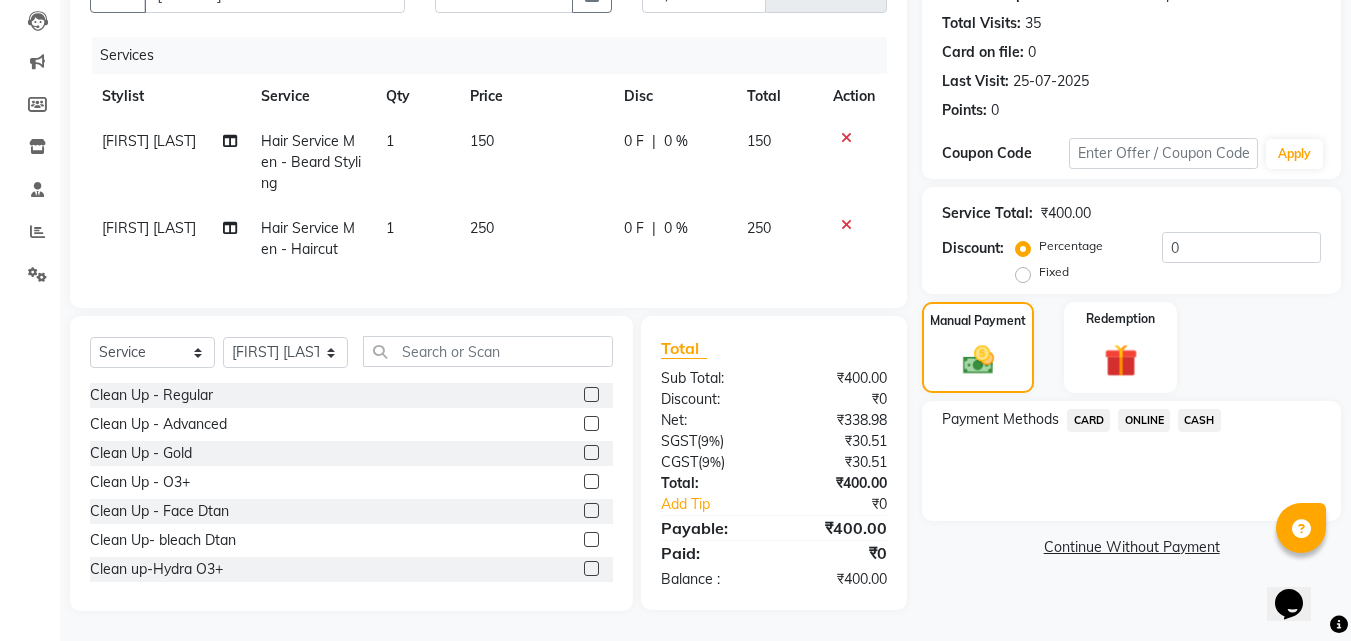 click on "ONLINE" 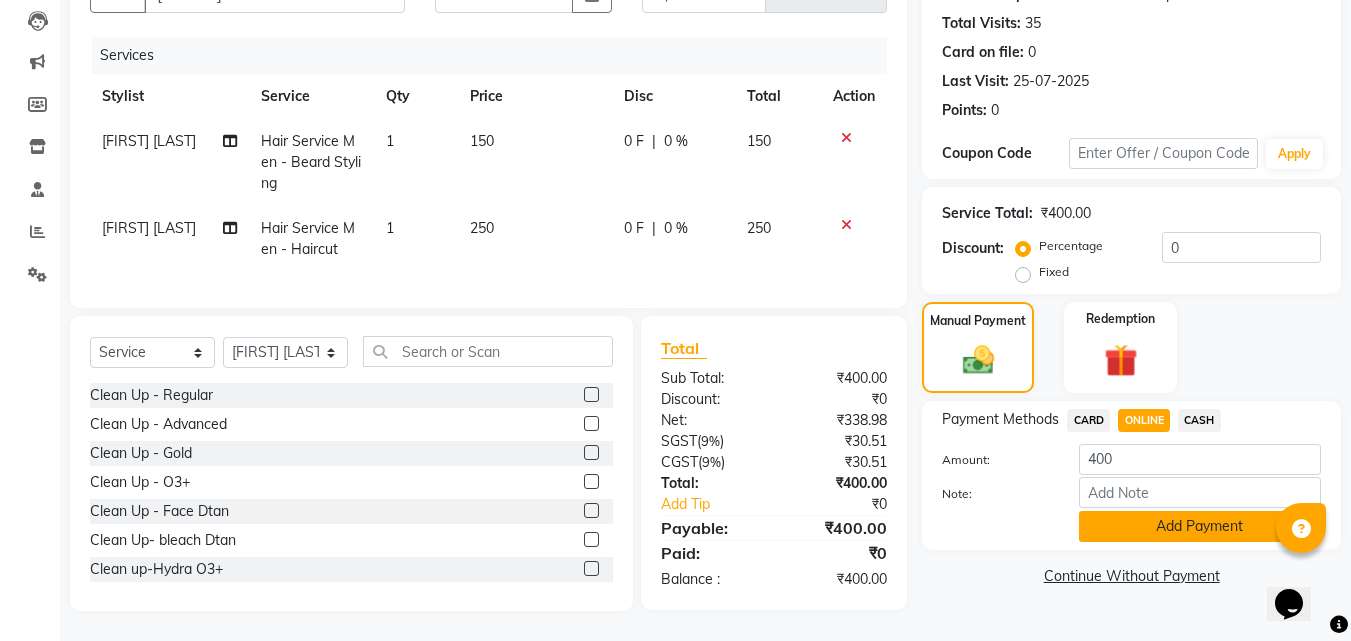 click on "Add Payment" 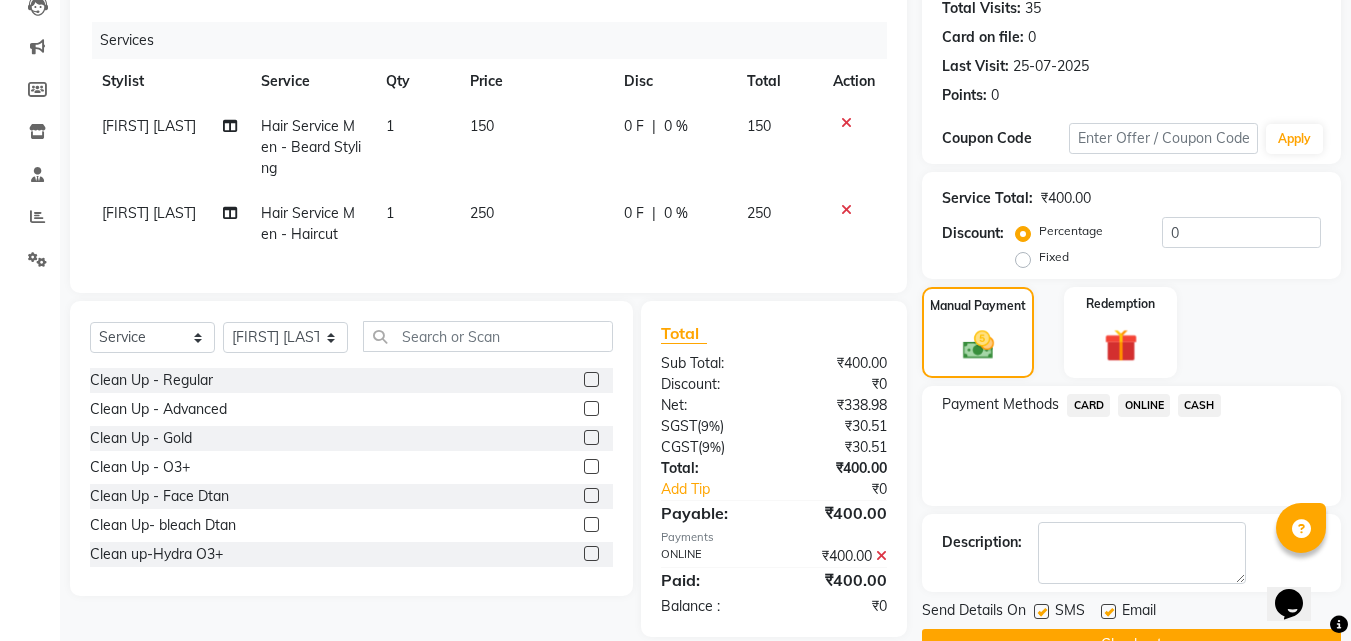 scroll, scrollTop: 275, scrollLeft: 0, axis: vertical 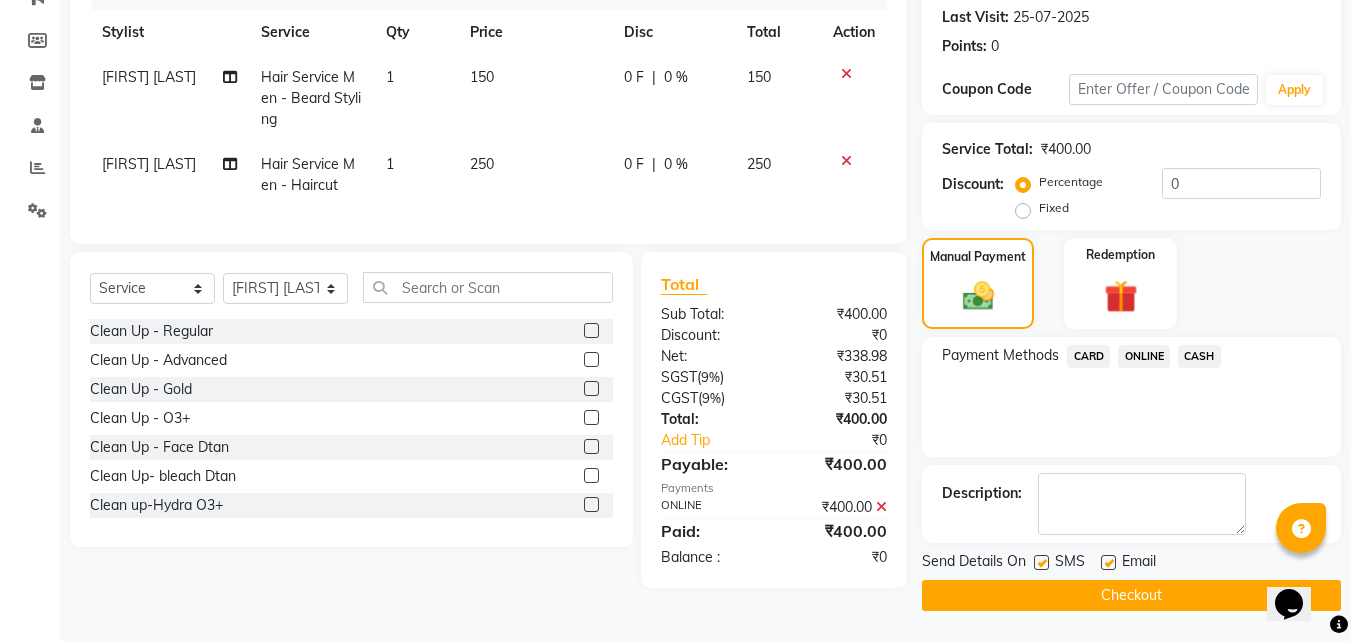 click 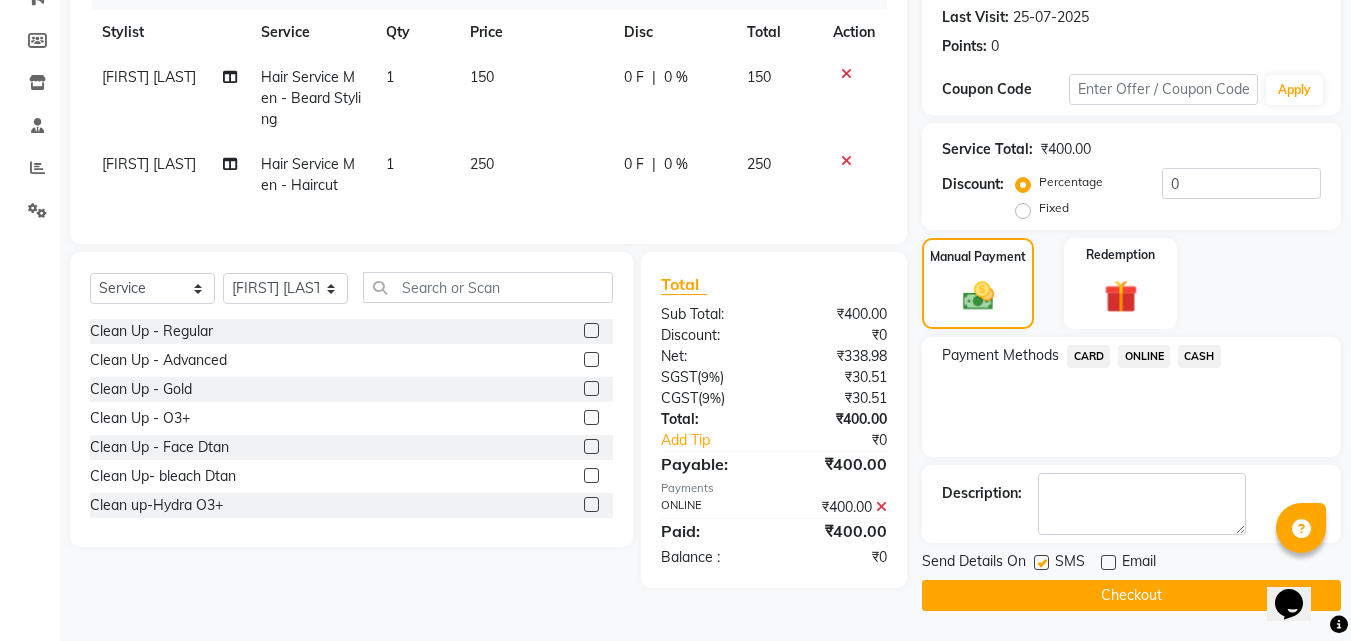 click 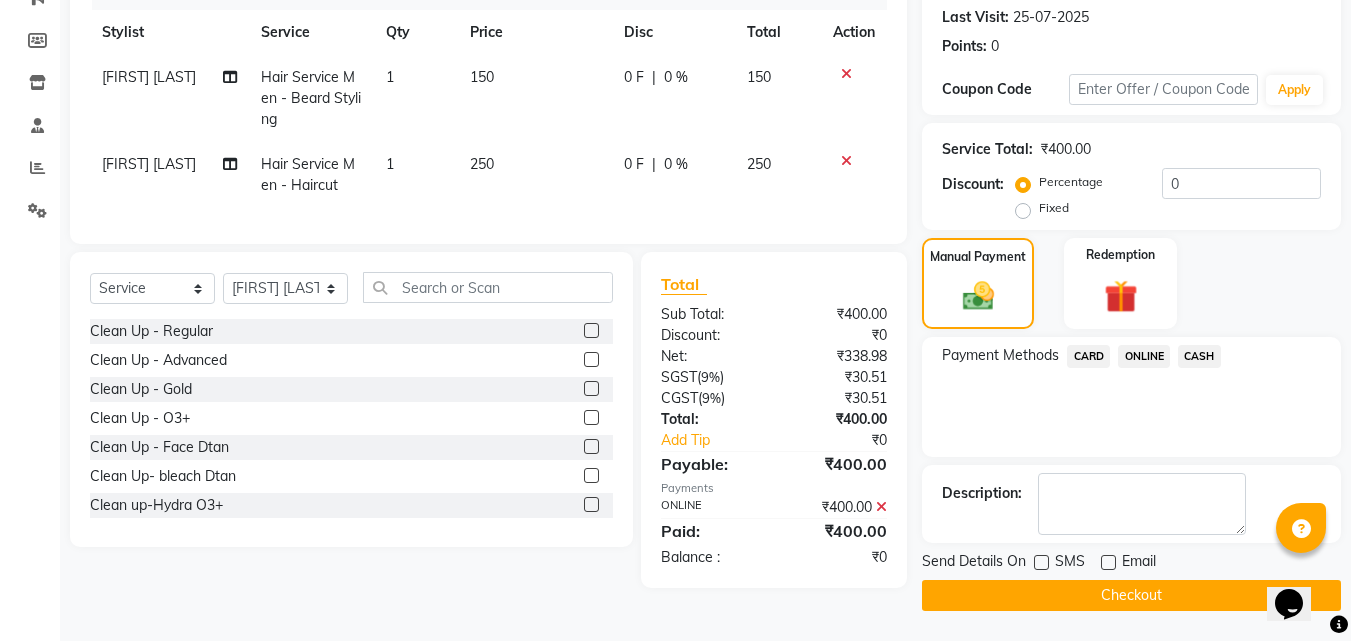 click on "Checkout" 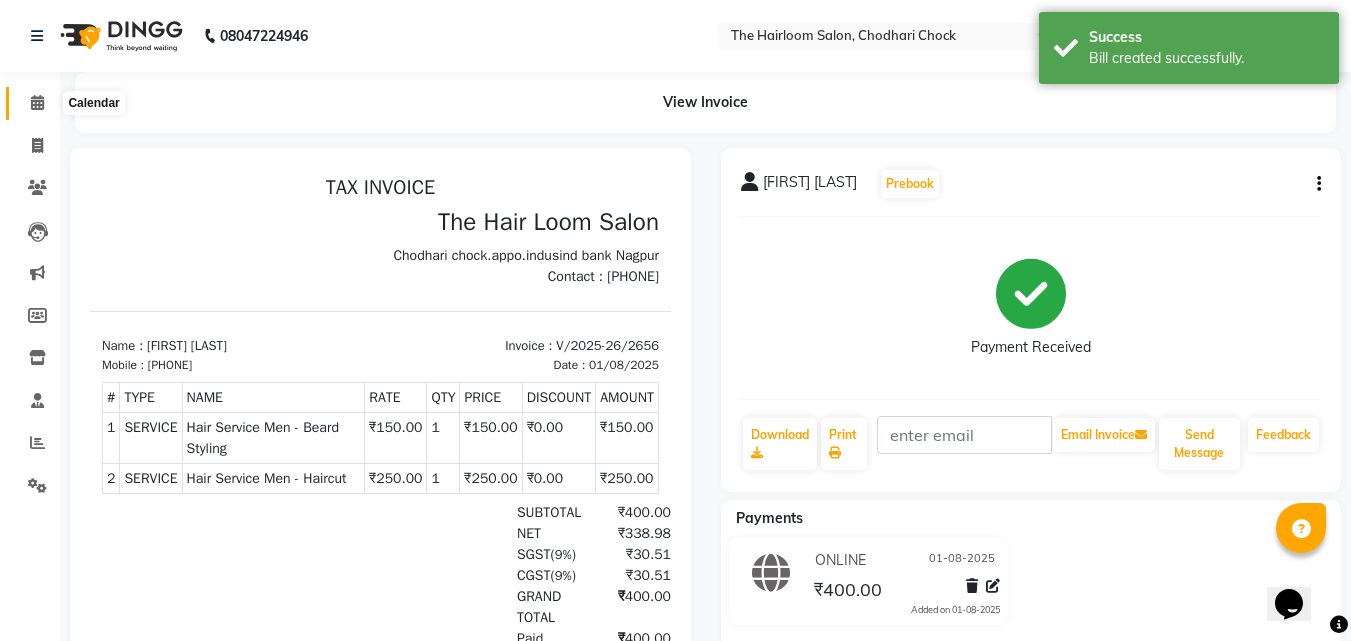 scroll, scrollTop: 0, scrollLeft: 0, axis: both 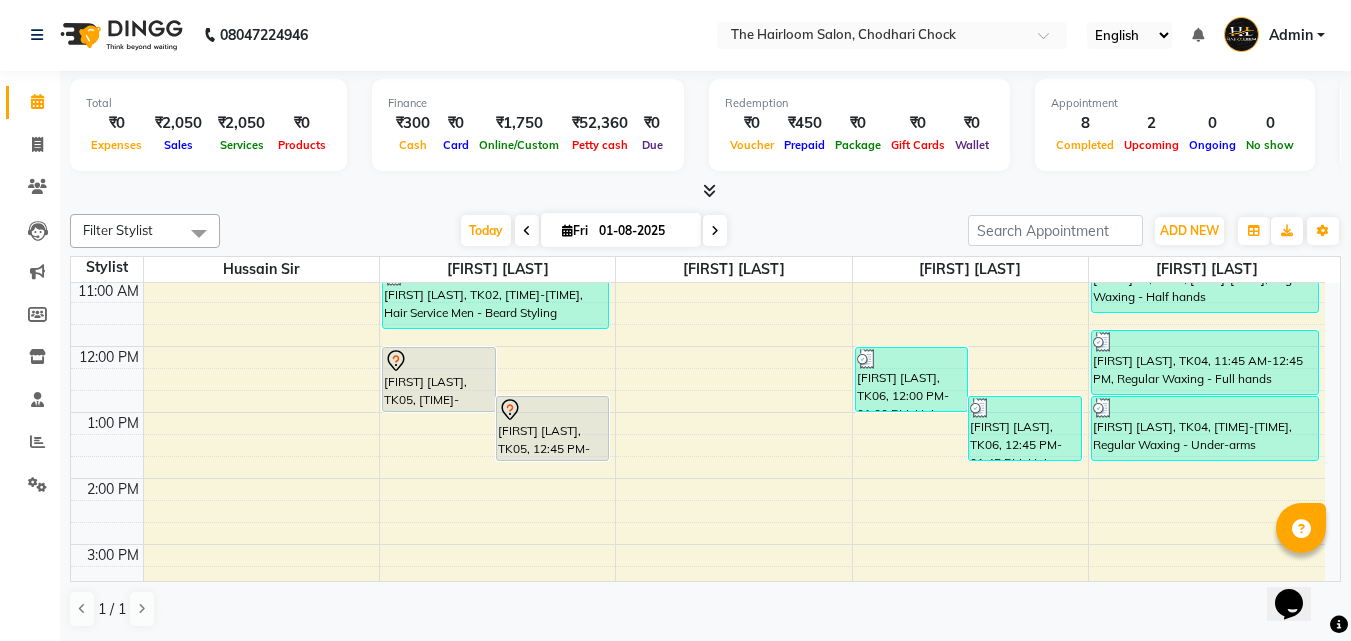 click on "8:00 AM 9:00 AM 10:00 AM 11:00 AM 12:00 PM 1:00 PM 2:00 PM 3:00 PM 4:00 PM 5:00 PM 6:00 PM 7:00 PM 8:00 PM 9:00 PM 10:00 PM 11:00 PM             [FIRST] [LAST], TK05, [TIME]-[TIME], Hair Service Men  - Haircut             [FIRST] [LAST], TK05, [TIME]-[TIME], Hair Service Men  - Beard Styling     [FIRST] sir, TK01, [TIME]-[TIME], Hair Colours Men  - Global (Ammonia Free)     [FIRST] [LAST], TK02, [TIME]-[TIME], Hair Service Men  - Beard Styling     [FIRST] sir, TK03, [TIME]-[TIME], Hair Service Men  - Haircut     [FIRST] [LAST], TK06, [TIME]-[TIME], Hair Service Men  - Haircut     [FIRST] [LAST], TK06, [TIME]-[TIME], Hair Service Men  - Beard Styling     [FIRST] sir, TK01, [TIME]-[TIME], Regular Waxing  - Half hands     [FIRST] [LAST], TK04, [TIME]-[TIME], Regular Waxing  - Full hands     [FIRST] [LAST], TK04, [TIME]-[TIME], Regular Waxing  - Under-arms" at bounding box center (698, 610) 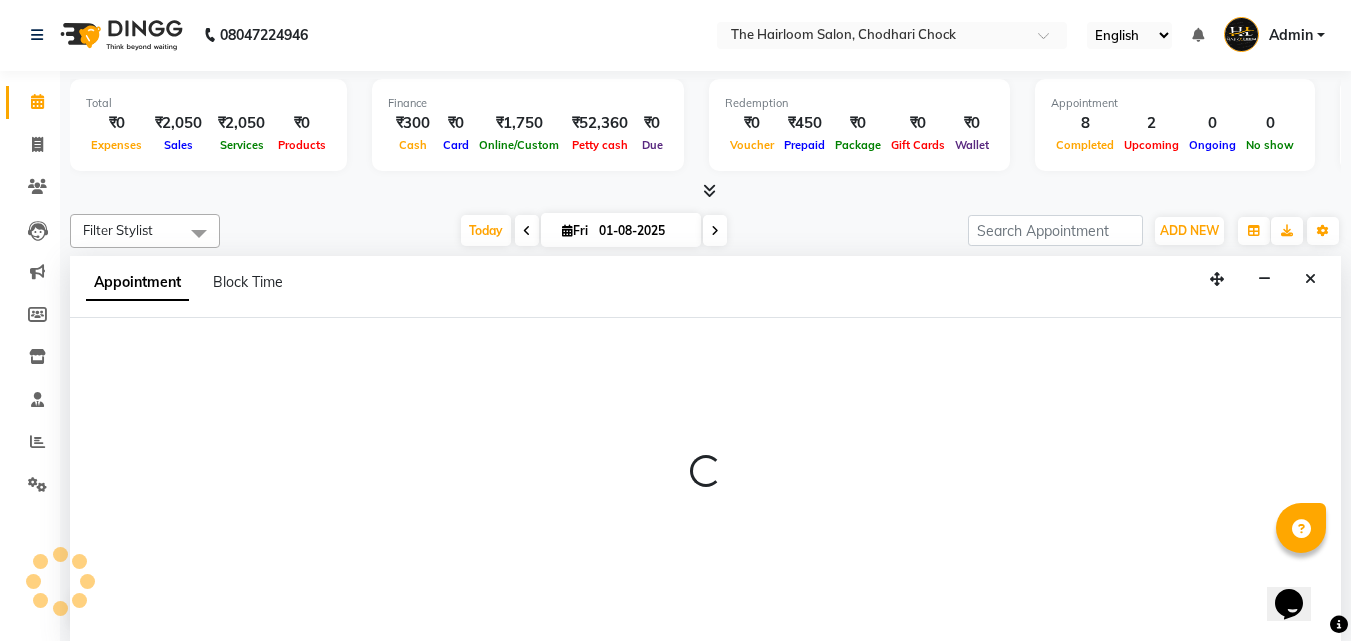 select on "41756" 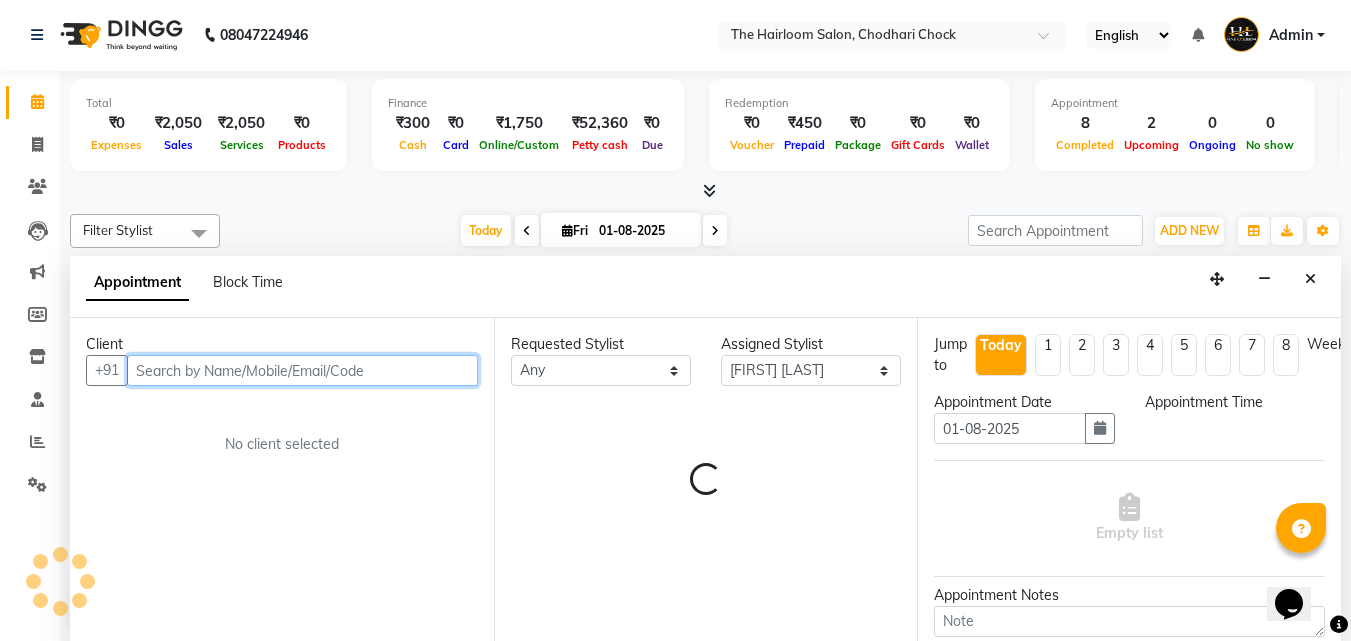 select on "720" 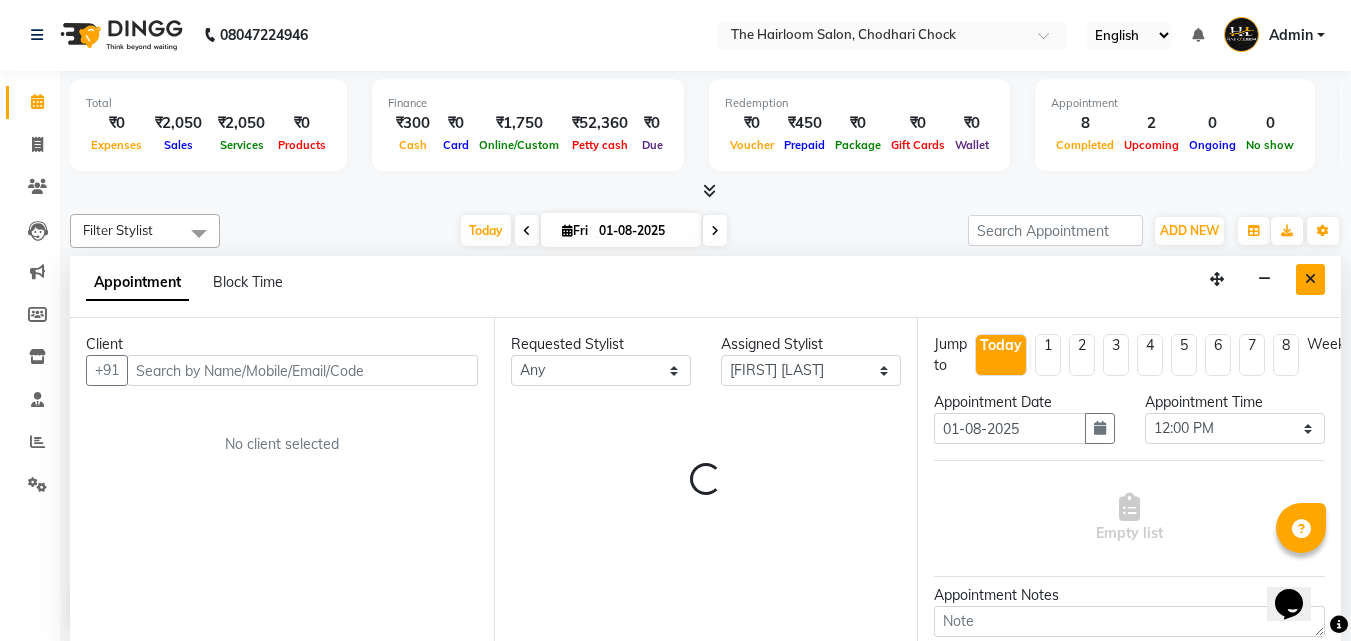 click at bounding box center [1310, 279] 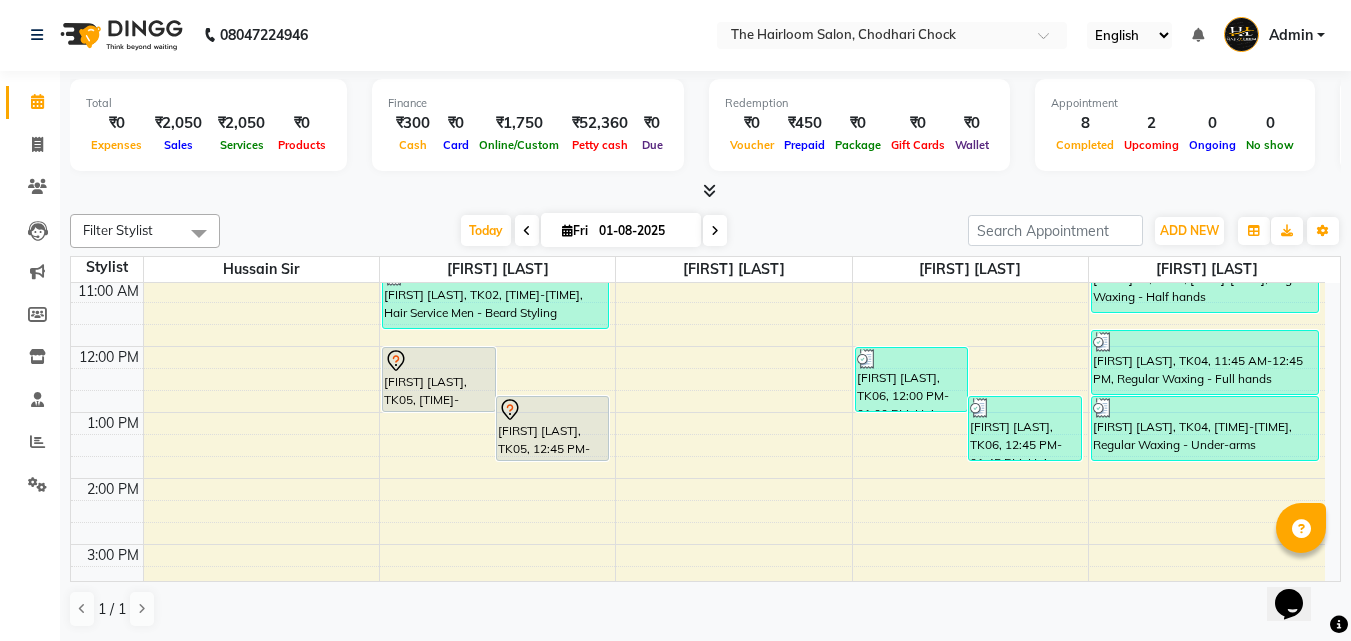 click on "[FIRST] [LAST], TK05, 12:45 PM-01:45 PM, Hair Service Men  - Beard Styling" at bounding box center [553, 428] 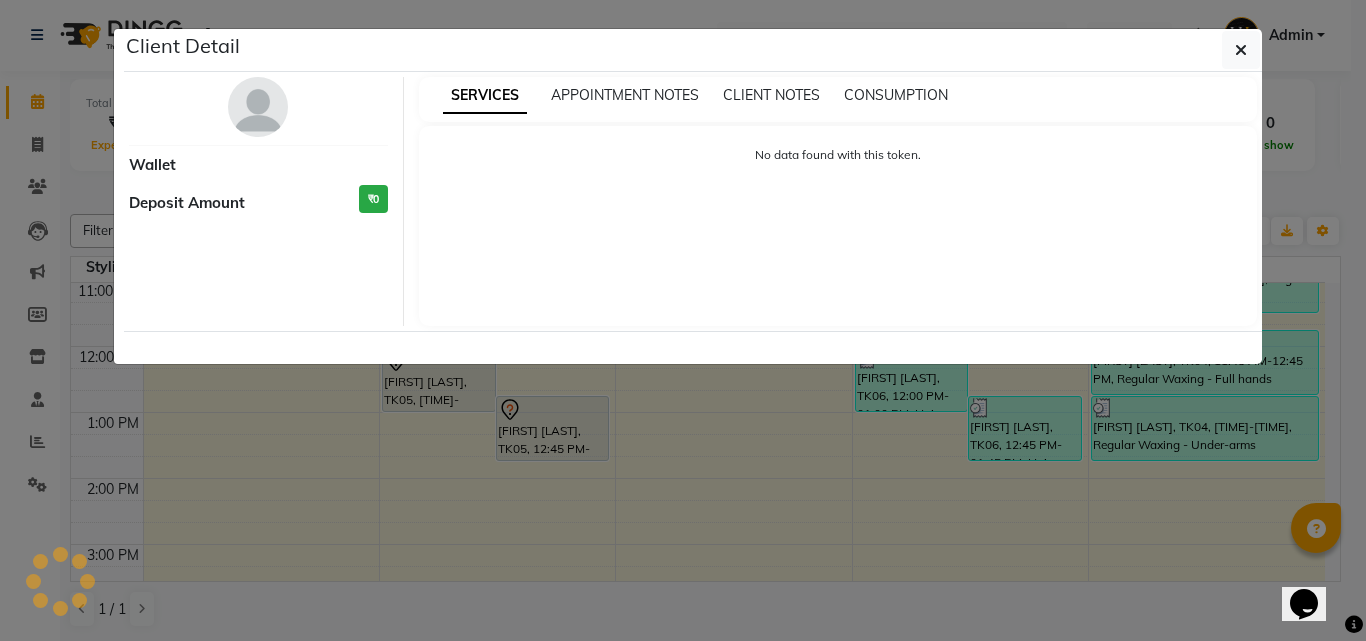 select on "7" 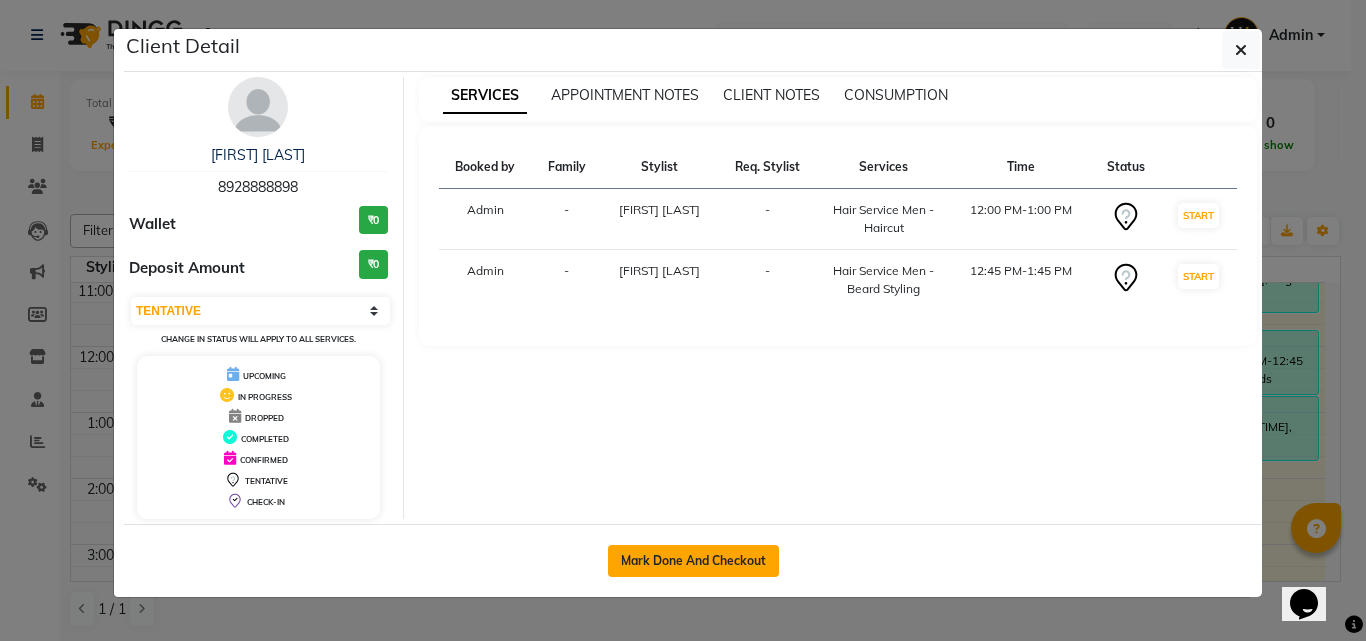 click on "Mark Done And Checkout" 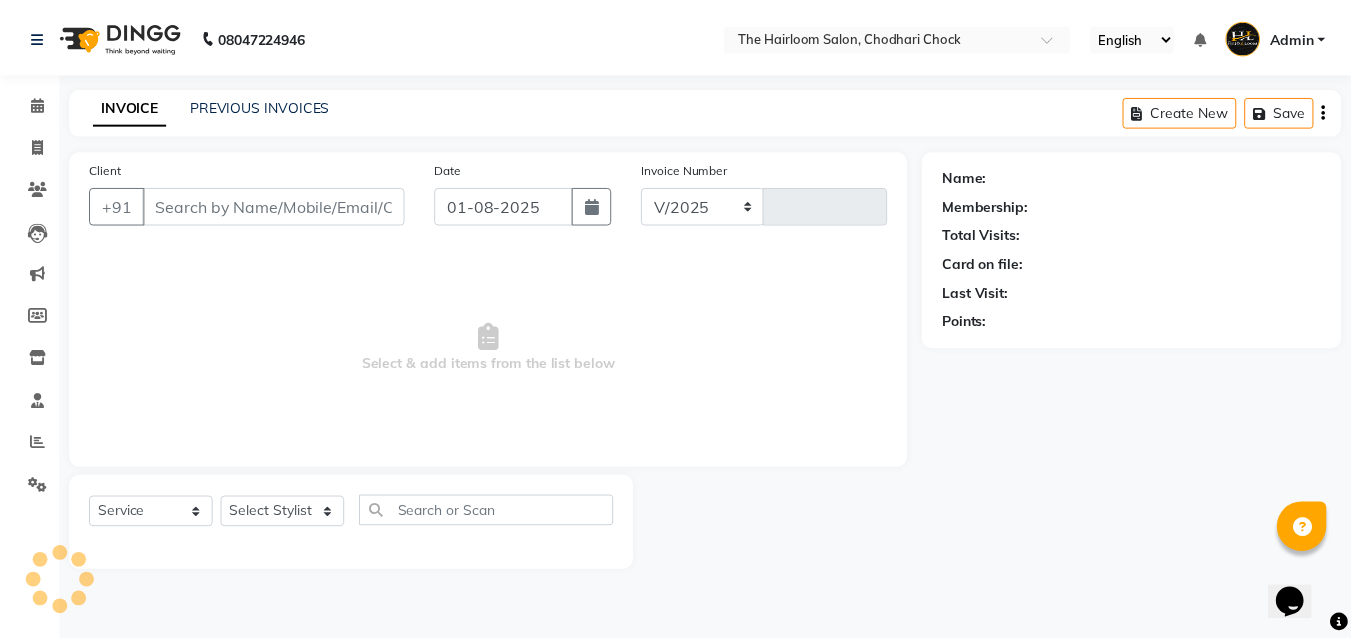 scroll, scrollTop: 0, scrollLeft: 0, axis: both 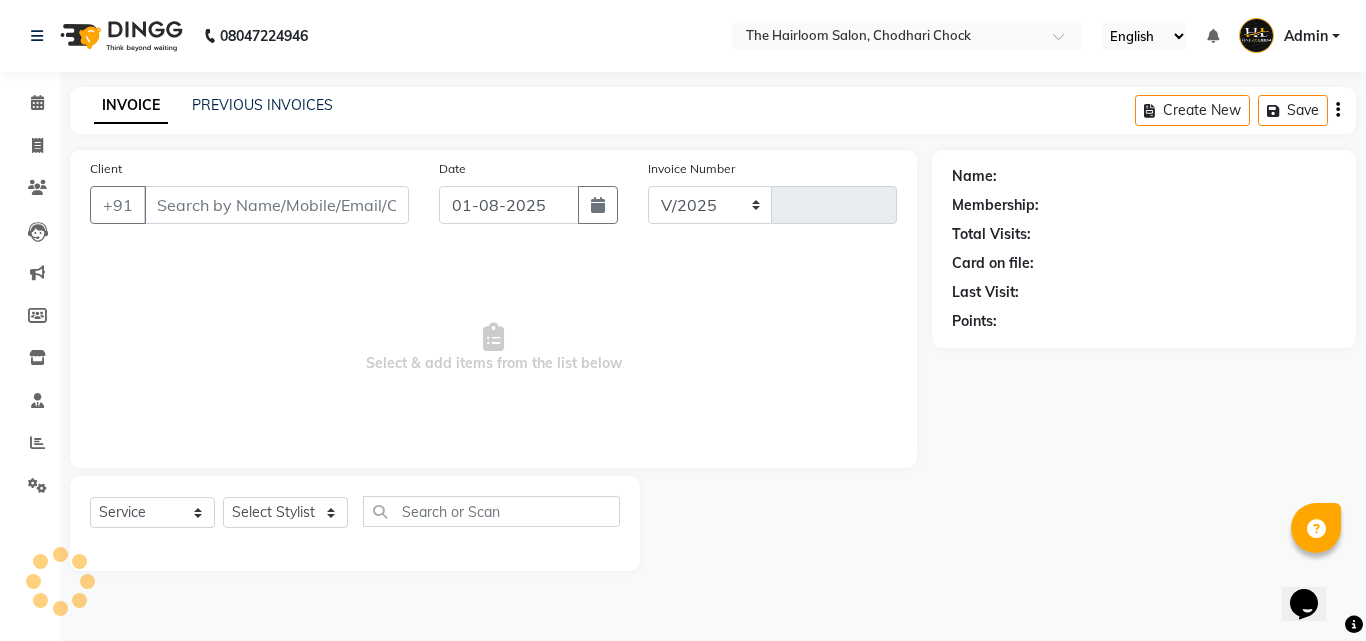 select on "5926" 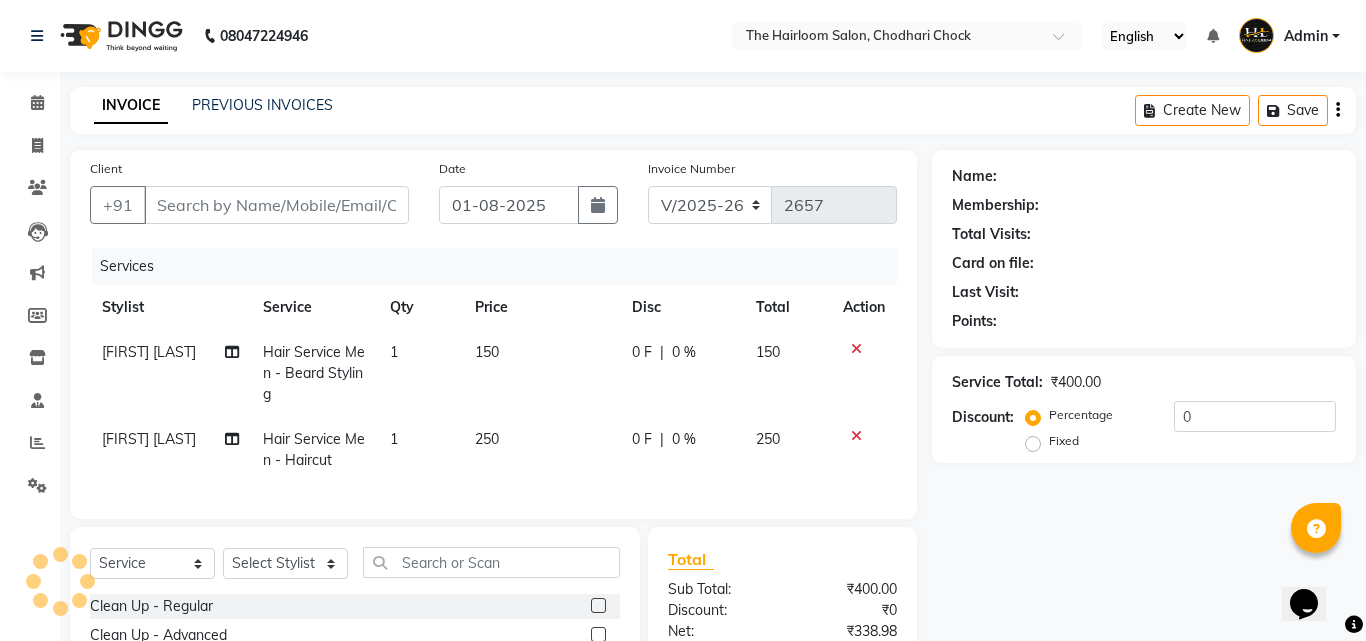 type on "8928888898" 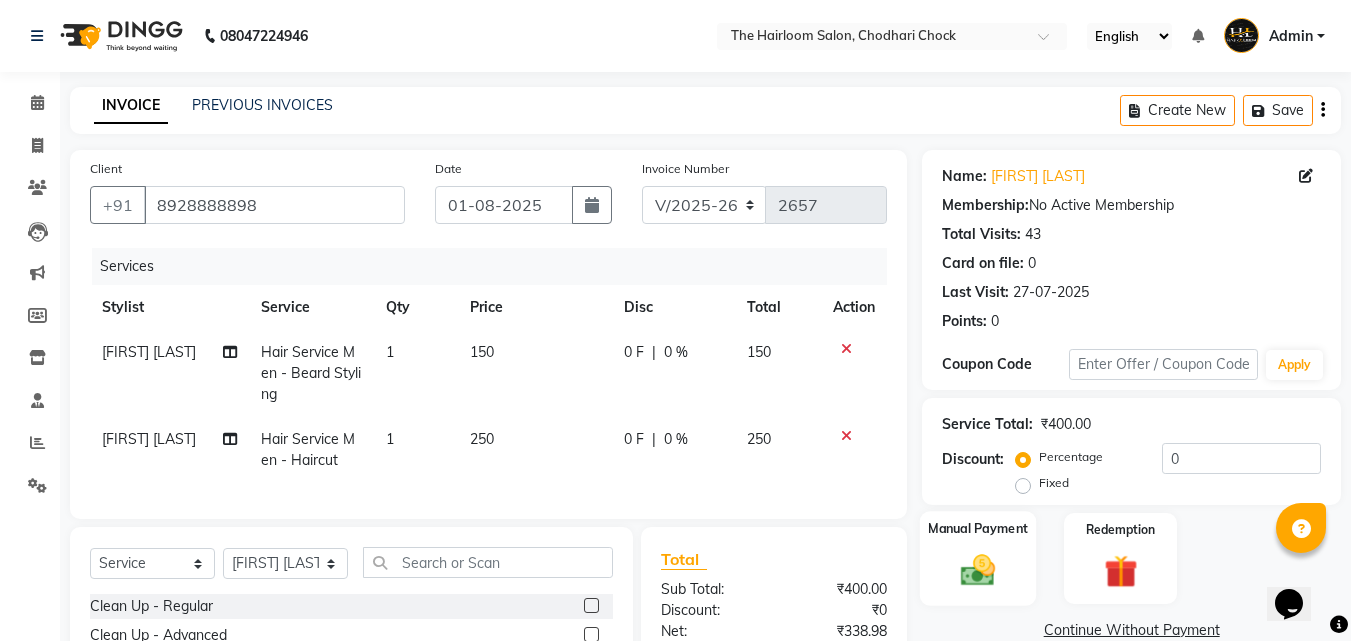 click 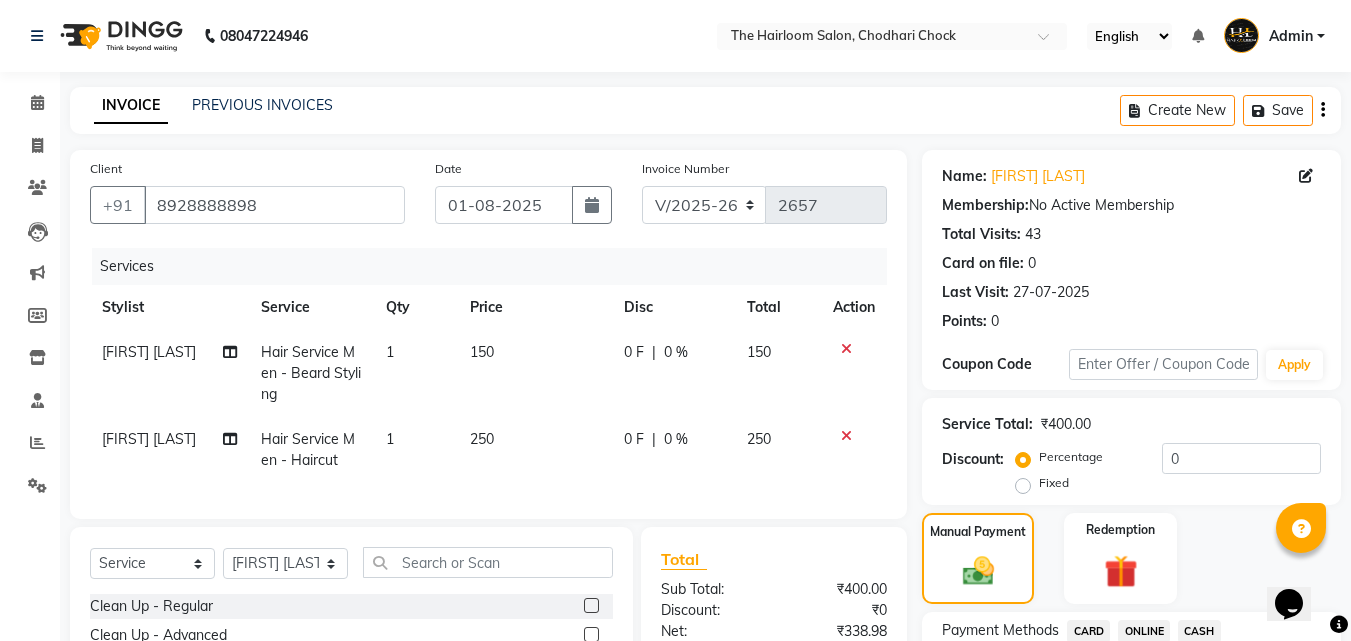scroll, scrollTop: 200, scrollLeft: 0, axis: vertical 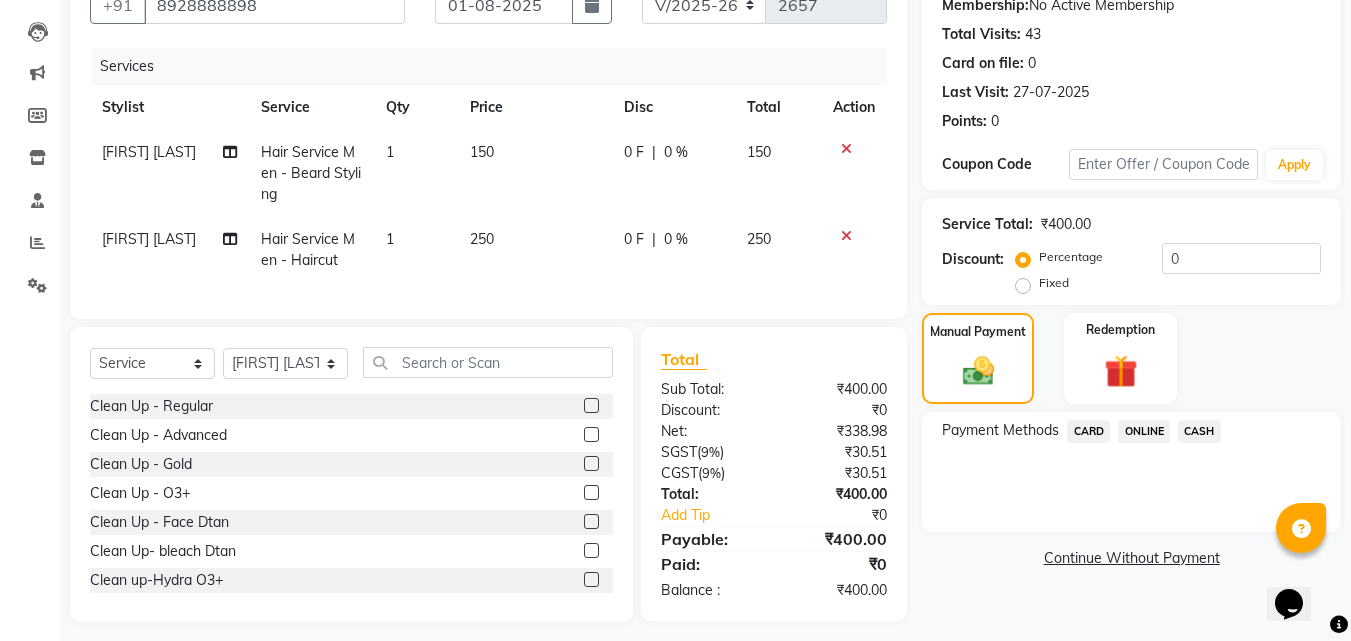 click on "ONLINE" 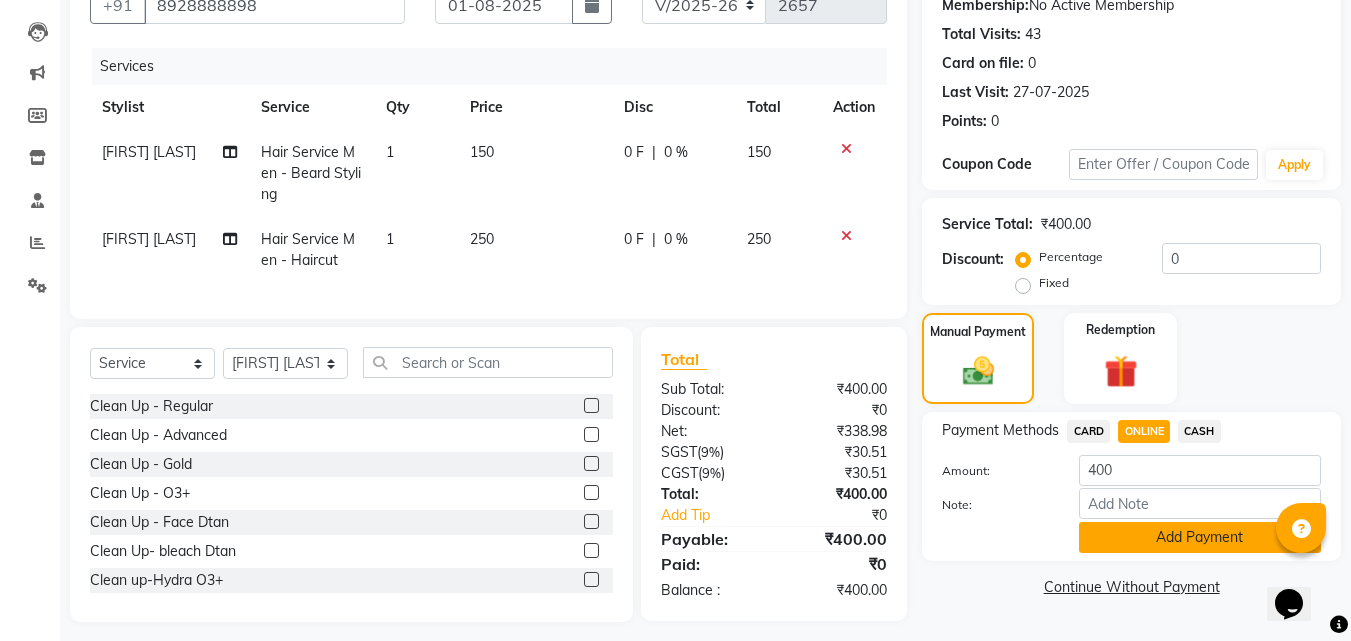 click on "Add Payment" 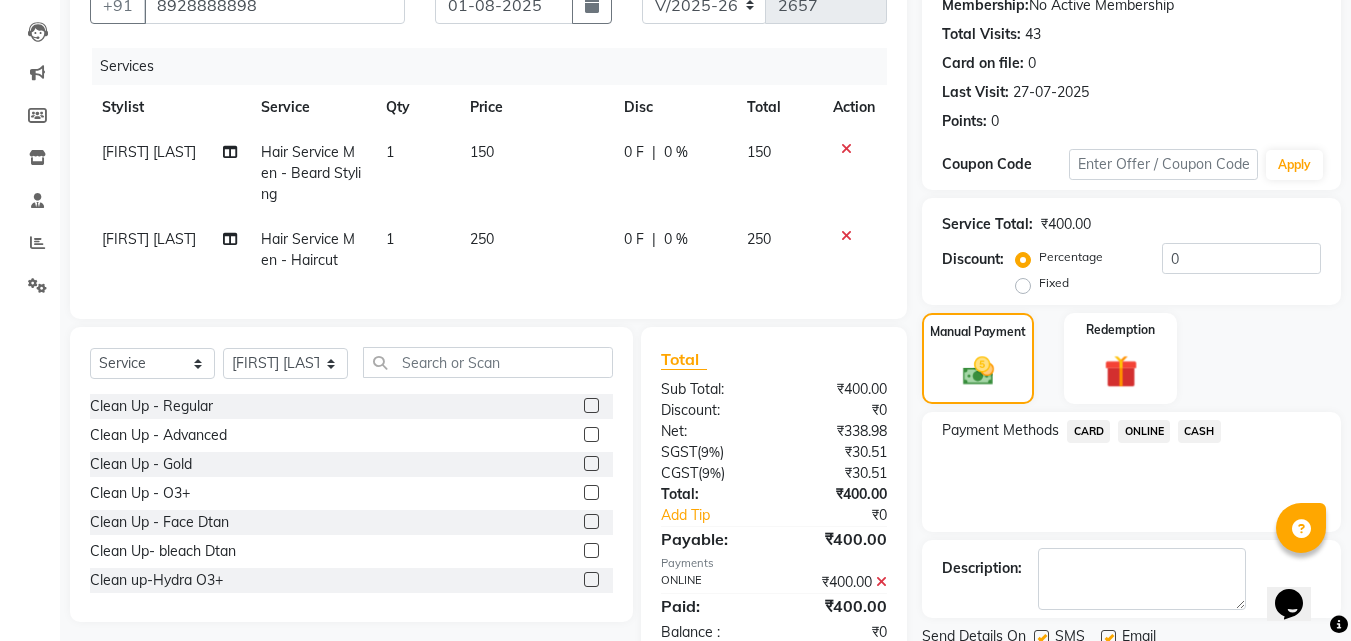 scroll, scrollTop: 275, scrollLeft: 0, axis: vertical 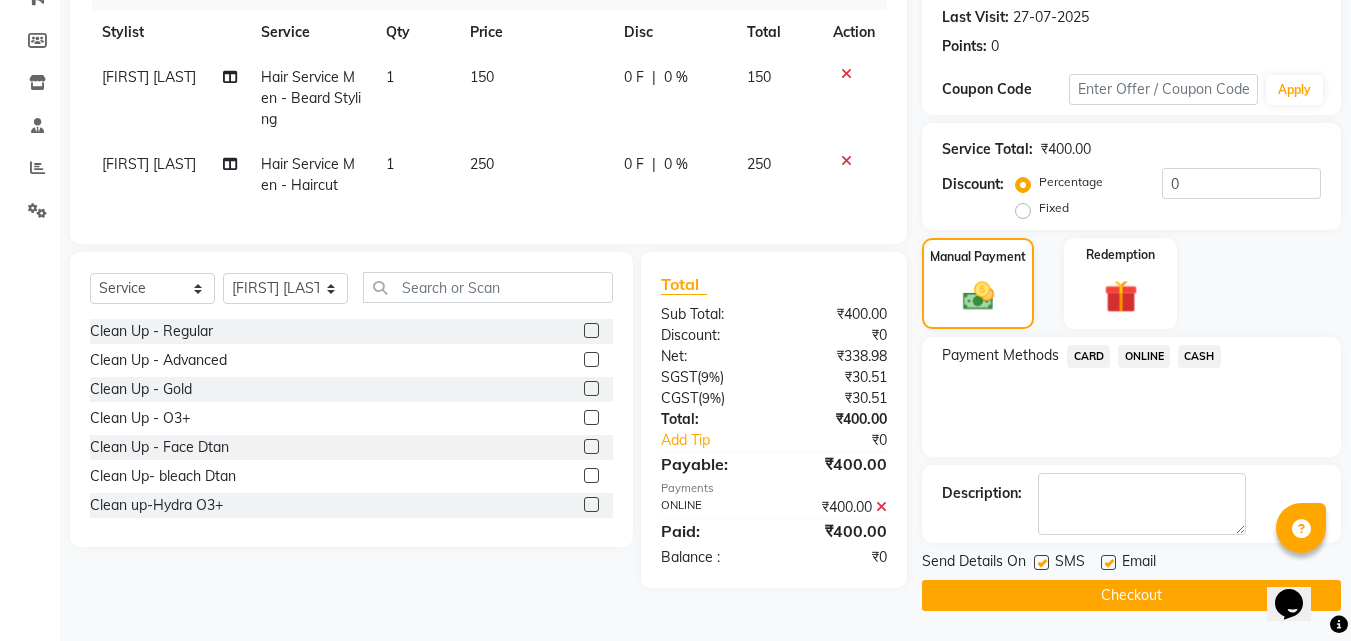 click on "SMS" 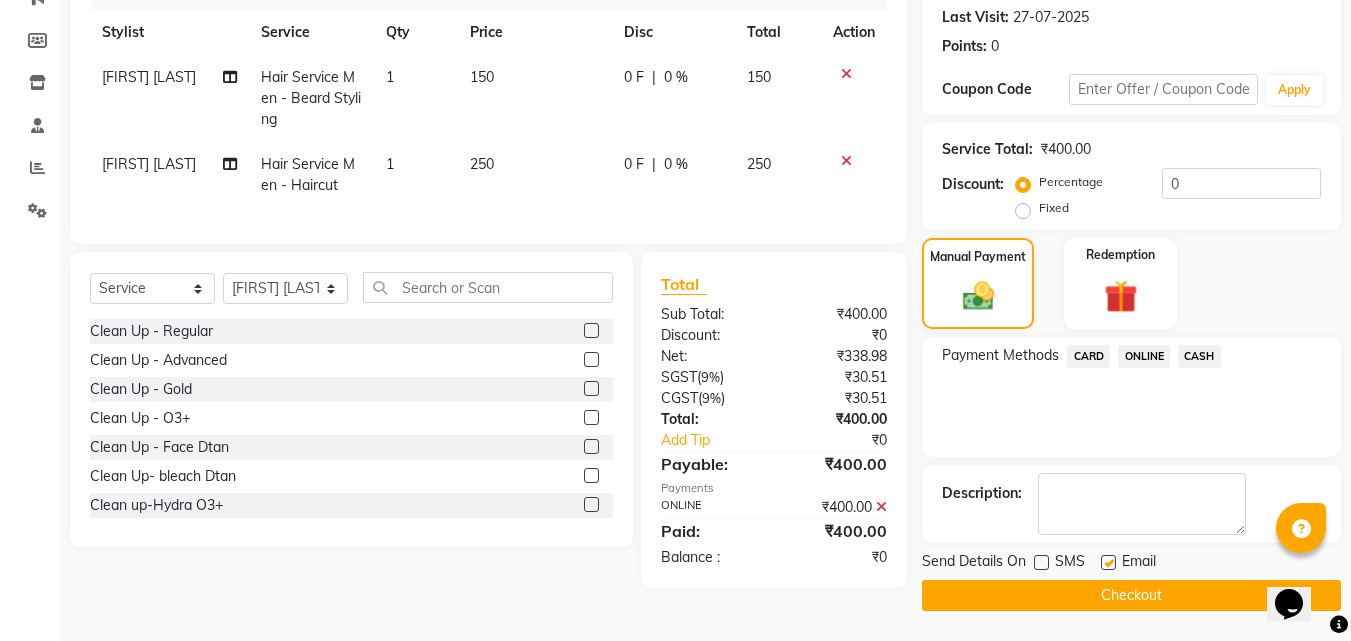click 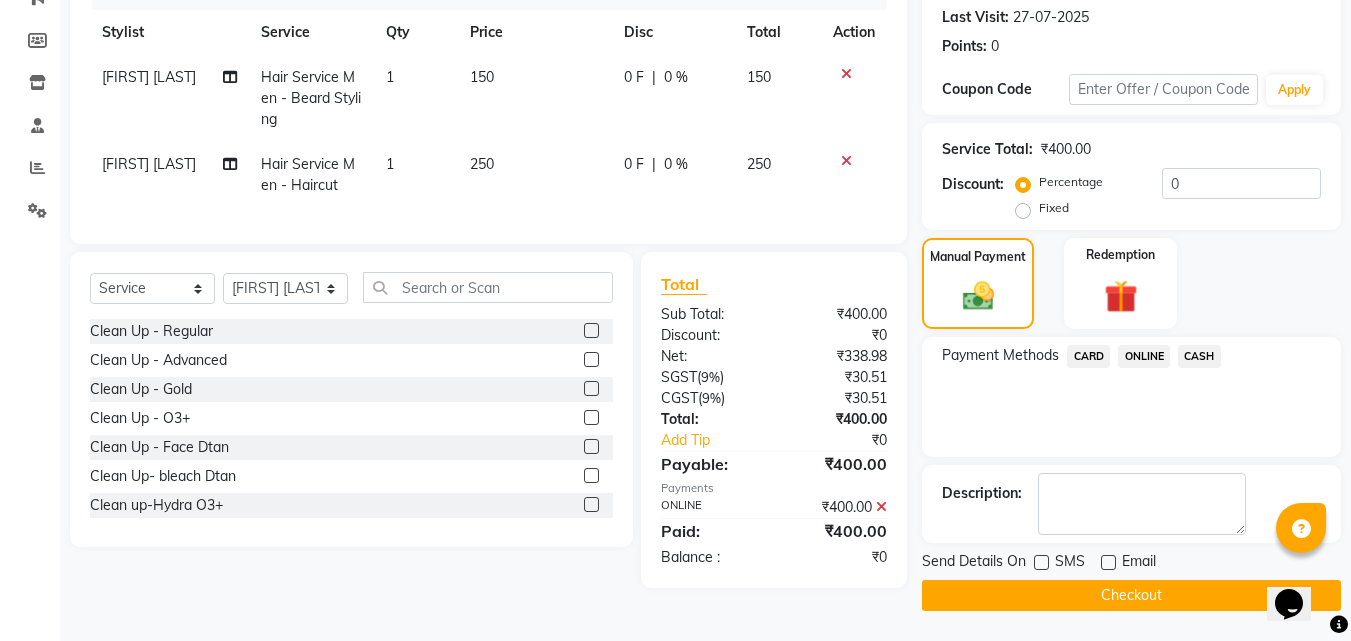 click on "Checkout" 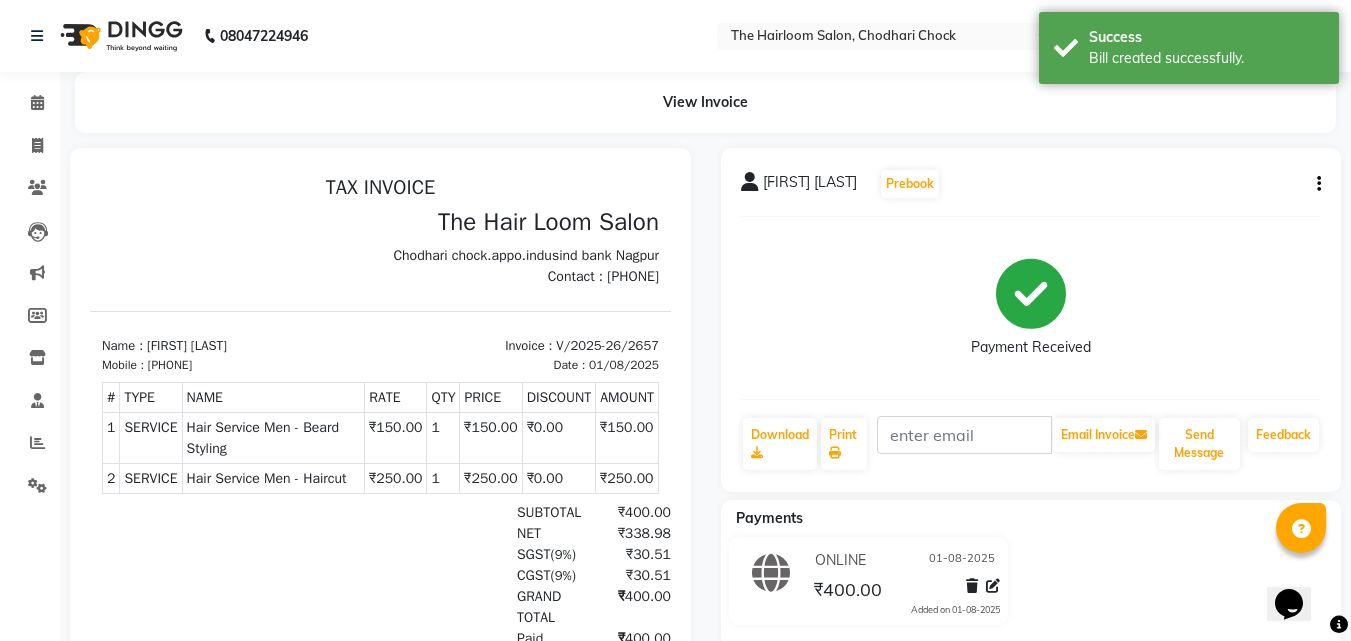 scroll, scrollTop: 0, scrollLeft: 0, axis: both 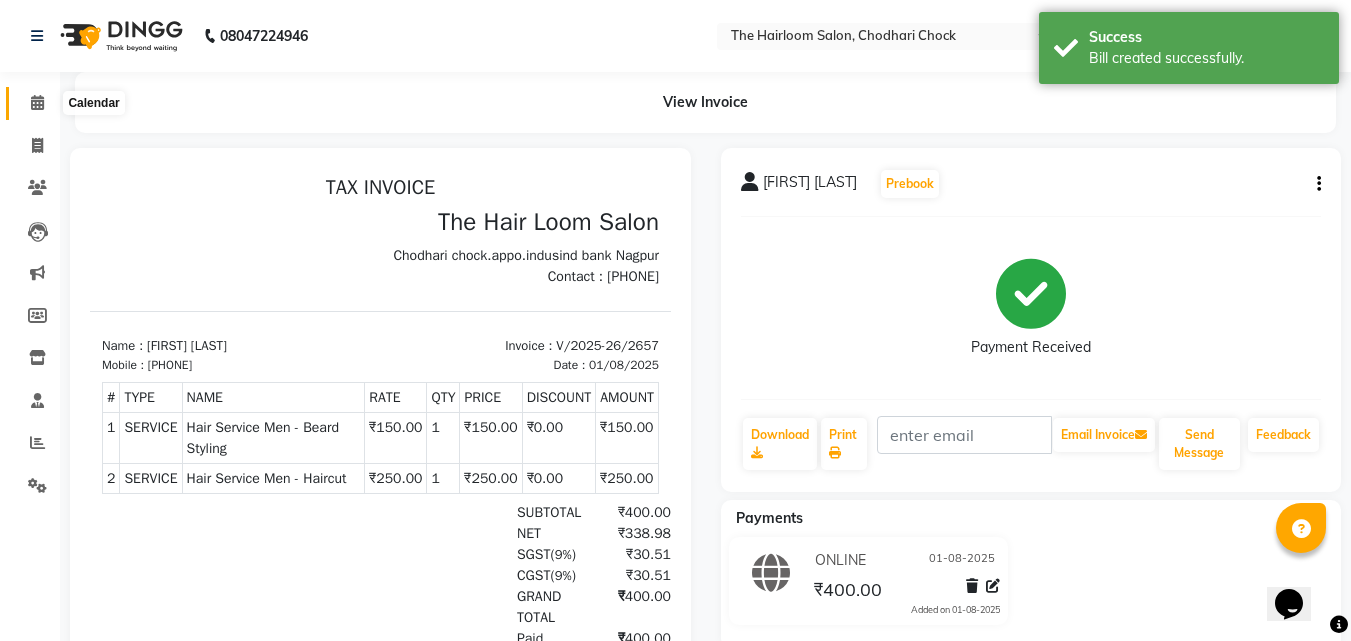click 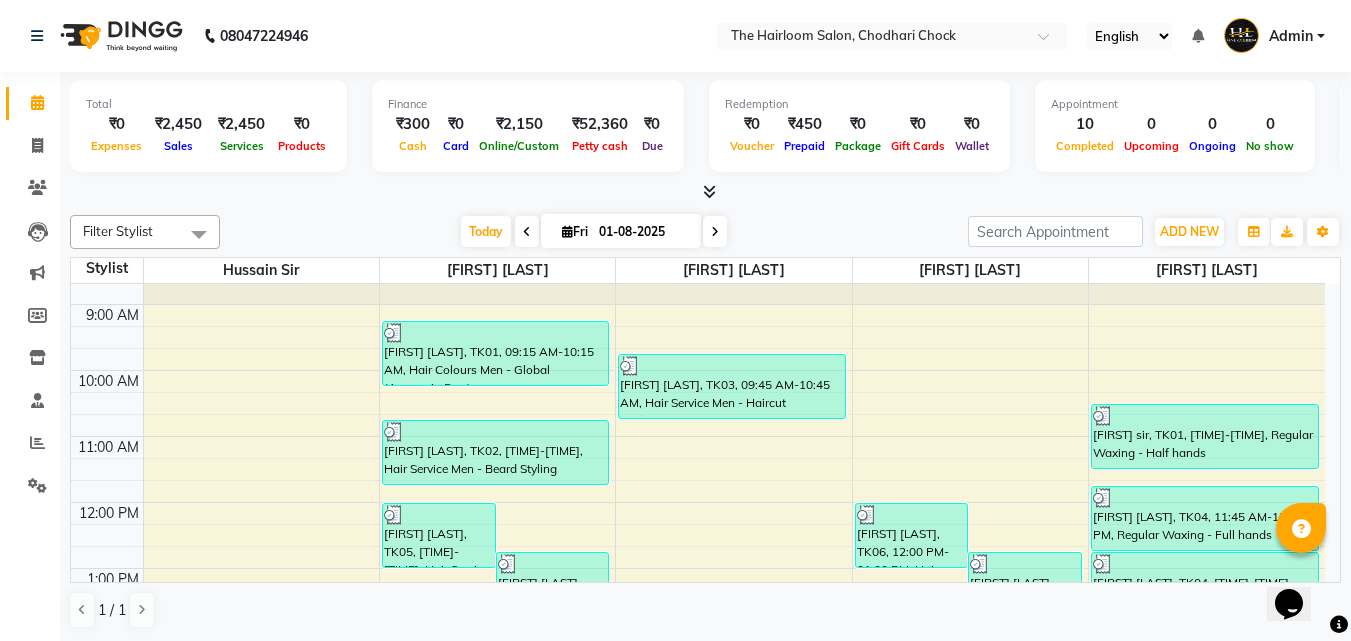 scroll, scrollTop: 0, scrollLeft: 0, axis: both 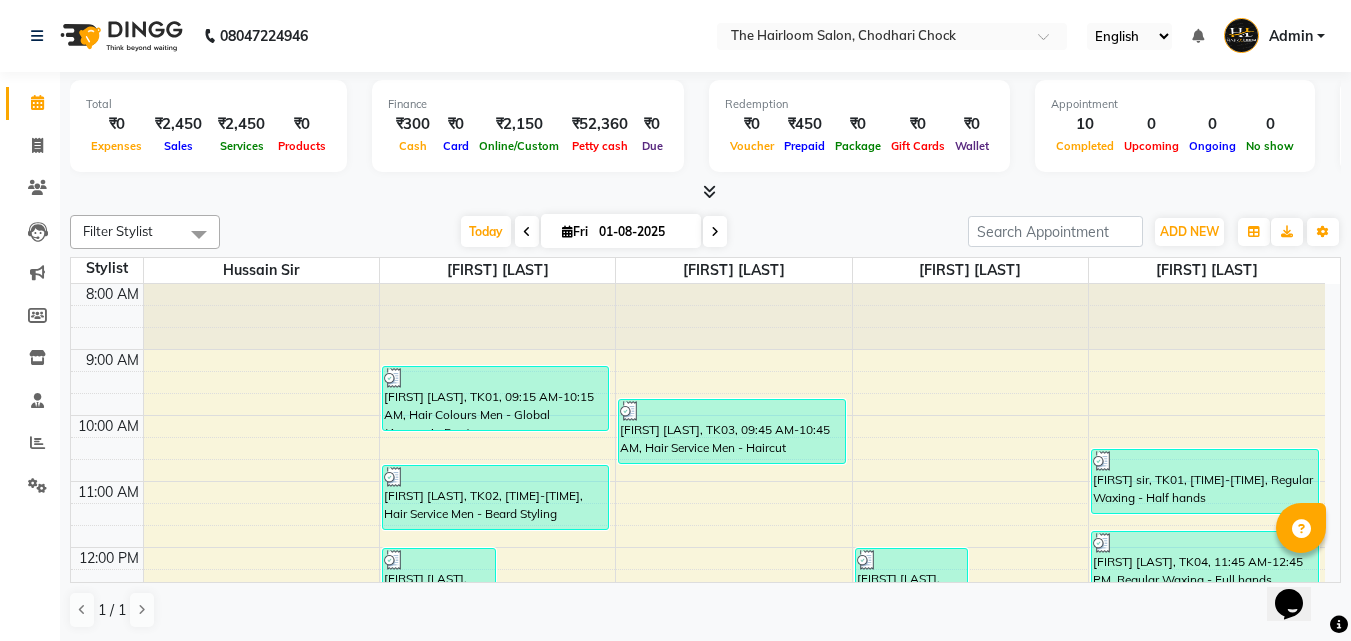 click on "8:00 AM 9:00 AM 10:00 AM 11:00 AM 12:00 PM 1:00 PM 2:00 PM 3:00 PM 4:00 PM 5:00 PM 6:00 PM 7:00 PM 8:00 PM 9:00 PM 10:00 PM 11:00 PM     [FIRST] [LAST], TK05, [TIME]-[TIME], Hair Service Men  - Haircut     [FIRST] [LAST], TK05, [TIME]-[TIME], Hair Service Men  - Beard Styling     [FIRST] sir, TK01, [TIME]-[TIME], Hair Colours Men  - Global (Ammonia Free)     [FIRST] [LAST], TK02, [TIME]-[TIME], Hair Service Men  - Beard Styling     [FIRST] sir, TK03, [TIME]-[TIME], Hair Service Men  - Haircut     [FIRST] [LAST], TK06, [TIME]-[TIME], Hair Service Men  - Haircut     [FIRST] [LAST], TK06, [TIME]-[TIME], Hair Service Men  - Beard Styling     [FIRST] sir, TK01, [TIME]-[TIME], Regular Waxing  - Half hands     [FIRST] [LAST], TK04, [TIME]-[TIME], Regular Waxing  - Full hands     [FIRST] [LAST], TK04, [TIME]-[TIME], Regular Waxing  - Under-arms" at bounding box center (698, 811) 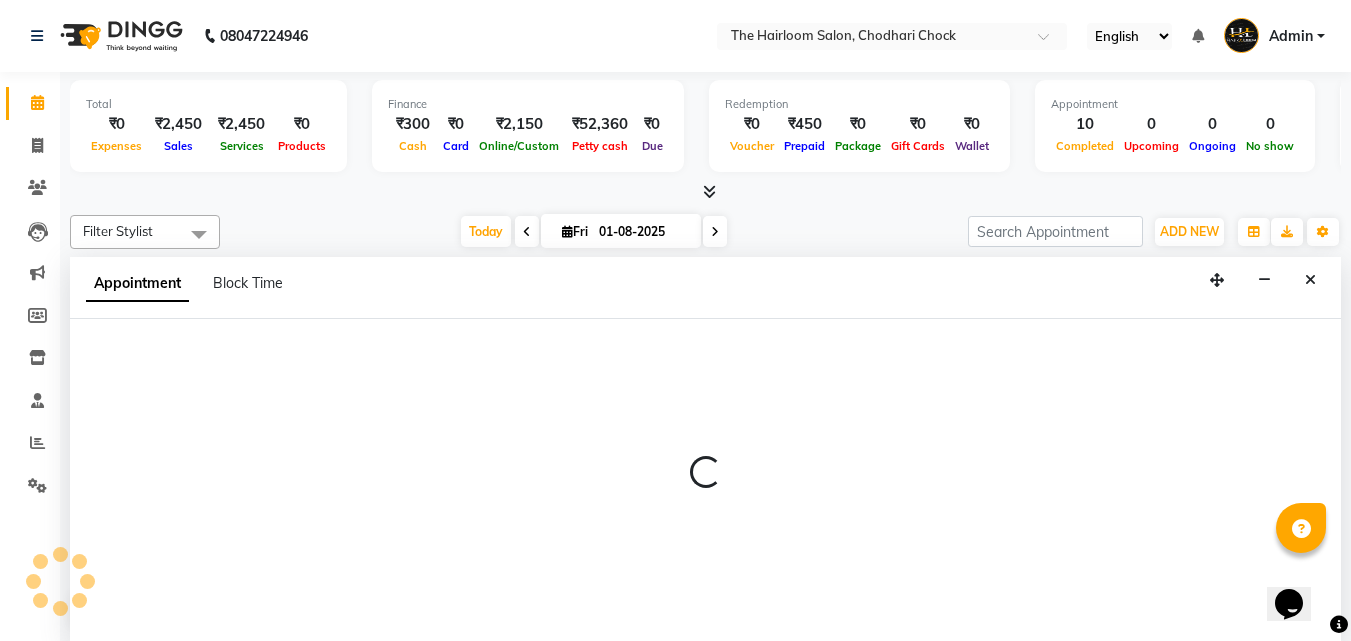 scroll, scrollTop: 1, scrollLeft: 0, axis: vertical 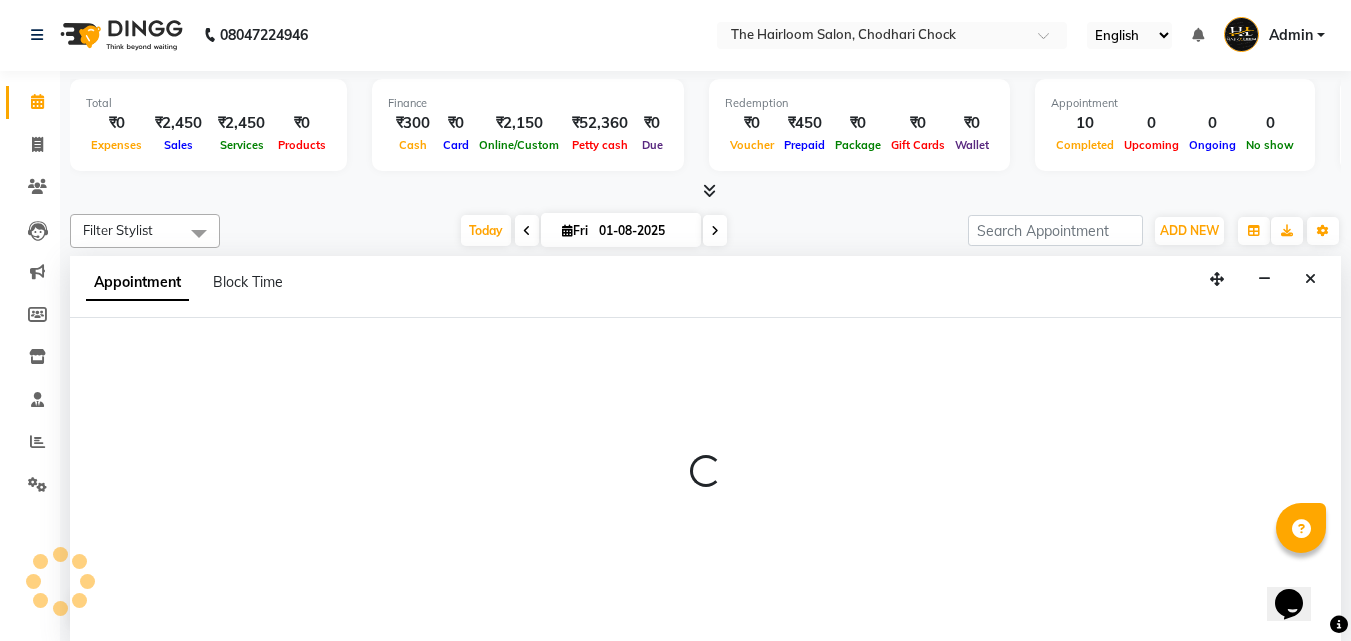 select on "41757" 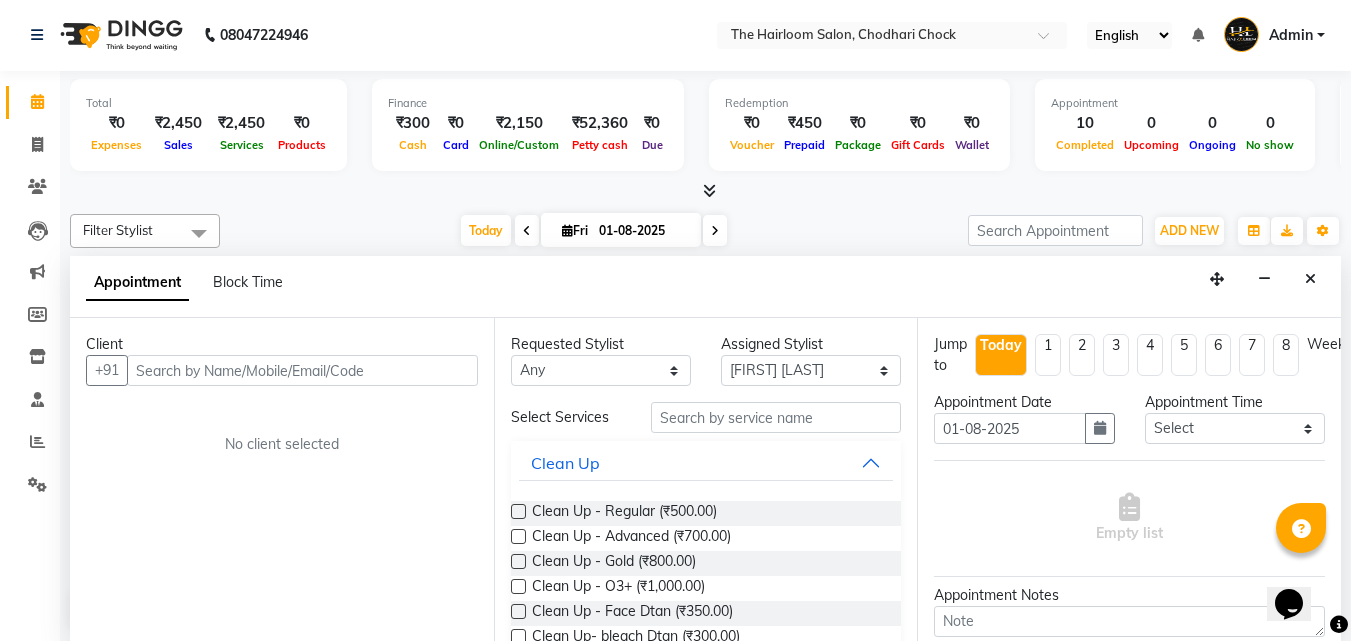 click at bounding box center [302, 370] 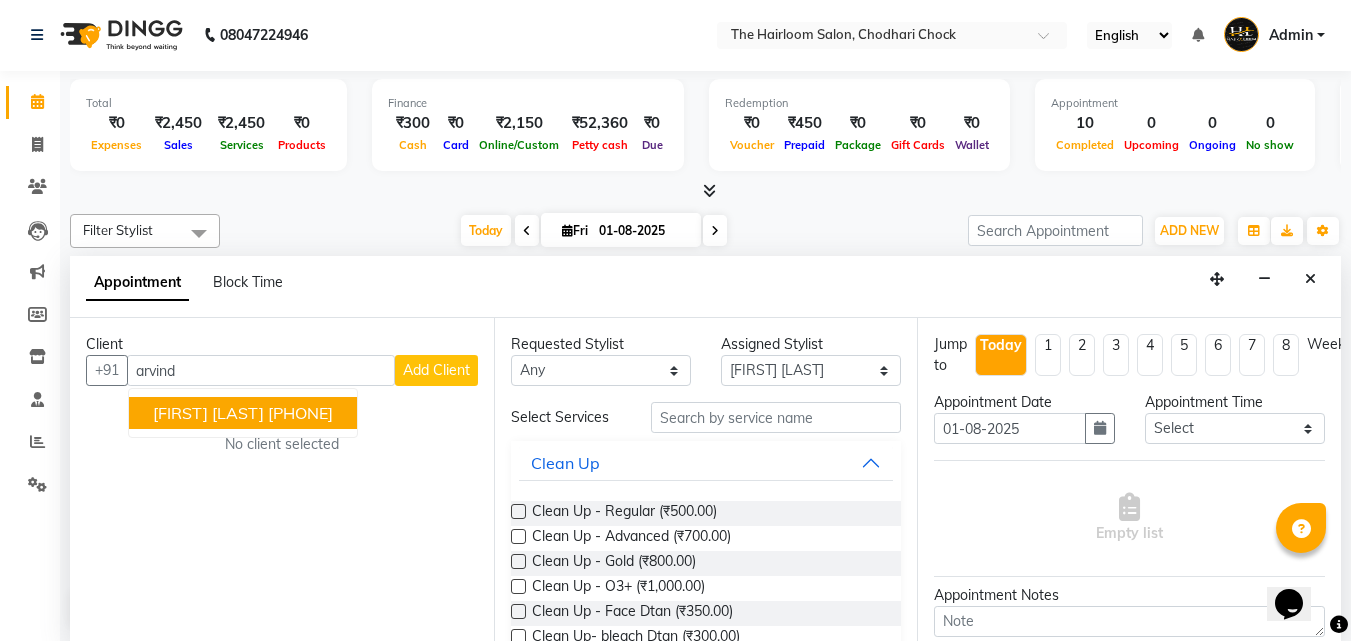 click on "[FIRST] [LAST]" at bounding box center (208, 413) 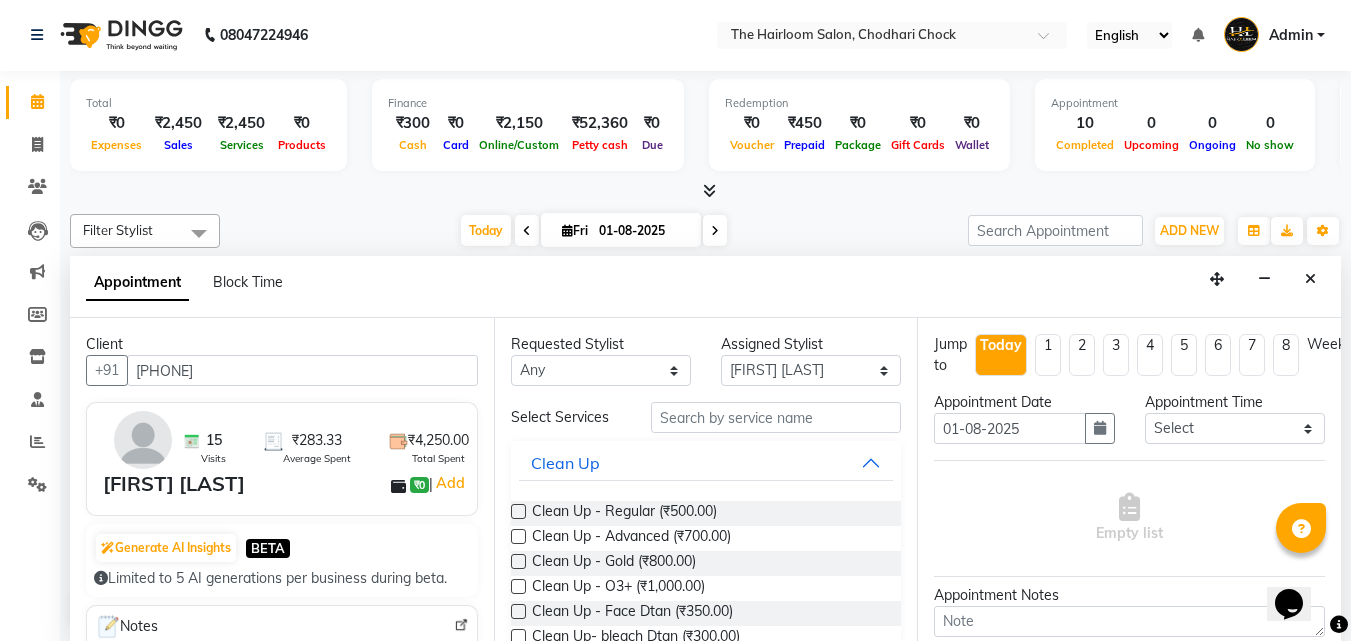 type on "[PHONE]" 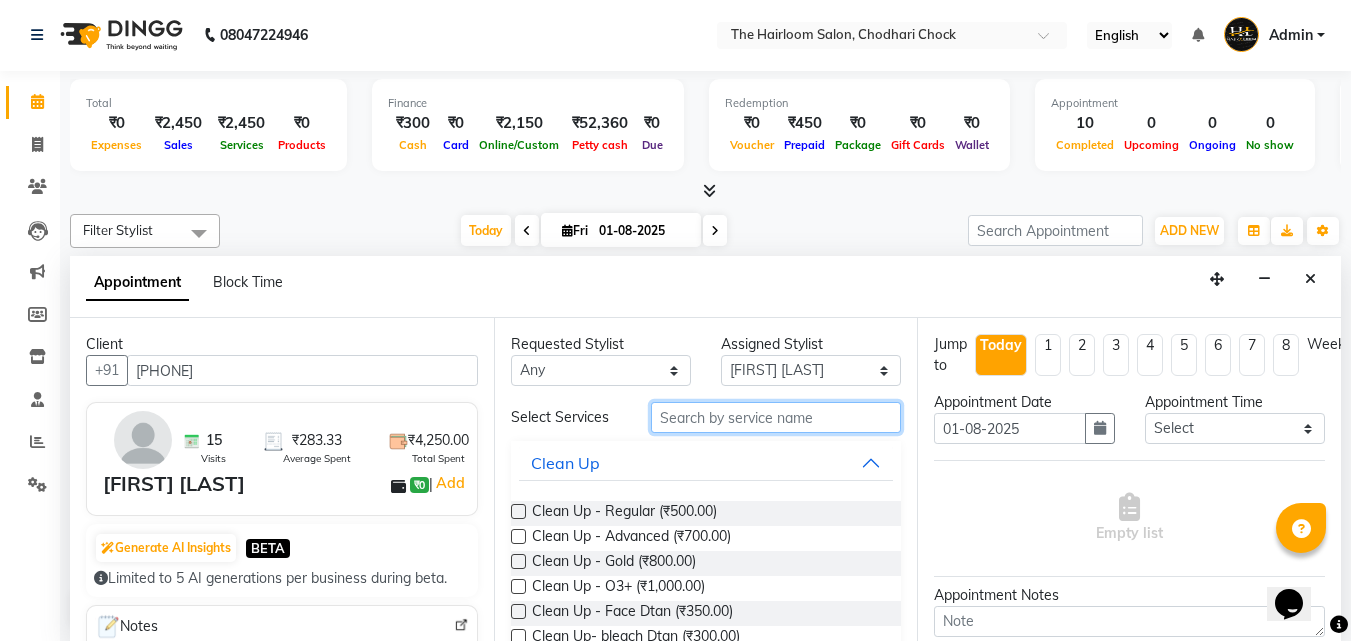 click at bounding box center [776, 417] 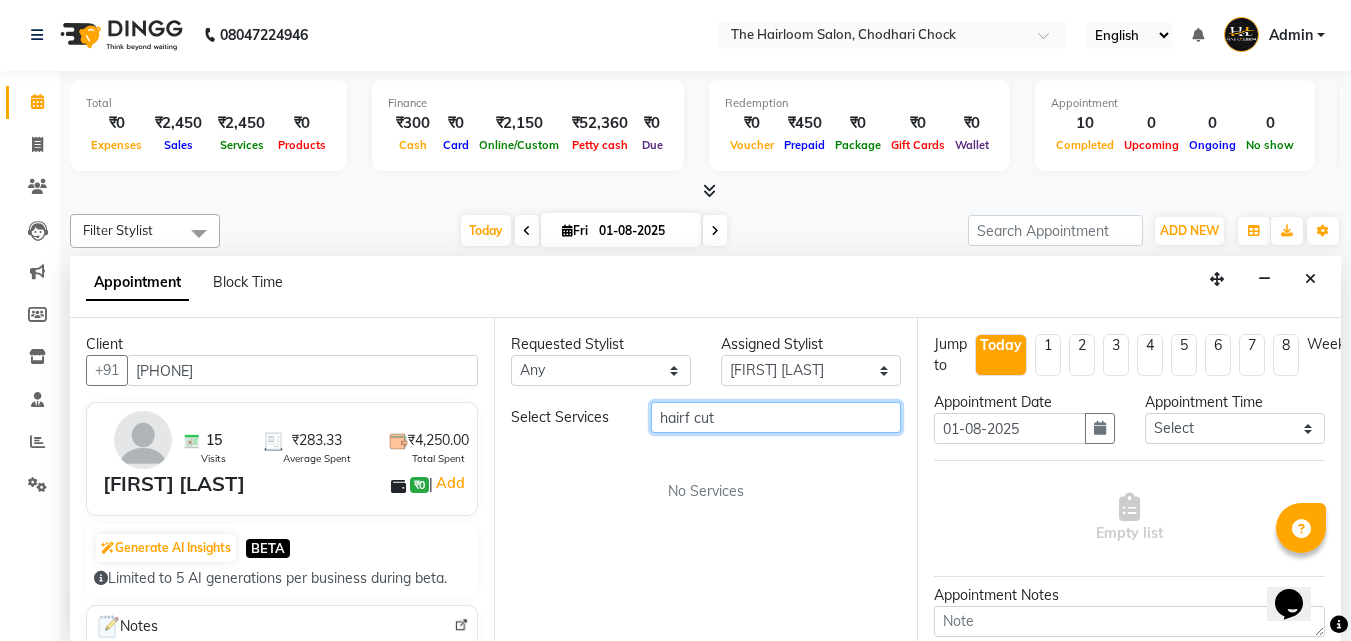 click on "hairf cut" at bounding box center (776, 417) 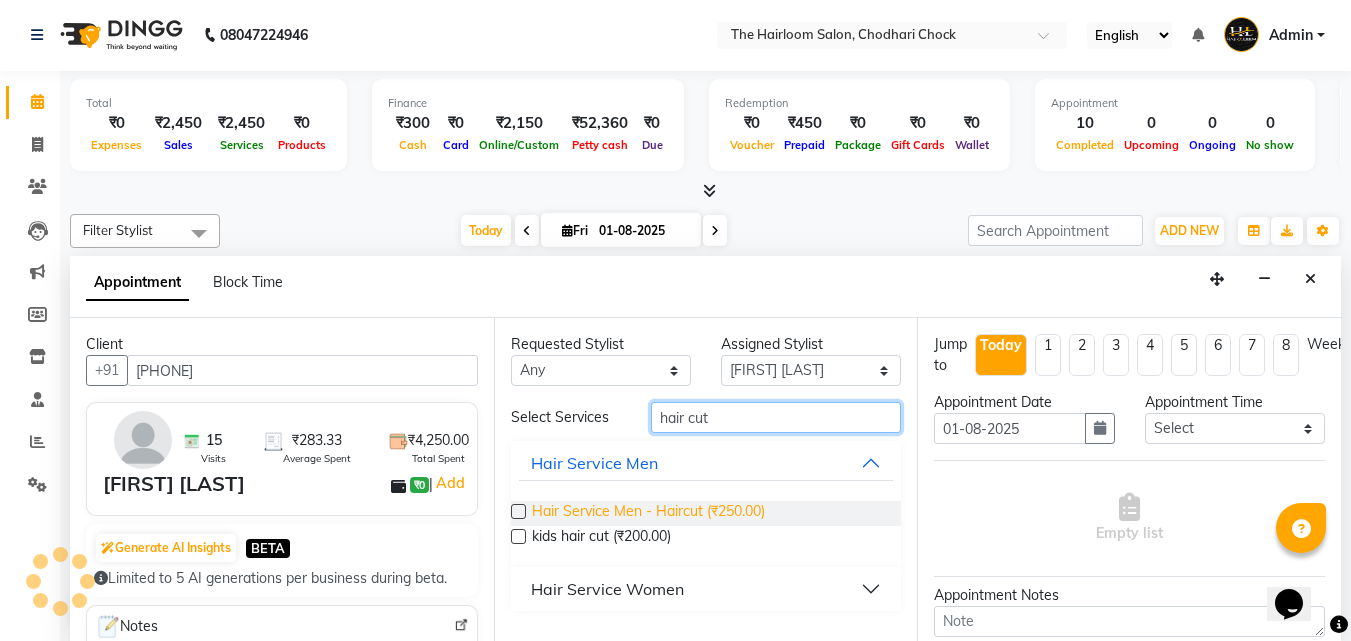 type on "hair cut" 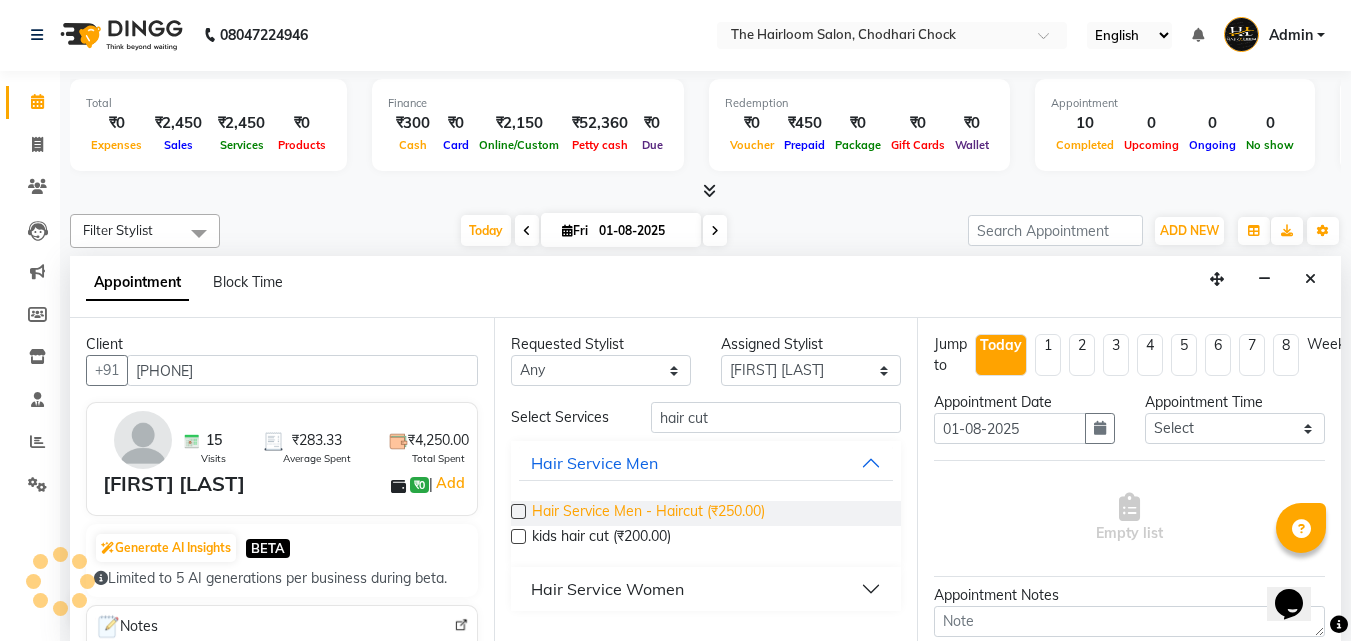 click on "Hair Service Men  - Haircut (₹250.00)" at bounding box center (648, 513) 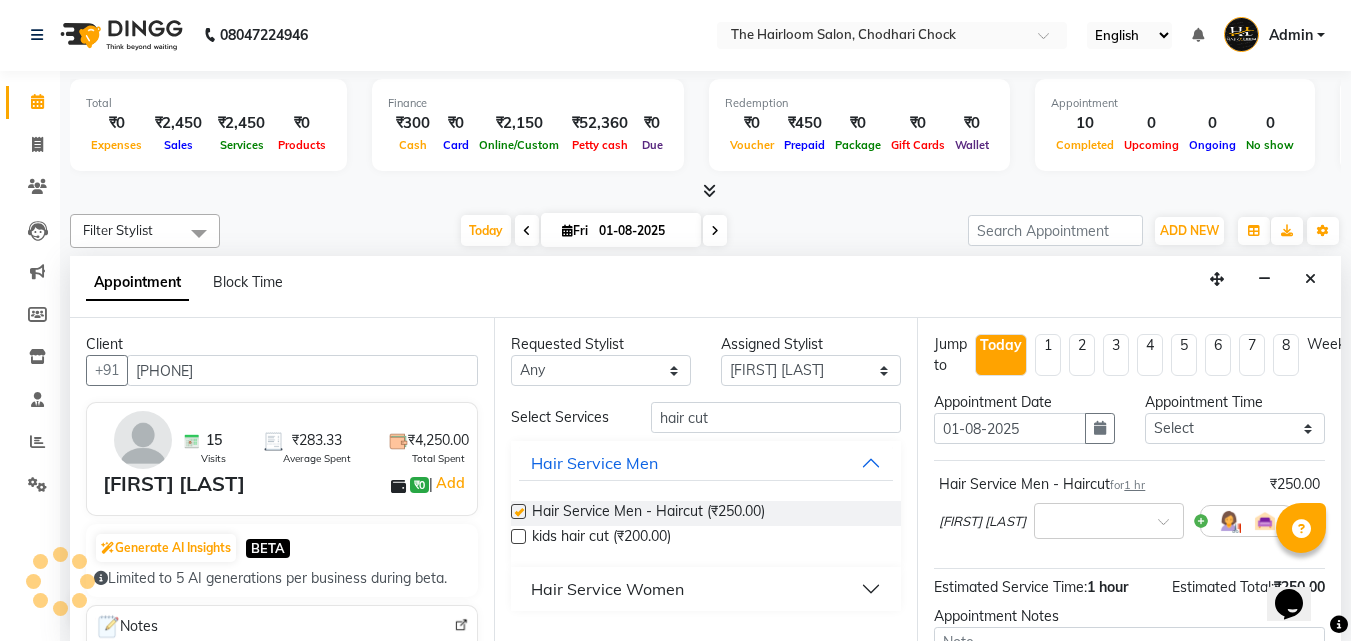 checkbox on "false" 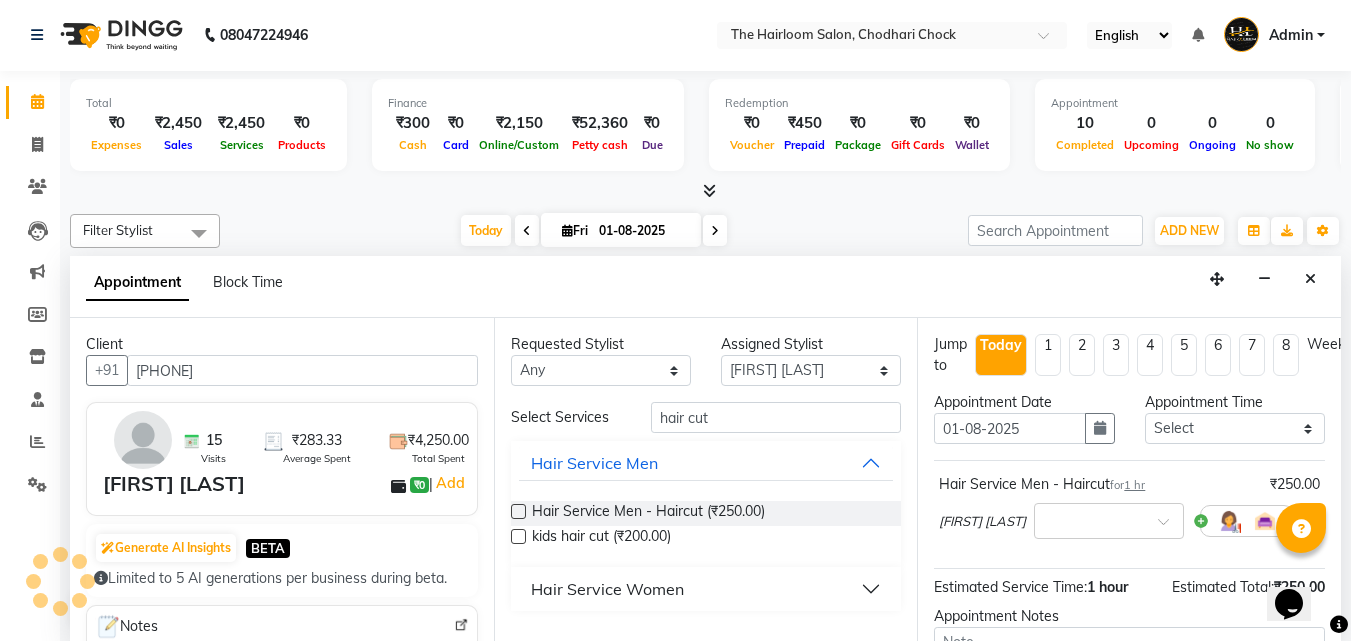 drag, startPoint x: 652, startPoint y: 537, endPoint x: 946, endPoint y: 536, distance: 294.0017 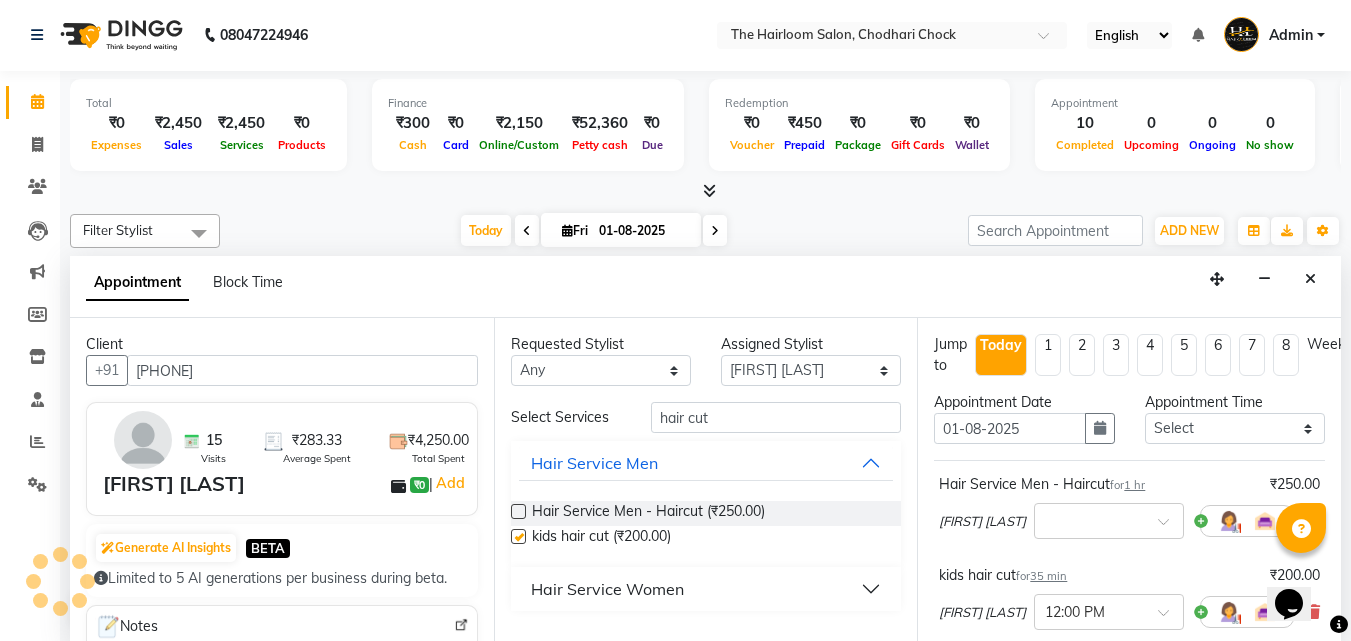 checkbox on "false" 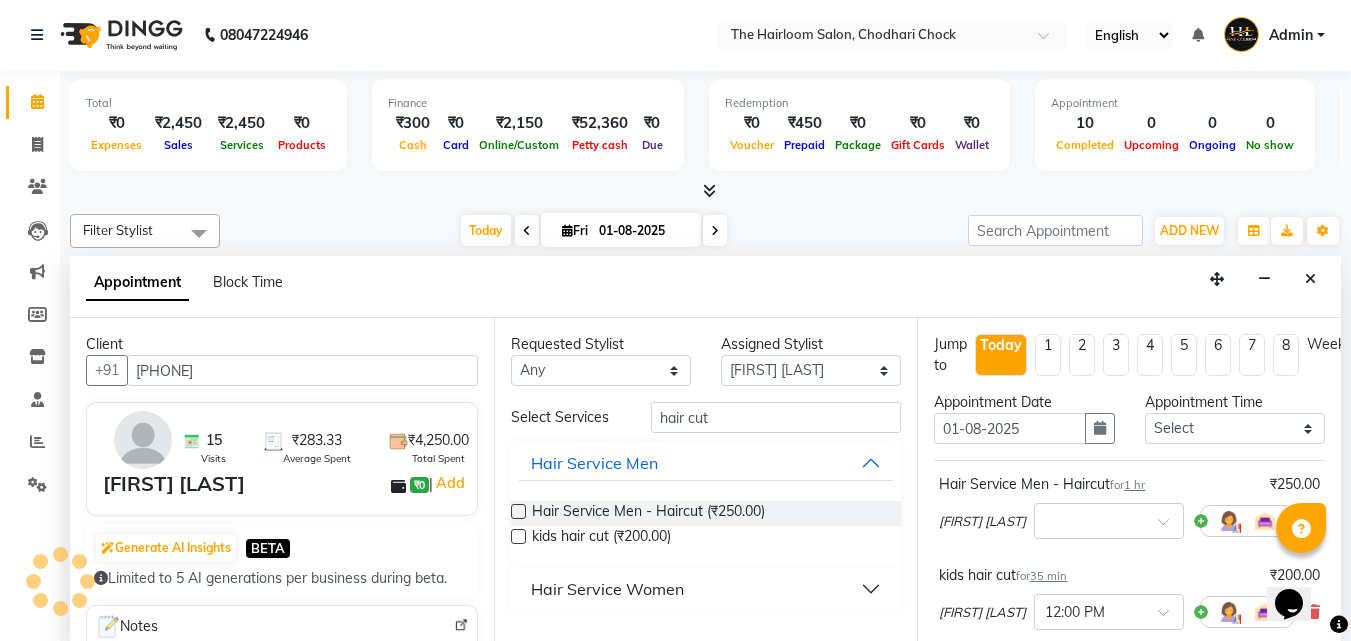 scroll, scrollTop: 336, scrollLeft: 0, axis: vertical 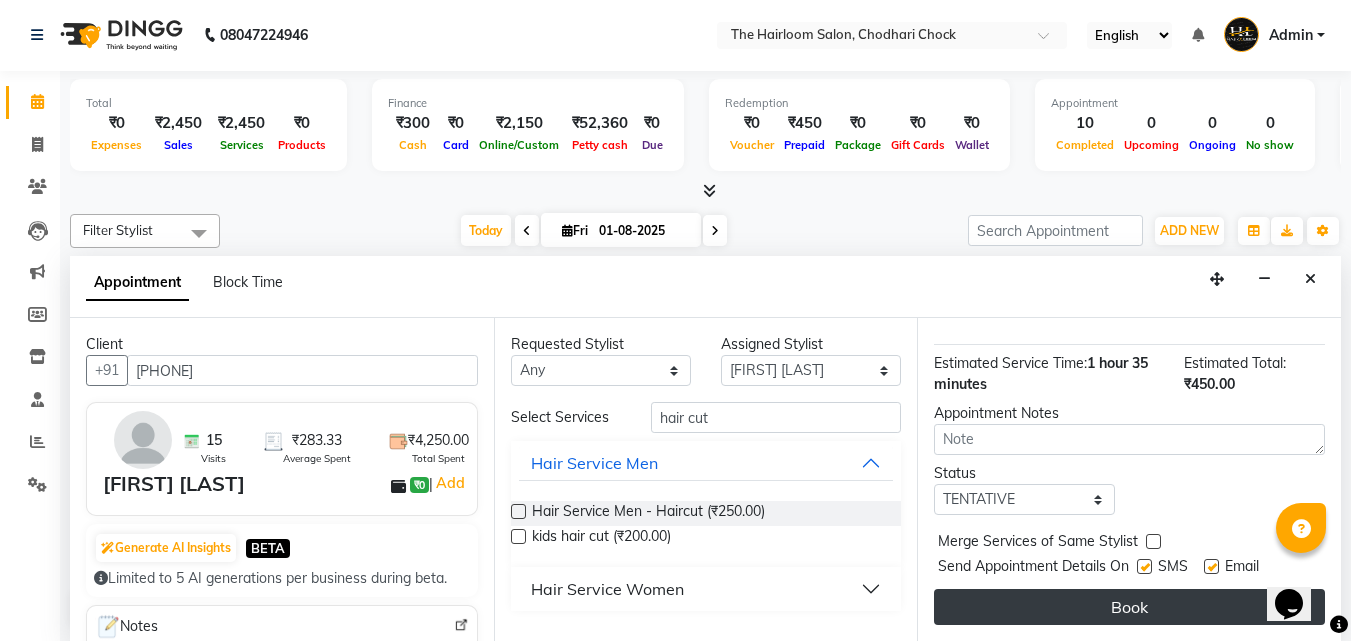 click on "Book" at bounding box center [1129, 607] 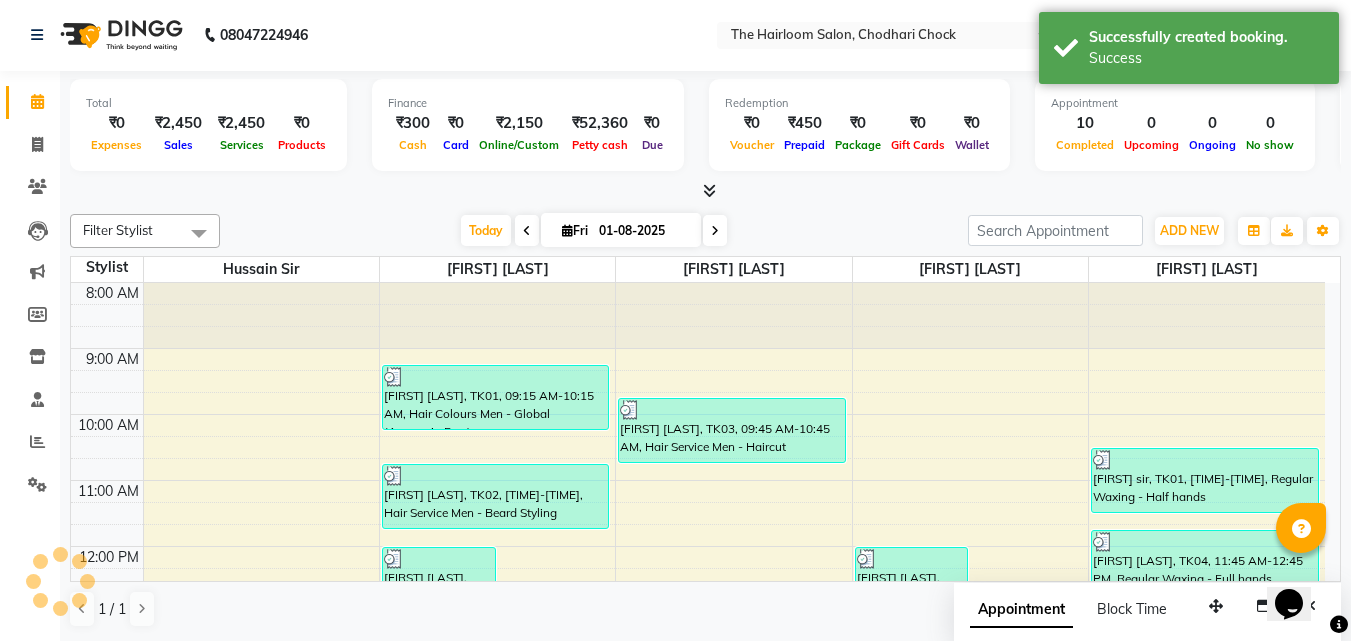 scroll, scrollTop: 0, scrollLeft: 0, axis: both 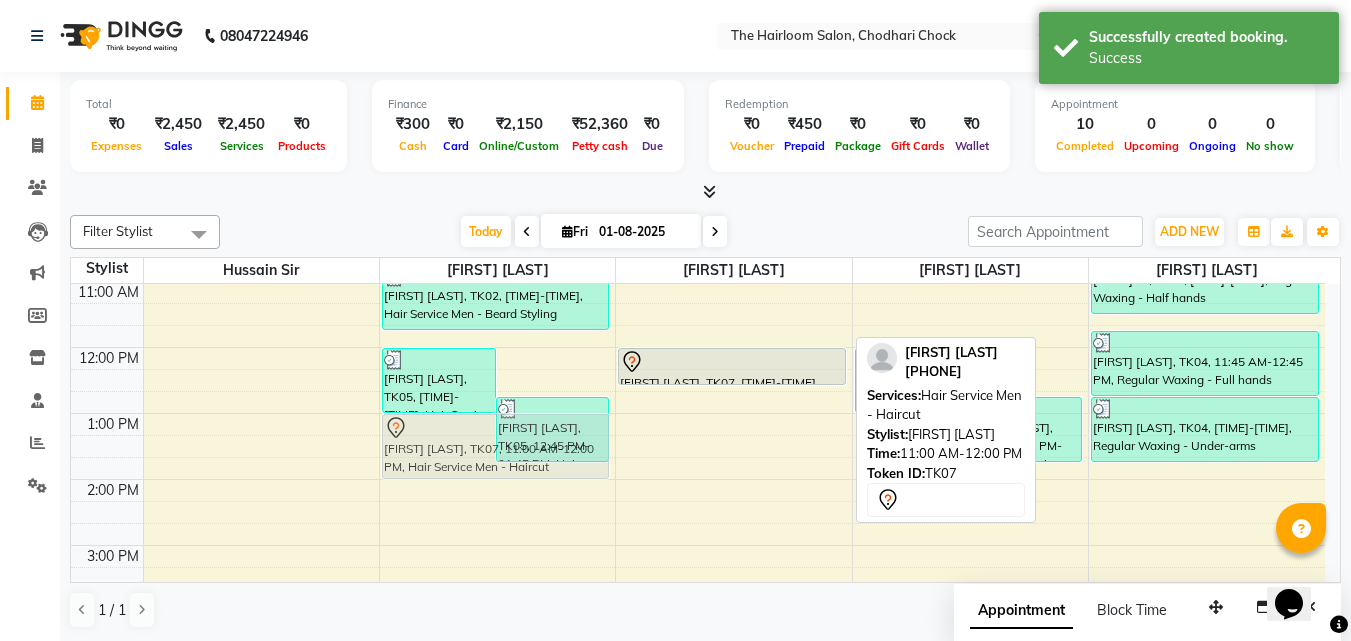 drag, startPoint x: 585, startPoint y: 404, endPoint x: 561, endPoint y: 457, distance: 58.18075 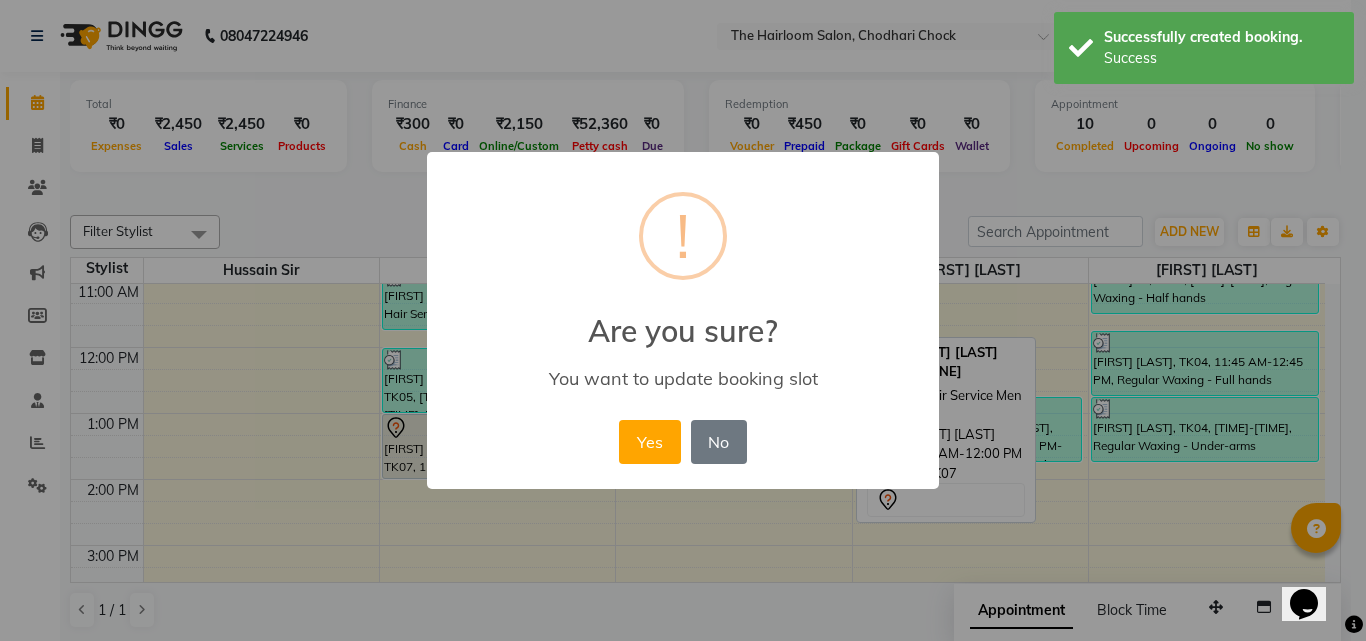 click on "Yes" at bounding box center (649, 442) 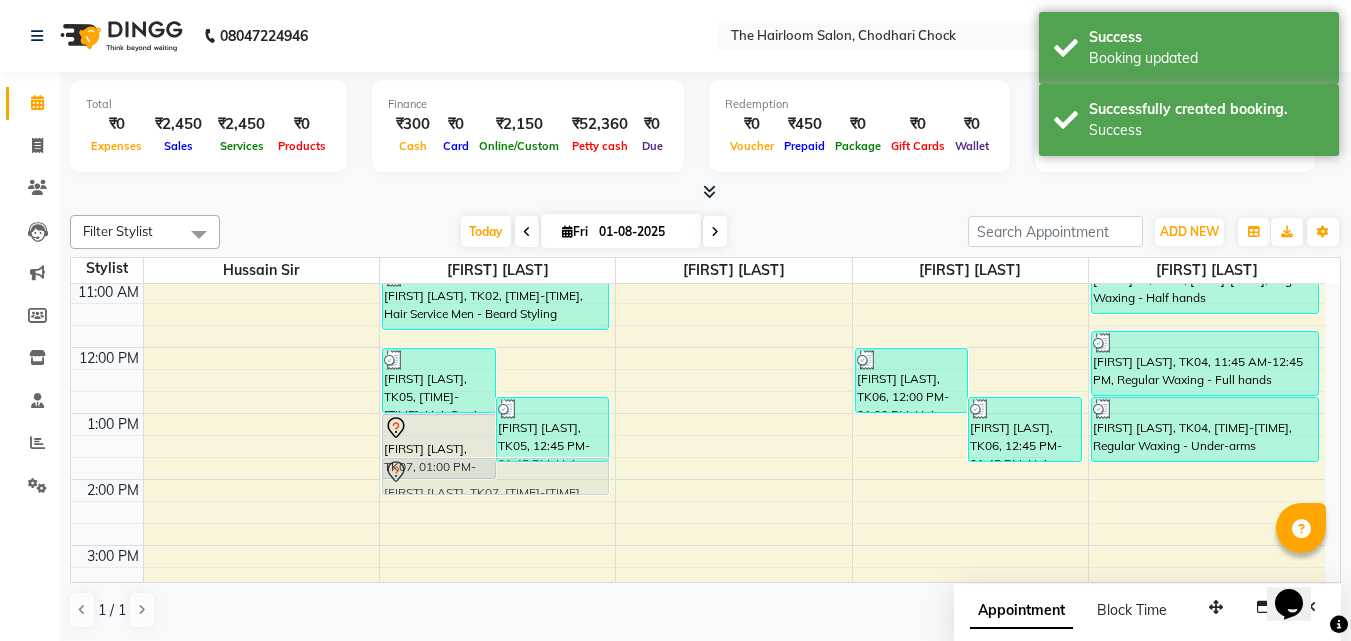 drag, startPoint x: 687, startPoint y: 375, endPoint x: 536, endPoint y: 479, distance: 183.3494 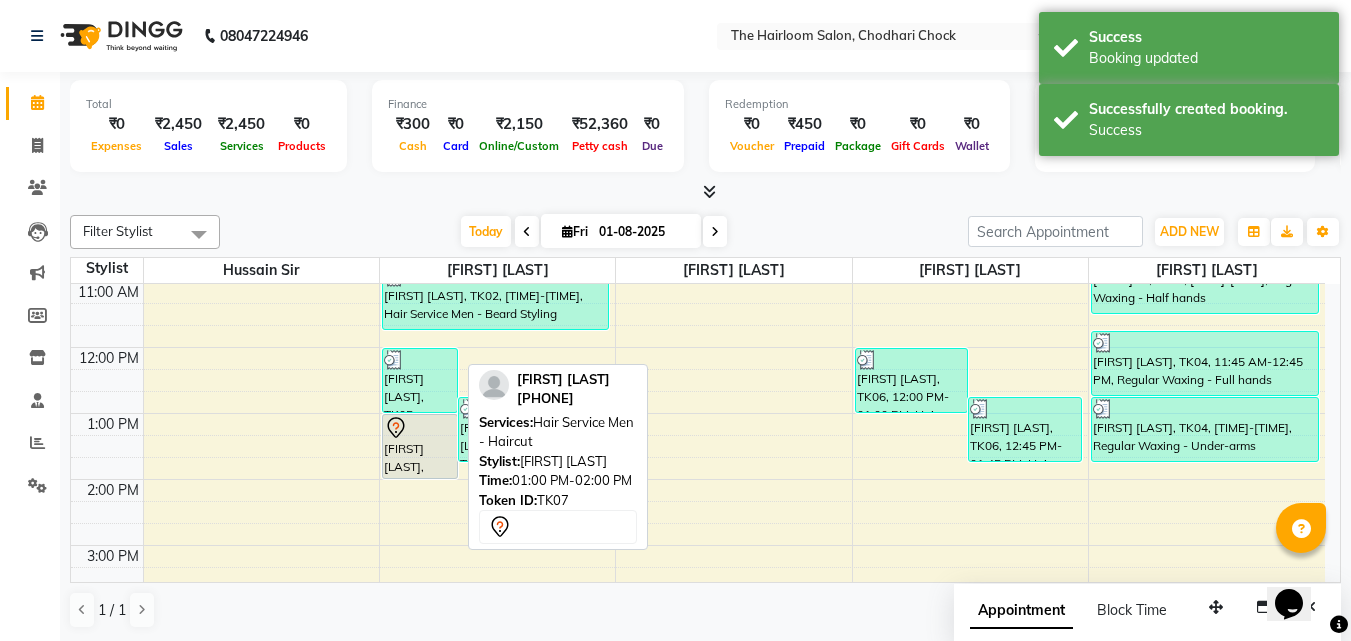click on "[FIRST] [LAST], TK07, 01:00 PM-02:00 PM, Hair Service Men  - Haircut" at bounding box center (420, 446) 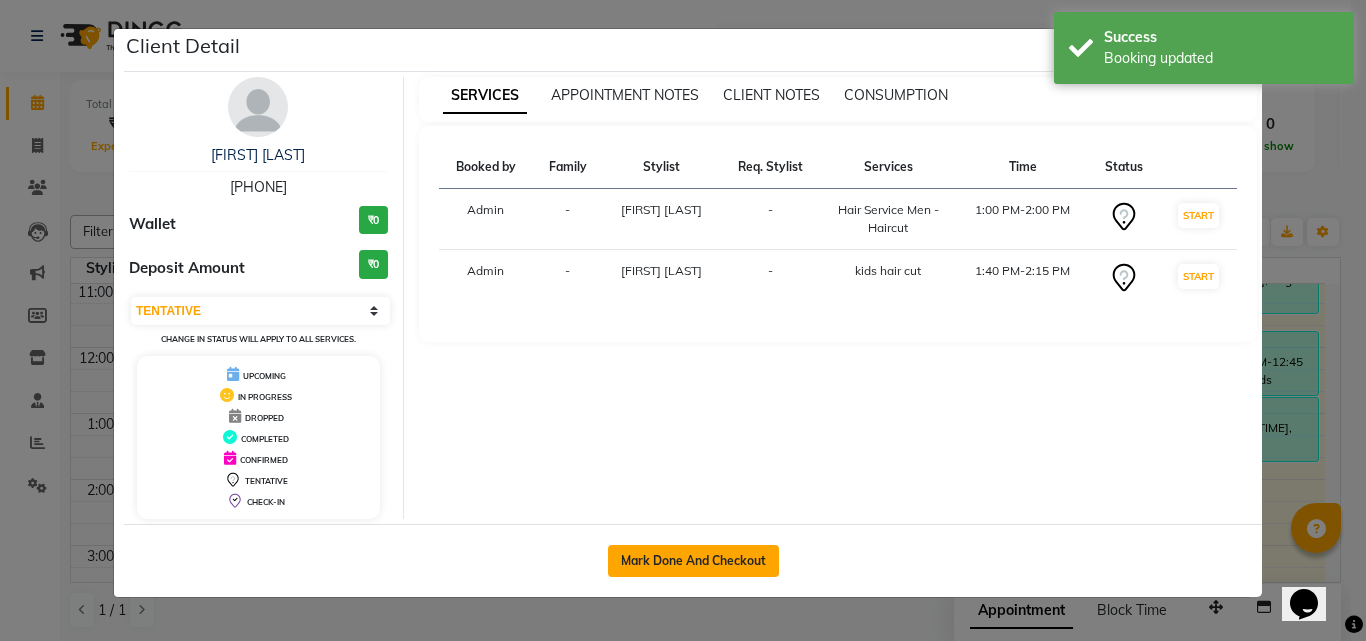 click on "Mark Done And Checkout" 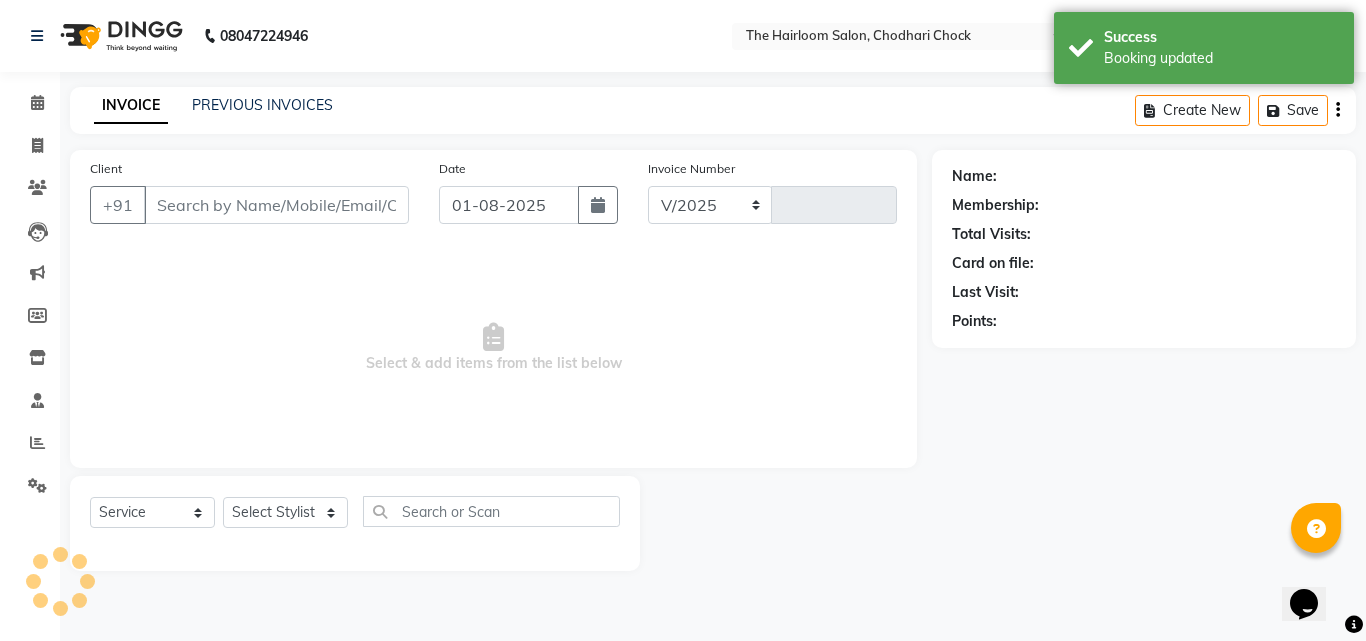 select on "5926" 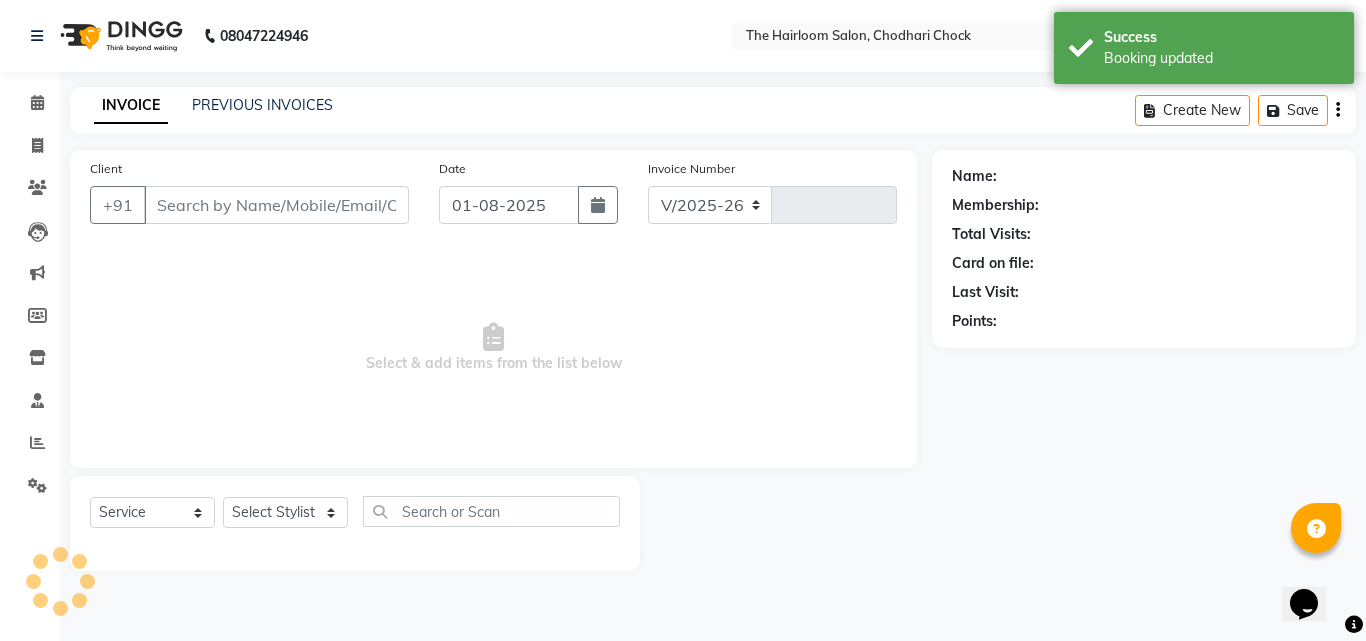 type on "2658" 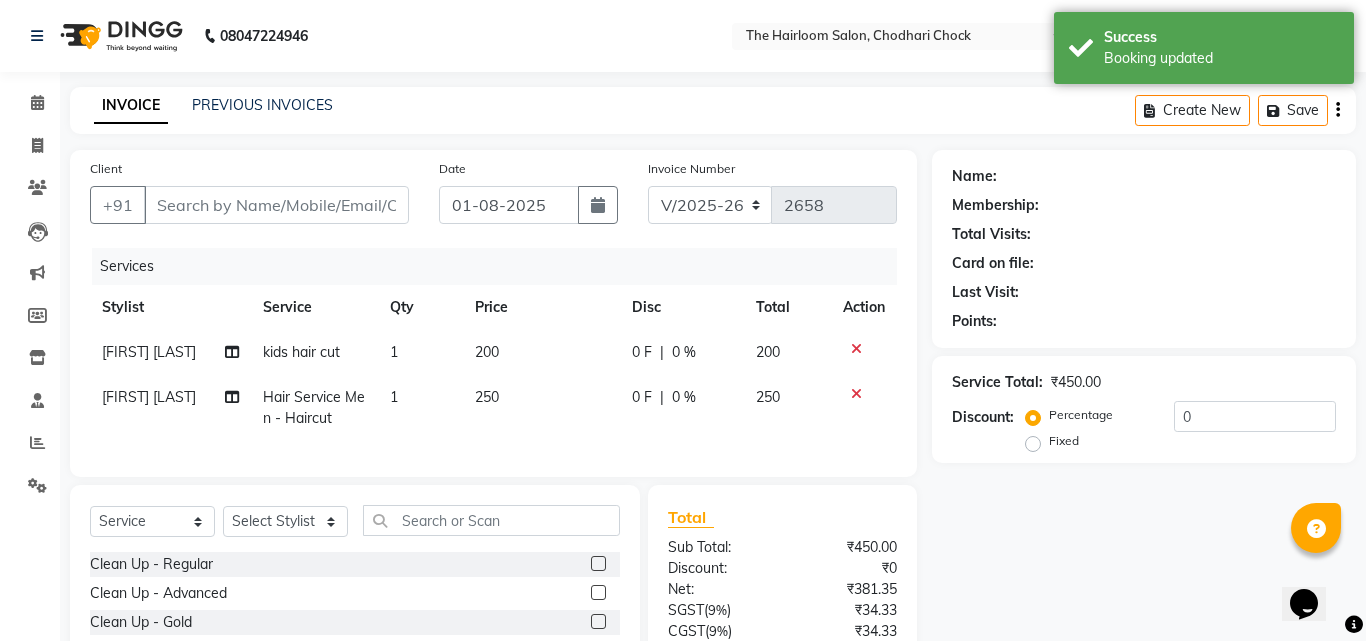 type on "[PHONE]" 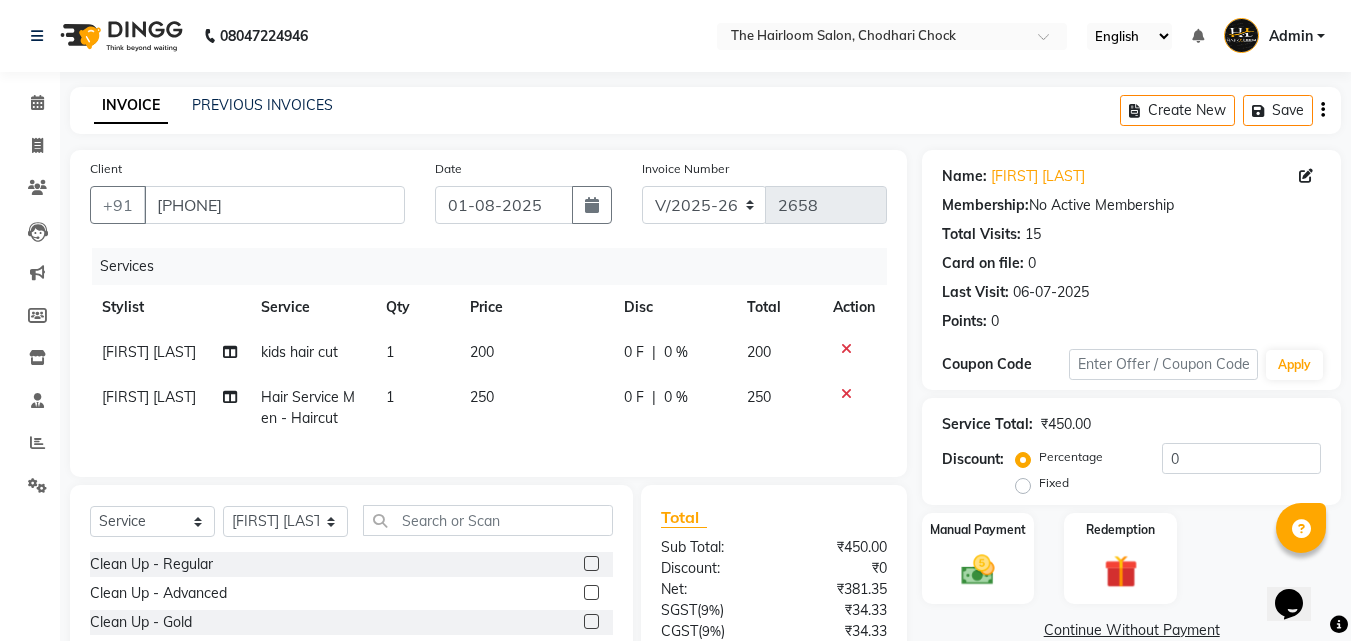 click on "[PHONE] Select Location × The Hairloom Salon, Chodhari Chock English ENGLISH Español العربية मराठी हिंदी ગુજરાતી தமிழ் 中文 Notifications nothing to show Admin Manage Profile Change Password Sign out Version:3.15.9" 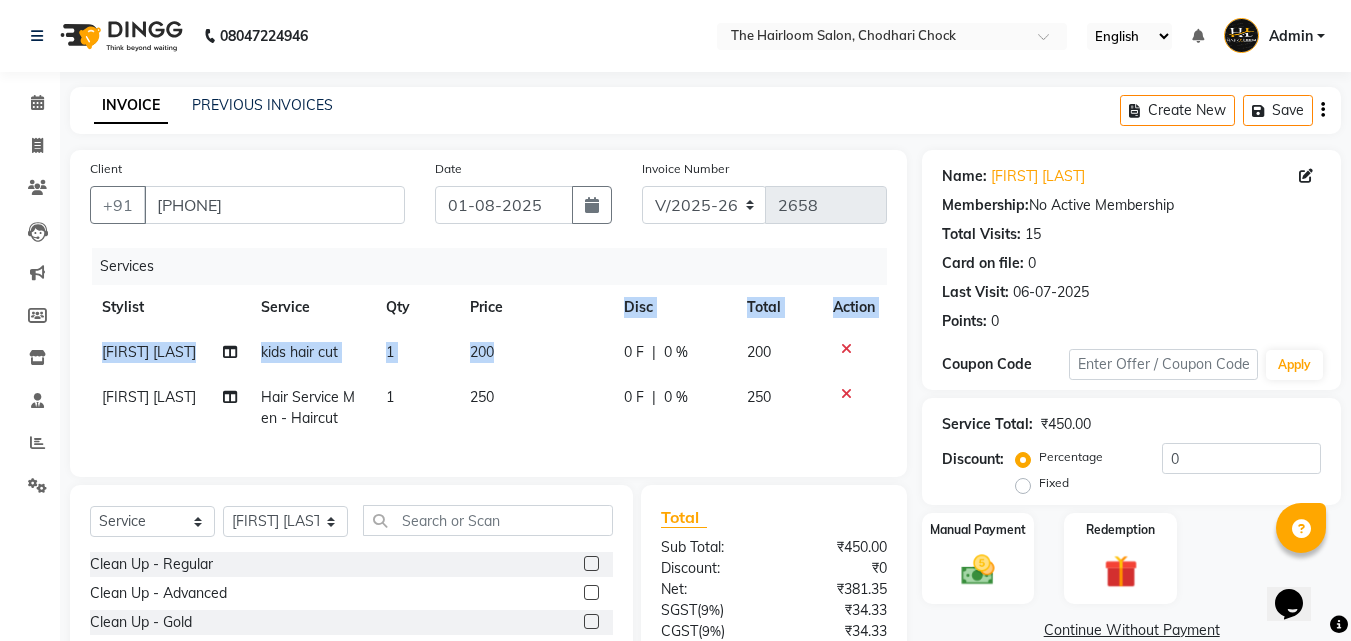 click on "200" 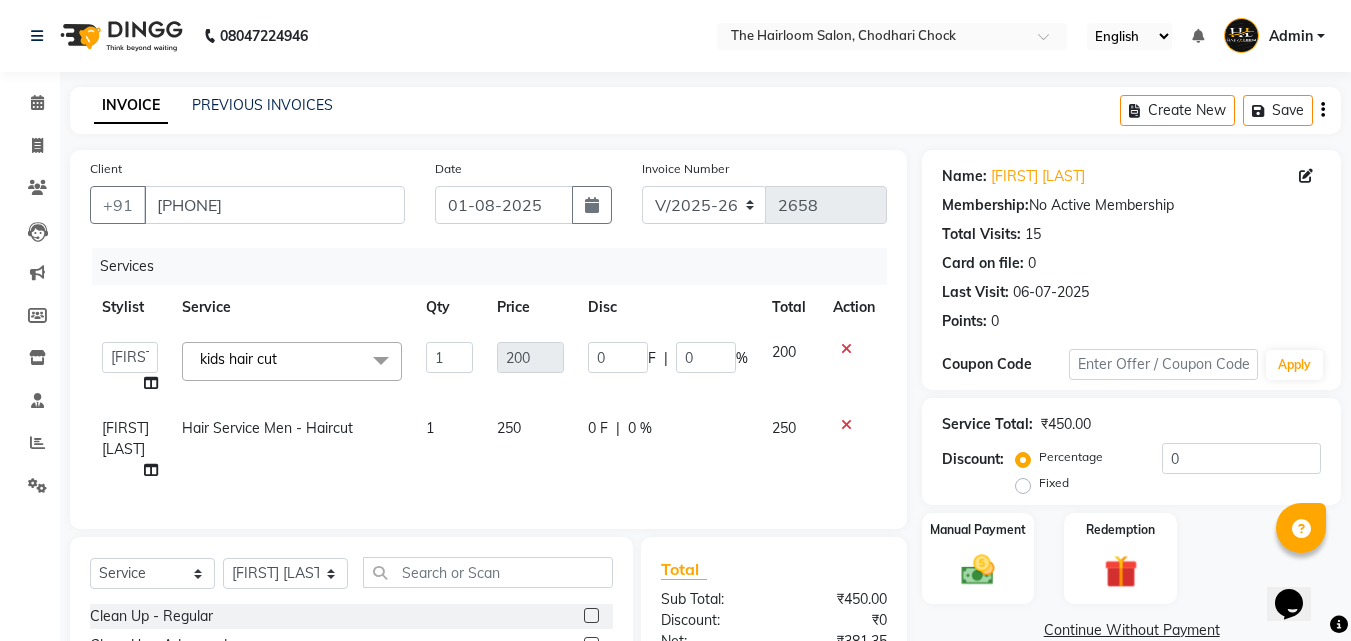 click on "250" 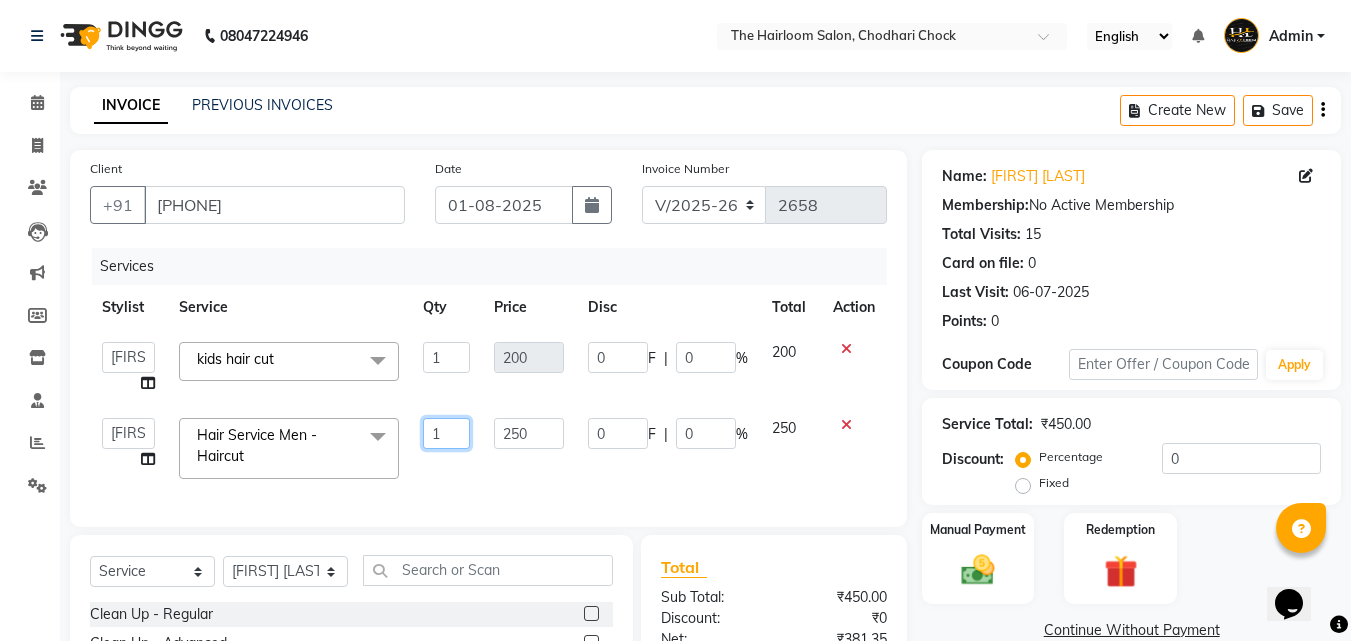 click on "1" 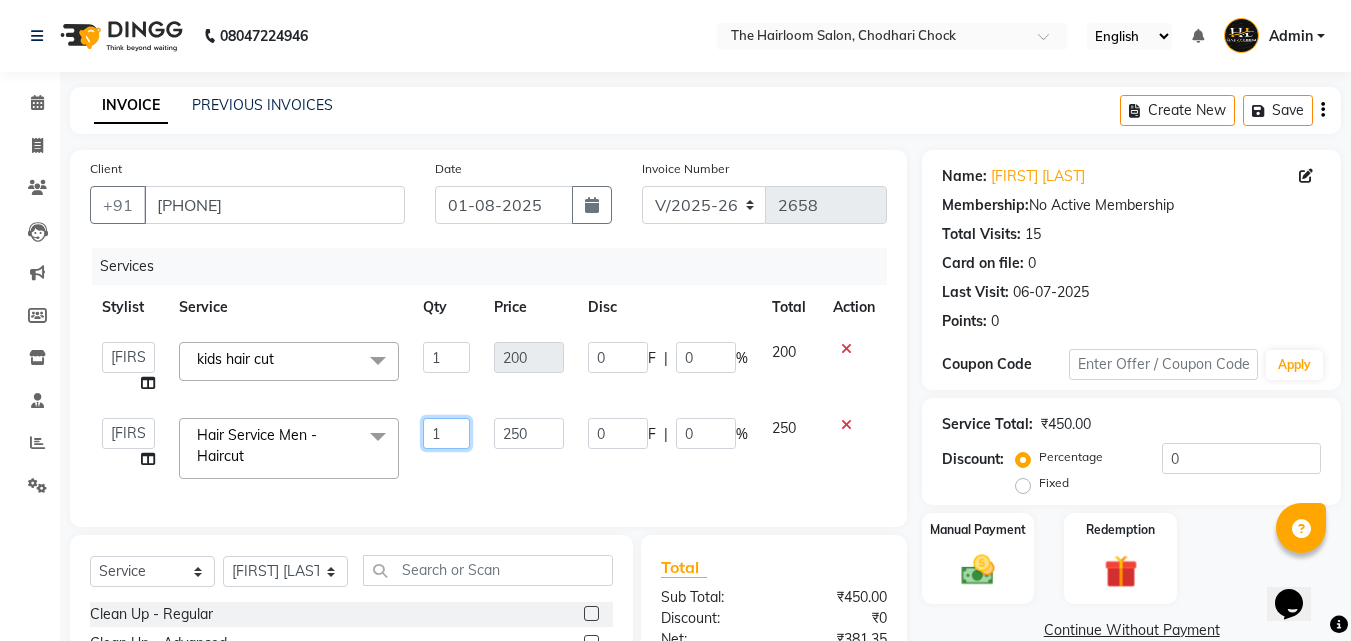 click on "1" 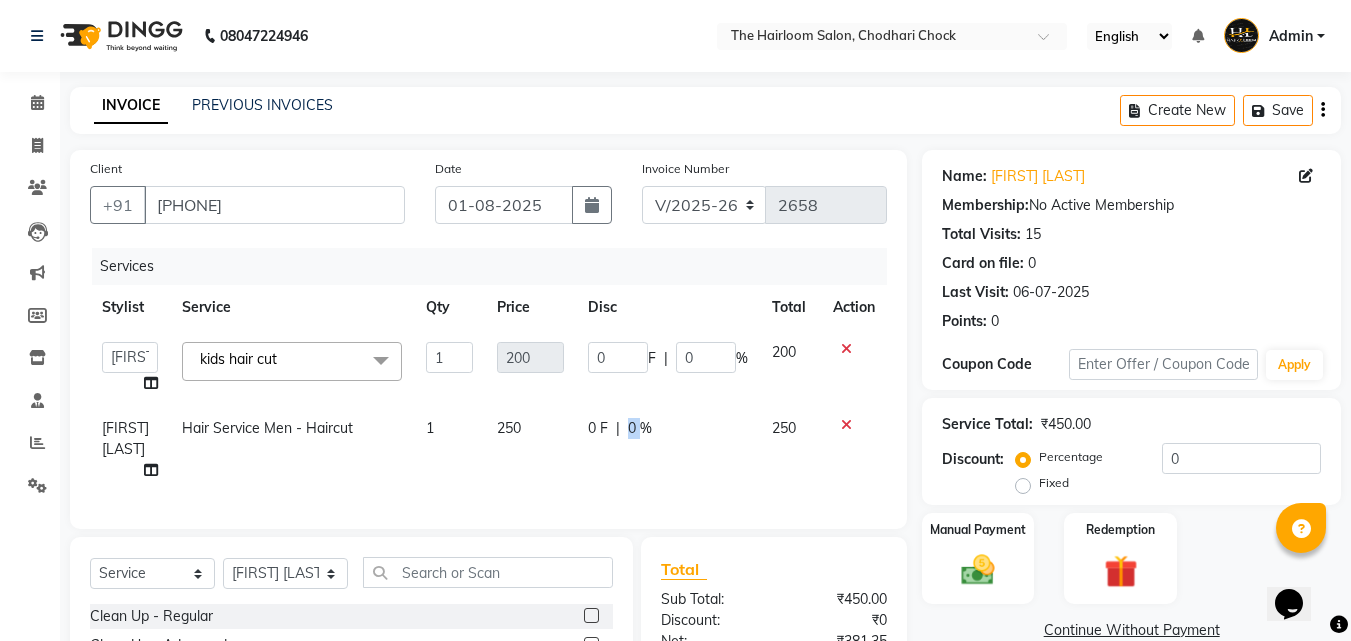 click on "0 F | 0 %" 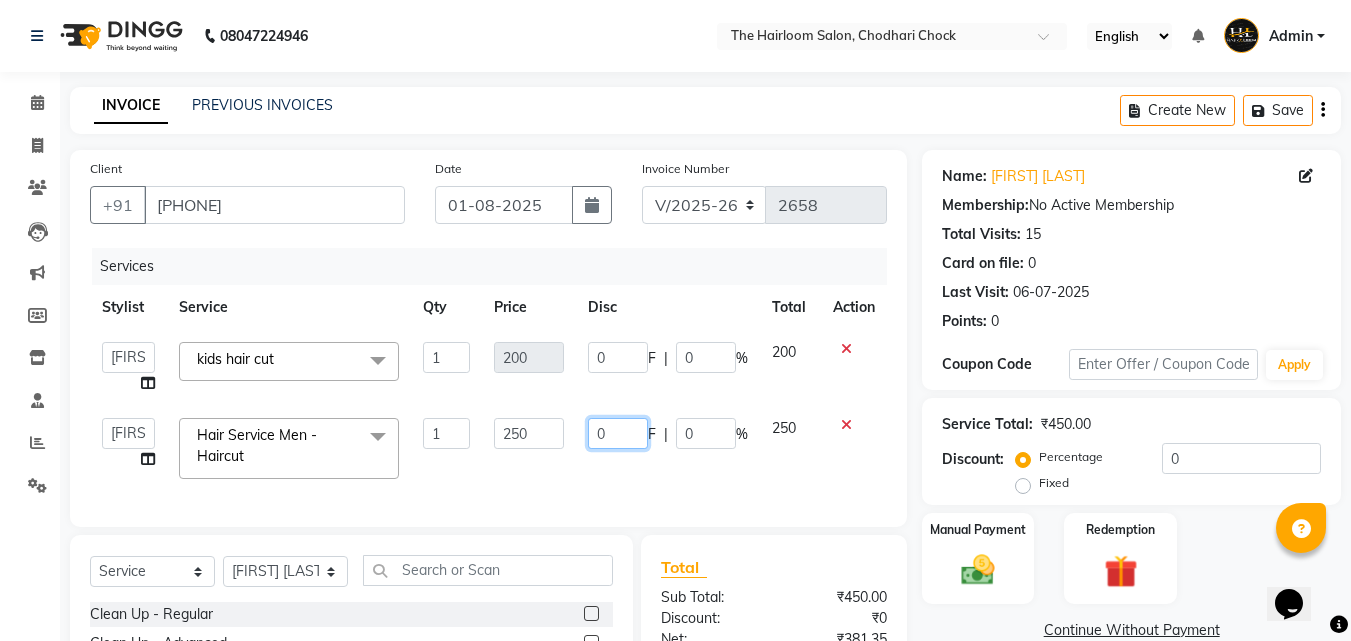 click on "0" 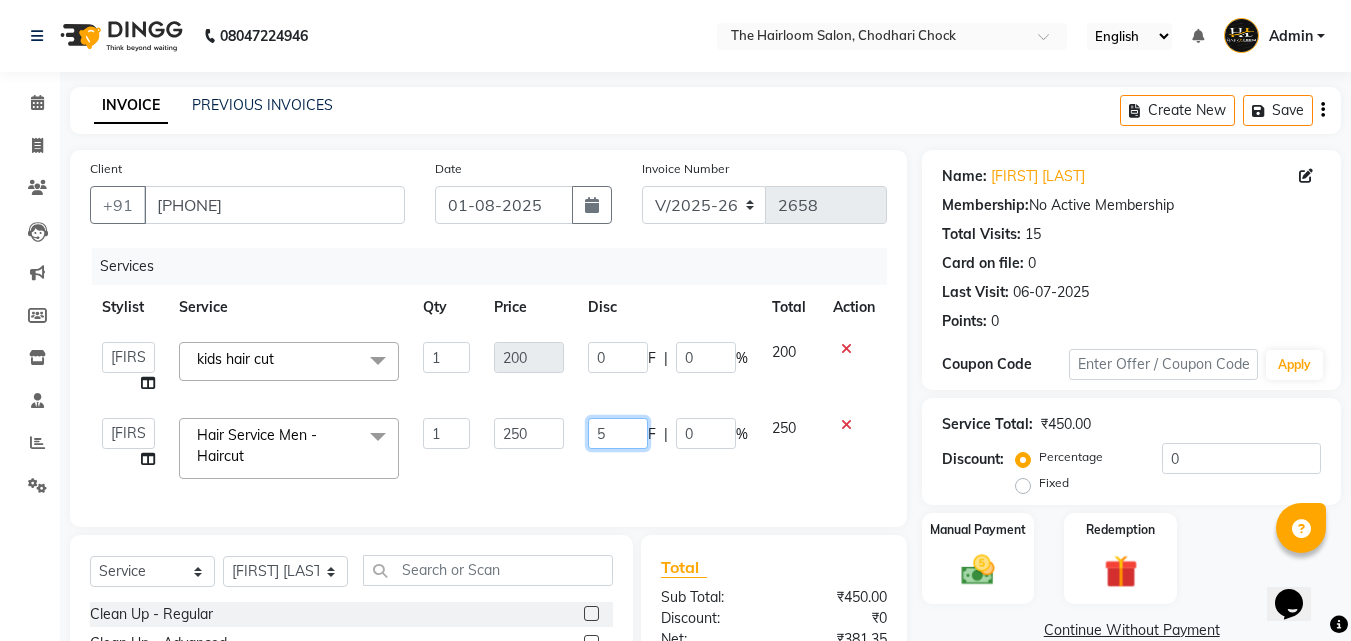 type on "50" 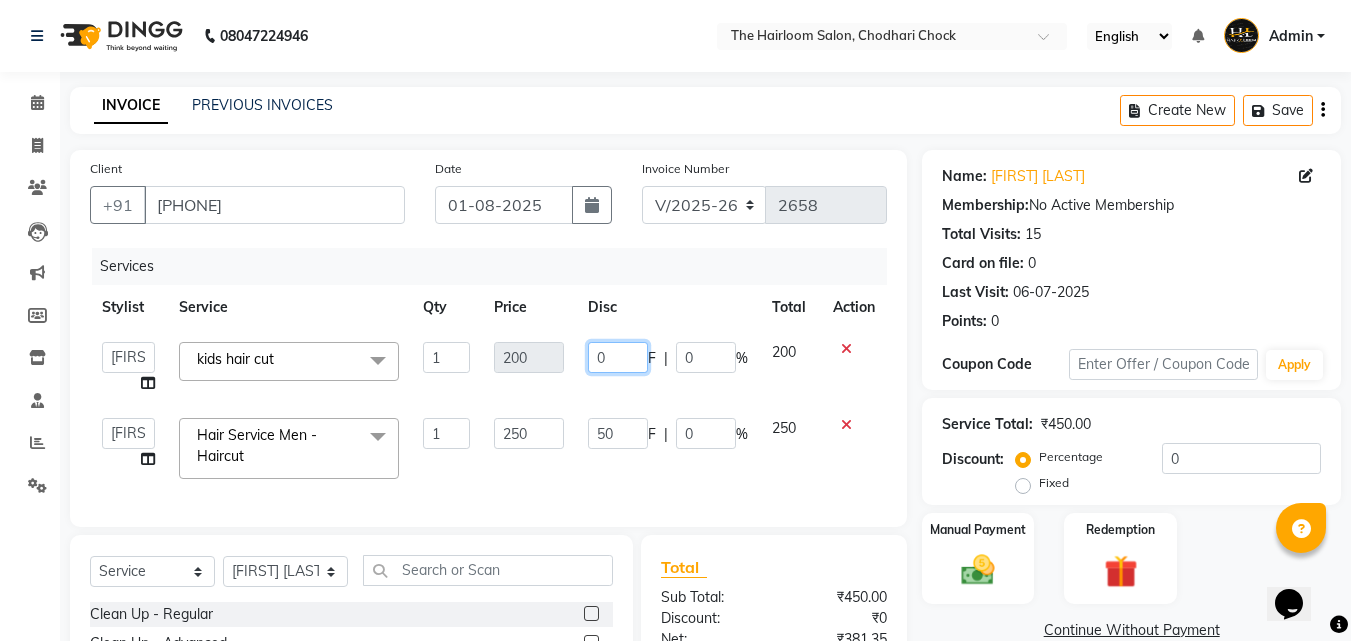 click on "0" 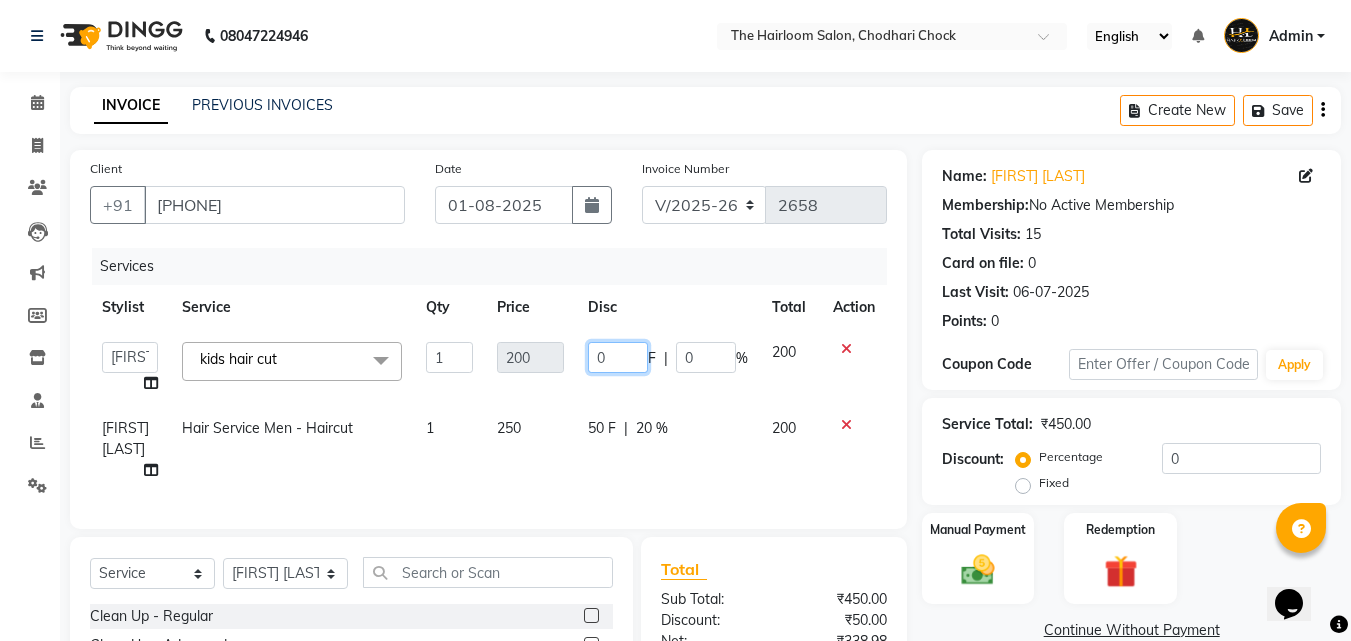 click on "0" 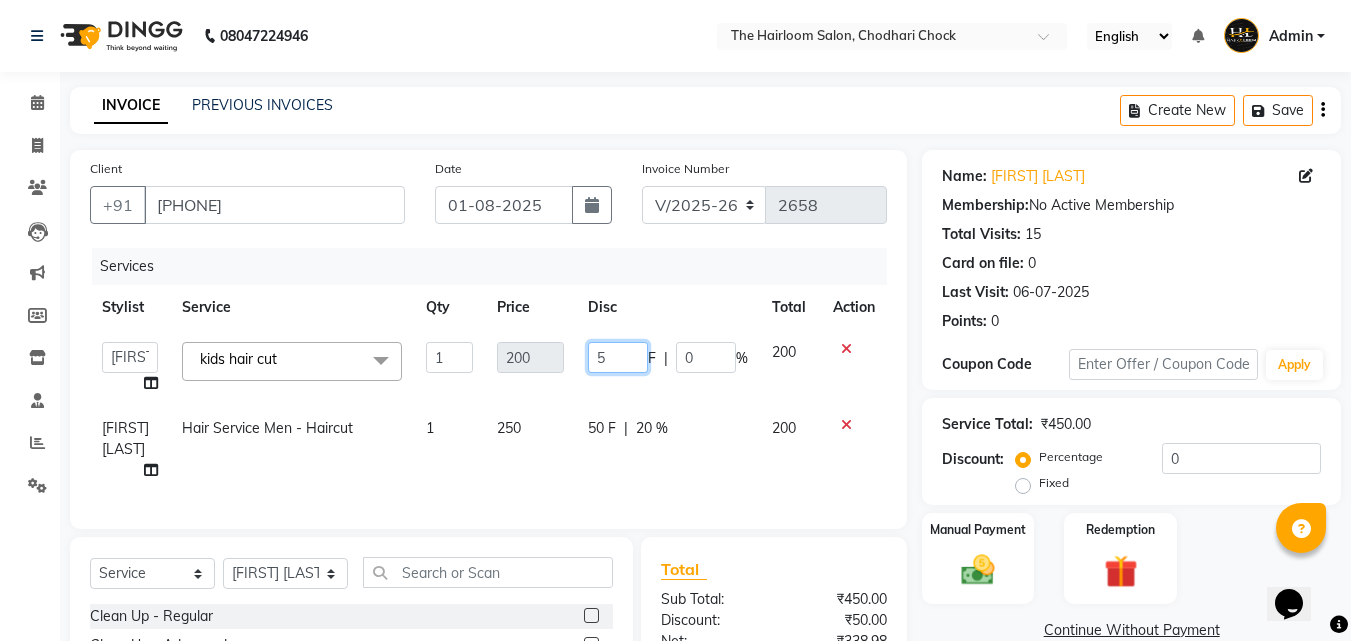 type on "50" 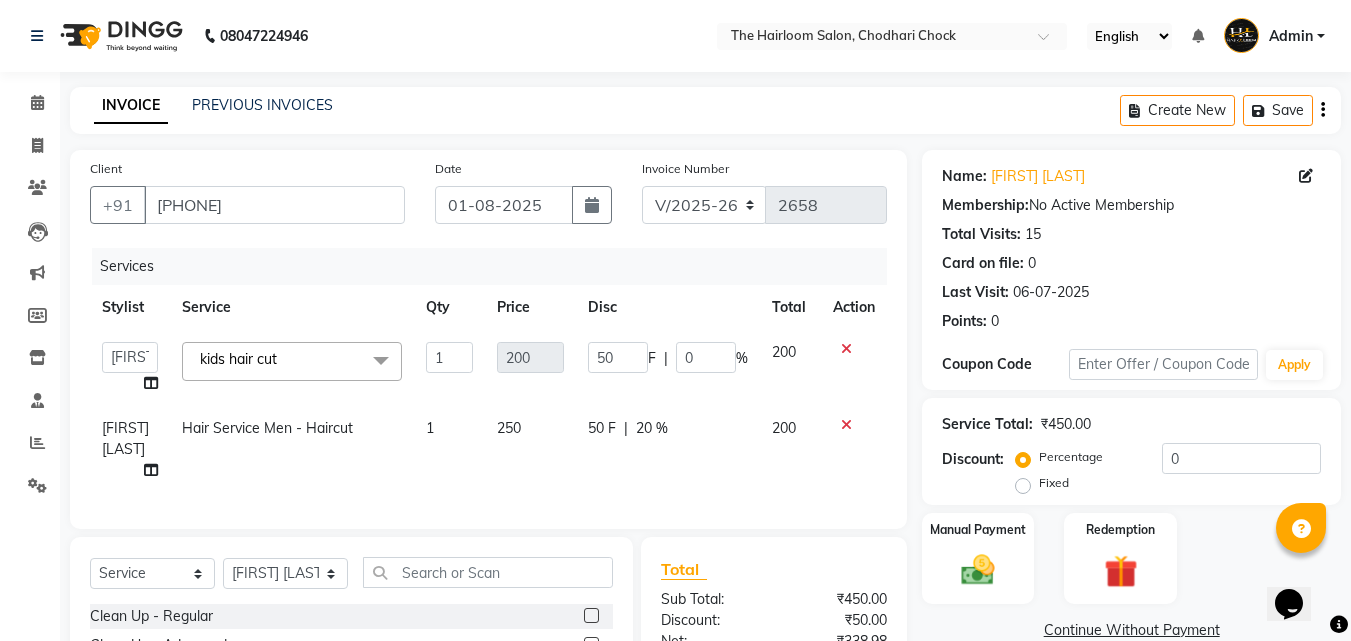 click on "[FIRST] [LAST] [FIRST] sir [FIRST] [LAST] [FIRST] [LAST] [FIRST] [LAST] kids hair cut  x Clean Up - Regular Clean Up - Advanced Clean Up - Gold Clean Up - O3+ Clean Up - Face Dtan Clean Up- bleach Dtan Clean up-Hydra O3+ Assistant Service face massage ear presing face scrab Facial - O3+ Facials Facial - Skin Tightening Facial - Anti-Tan Facial - Fruit Facial - Gold Facial - Skin Brightning facial-Hydra O3 facials Regular Waxing - Face Regular Waxing - Full hands Regular Waxing - Half hands Regular Waxing - Full legs Regular Waxing - Half legs Regular Waxing - Under-arms Regular Waxing - Full front Regular Waxing - Full back Regular Waxing - Stomach Regular Waxing - Bikini Regular Waxing - Full body Regular Waxing - Upper-lips Rica Waxing - Face Rica Waxing - Full hands Rica Waxing - Half hands Rica Waxing - Full legs Rica Waxing - Half legs Rica Waxing - Under-arms Rica Waxing - Full front Rica Waxing - Full back Rica Waxing - Stomach Rica Waxing - Bikini Manicure - Regular 1" 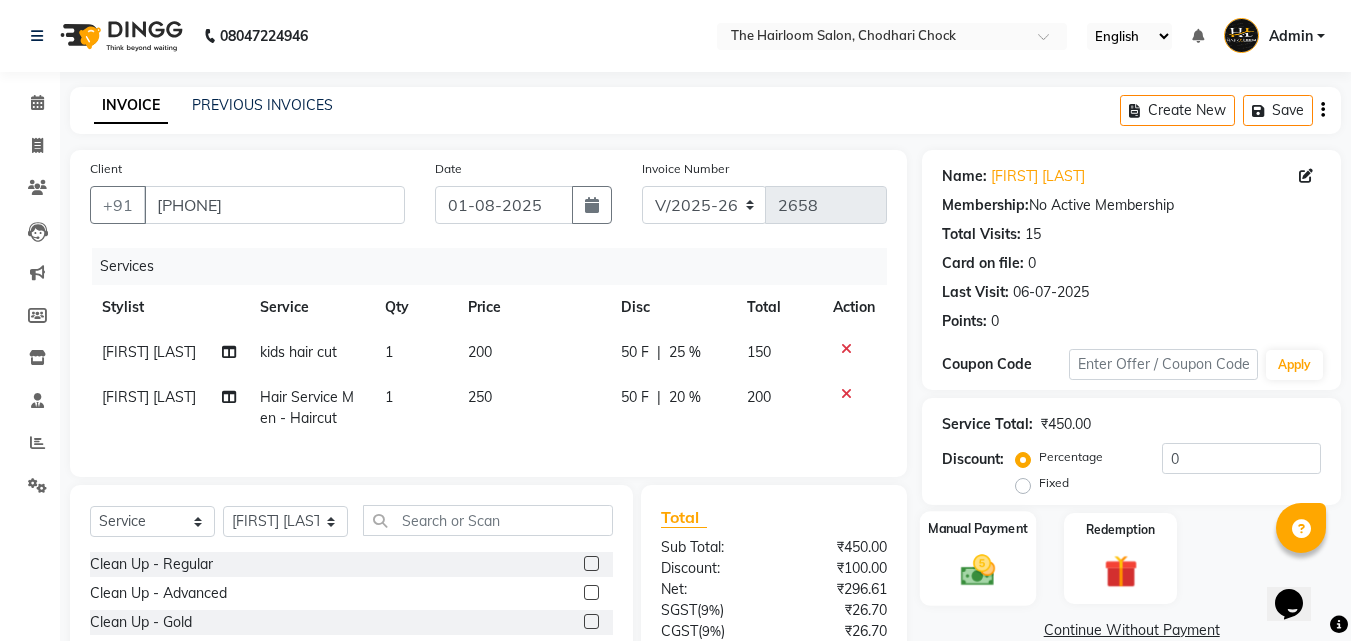 scroll, scrollTop: 184, scrollLeft: 0, axis: vertical 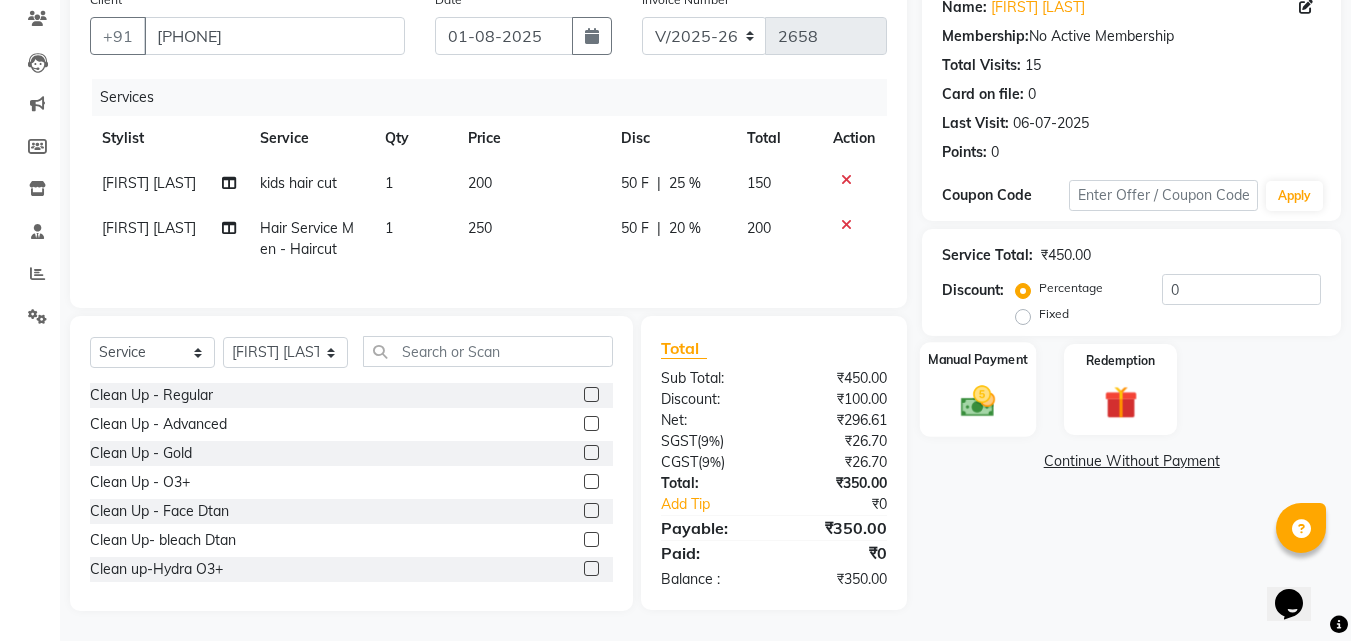 click 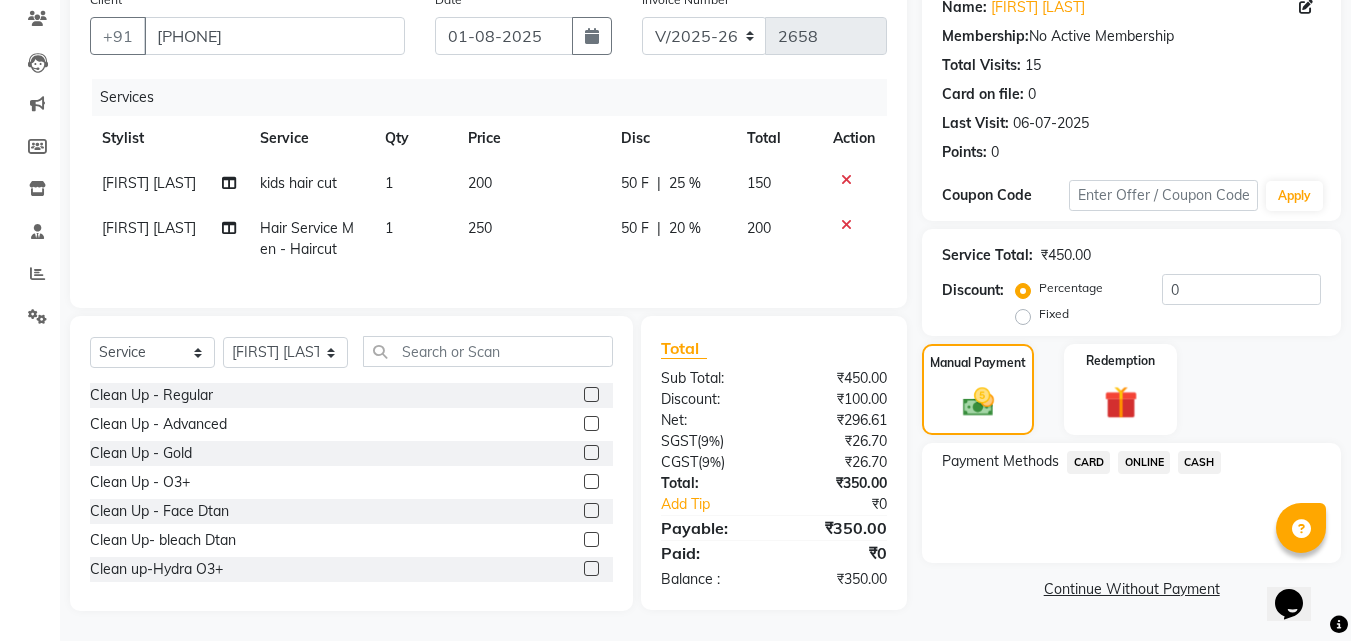 click on "CASH" 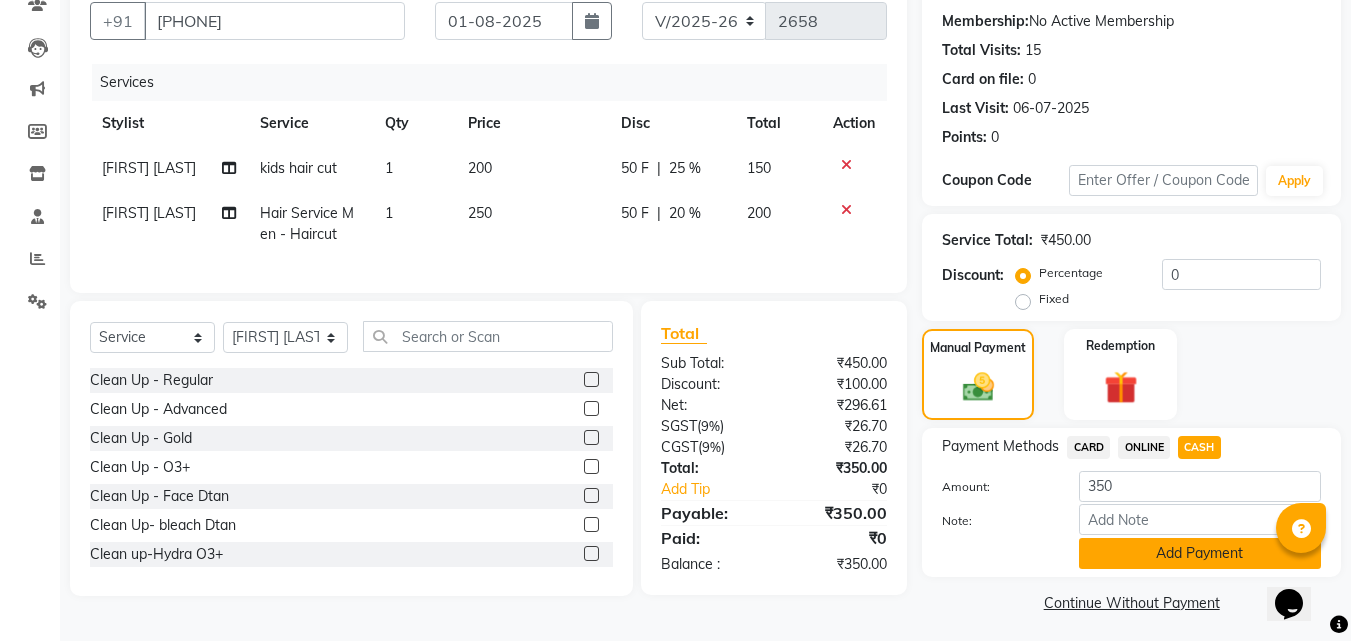 click on "Add Payment" 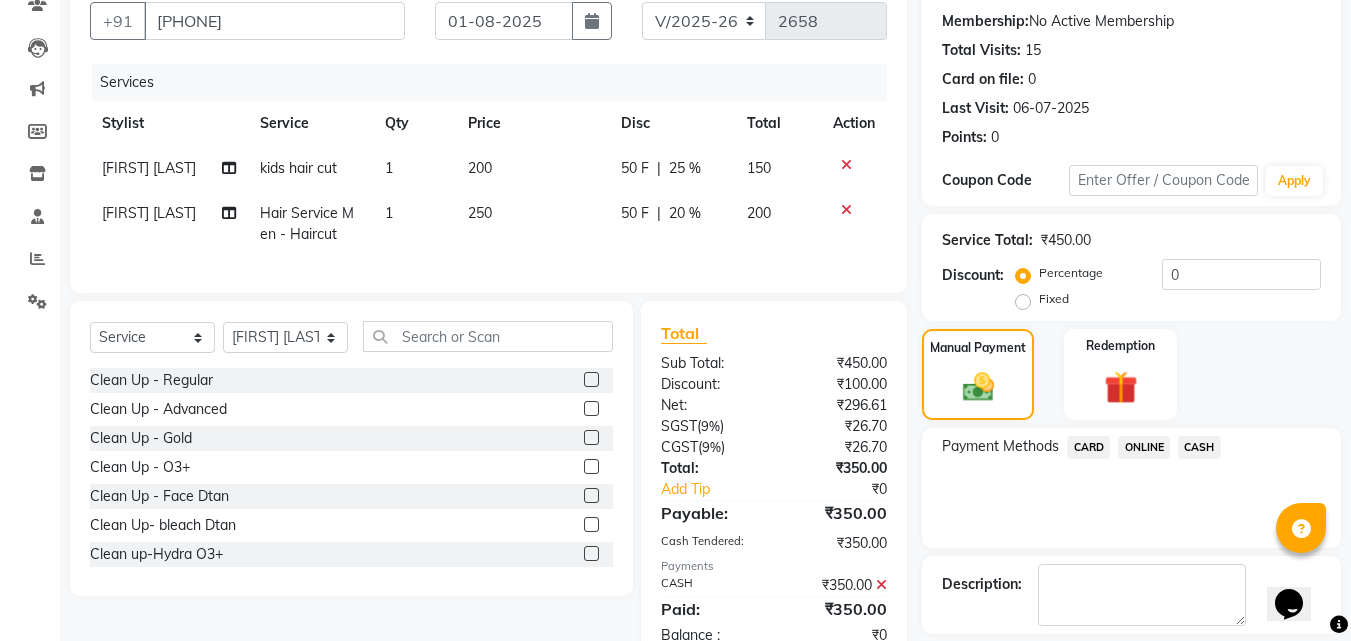scroll, scrollTop: 275, scrollLeft: 0, axis: vertical 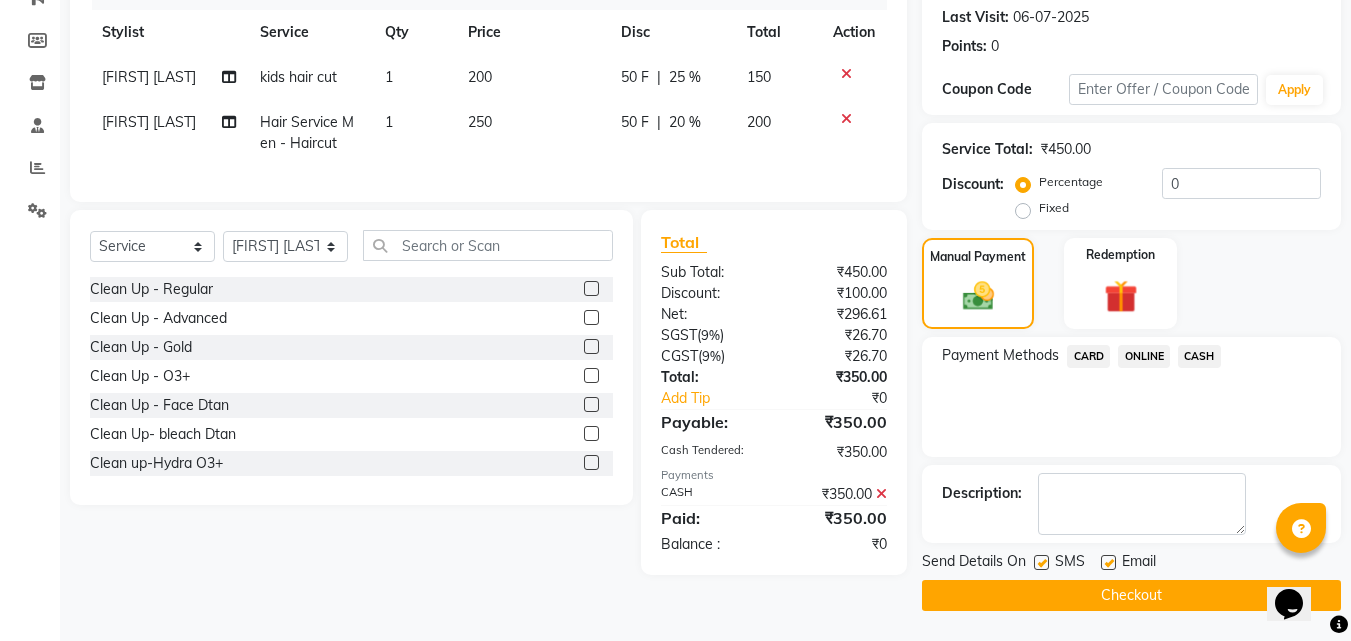 click on "Checkout" 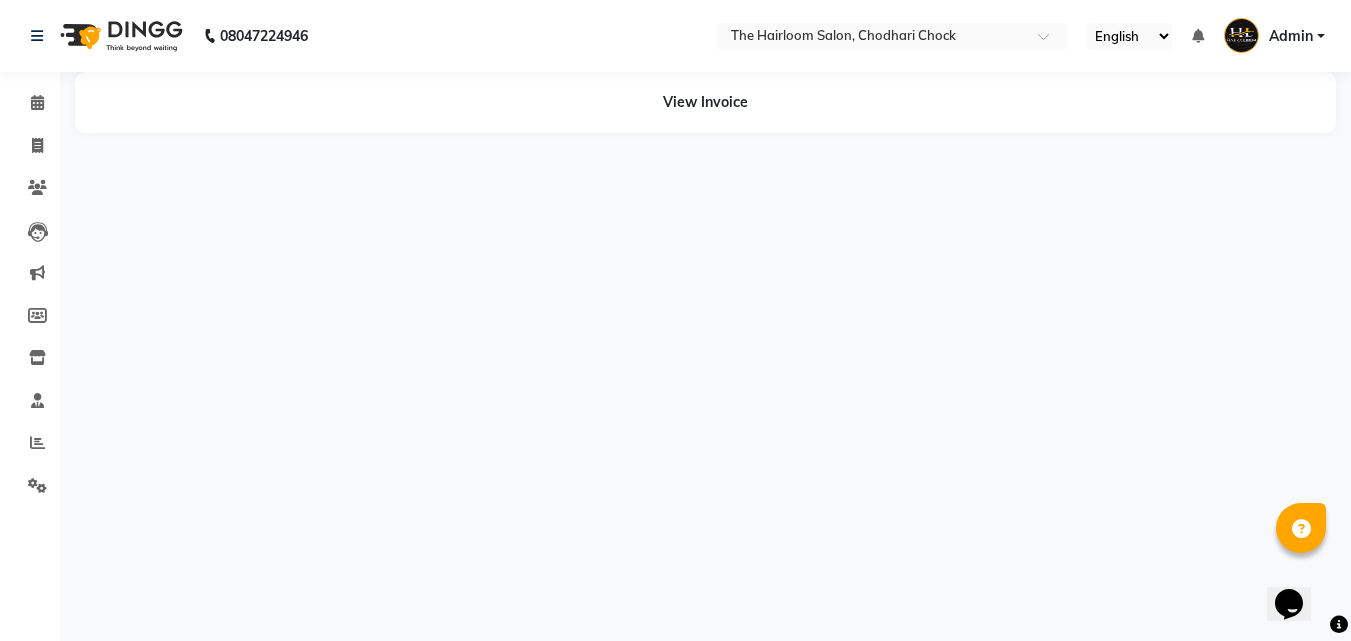 scroll, scrollTop: 0, scrollLeft: 0, axis: both 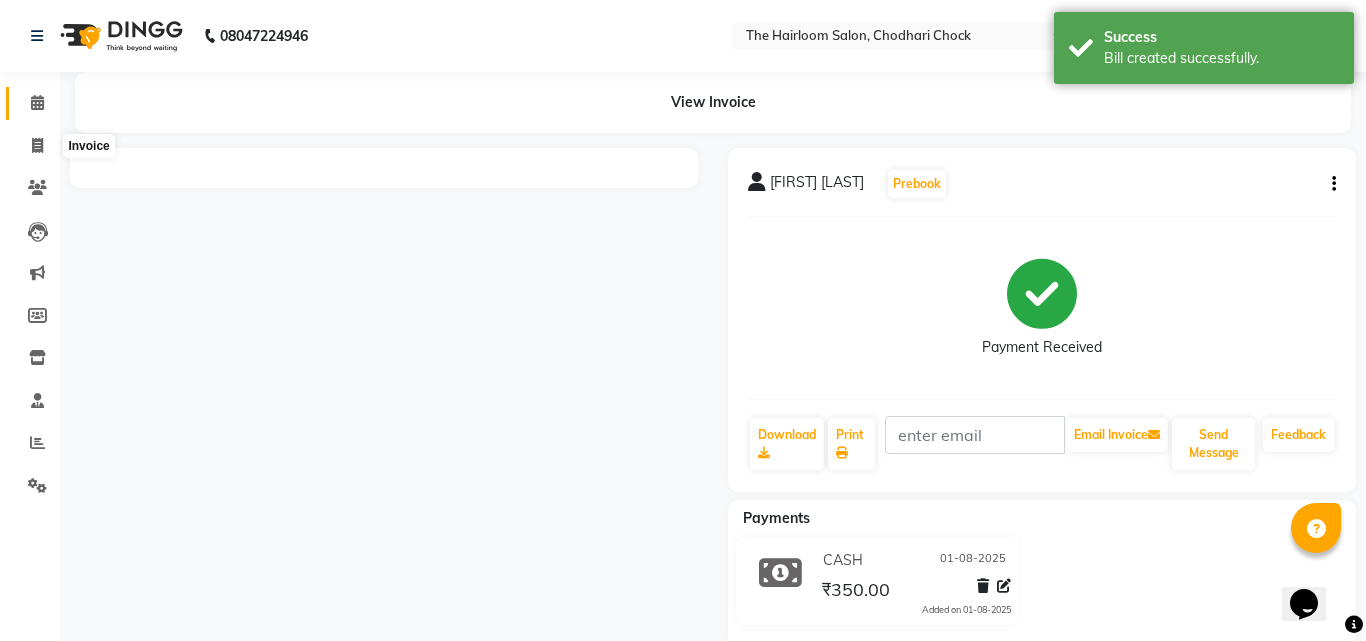 click 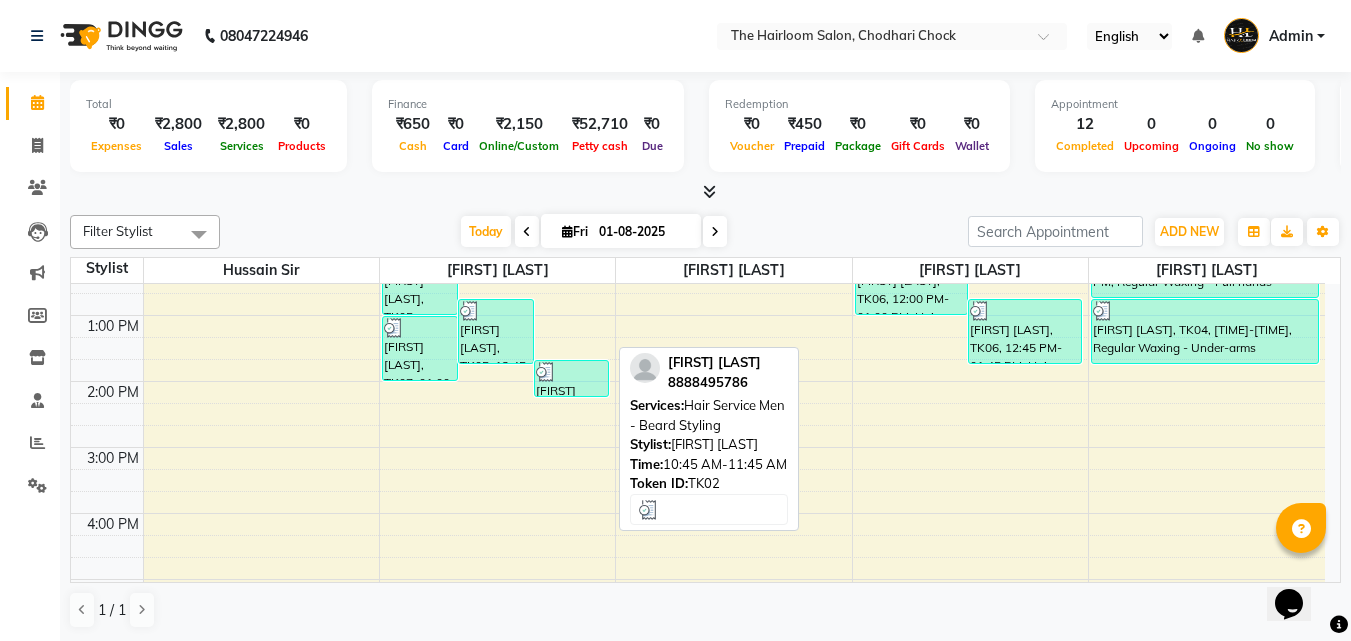 scroll, scrollTop: 300, scrollLeft: 0, axis: vertical 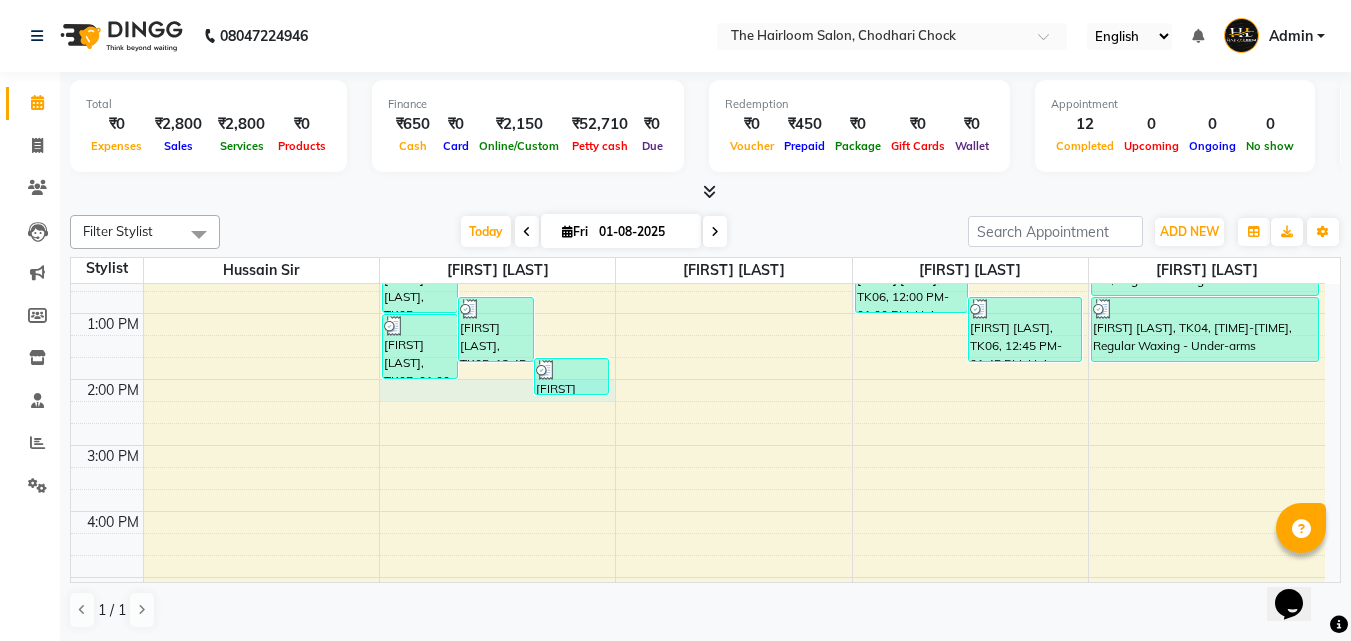 click on "[FIRST] [LAST], TK05, 12:00 PM-01:00 PM, Hair Service Men  - Haircut     [FIRST] [LAST], TK05, 12:45 PM-01:45 PM, Hair Service Men  - Beard Styling     [FIRST] [LAST], TK07, 01:40 PM-02:15 PM, kids hair cut     [FIRST] [LAST], TK07, 01:00 PM-02:00 PM, Hair Service Men  - Haircut     [FIRST] [LAST], TK01, 09:15 AM-10:15 AM, Hair Colours Men  - Global (Ammonia Free)     [FIRST] [LAST], TK02, 10:45 AM-11:45 AM, Hair Service Men  - Beard Styling     [FIRST] [LAST], TK03, 09:45 AM-10:45 AM, Hair Service Men  - Haircut     [FIRST] [LAST], TK06, 12:00 PM-01:00 PM, Hair Service Men  - Haircut     [FIRST] [LAST], TK06, 12:45 PM-01:45 PM, Hair Service Men  - Beard Styling     [FIRST] [LAST], TK01, 10:30 AM-11:30 AM, Regular Waxing  - Half hands     [FIRST] [LAST], TK04, 11:45 AM-12:45 PM, Regular Waxing  - Full hands     [FIRST] [LAST], TK04, 12:45 PM-01:45 PM, Regular Waxing  - Under-arms" at bounding box center (698, 511) 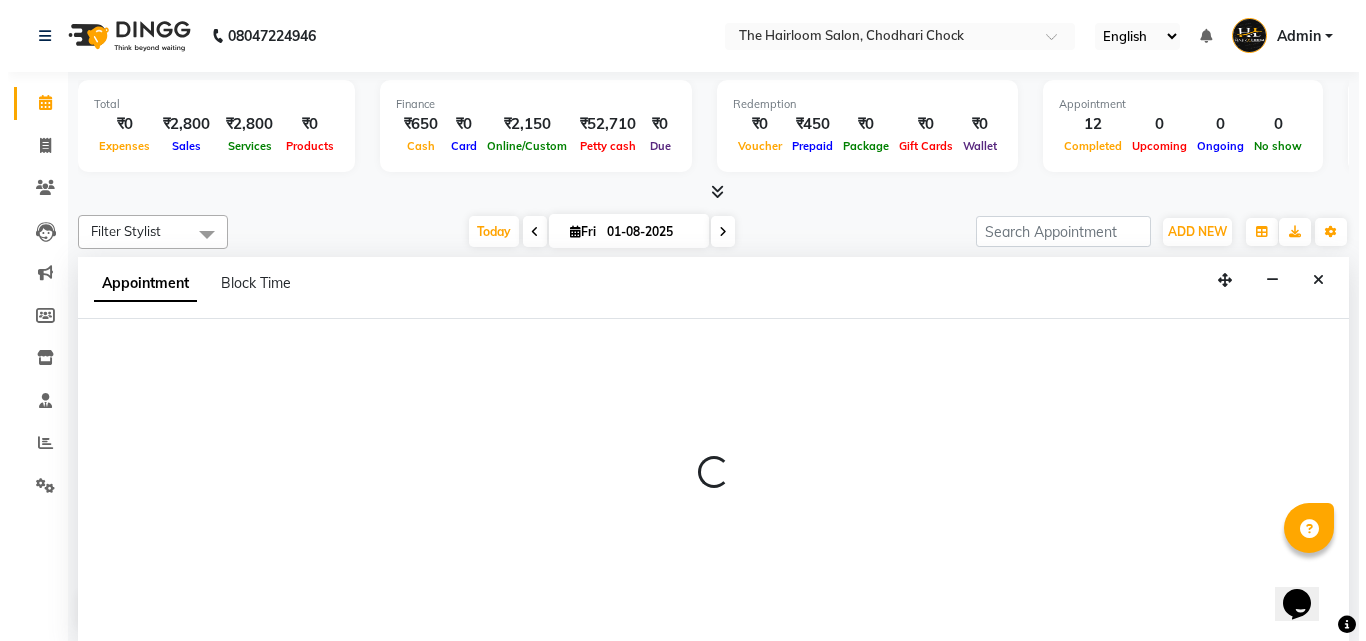 scroll, scrollTop: 1, scrollLeft: 0, axis: vertical 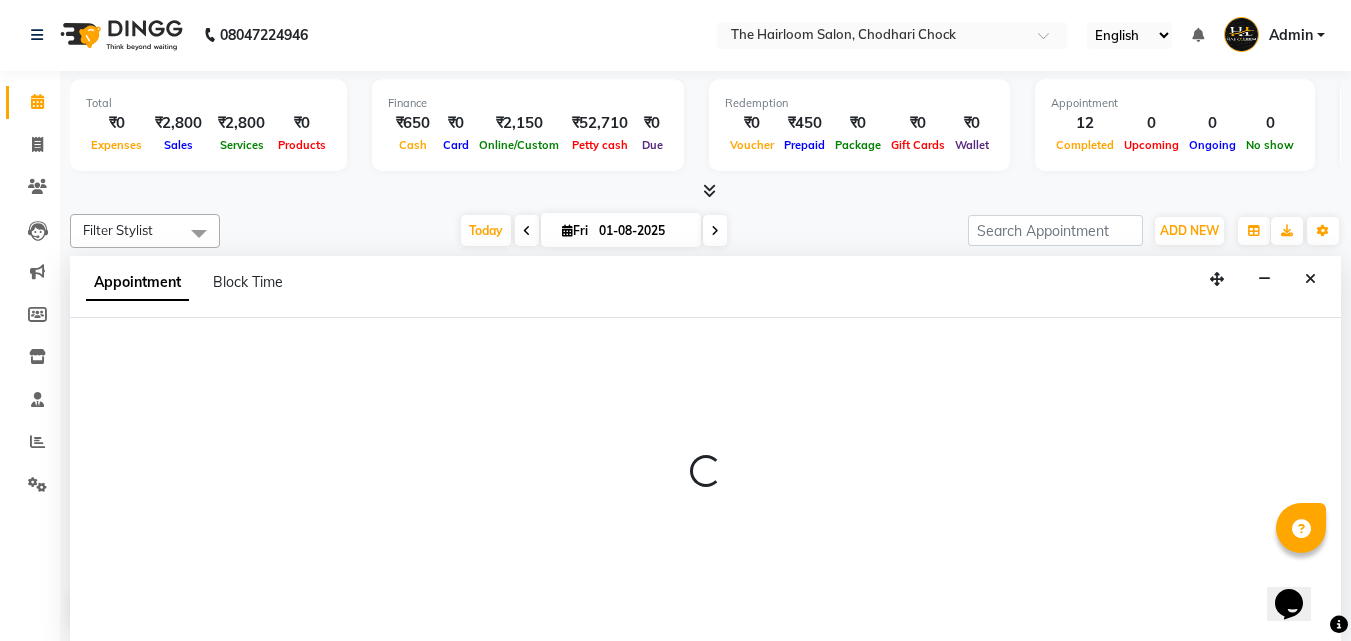 select on "41756" 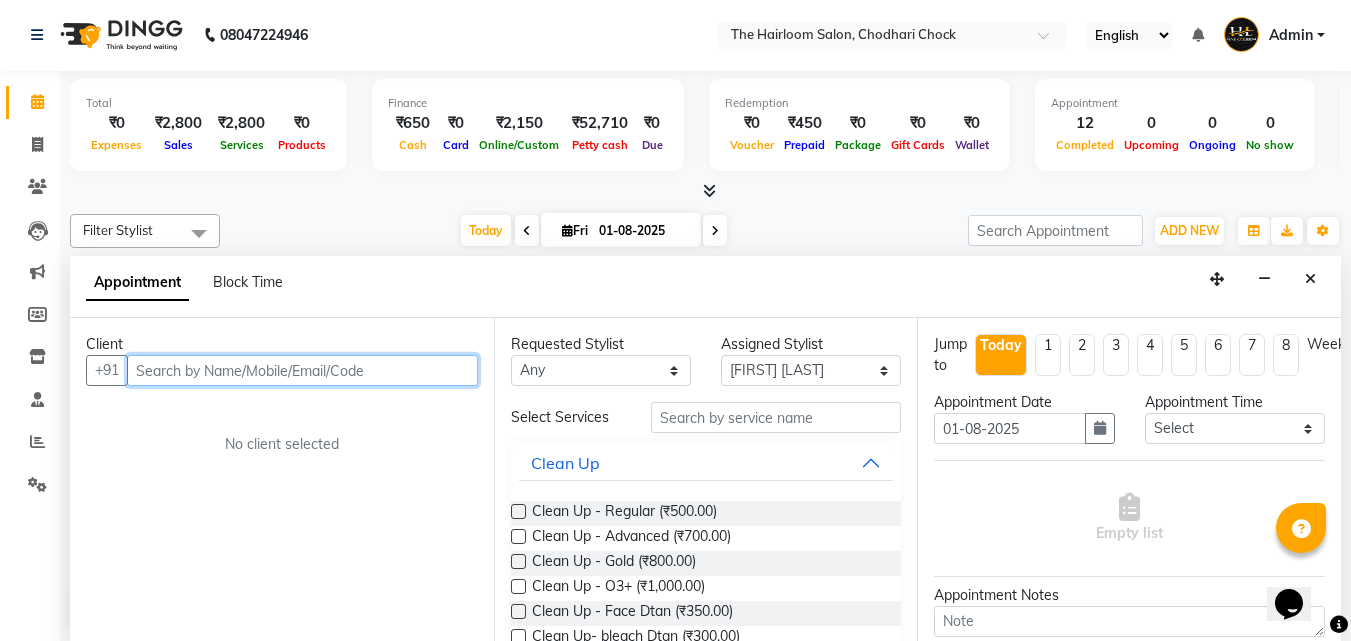click at bounding box center [302, 370] 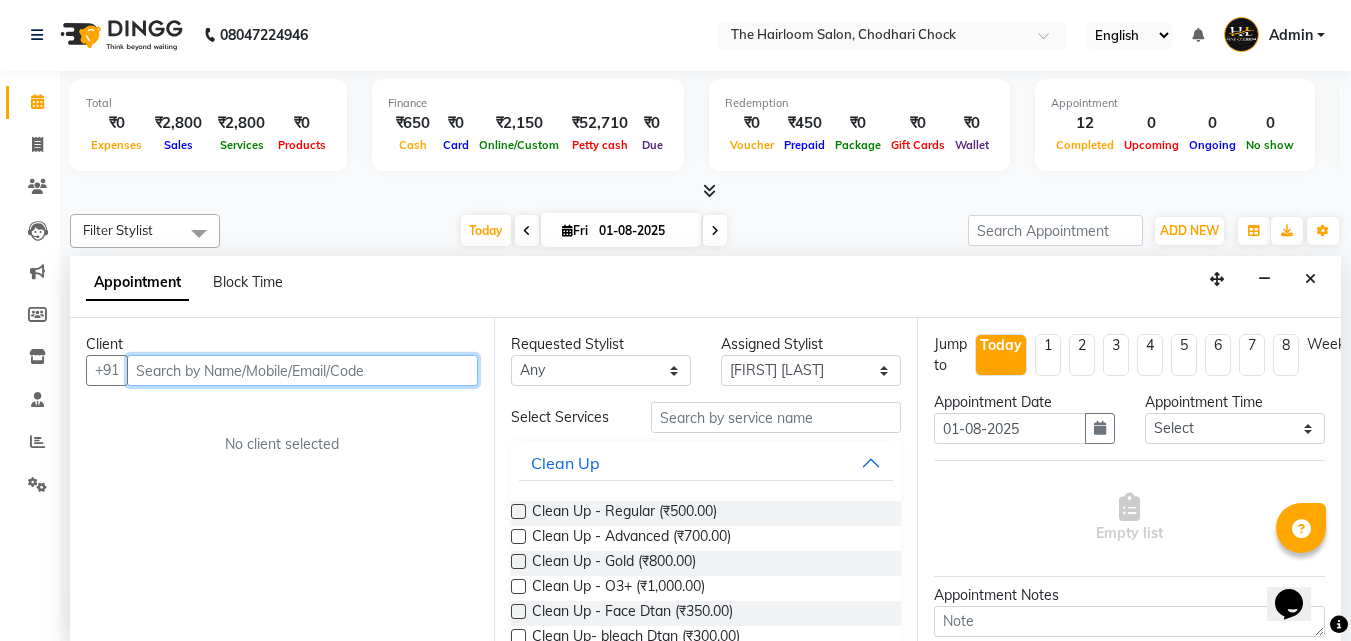 click at bounding box center [302, 370] 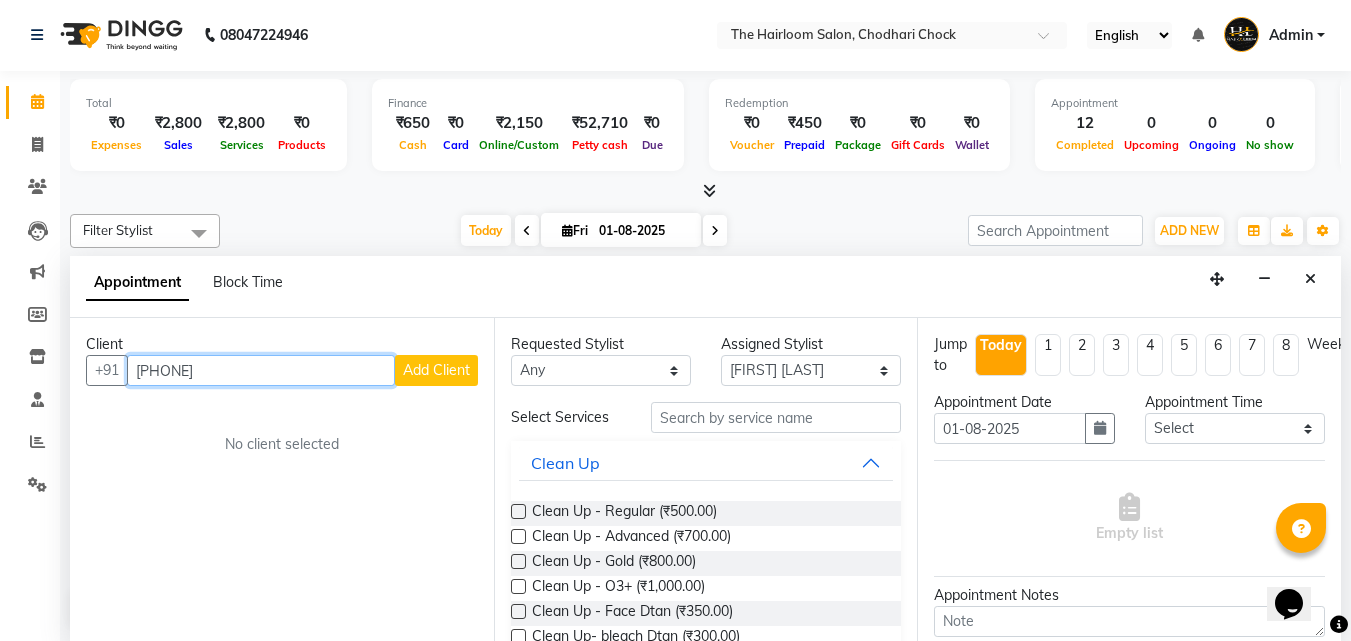 type on "[PHONE]" 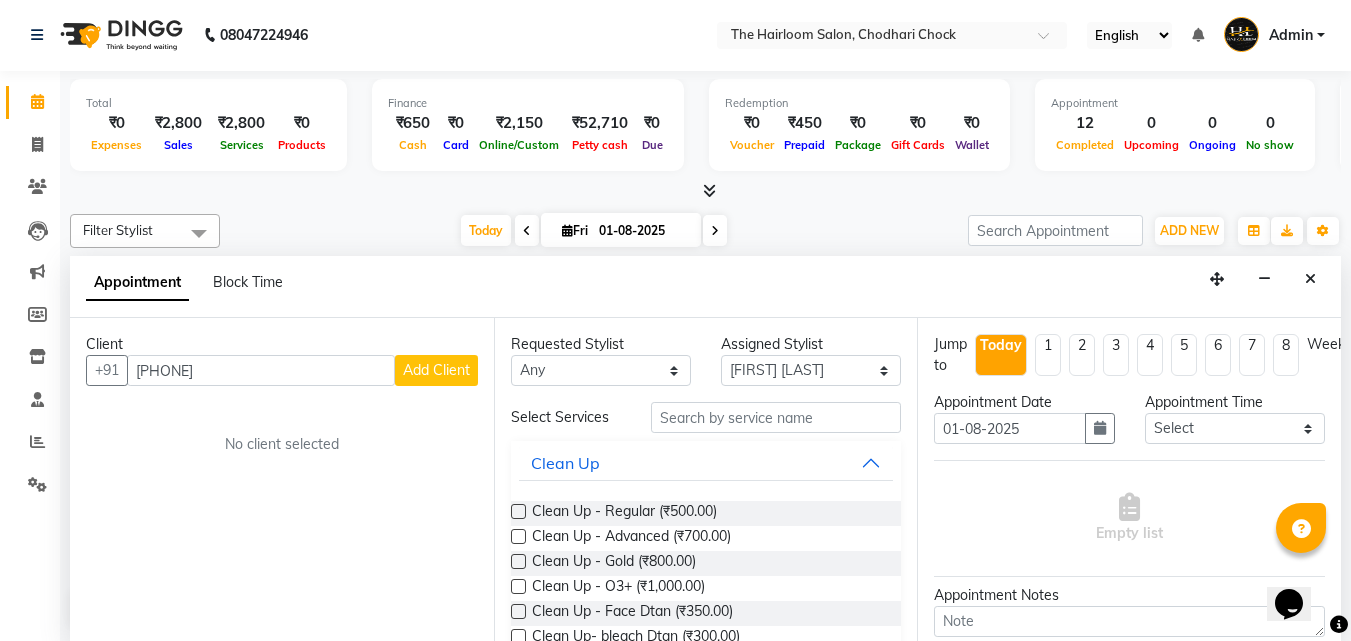 click on "Add Client" at bounding box center [436, 370] 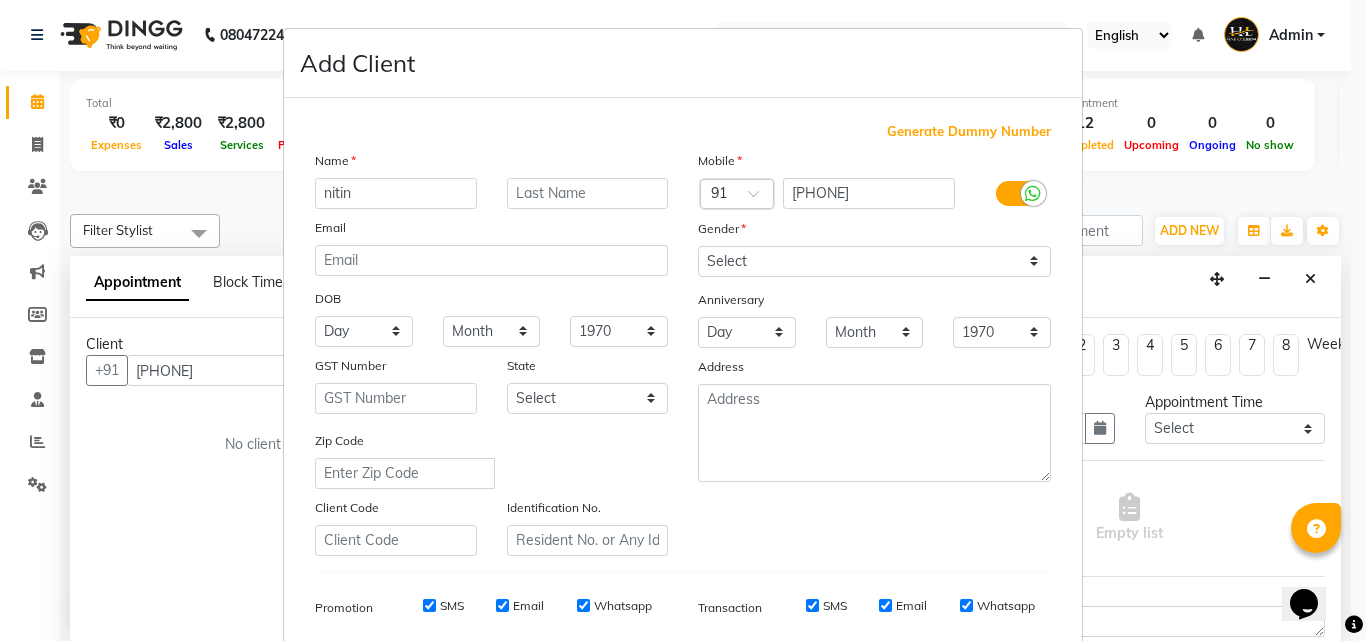 type on "nitin" 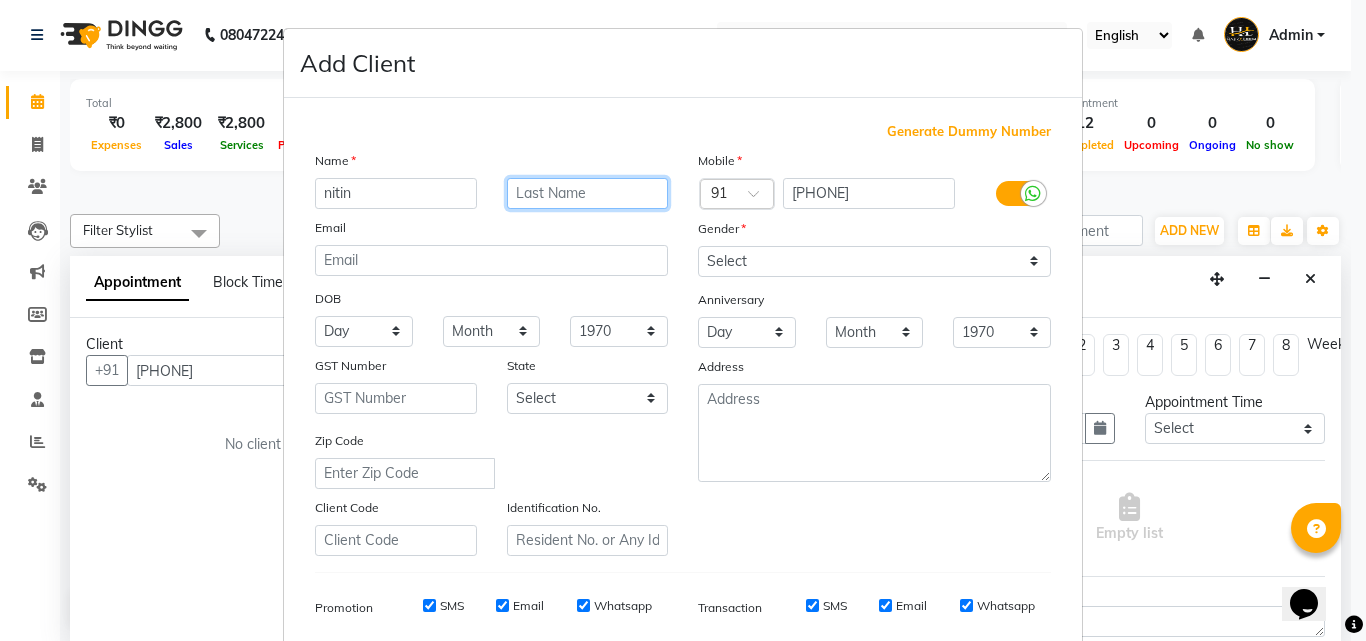 click at bounding box center [588, 193] 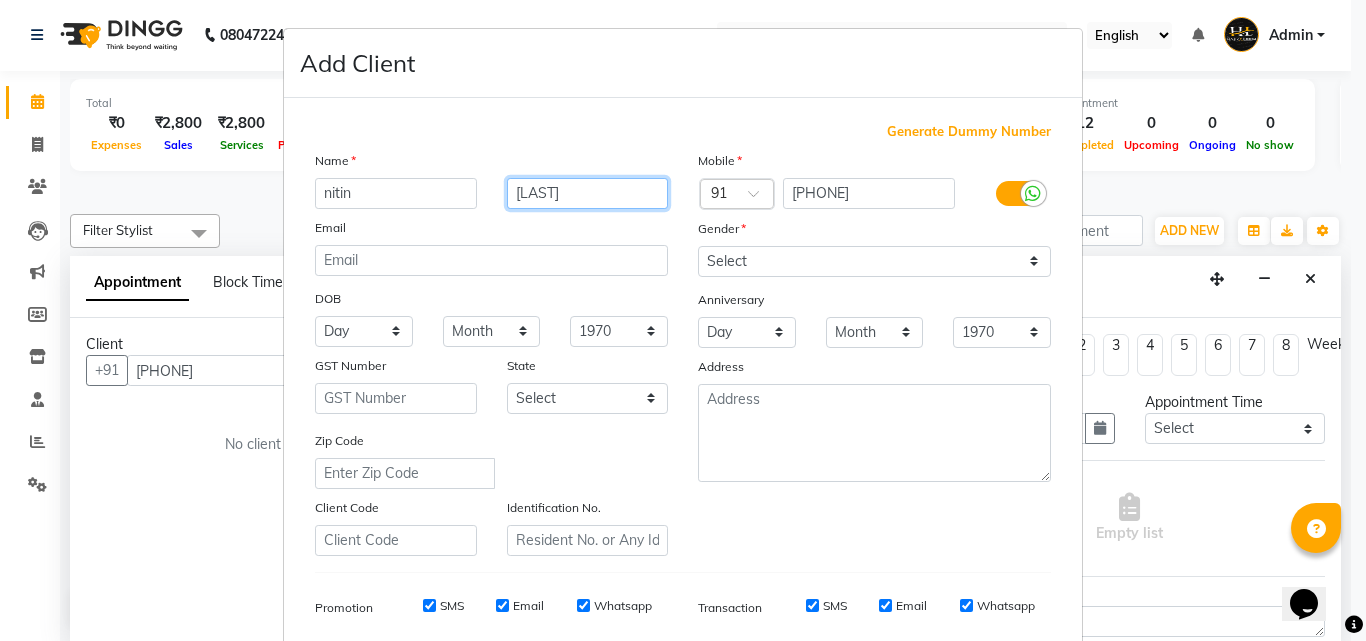type on "[LAST]" 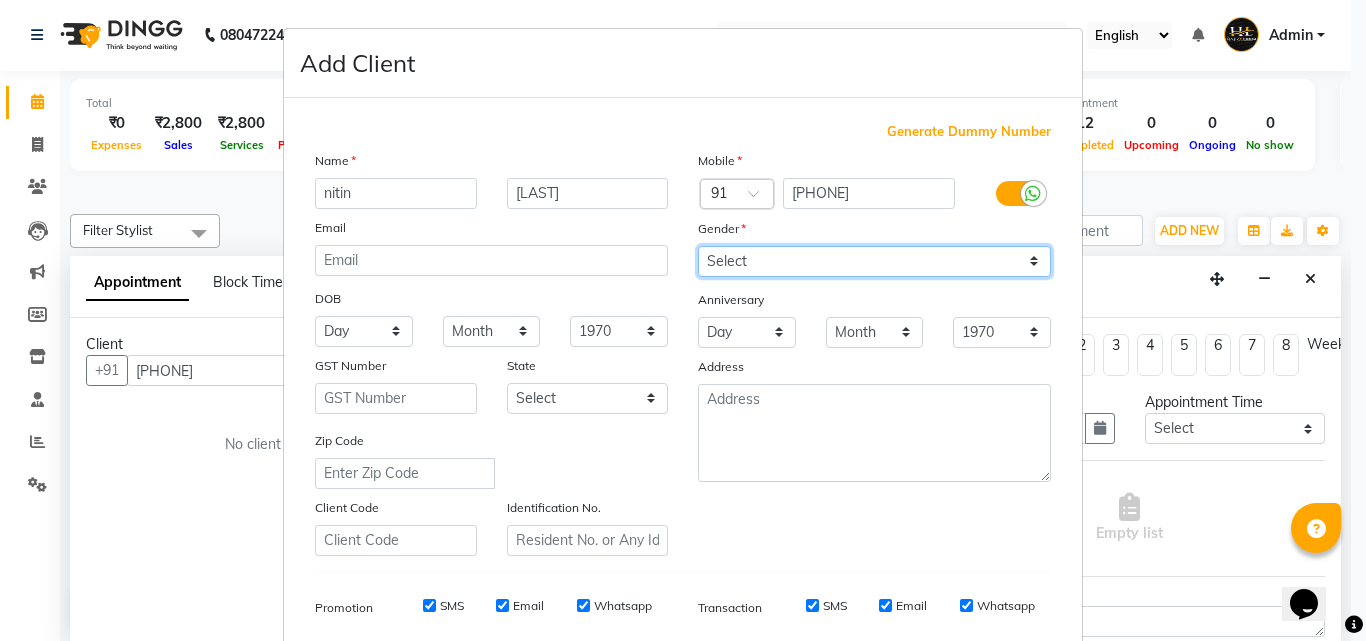 click on "Select Male Female Other Prefer Not To Say" at bounding box center [874, 261] 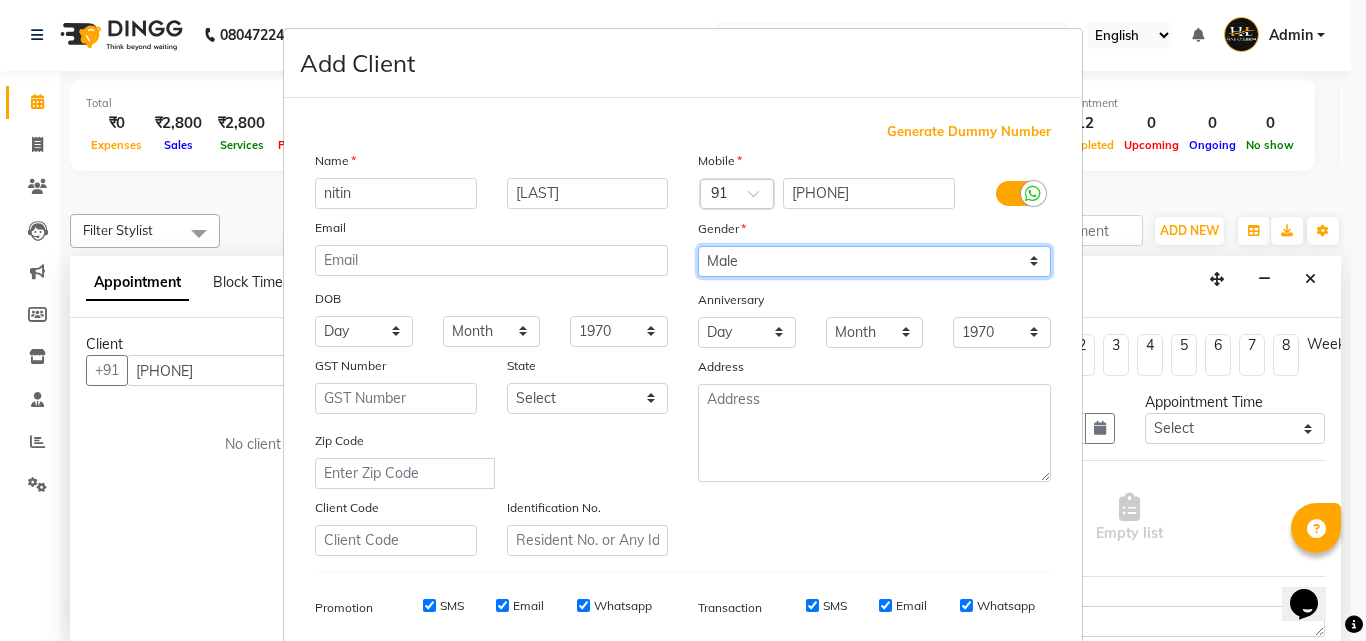 click on "Select Male Female Other Prefer Not To Say" at bounding box center (874, 261) 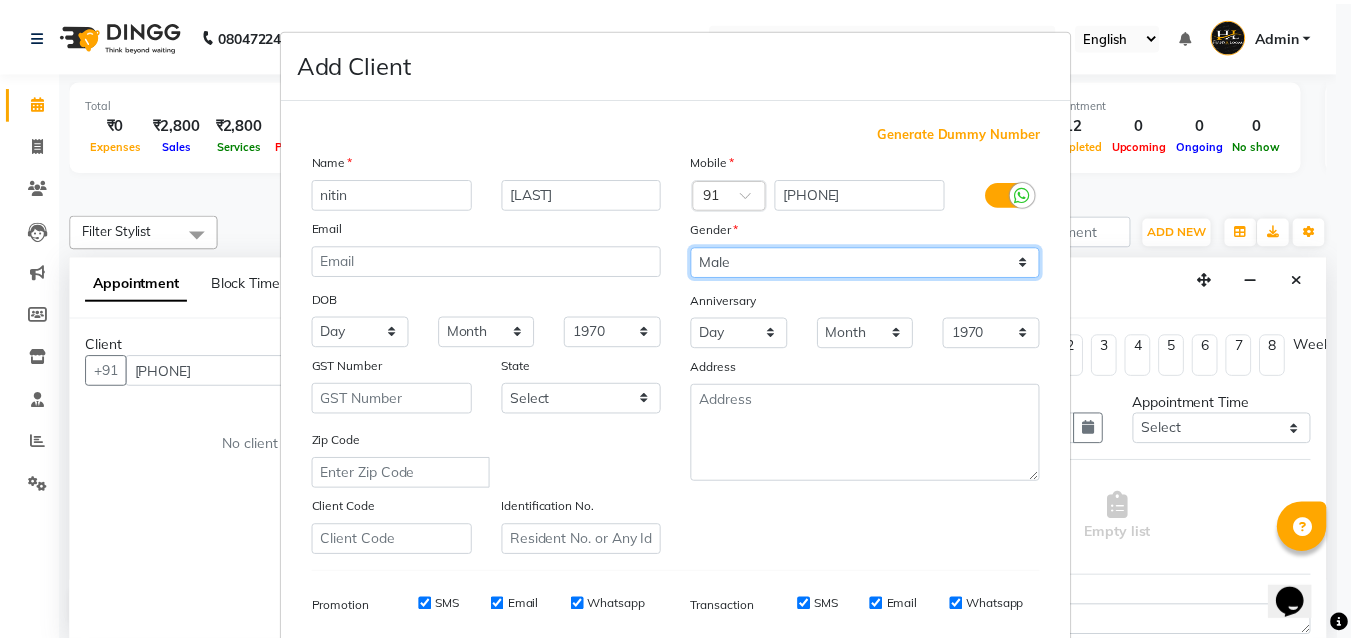 scroll, scrollTop: 282, scrollLeft: 0, axis: vertical 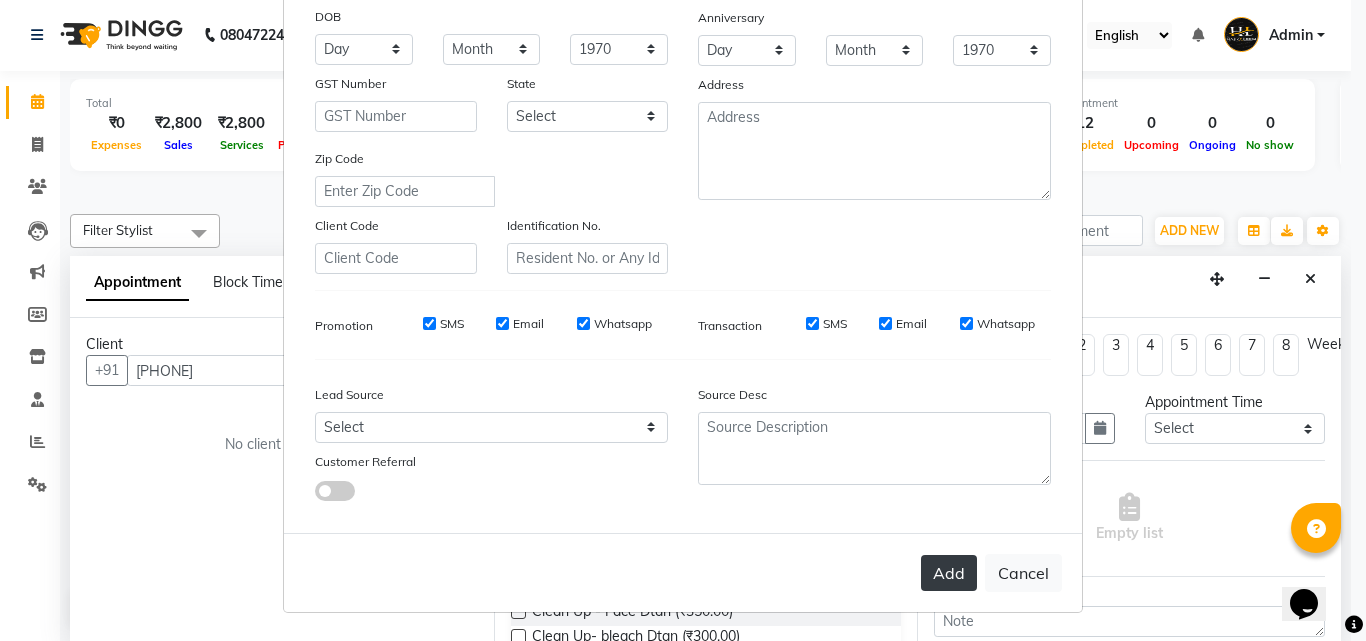 click on "Add" at bounding box center [949, 573] 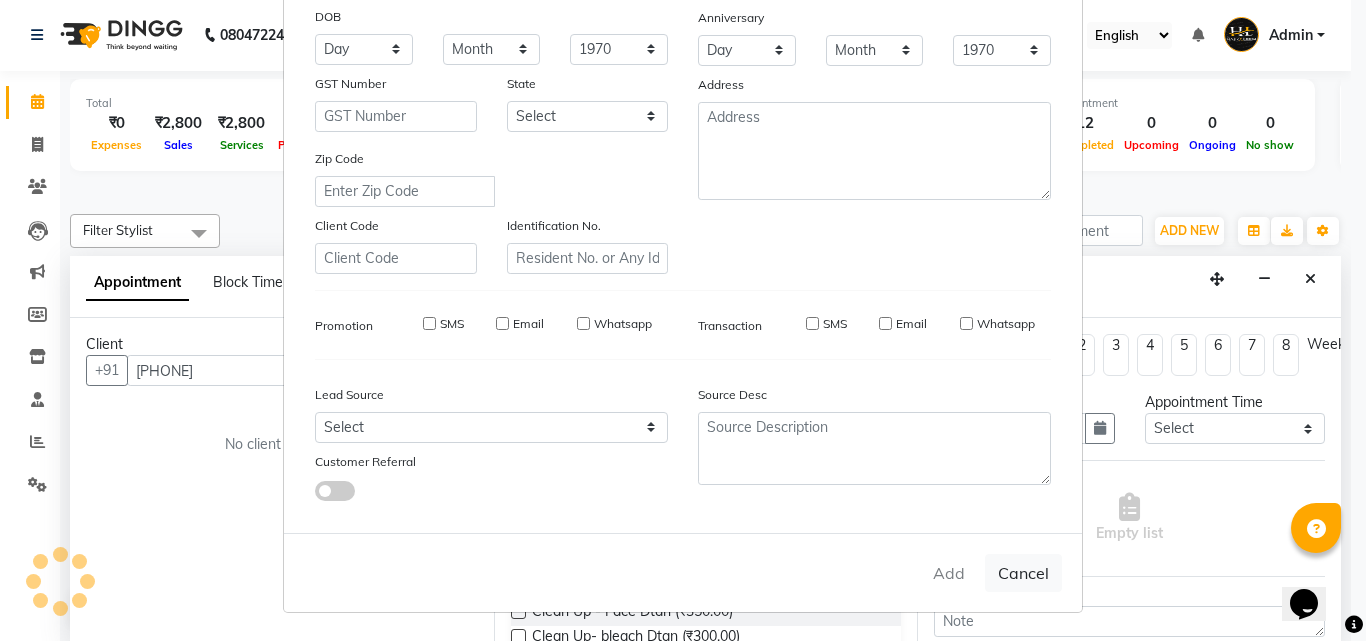 type 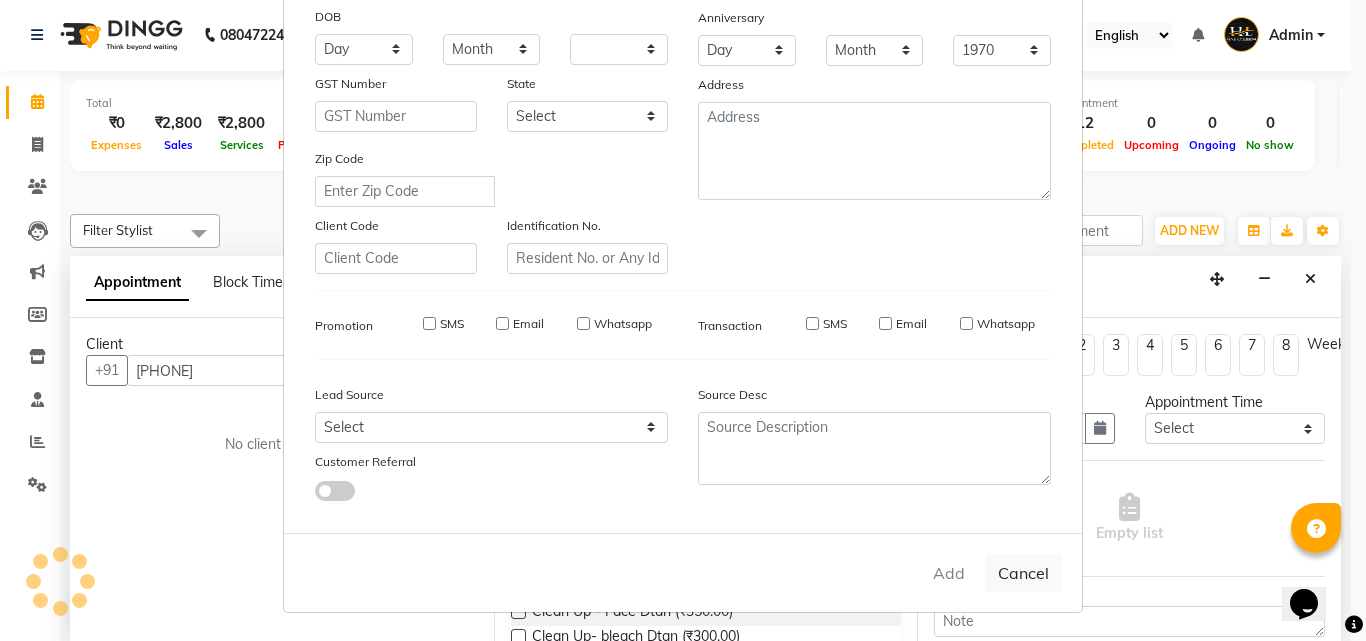 select 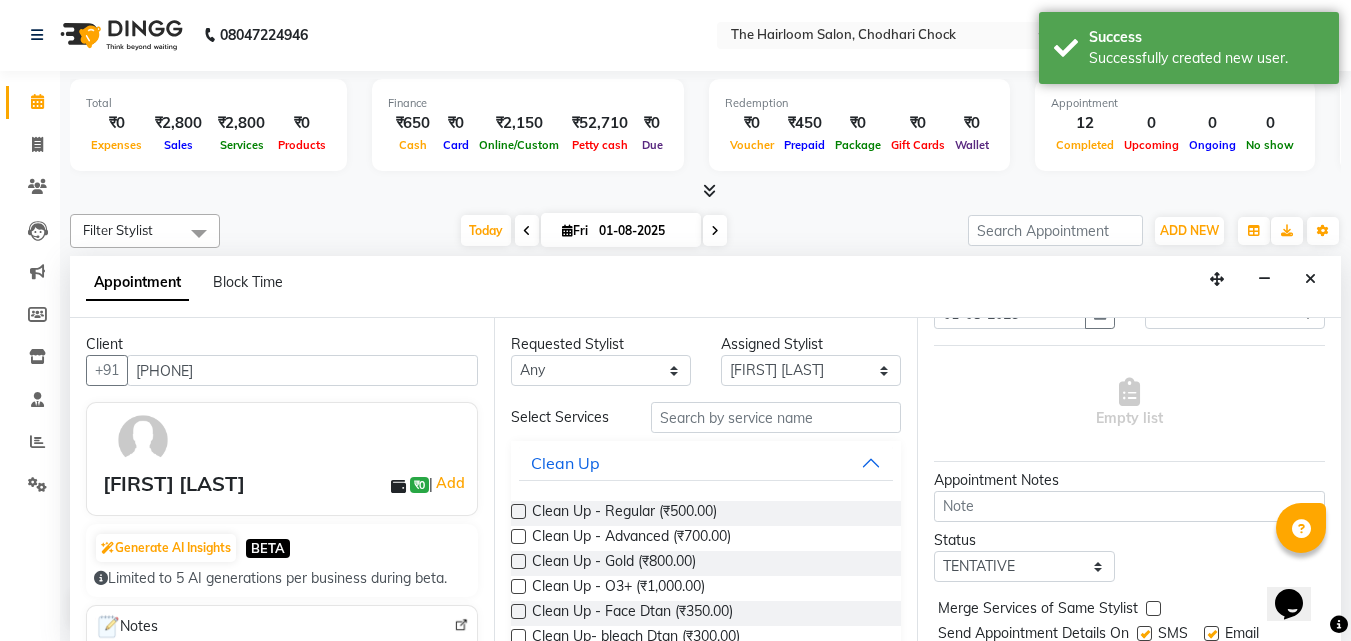 scroll, scrollTop: 199, scrollLeft: 0, axis: vertical 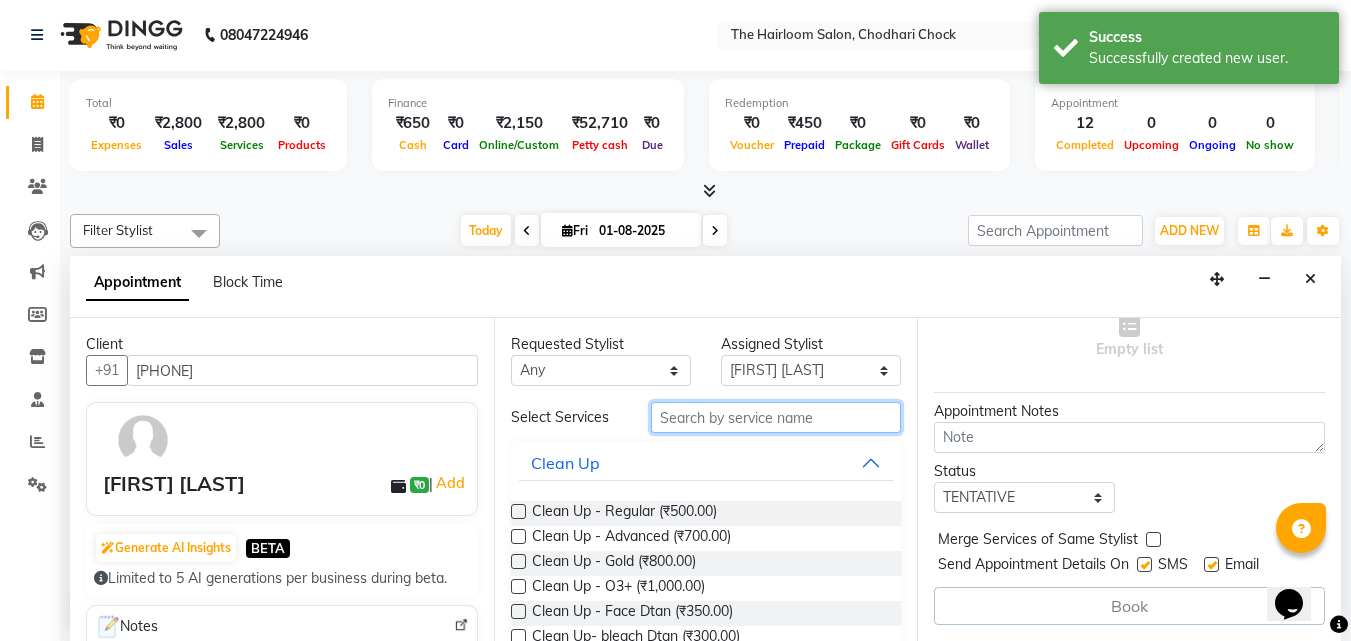 click at bounding box center [776, 417] 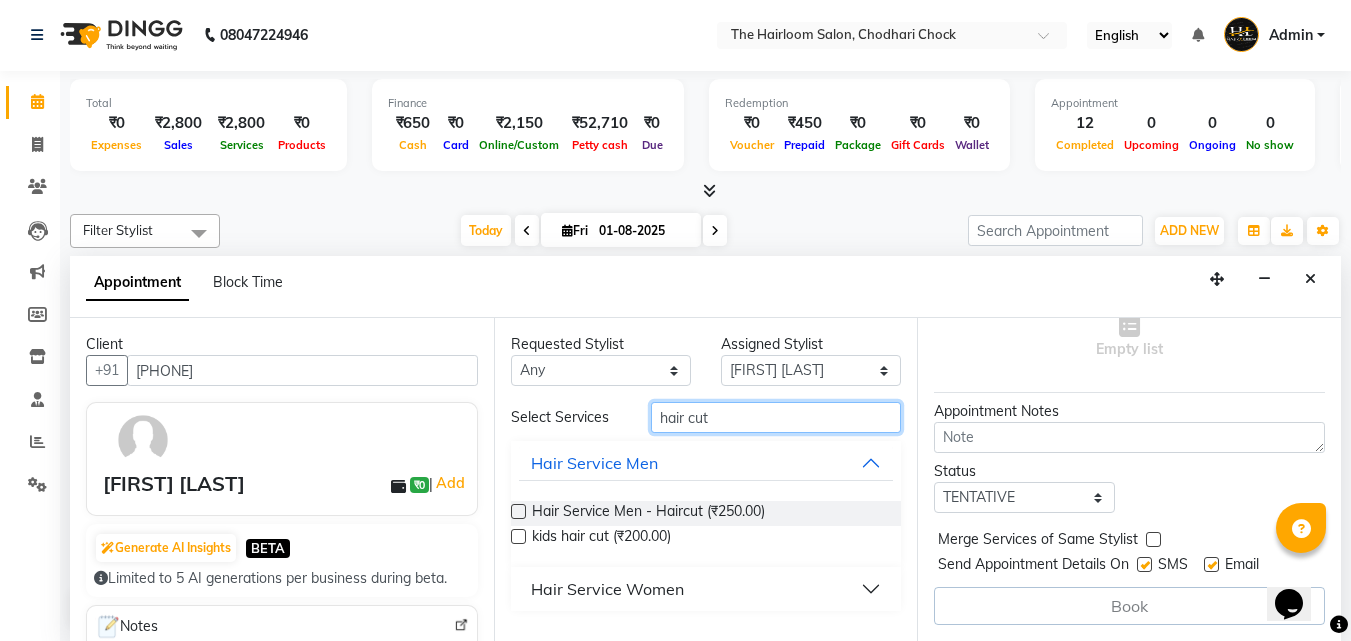 type on "hair cut" 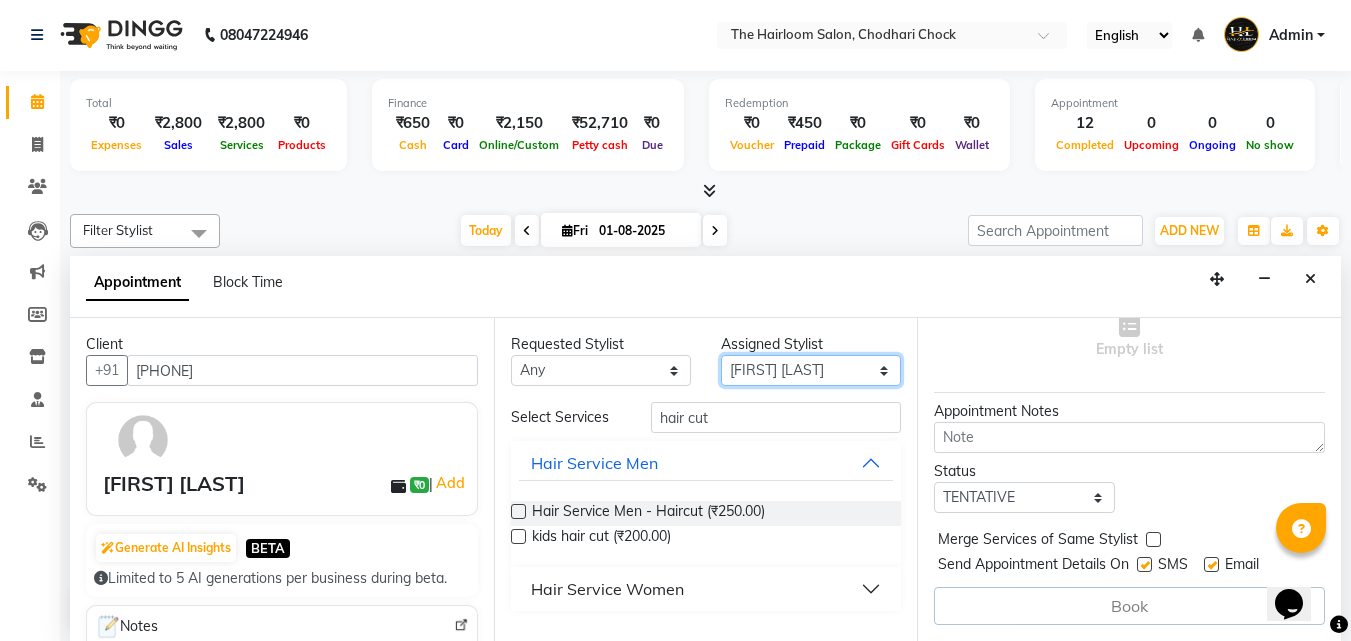 click on "Select [FIRST] [LAST] [LAST] [TITLE] [FIRST] [LAST] [FIRST] [LAST]" at bounding box center (811, 370) 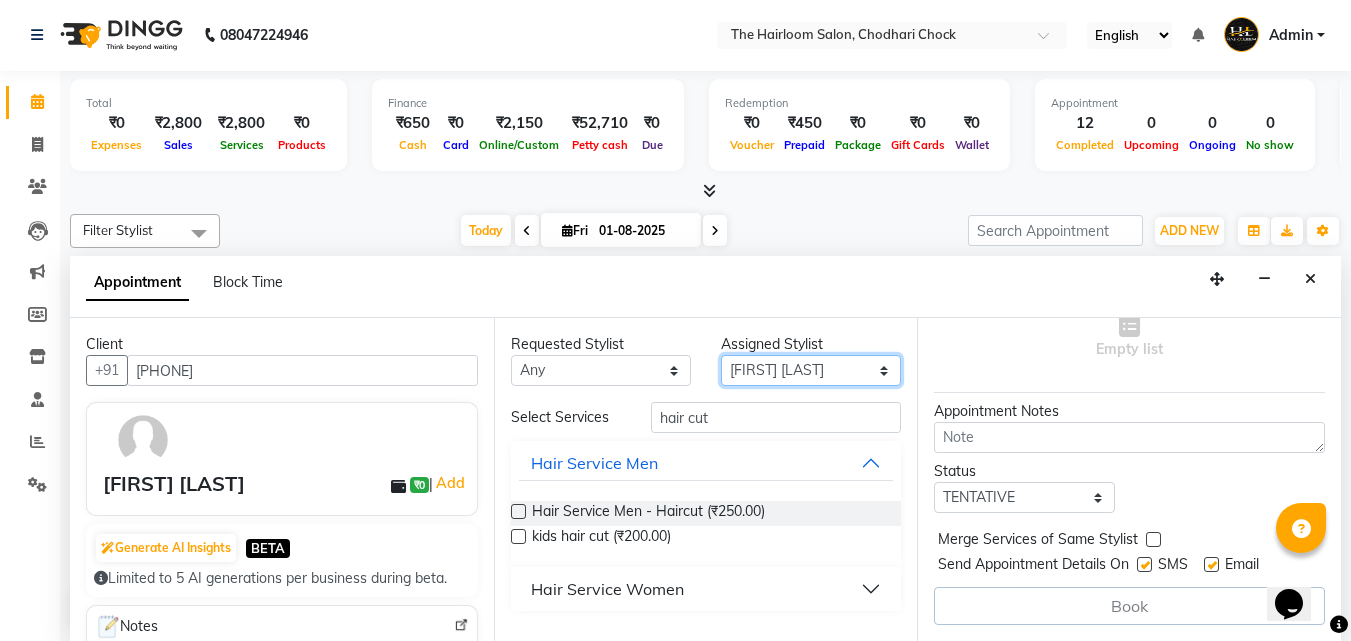 select on "41757" 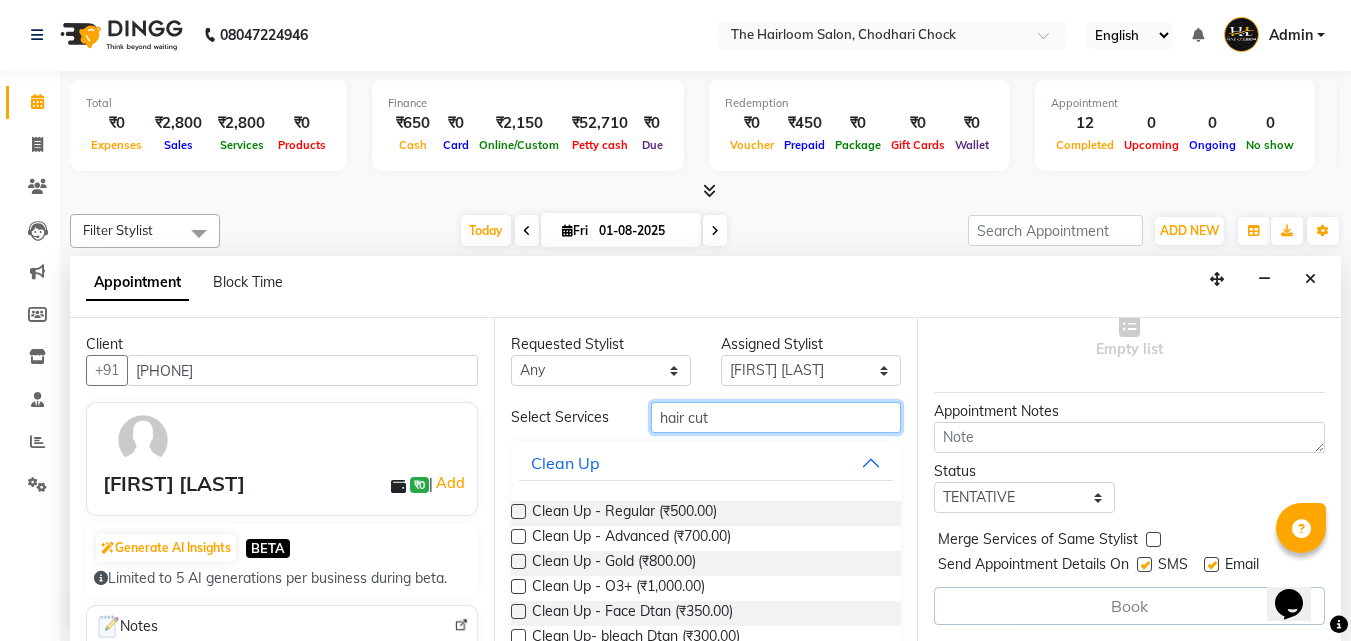 click on "hair cut" at bounding box center (776, 417) 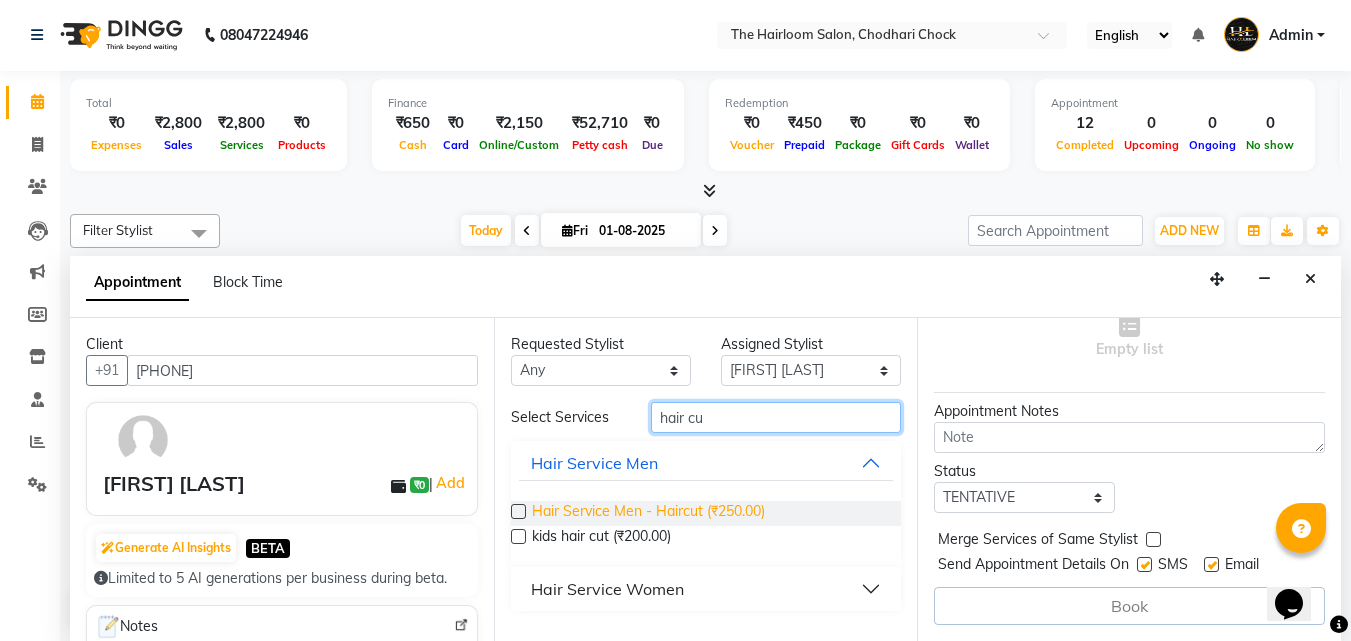 type on "hair cu" 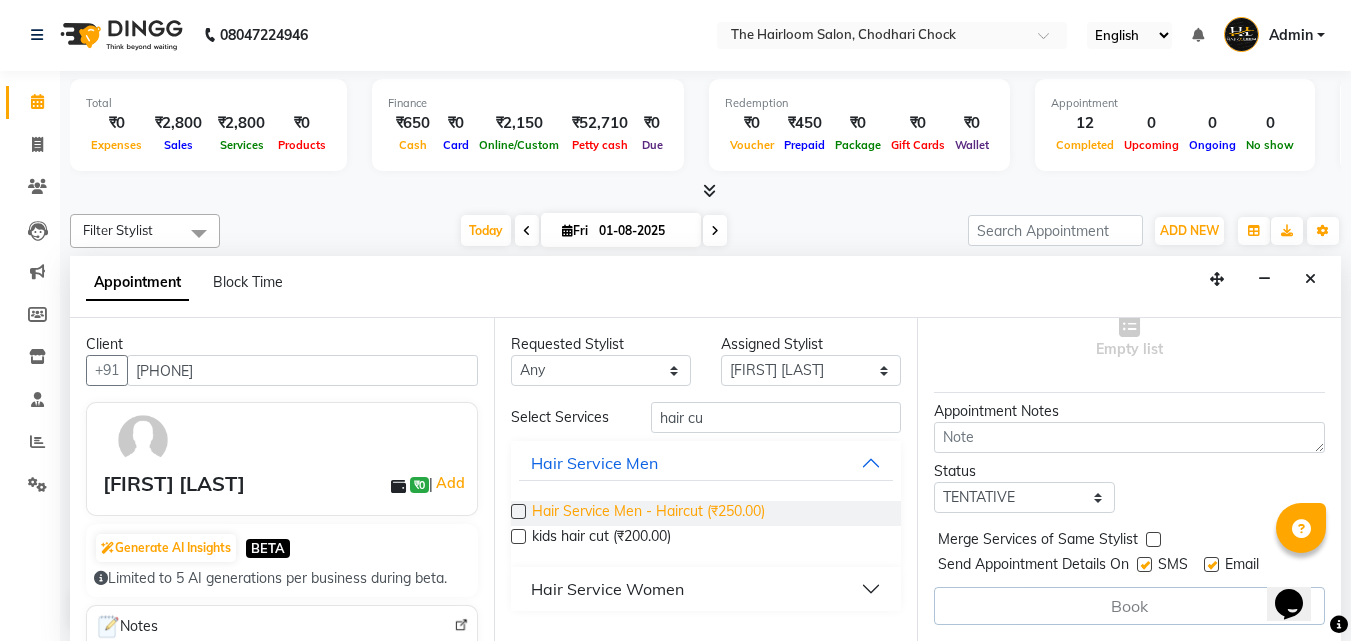 click on "Hair Service Men  - Haircut (₹250.00)" at bounding box center (648, 513) 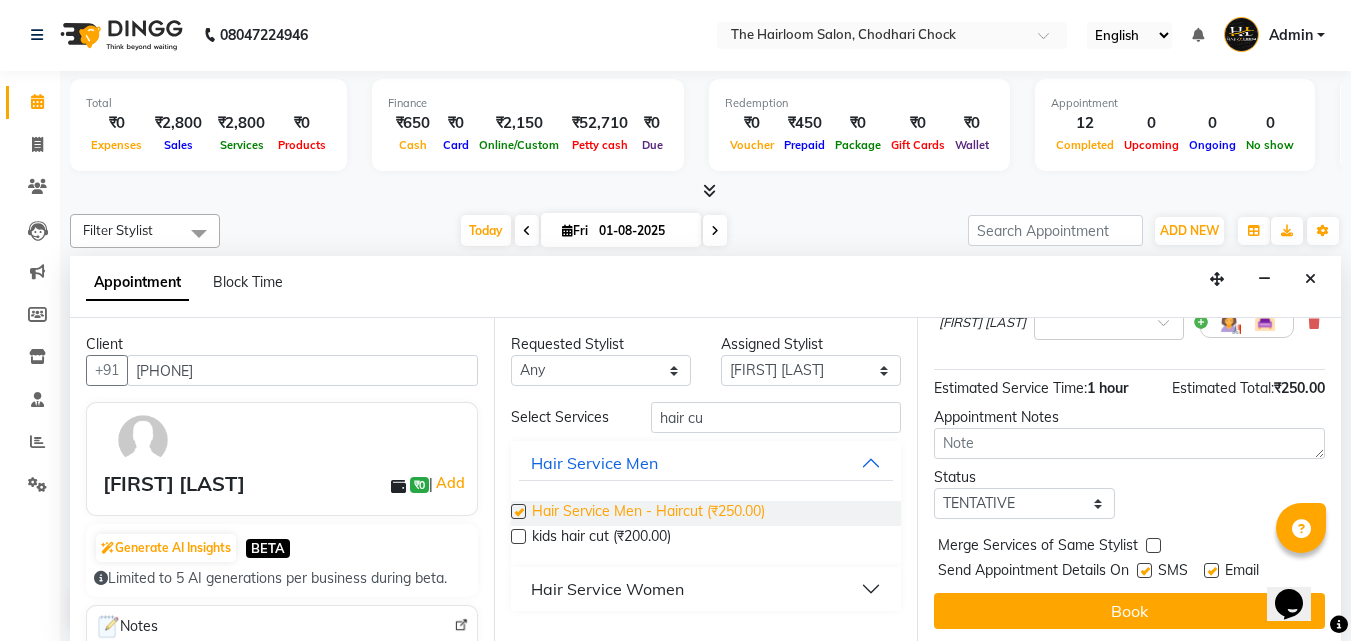 checkbox on "false" 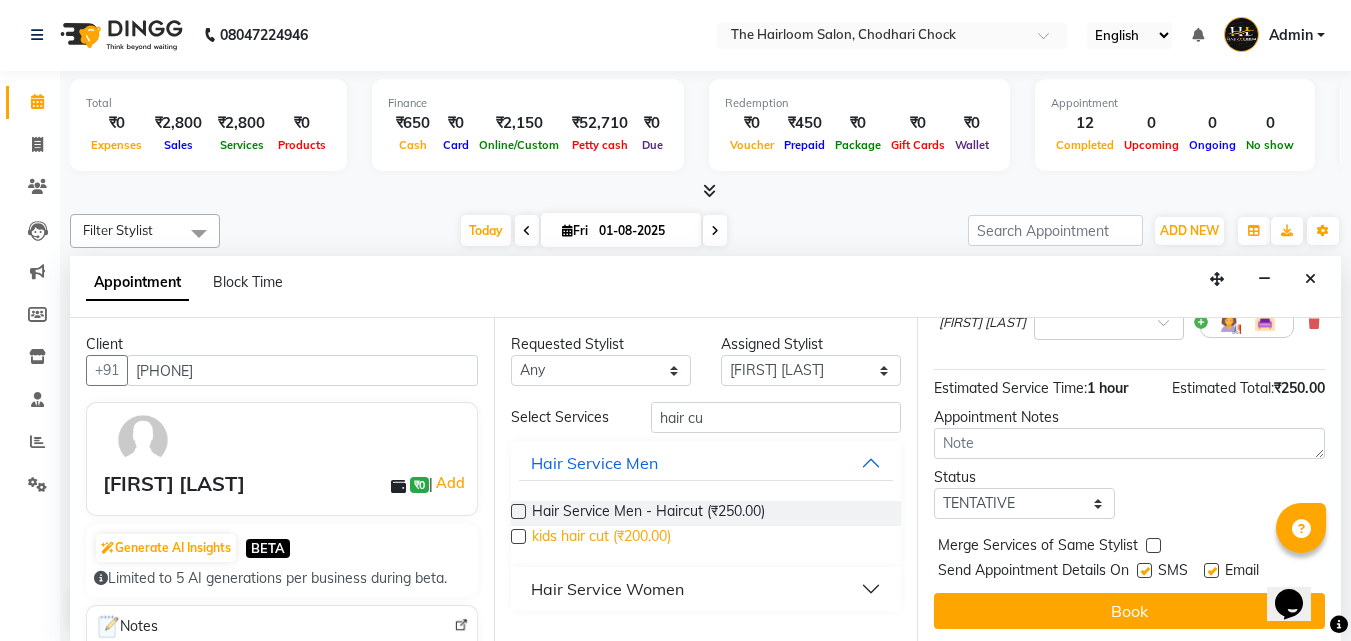 click on "kids hair cut (₹200.00)" at bounding box center [601, 538] 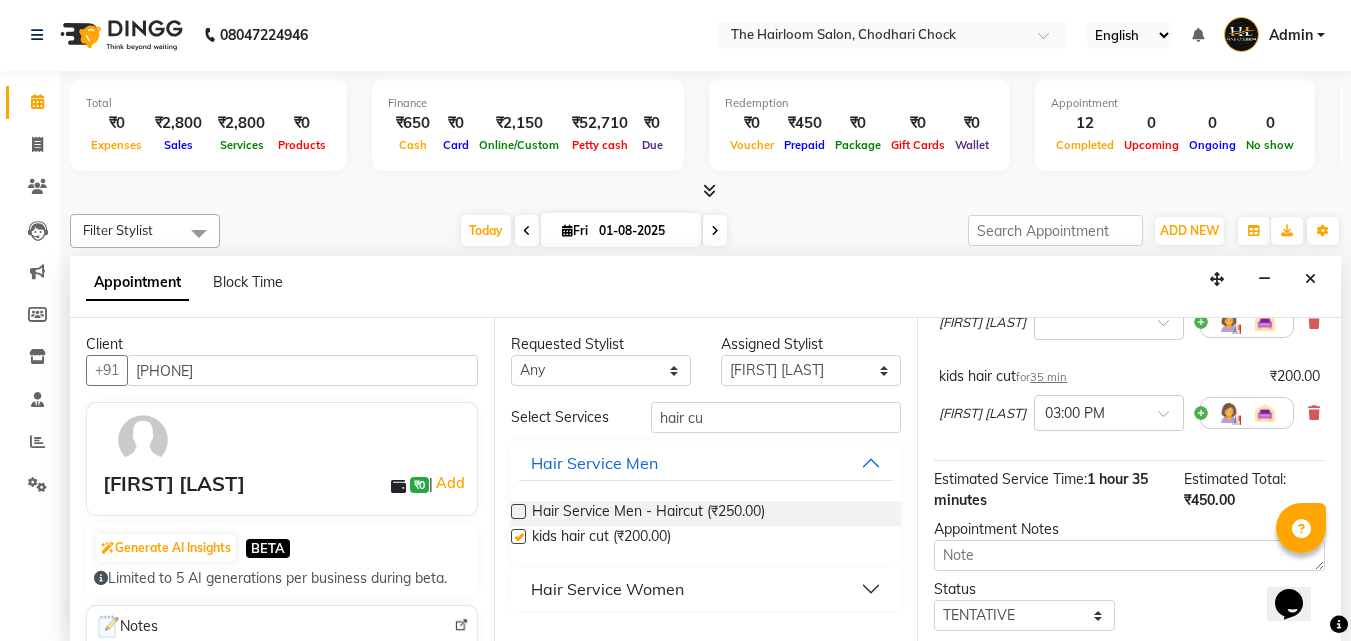 checkbox on "false" 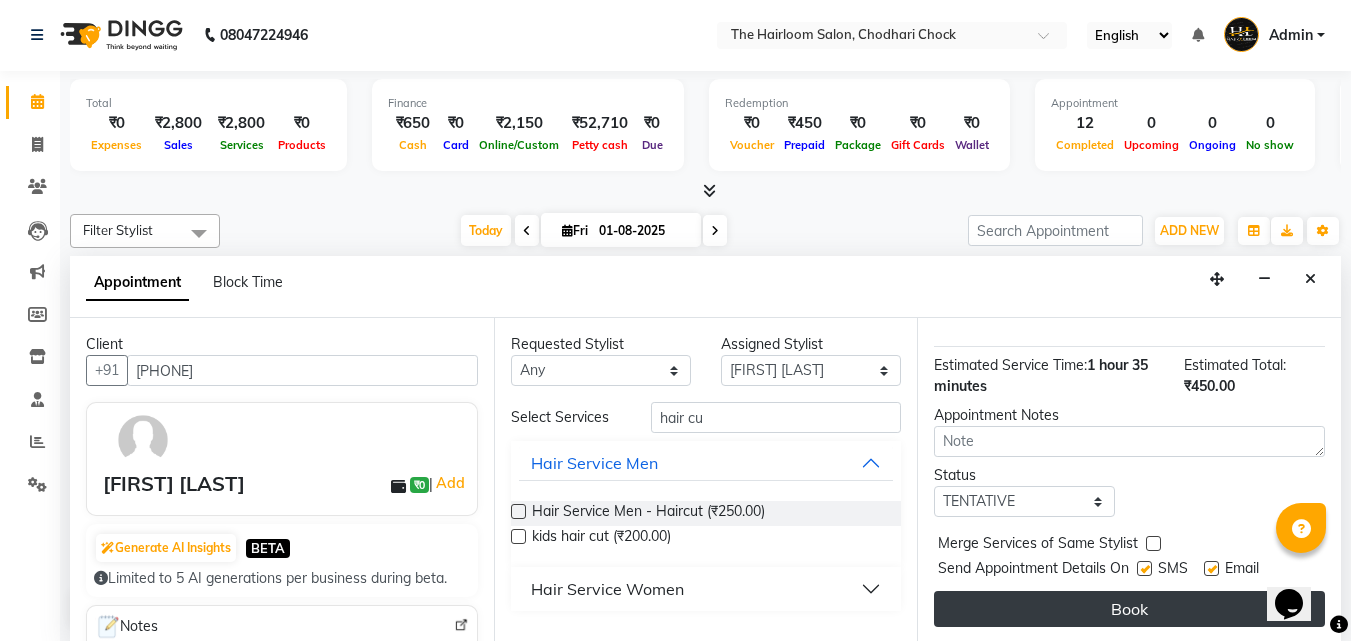 scroll, scrollTop: 336, scrollLeft: 0, axis: vertical 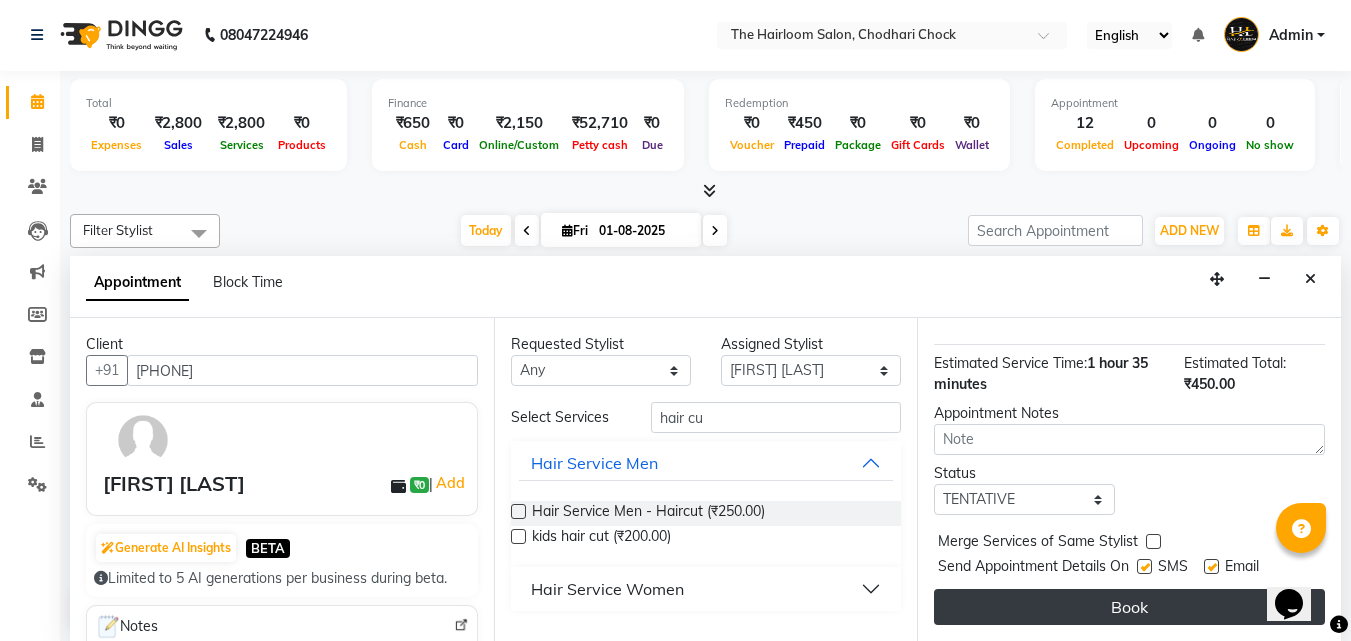 click on "Book" at bounding box center (1129, 607) 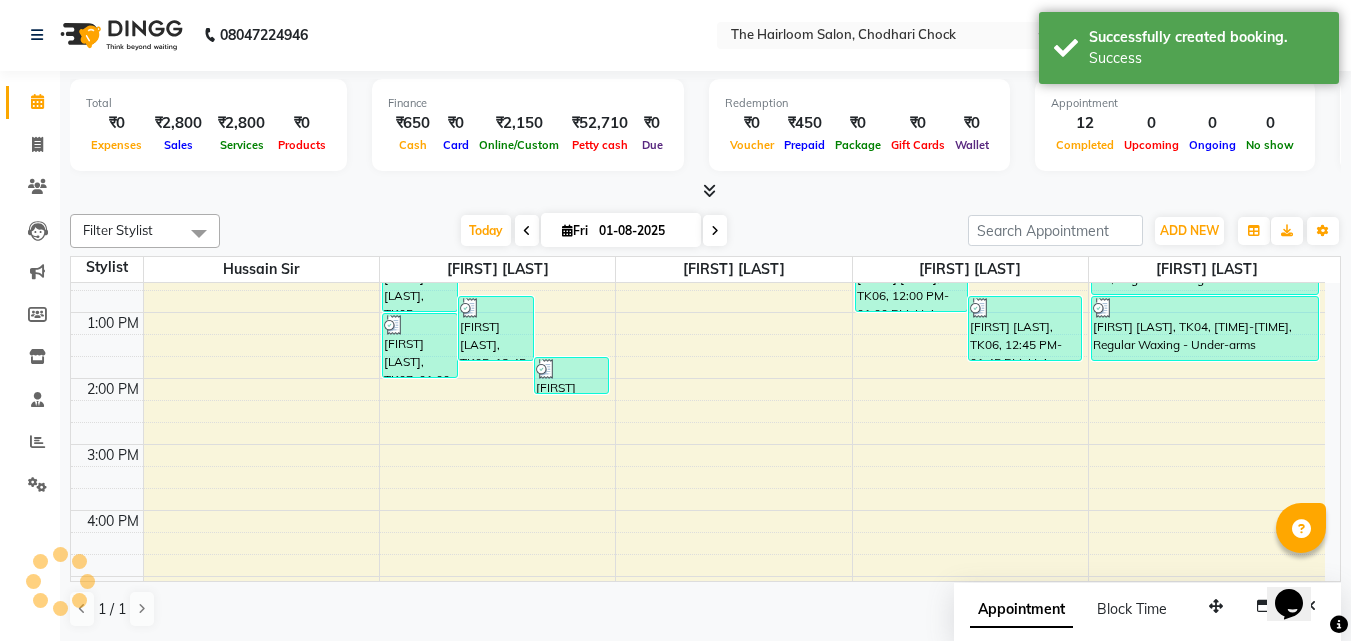 scroll, scrollTop: 0, scrollLeft: 0, axis: both 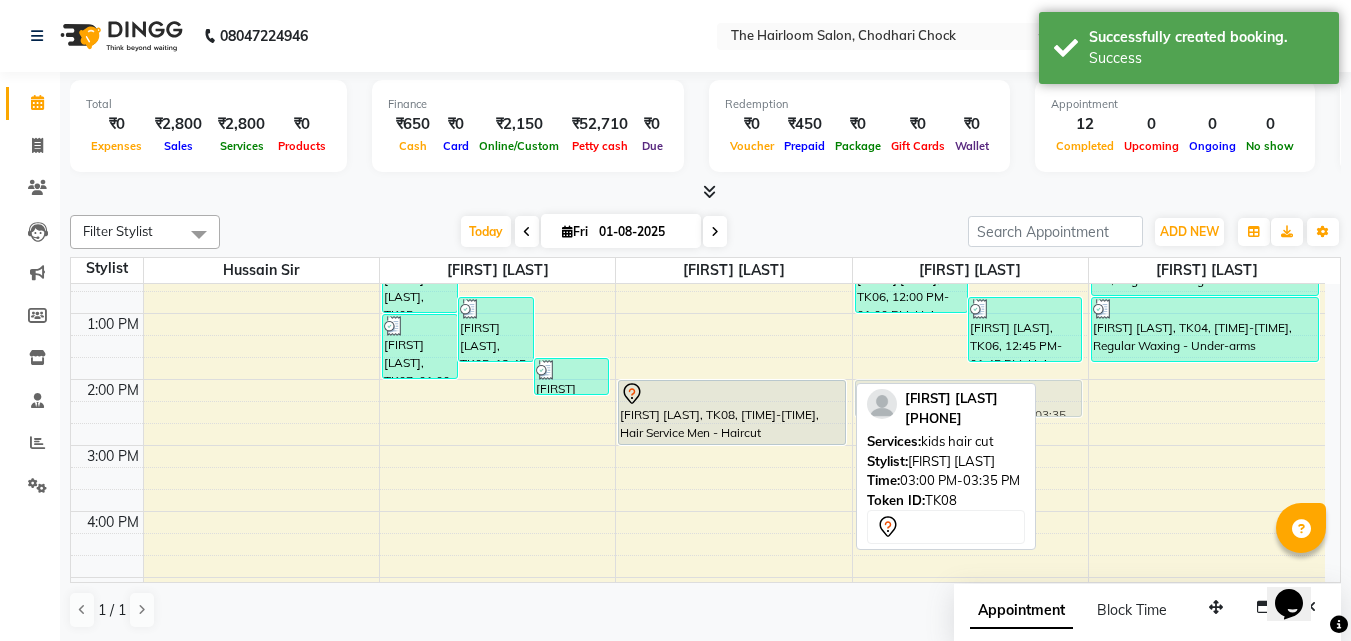 drag, startPoint x: 696, startPoint y: 465, endPoint x: 922, endPoint y: 399, distance: 235.44002 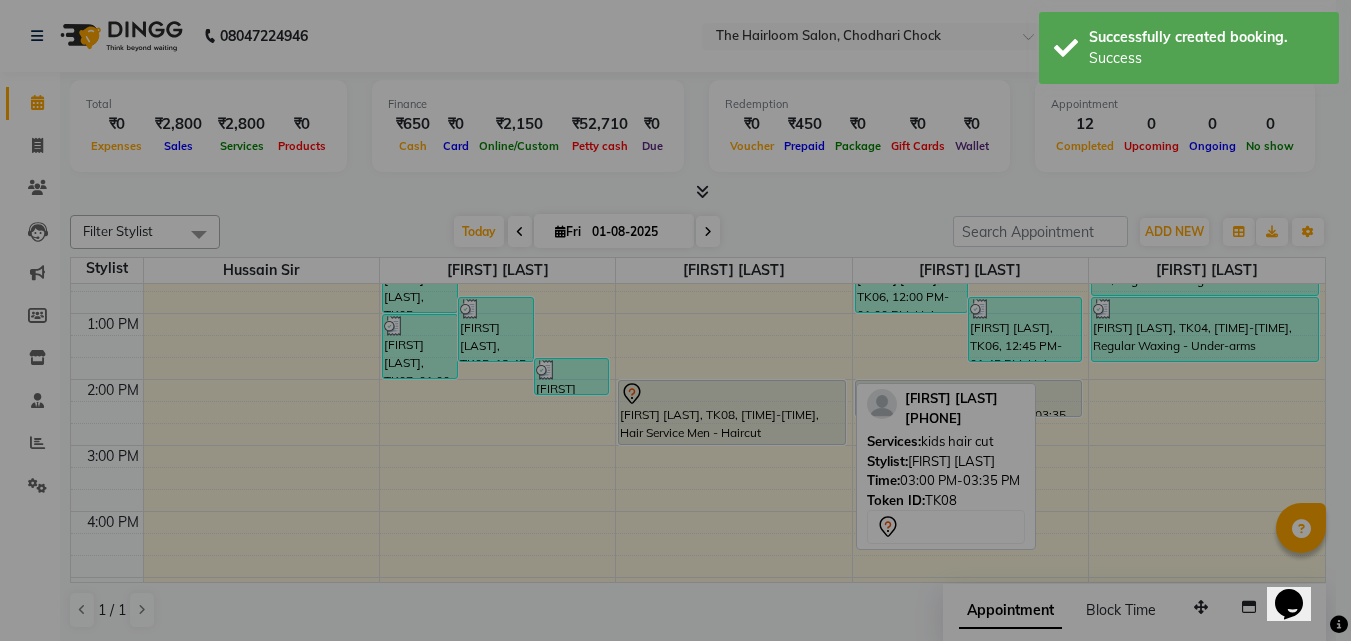 type 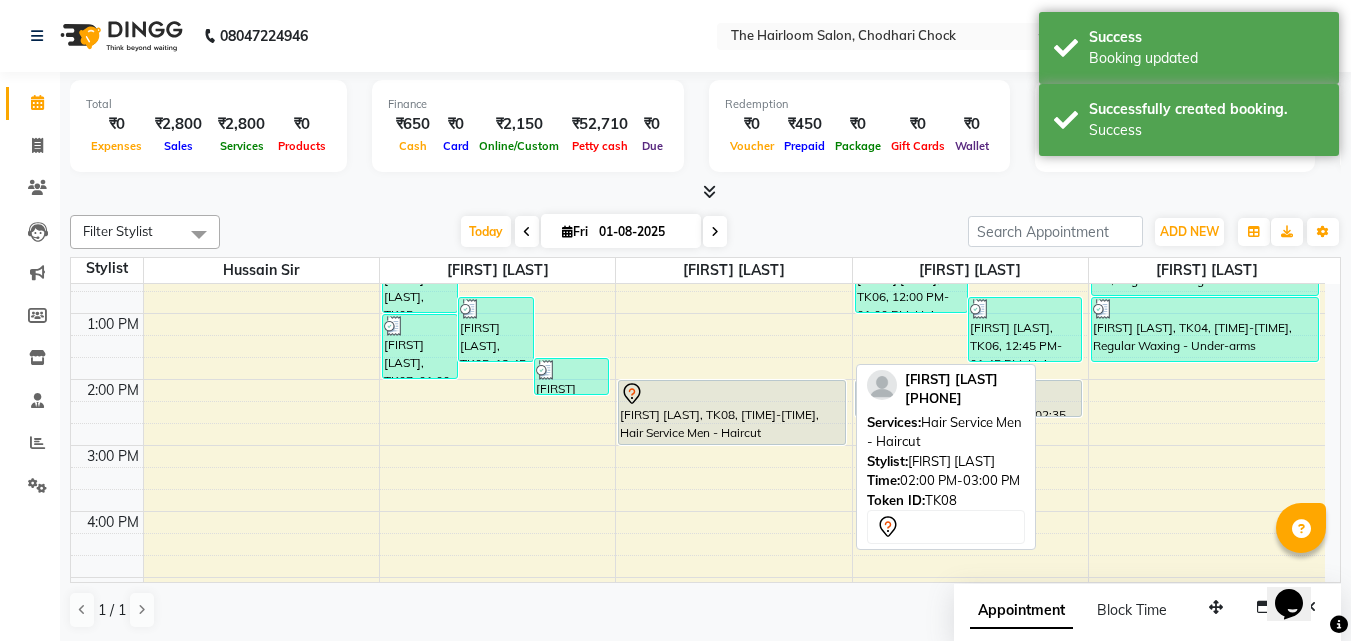click on "[FIRST] [LAST], TK08, [TIME]-[TIME], Hair Service Men  - Haircut" at bounding box center (732, 412) 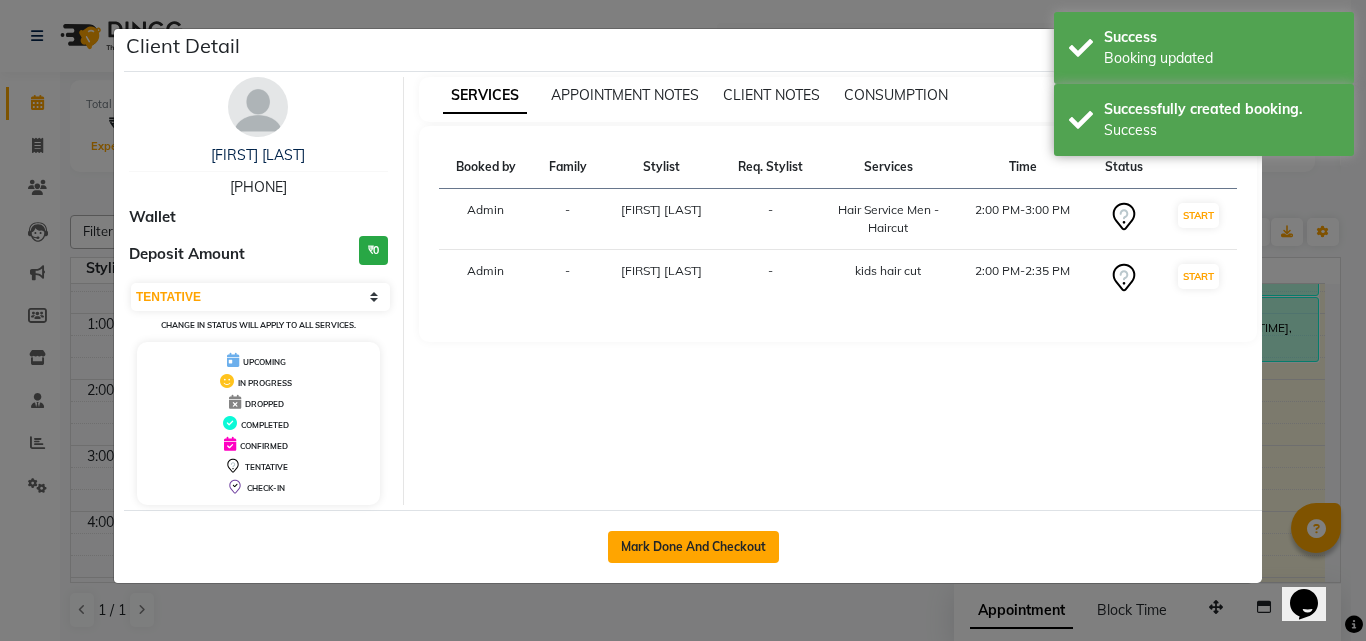 click on "Mark Done And Checkout" 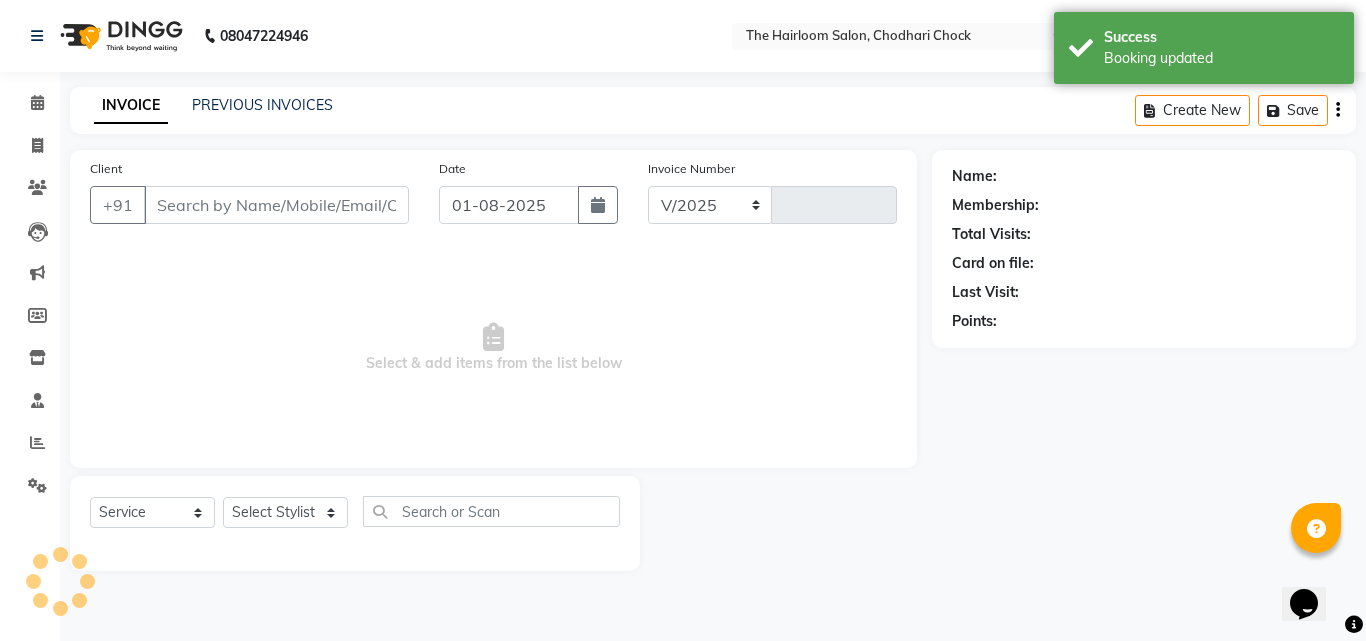 select on "5926" 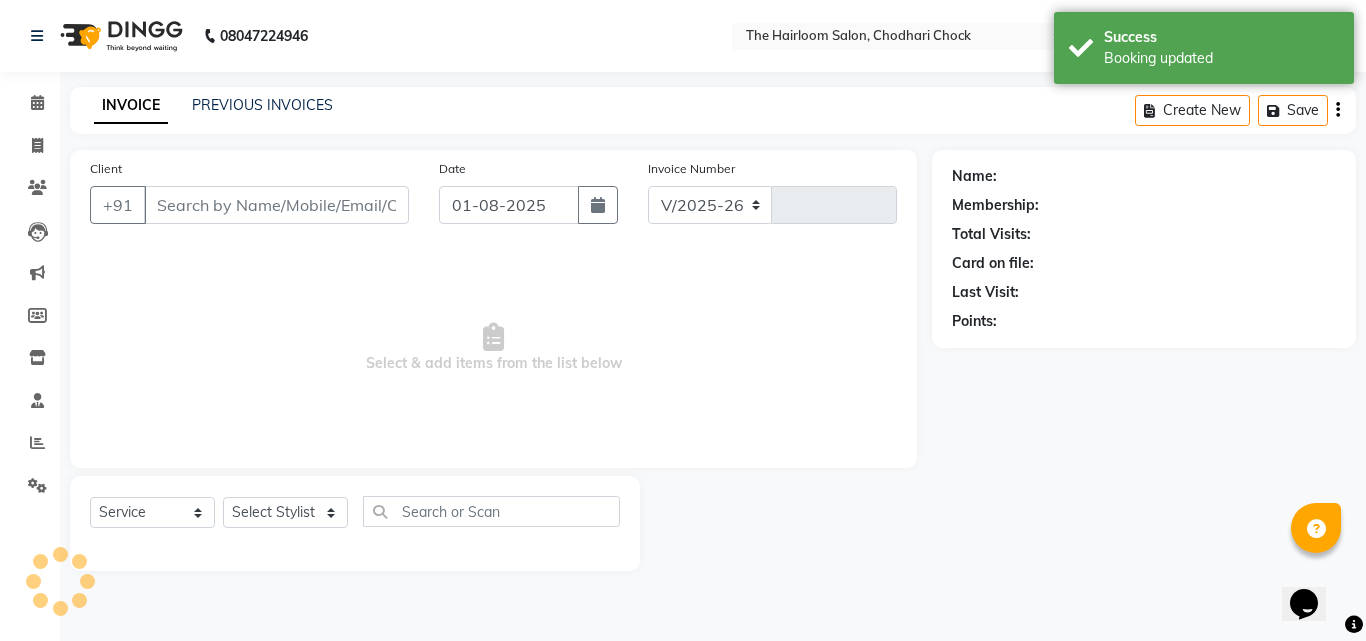 type on "2659" 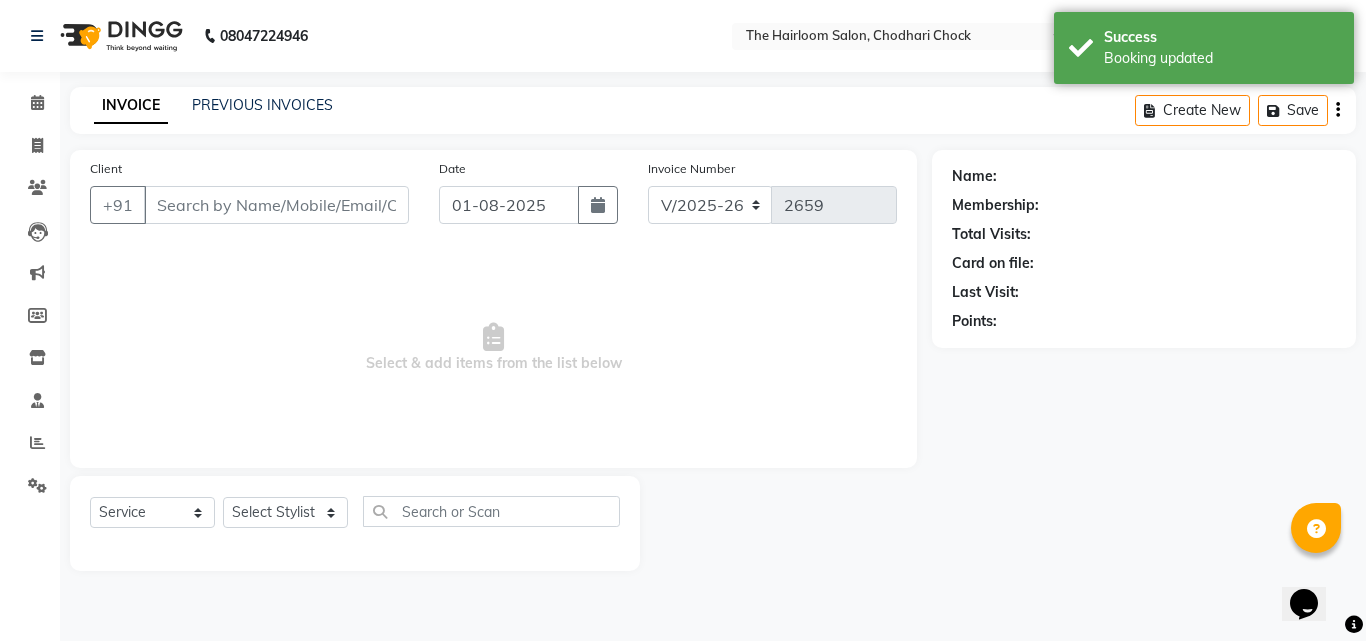 type on "[PHONE]" 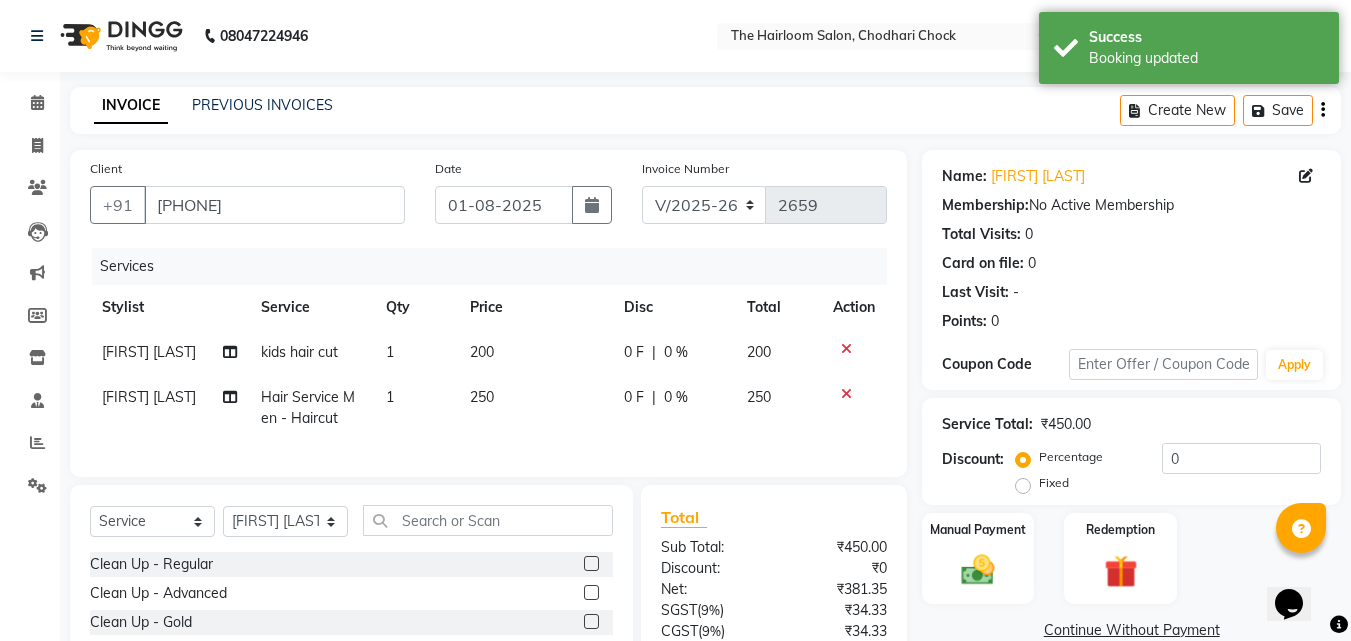 click on "Qty" 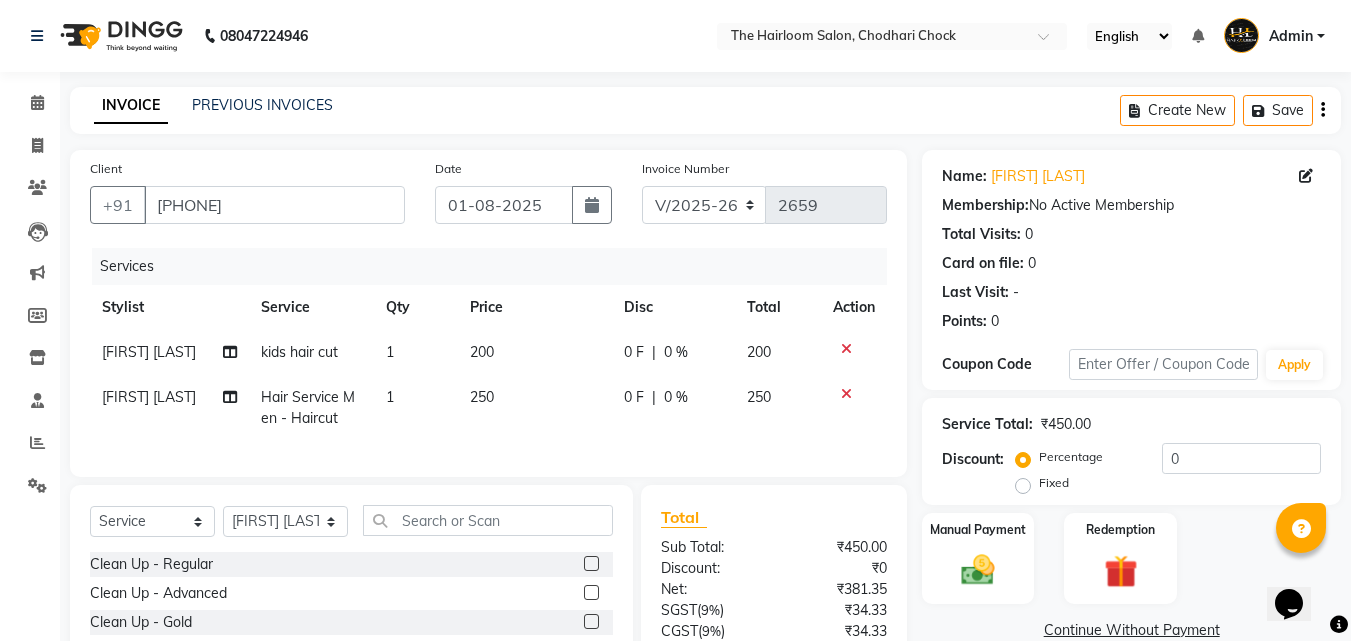 click on "250" 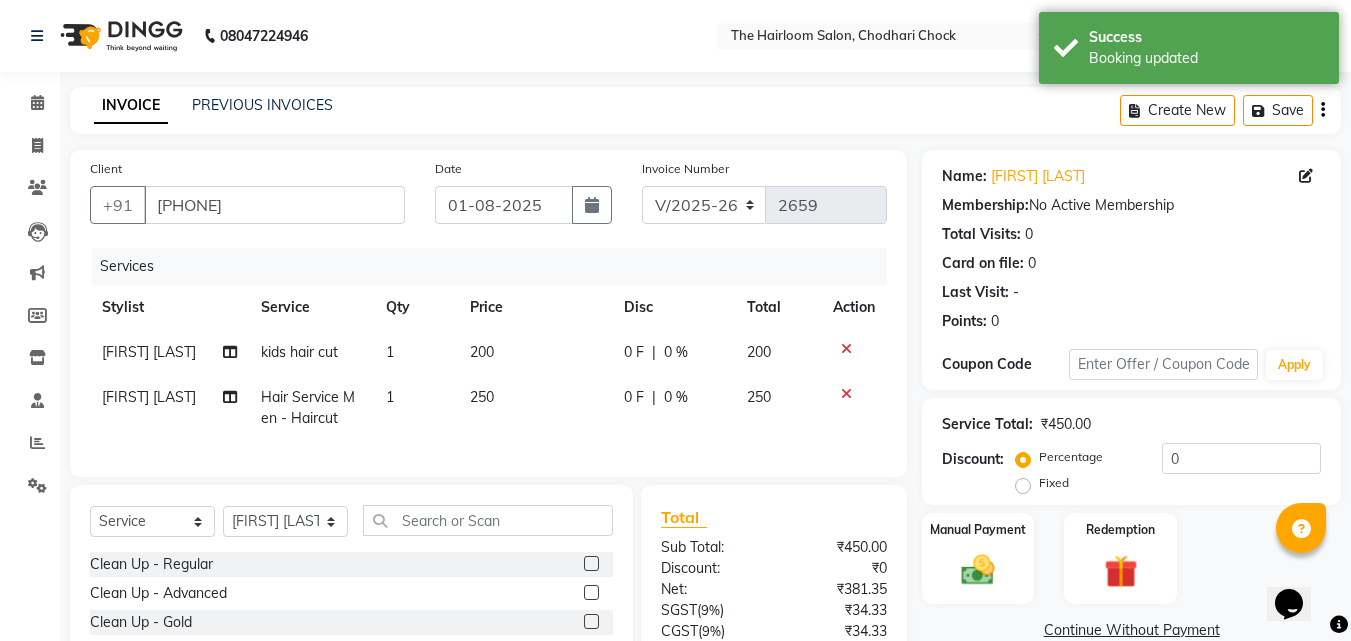 select on "41757" 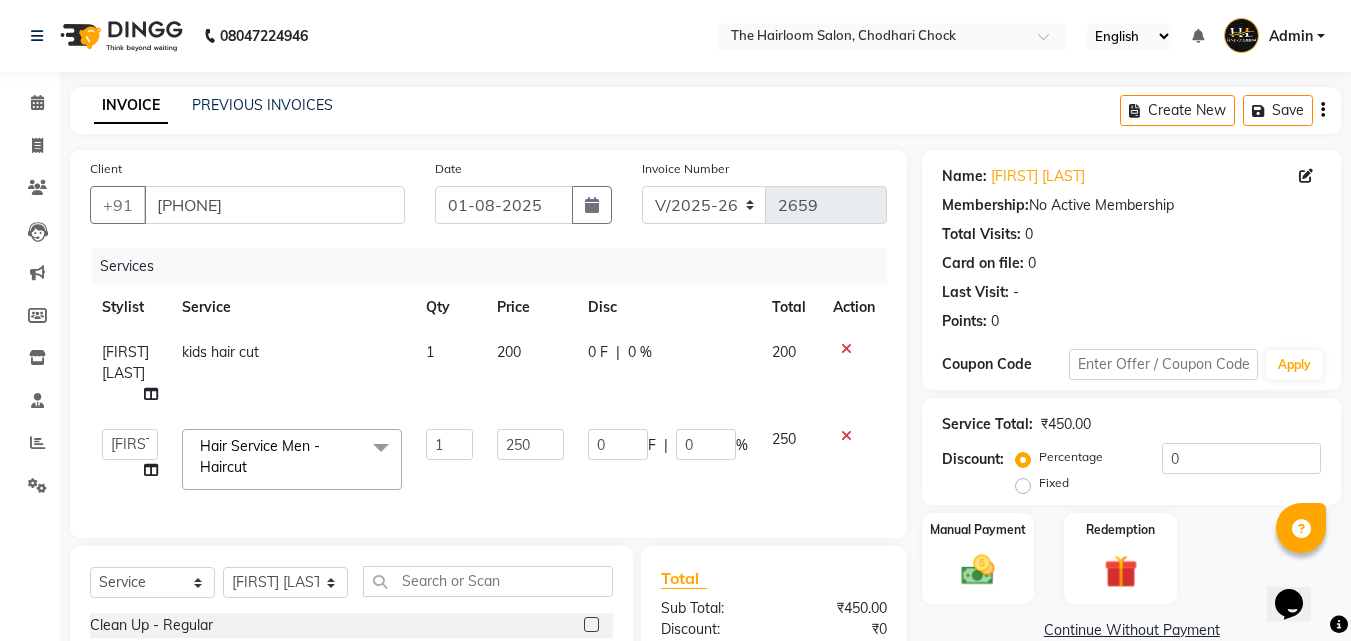 click on "200" 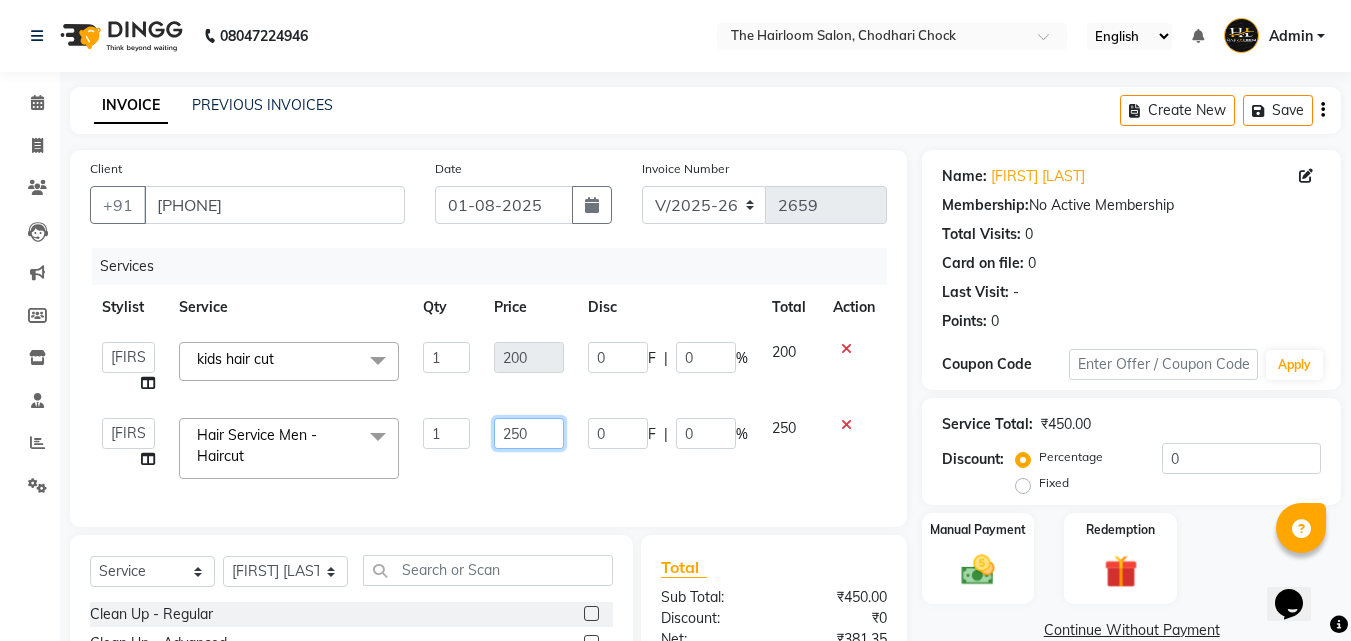click on "250" 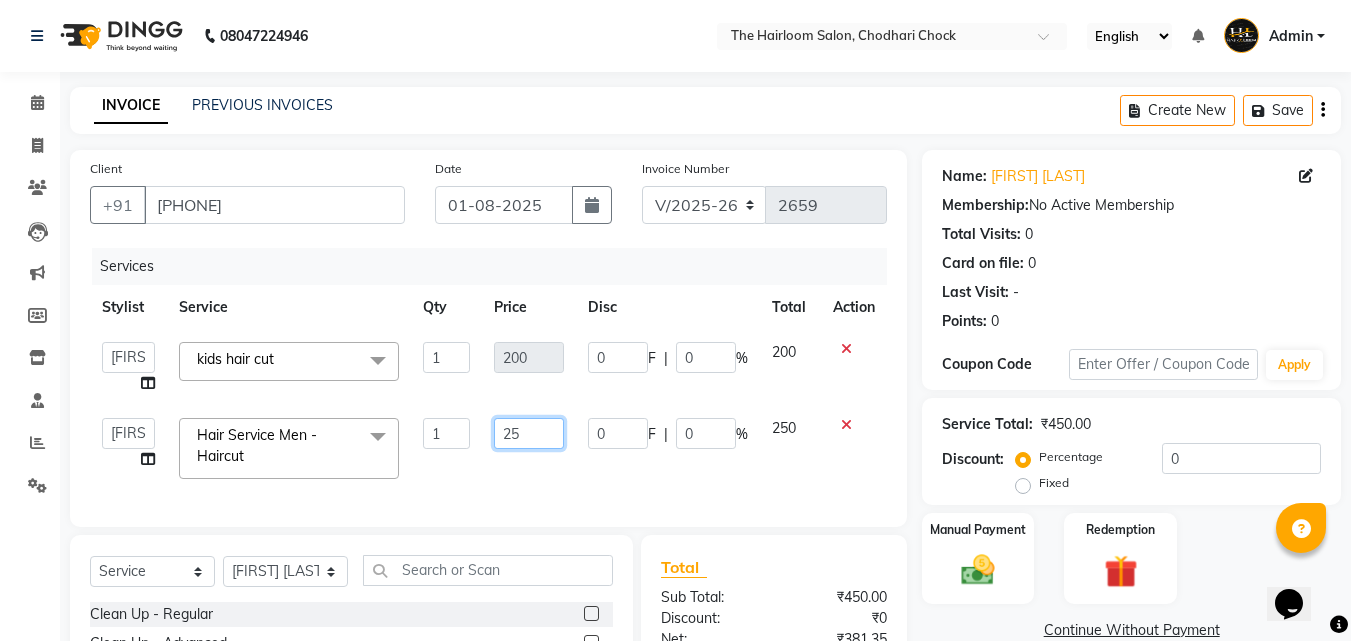 type on "2" 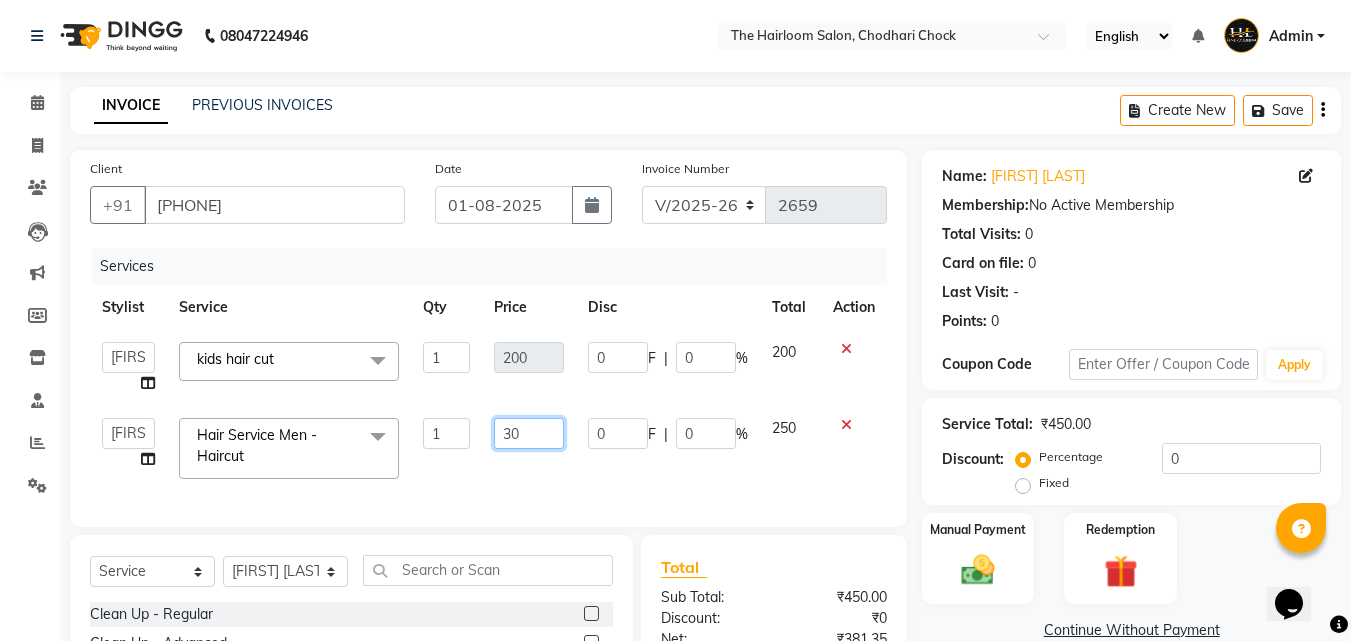 type on "300" 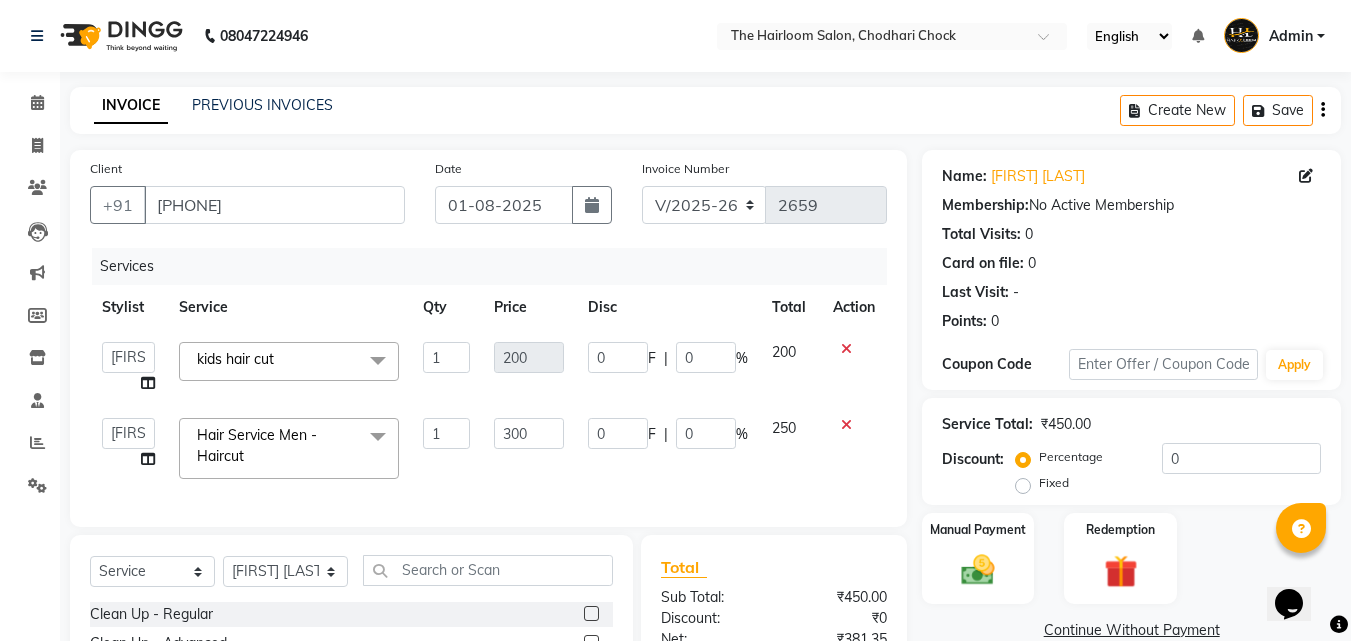 click on "200" 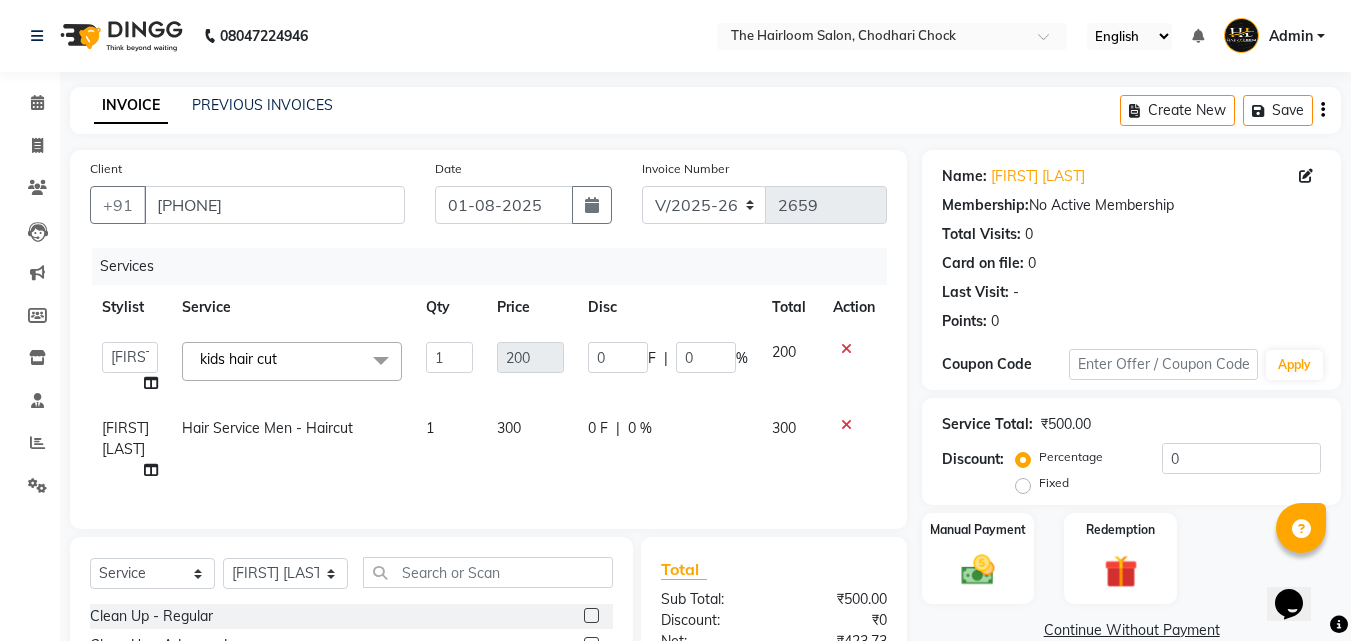 drag, startPoint x: 967, startPoint y: 550, endPoint x: 1052, endPoint y: 377, distance: 192.75372 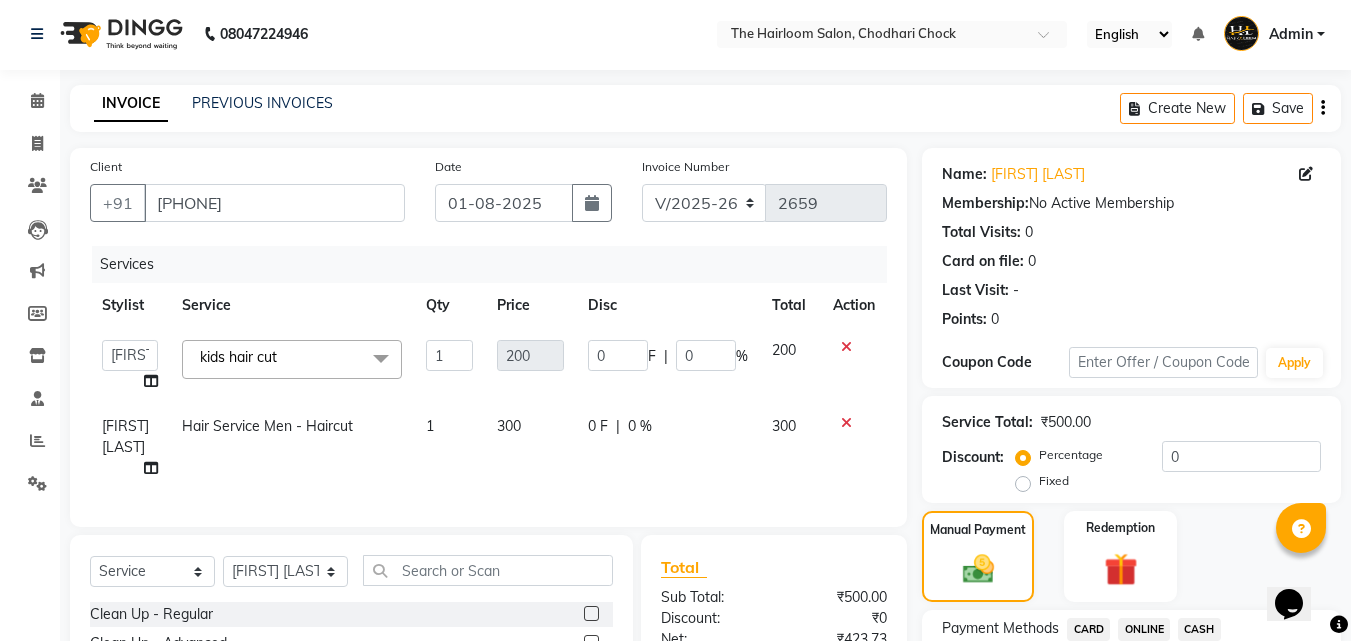 scroll, scrollTop: 215, scrollLeft: 0, axis: vertical 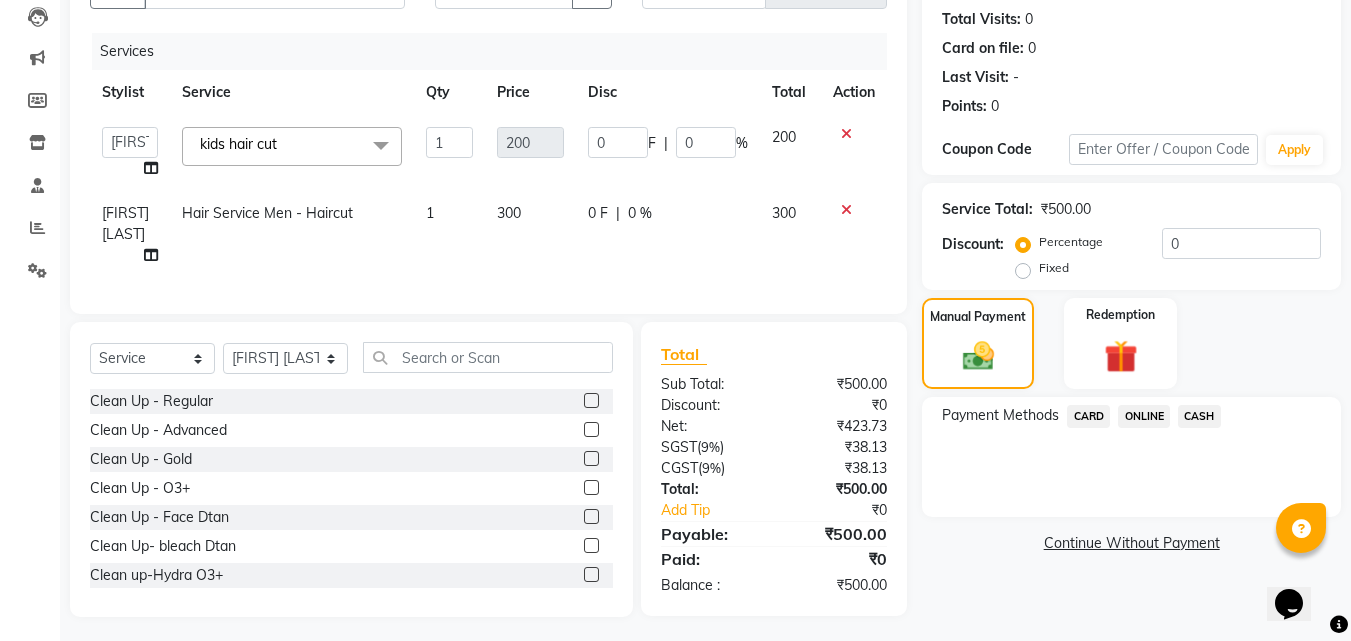 click on "ONLINE" 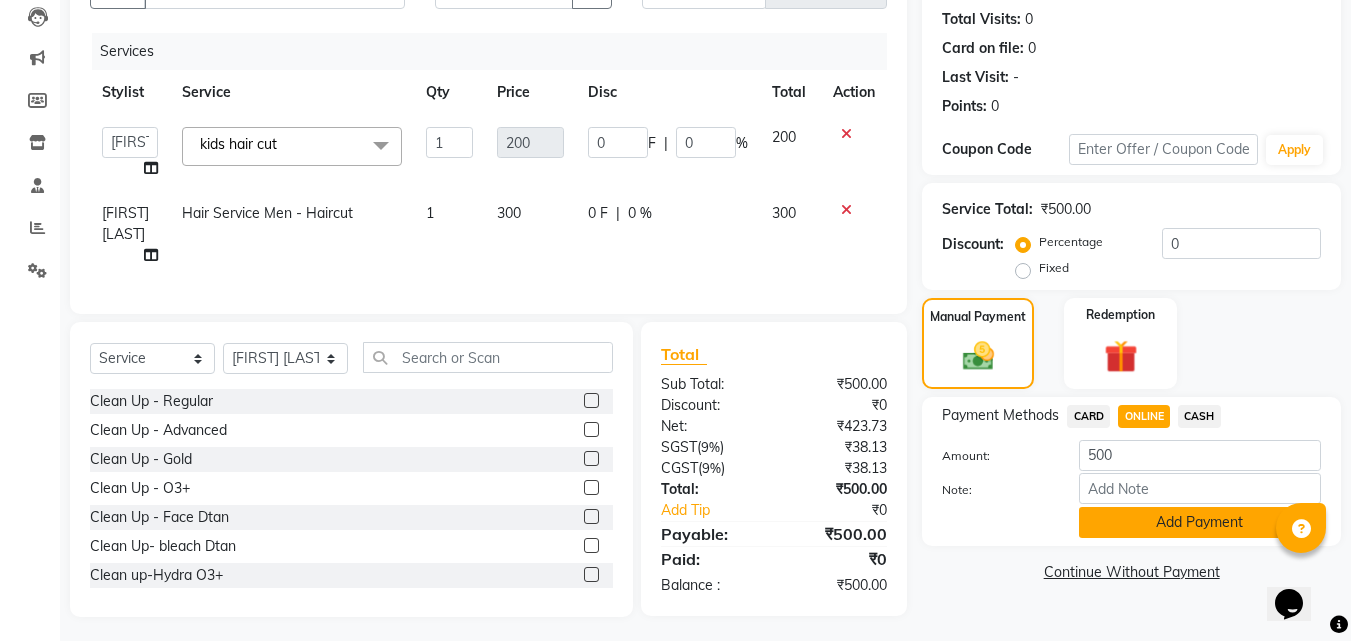 click on "Add Payment" 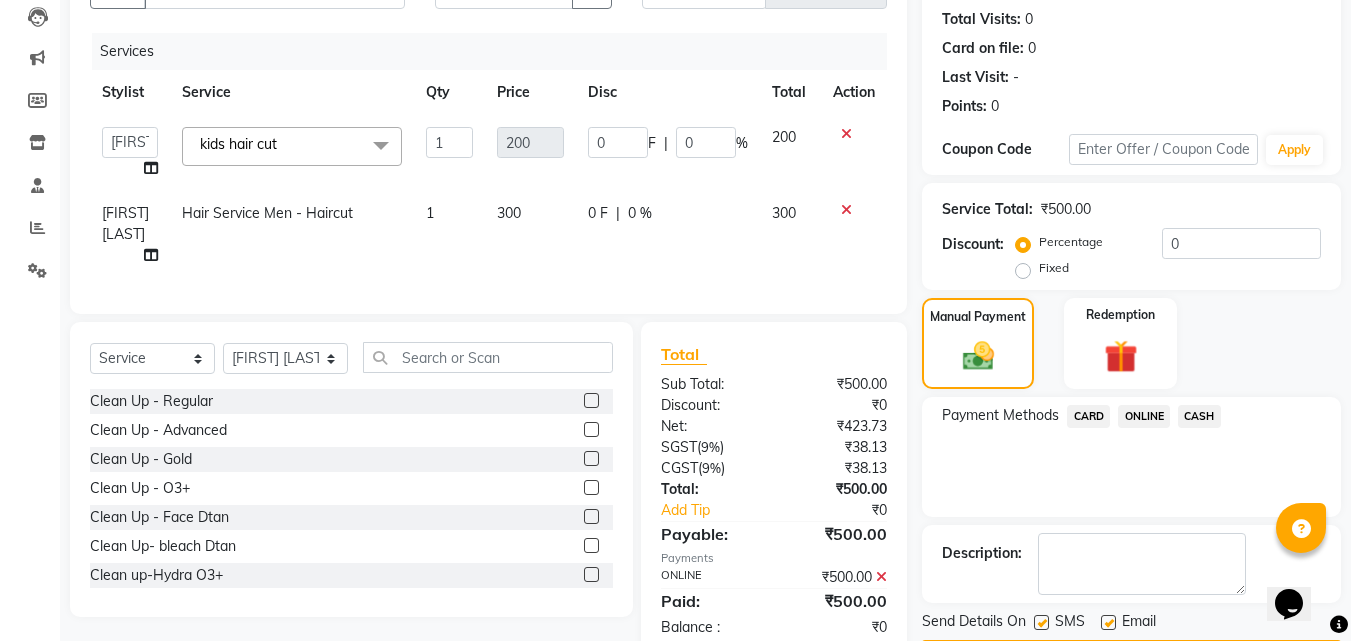 scroll, scrollTop: 275, scrollLeft: 0, axis: vertical 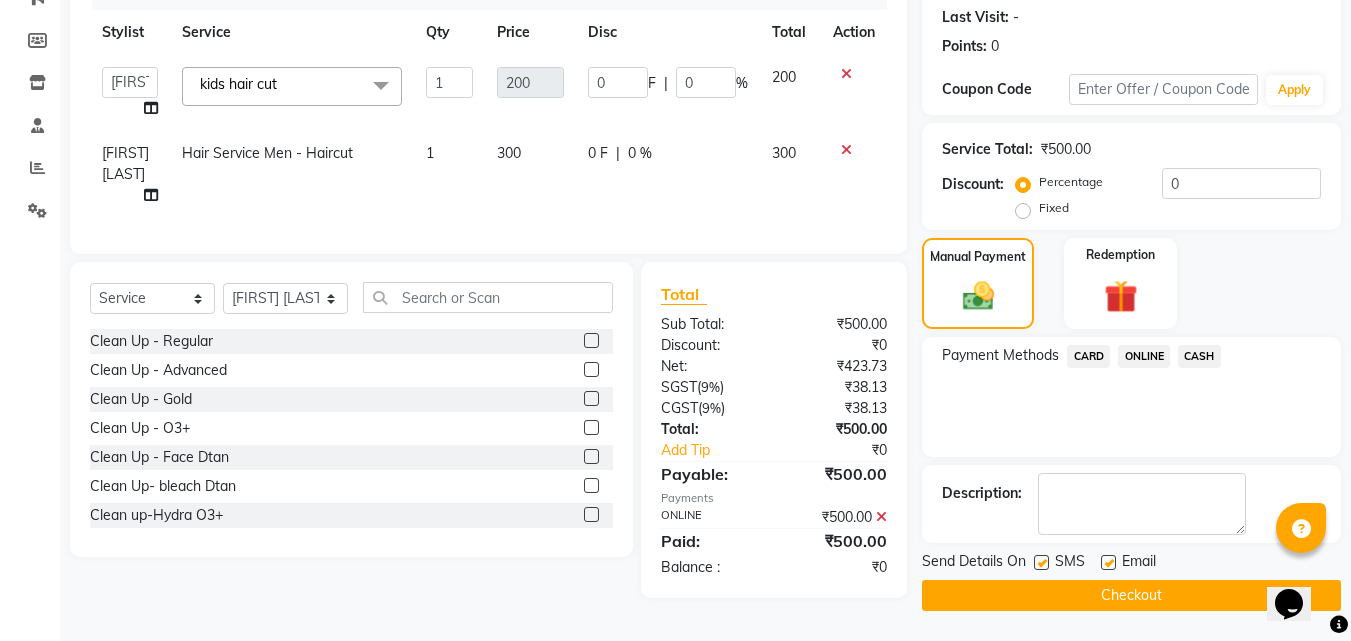 click 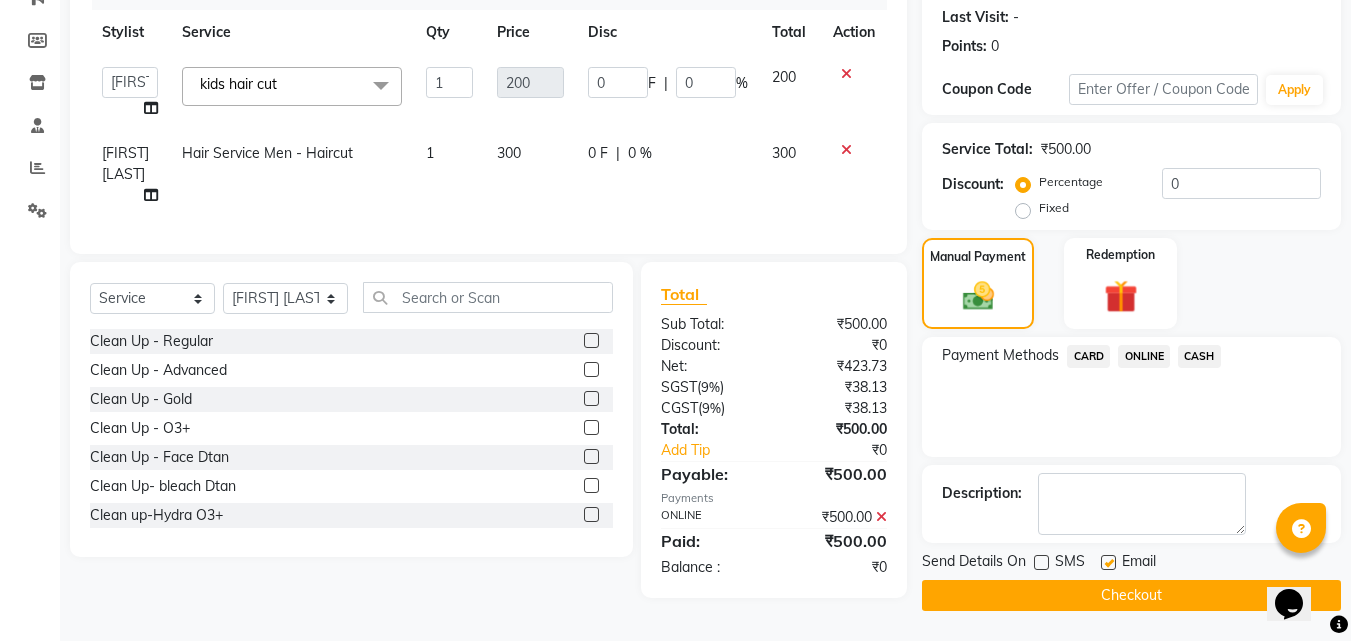 click 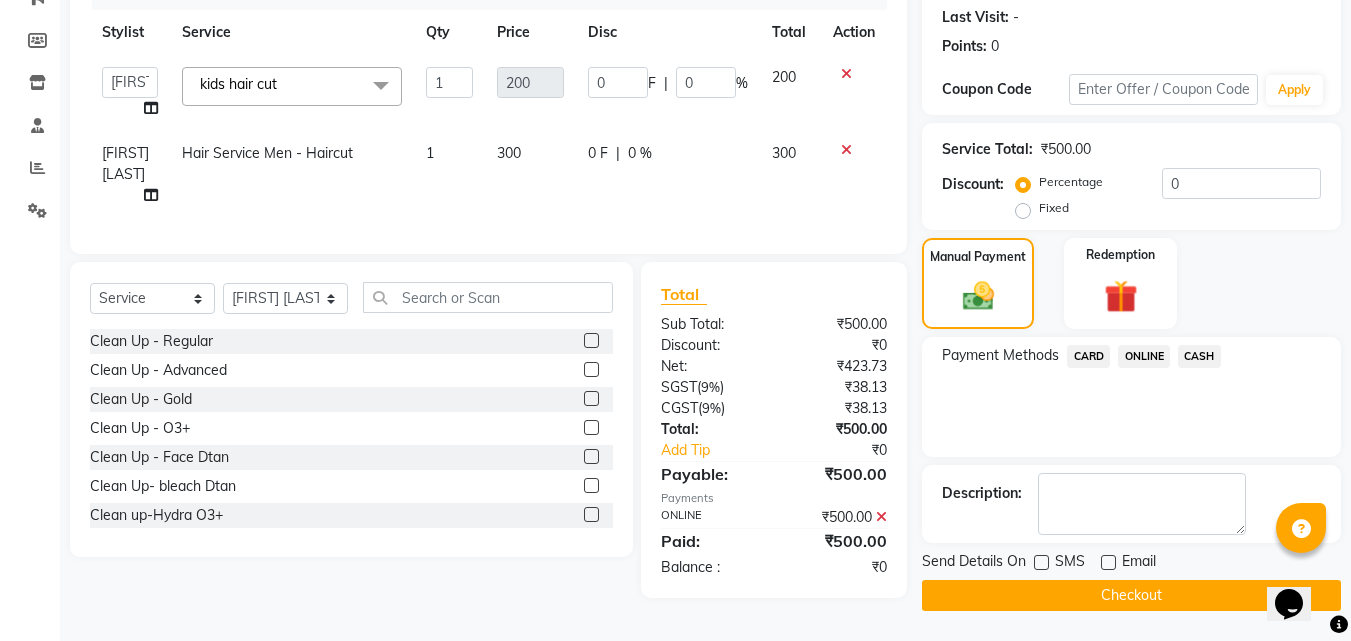 click on "Checkout" 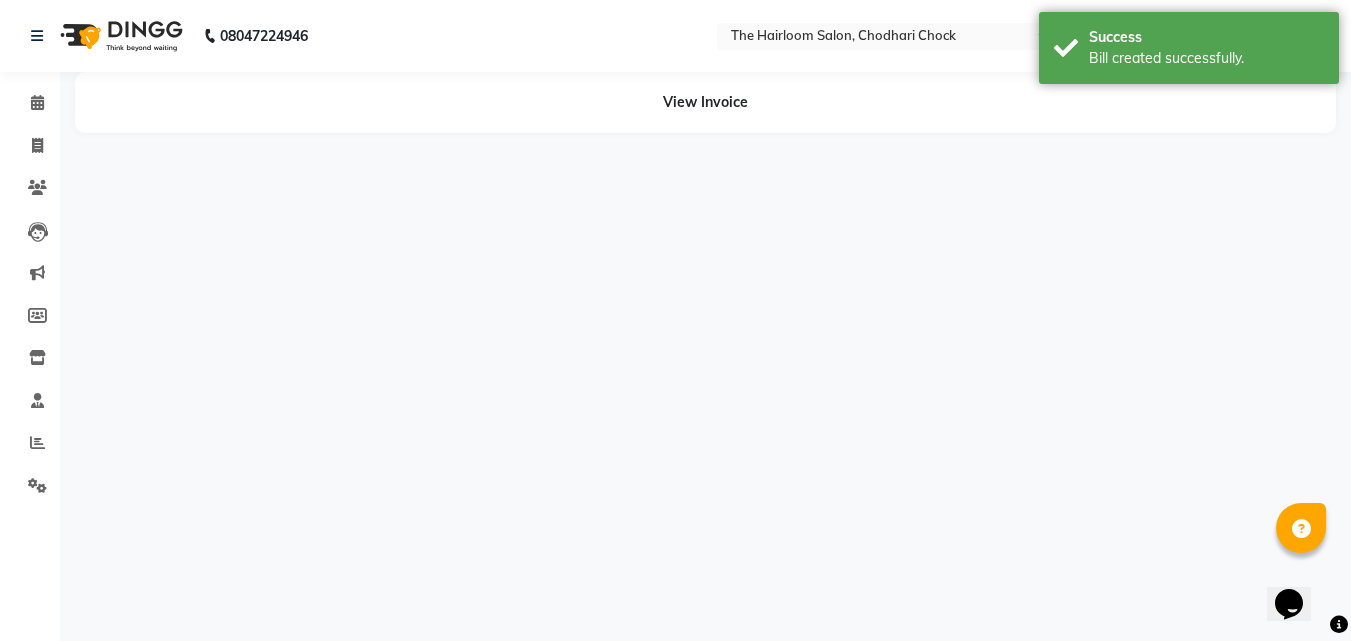 scroll, scrollTop: 0, scrollLeft: 0, axis: both 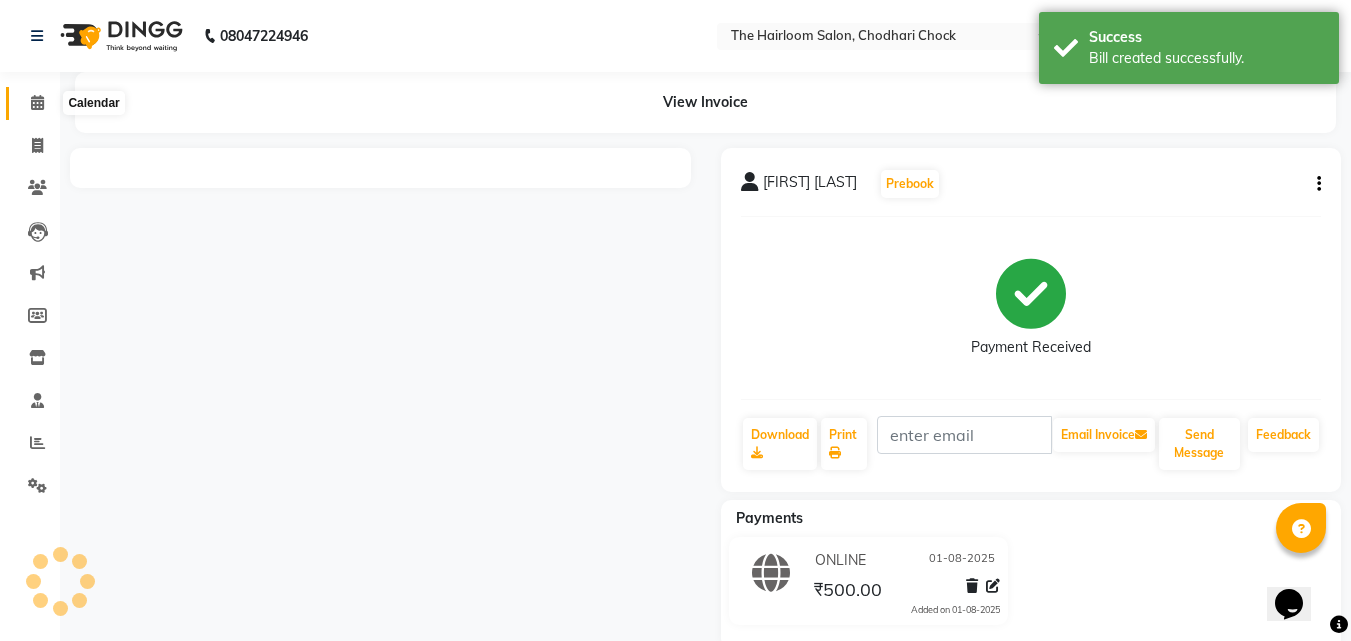 click 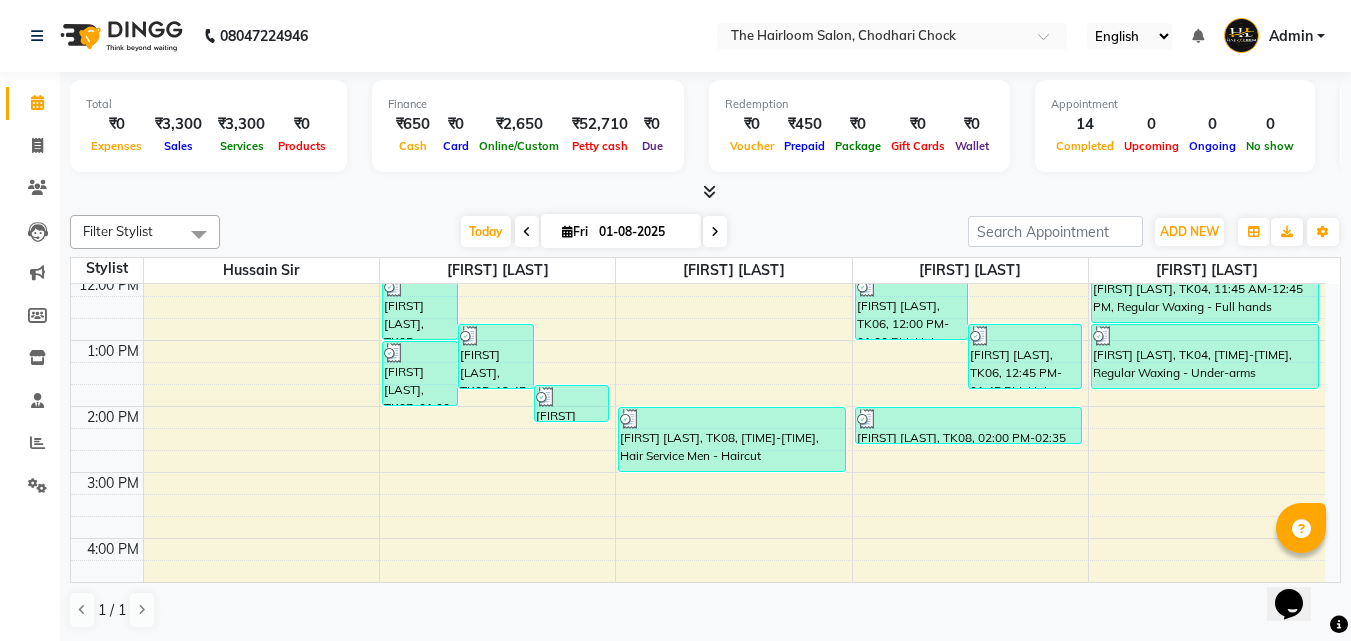 scroll, scrollTop: 300, scrollLeft: 0, axis: vertical 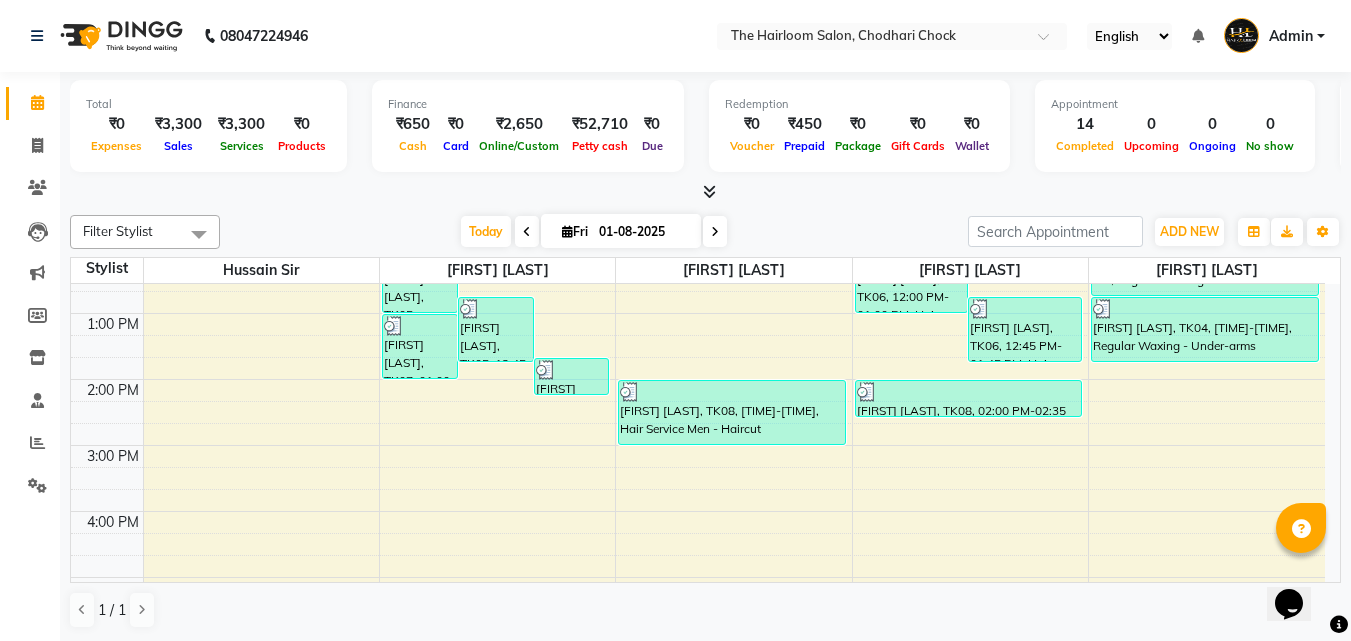 click on "[FIRST] [LAST], TK05, 12:00 PM-01:00 PM, Hair Service Men  - Haircut     [FIRST] [LAST], TK05, 12:45 PM-01:45 PM, Hair Service Men  - Beard Styling     [FIRST] [LAST], TK07, 01:40 PM-02:15 PM, kids hair cut     [FIRST] [LAST], TK07, 01:00 PM-02:00 PM, Hair Service Men  - Haircut     [FIRST] [LAST] Sir, TK10, 02:00 PM-03:00 PM, Hair Service Men  - Haircut     [FIRST] [LAST], TK01, 09:15 AM-10:15 AM, Hair Colours Men  - Global (Ammonia Free)     [FIRST] [LAST], TK02, 10:45 AM-11:45 AM, Hair Service Men  - Beard Styling     [FIRST] [LAST] Sir, TK10, 03:00 PM-04:00 PM, Hair Service Men  - Beard Styling     [FIRST] [LAST], TK03, 09:45 AM-10:45 AM, Hair Service Men  - Haircut     [FIRST] [LAST], TK08, 02:00 PM-03:00 PM, Hair Service Men  - Haircut     [FIRST] [LAST], TK06, 12:00 PM-01:00 PM, Hair Service Men  - Haircut     [FIRST] [LAST], TK06, 12:45 PM-01:45 PM, Hair Service Men  - Beard Styling" at bounding box center (698, 511) 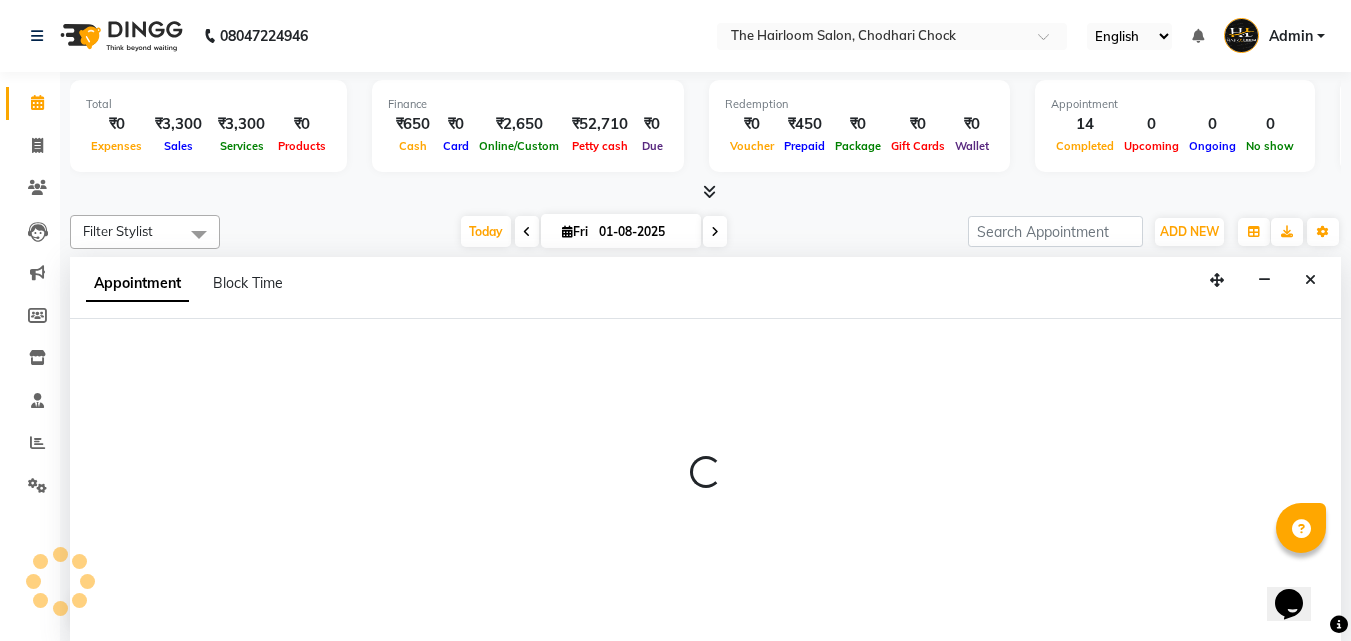 scroll, scrollTop: 1, scrollLeft: 0, axis: vertical 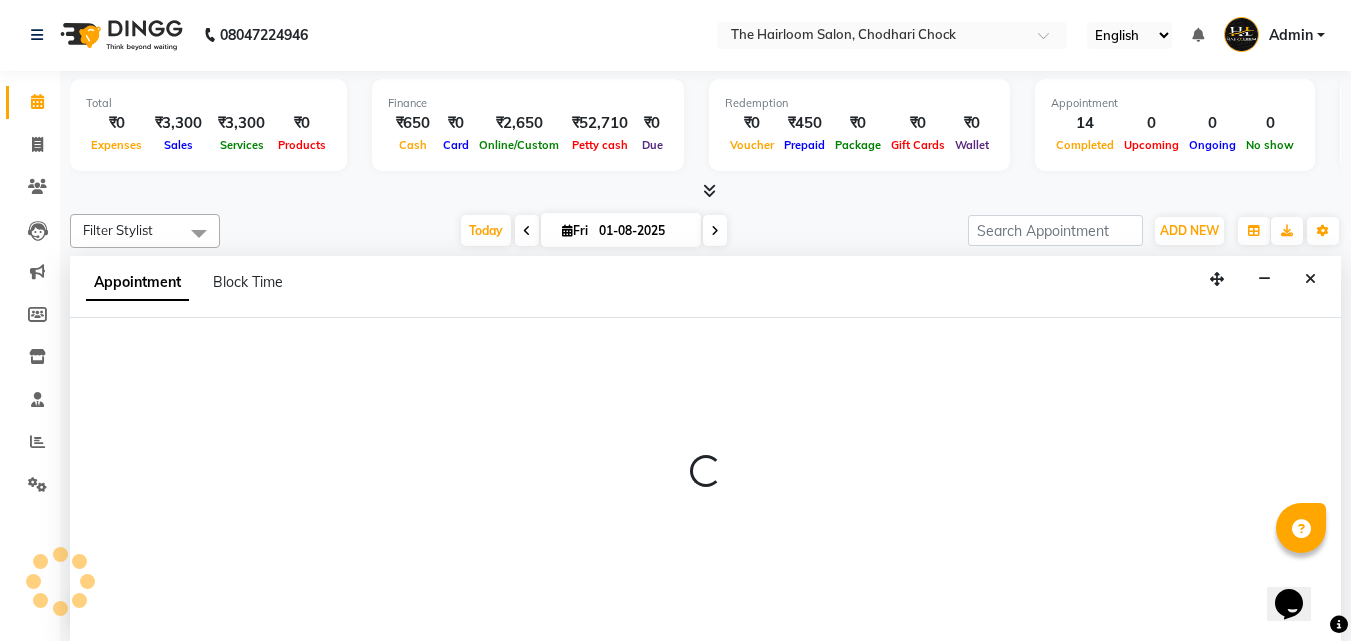 select on "51818" 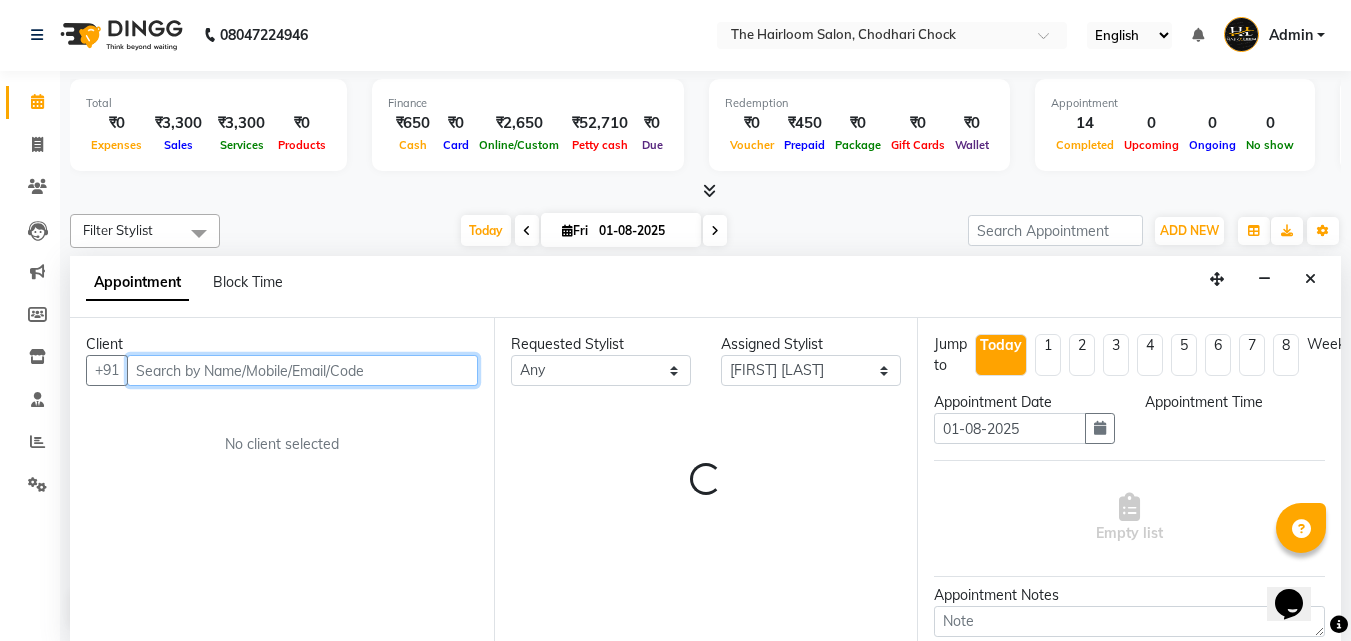select on "855" 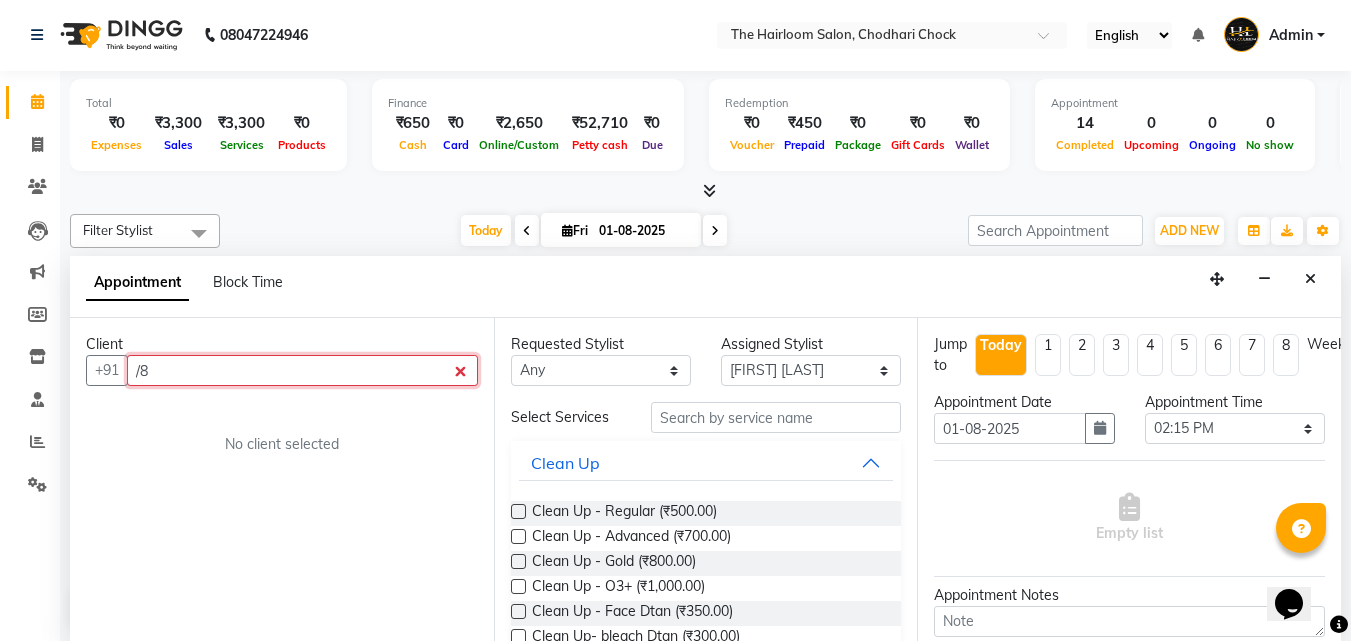type on "/" 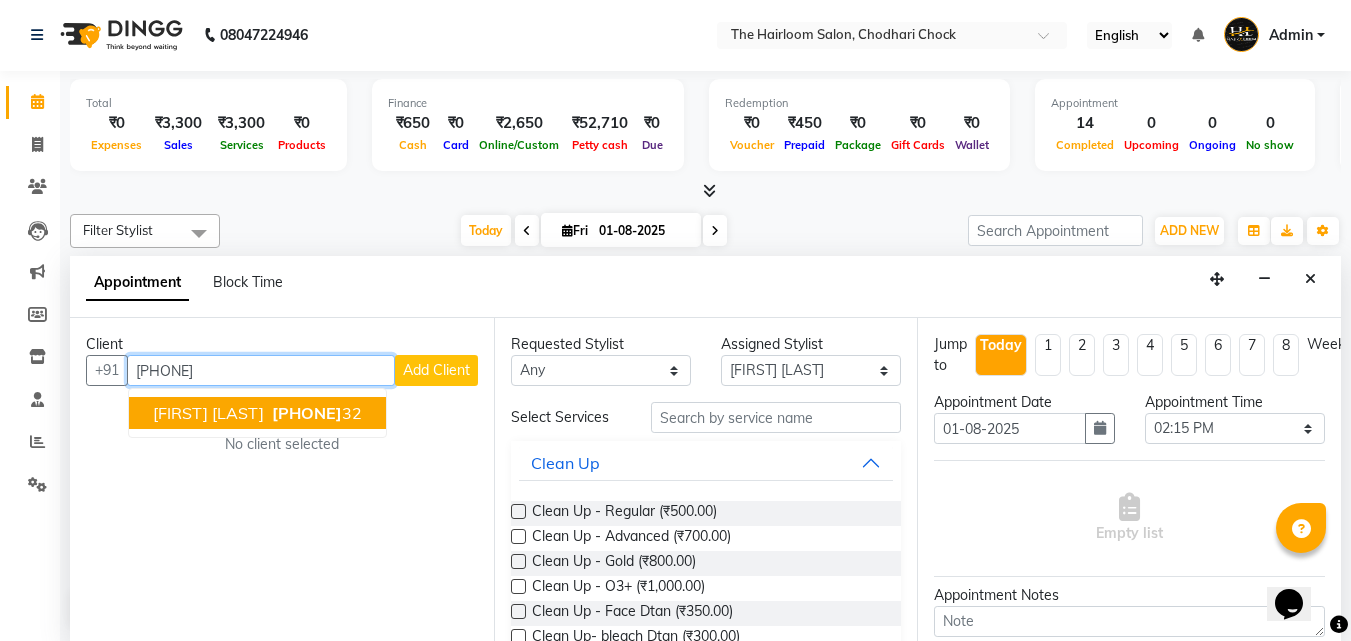 click on "[PHONE]" at bounding box center (307, 413) 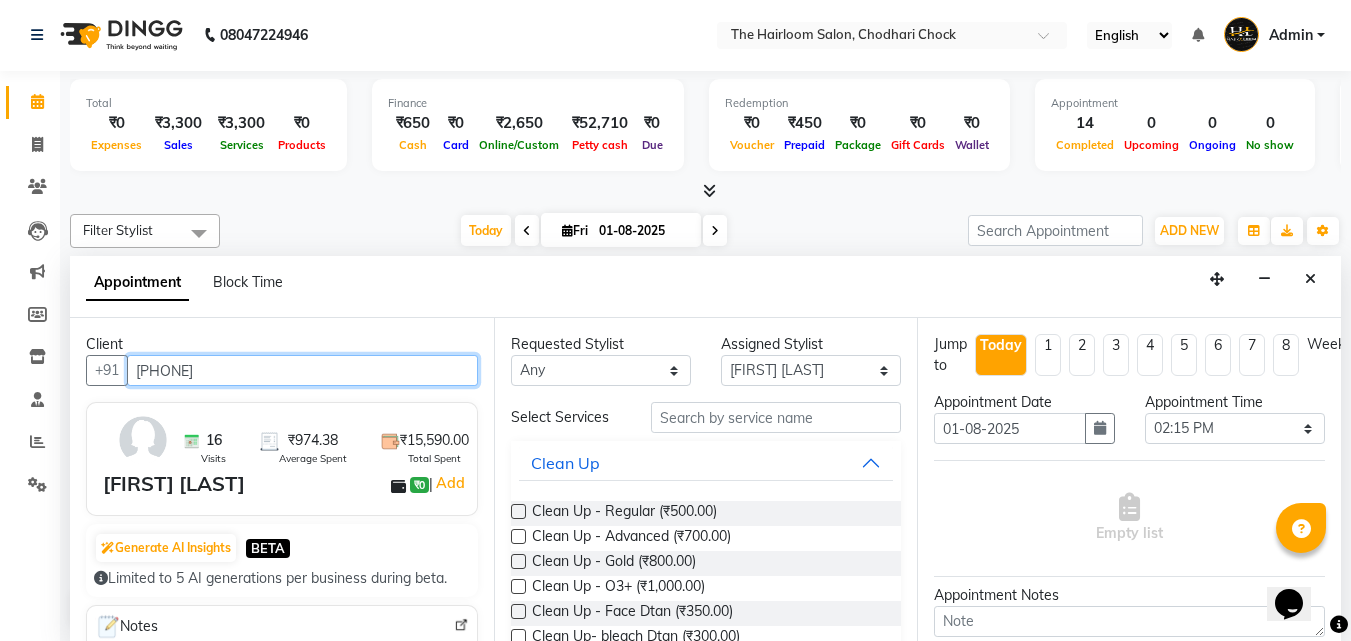 type on "[PHONE]" 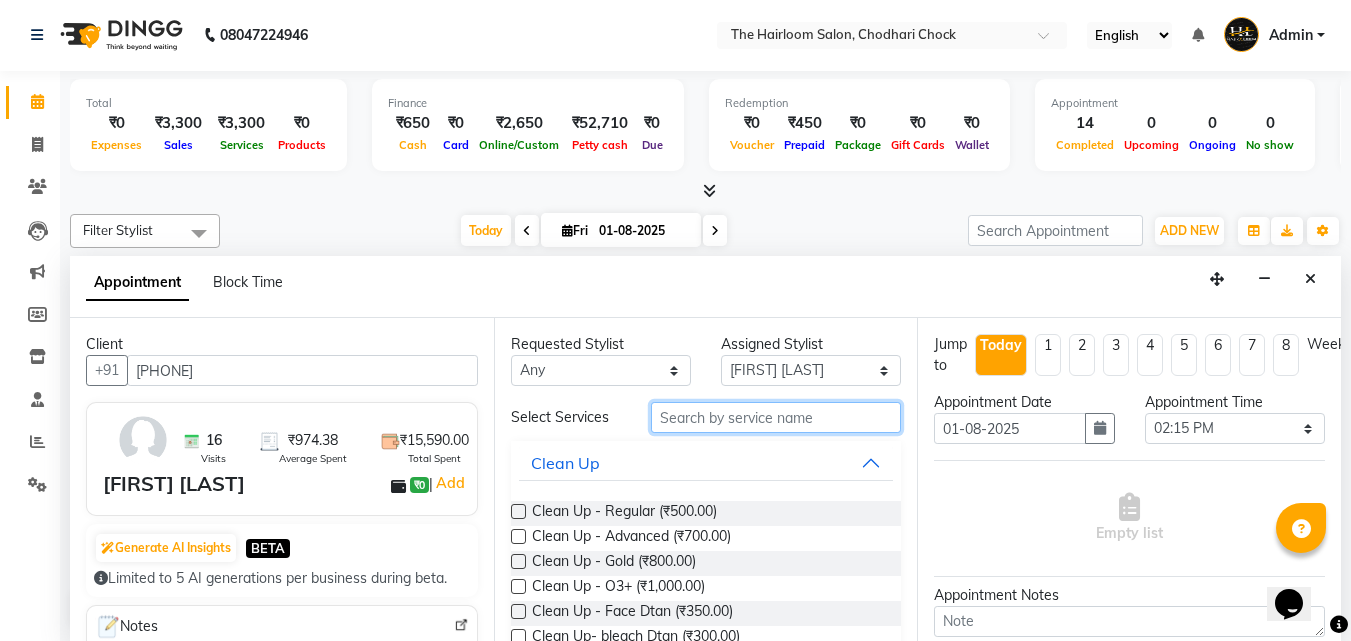 click at bounding box center [776, 417] 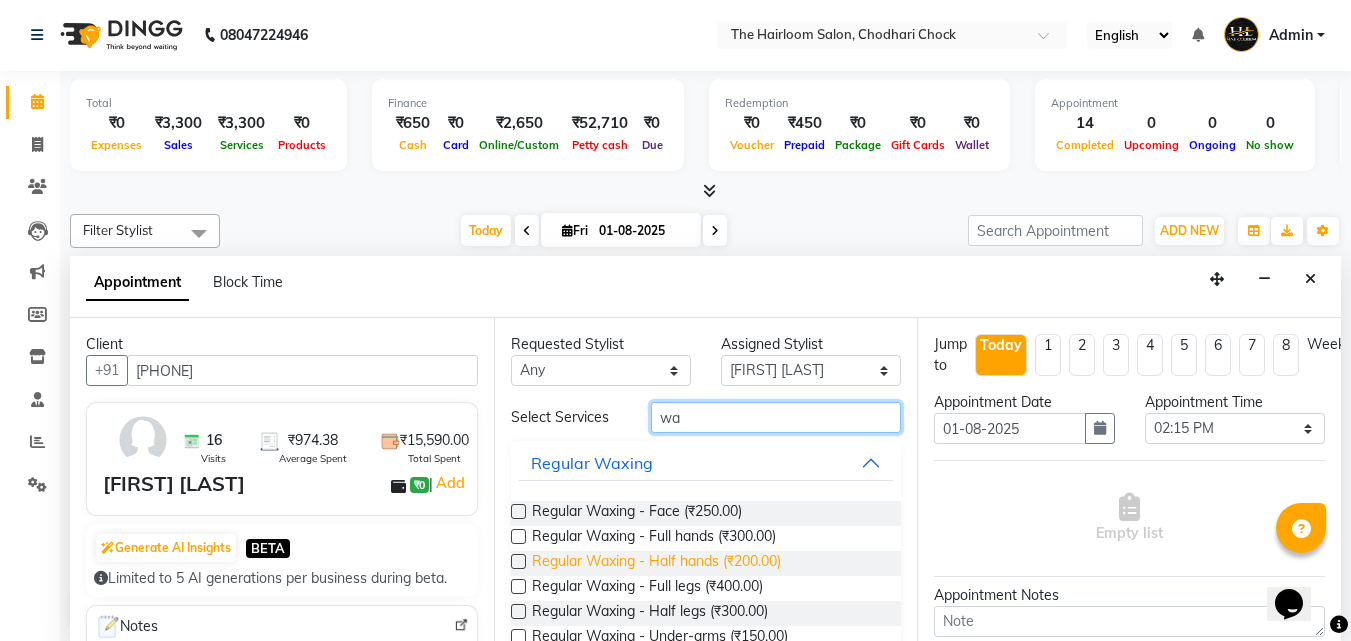 scroll, scrollTop: 100, scrollLeft: 0, axis: vertical 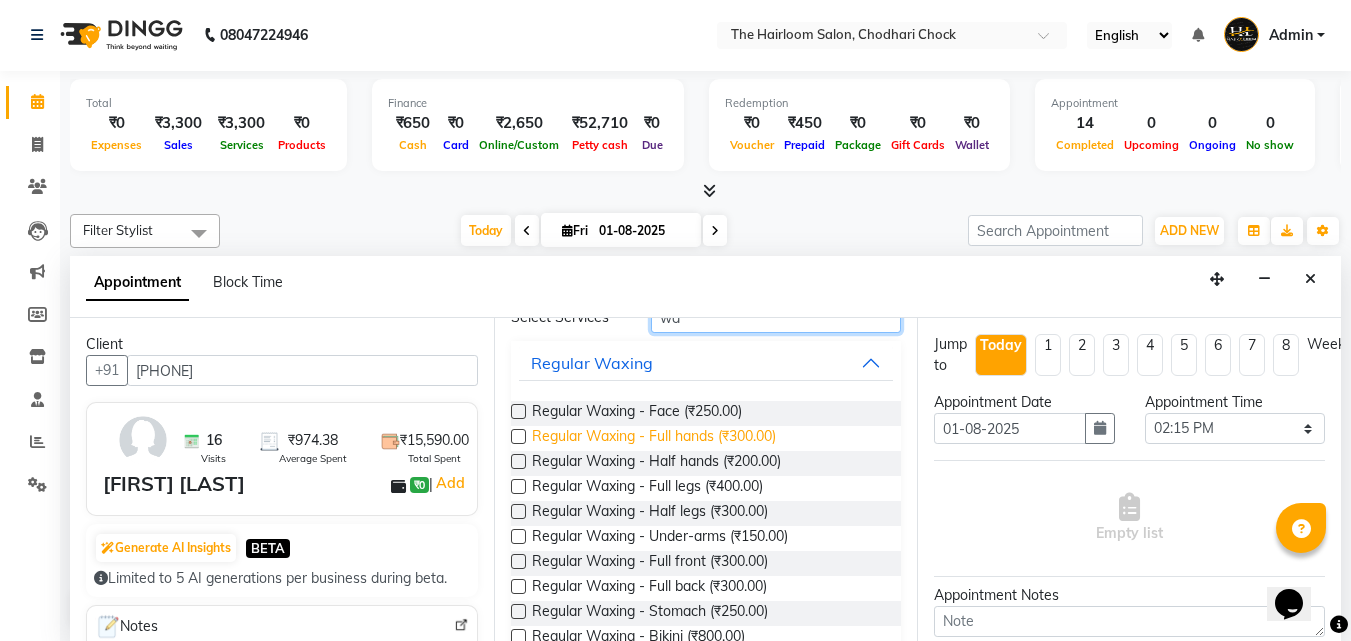 type on "wa" 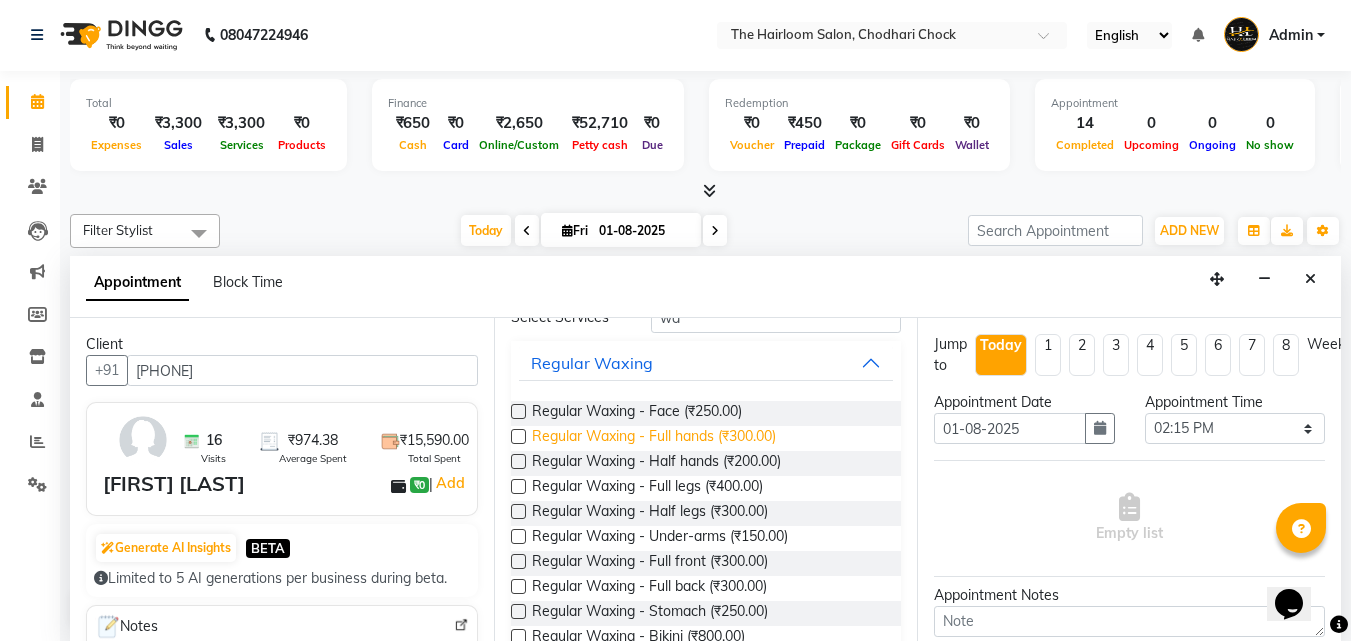 click on "Regular Waxing  - Full hands (₹300.00)" at bounding box center [654, 438] 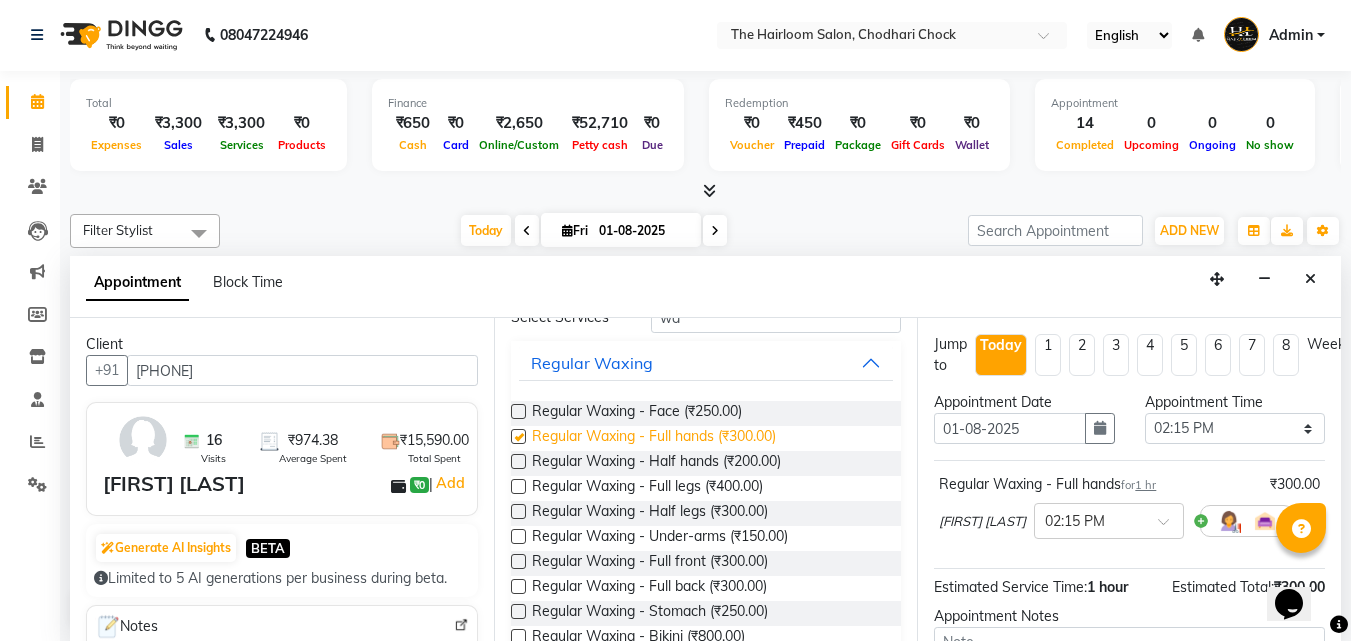 checkbox on "false" 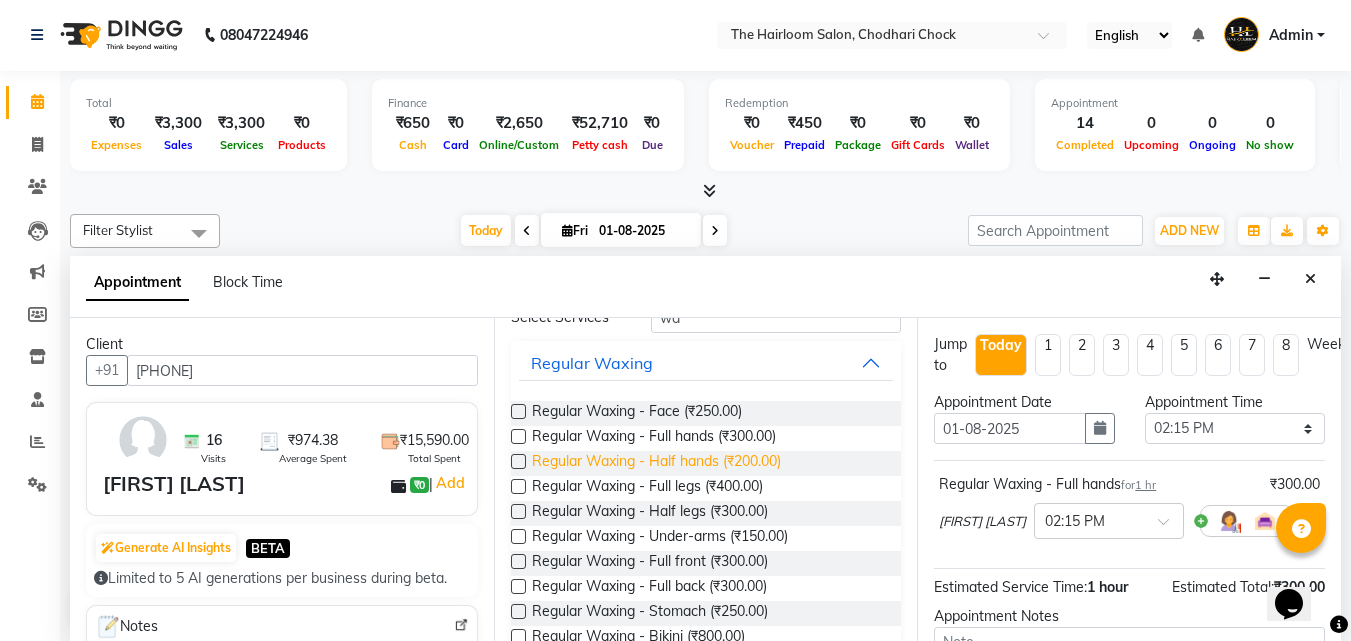 click on "Regular Waxing  - Half hands (₹200.00)" at bounding box center [656, 463] 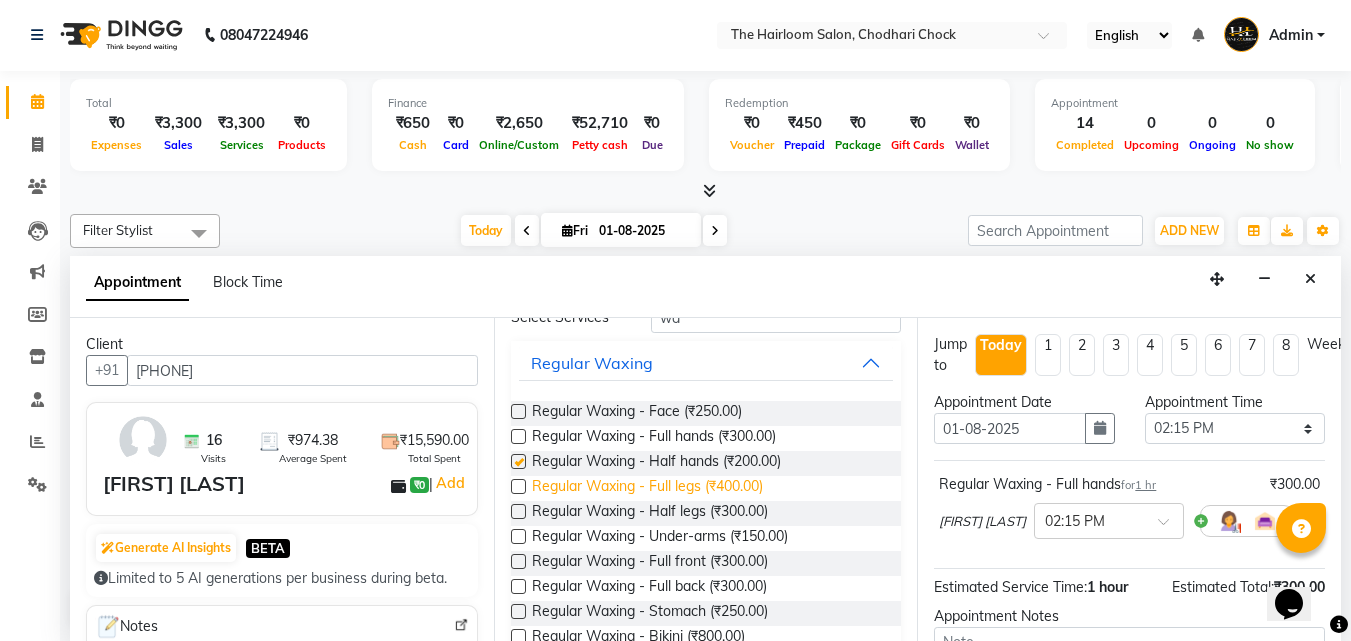 checkbox on "false" 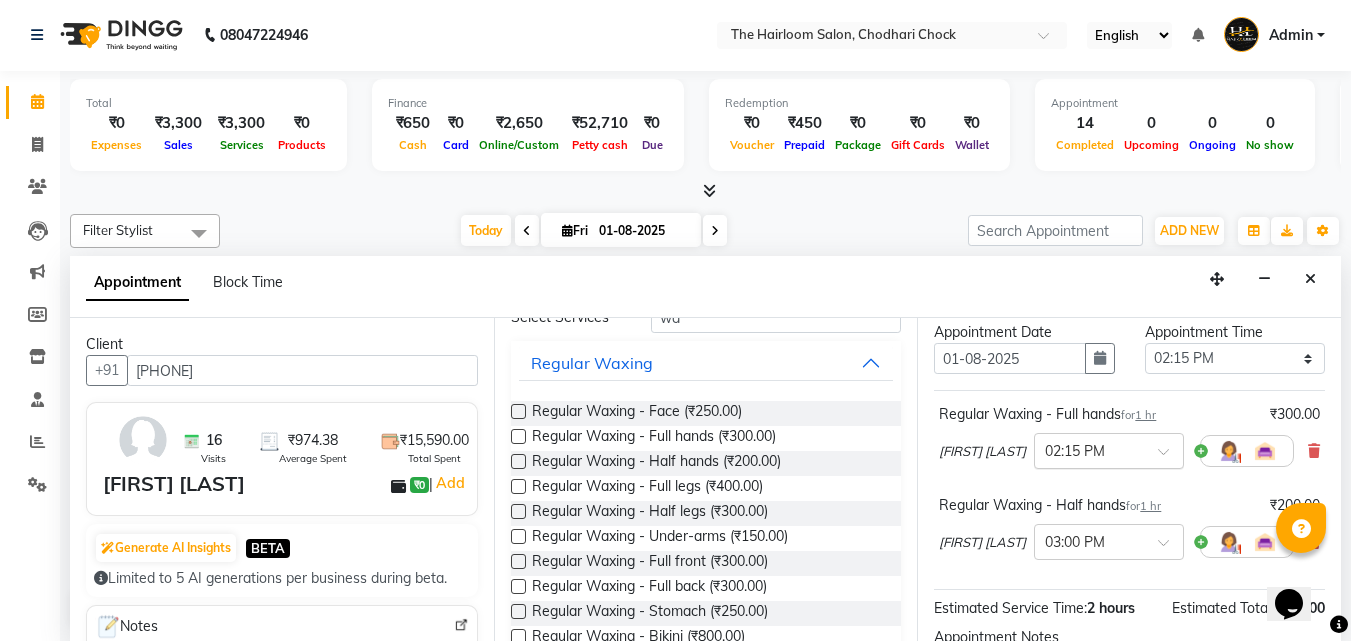 scroll, scrollTop: 100, scrollLeft: 0, axis: vertical 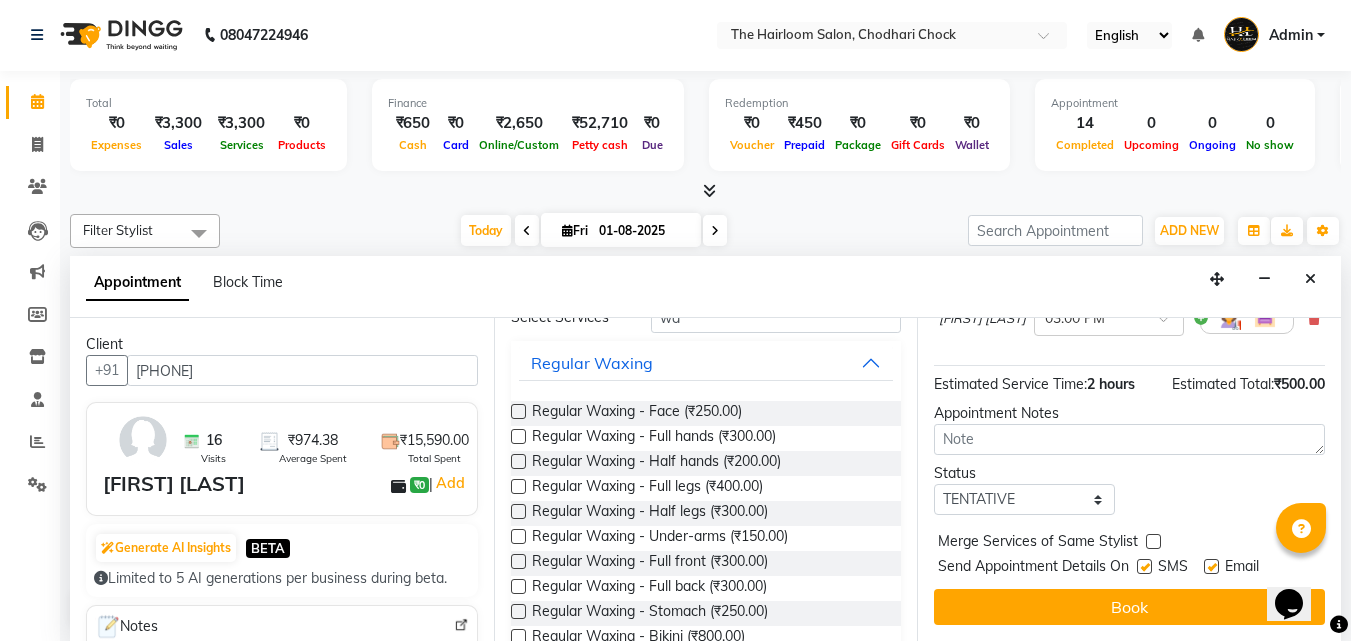 drag, startPoint x: 1152, startPoint y: 532, endPoint x: 1146, endPoint y: 554, distance: 22.803509 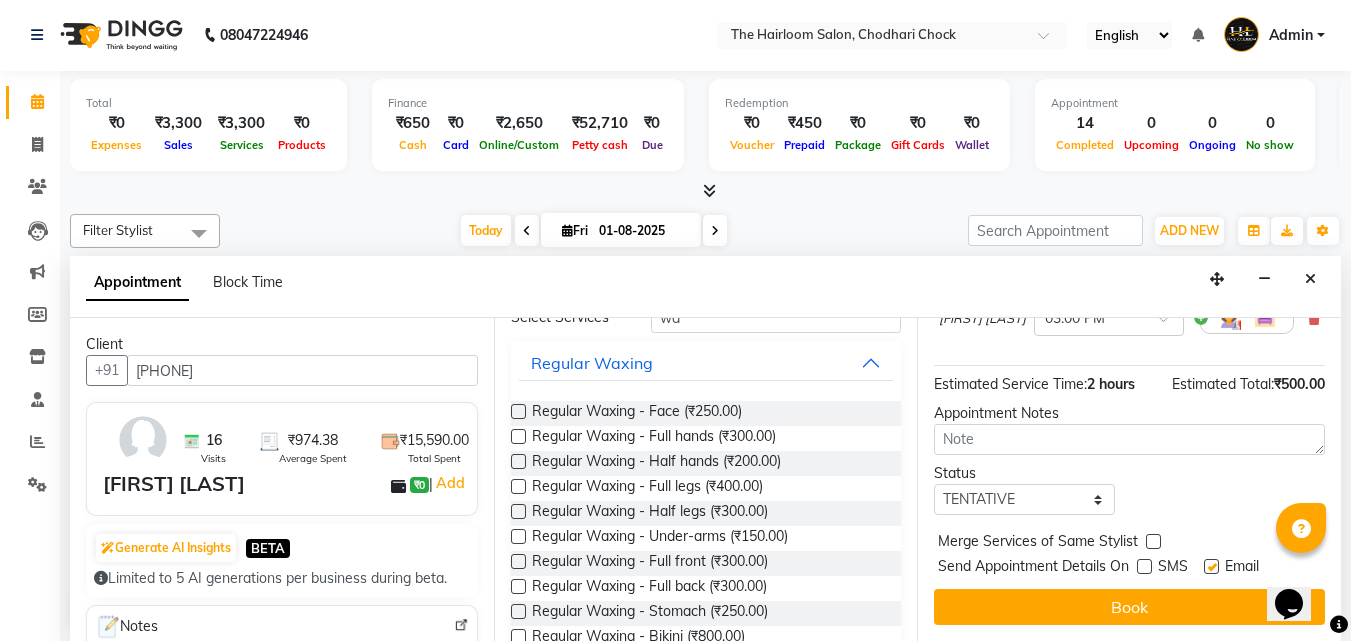 drag, startPoint x: 1216, startPoint y: 552, endPoint x: 1189, endPoint y: 562, distance: 28.79236 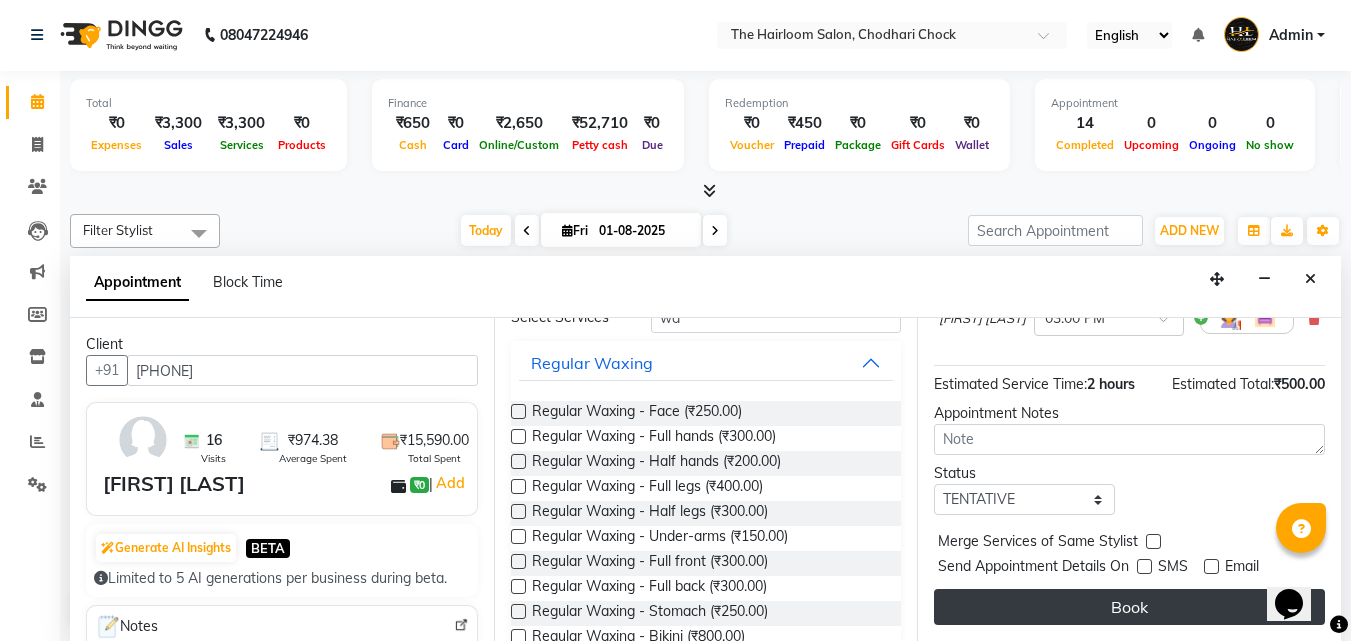 click on "Book" at bounding box center [1129, 607] 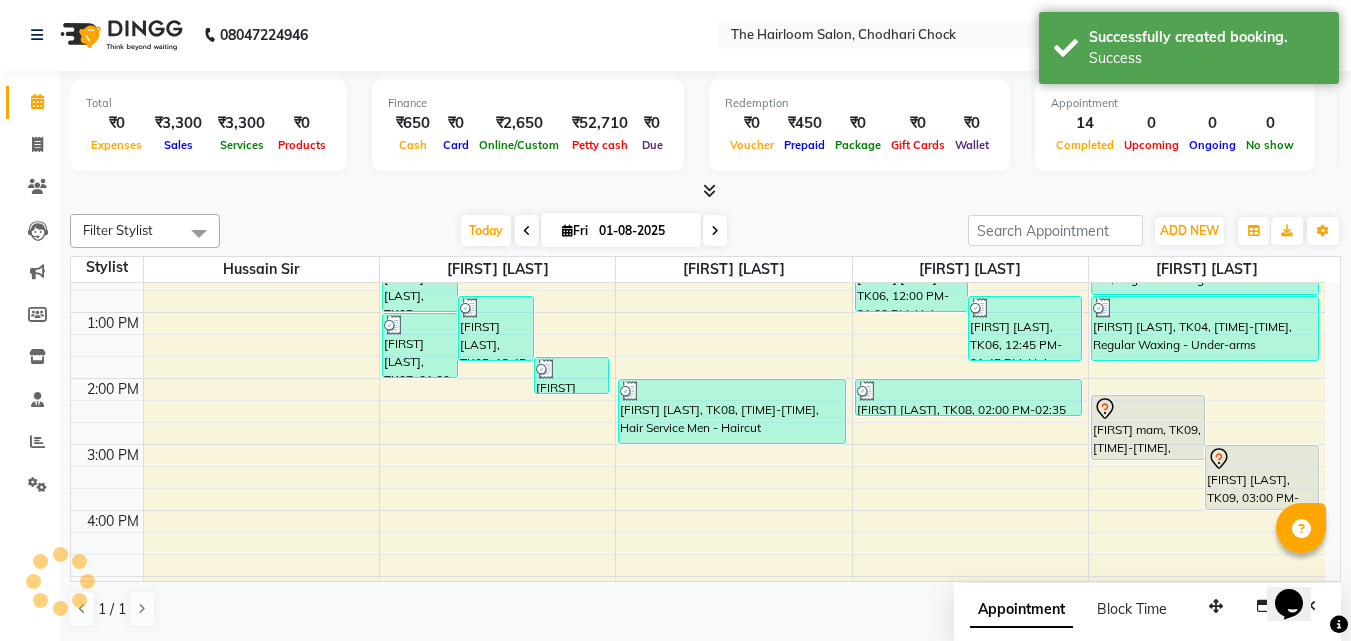 scroll, scrollTop: 0, scrollLeft: 0, axis: both 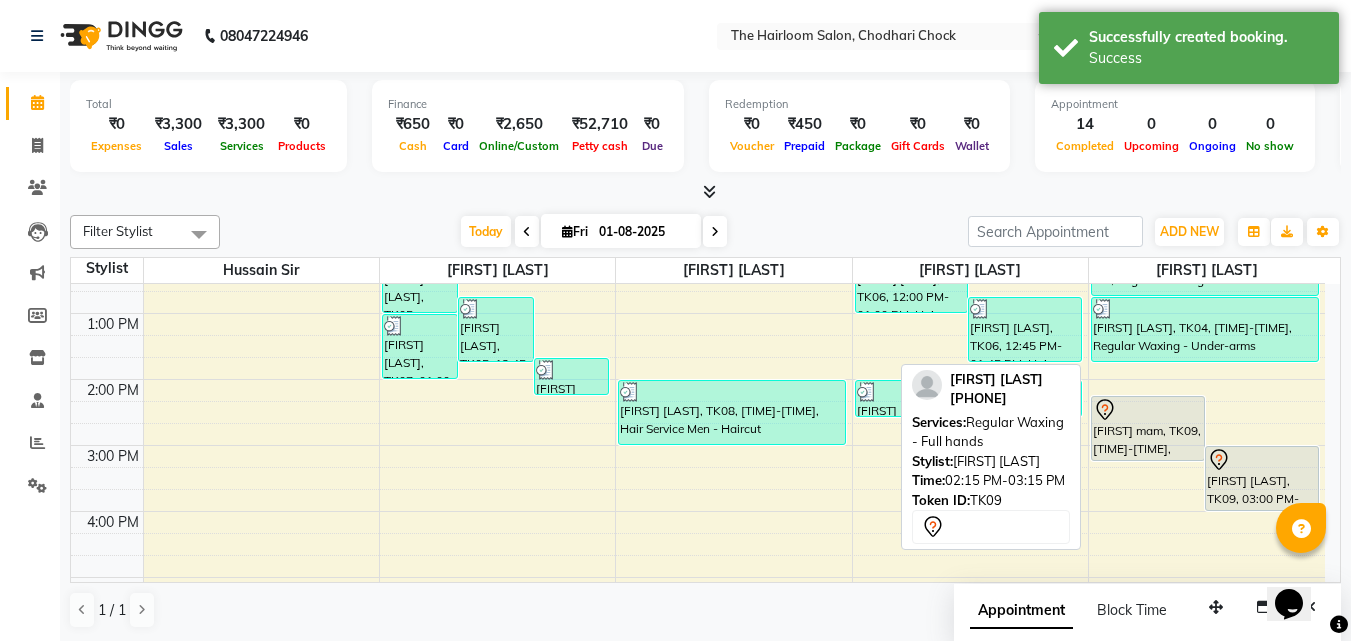 click on "[FIRST] mam, TK09, [TIME]-[TIME], Regular Waxing - Full hands" at bounding box center [1148, 428] 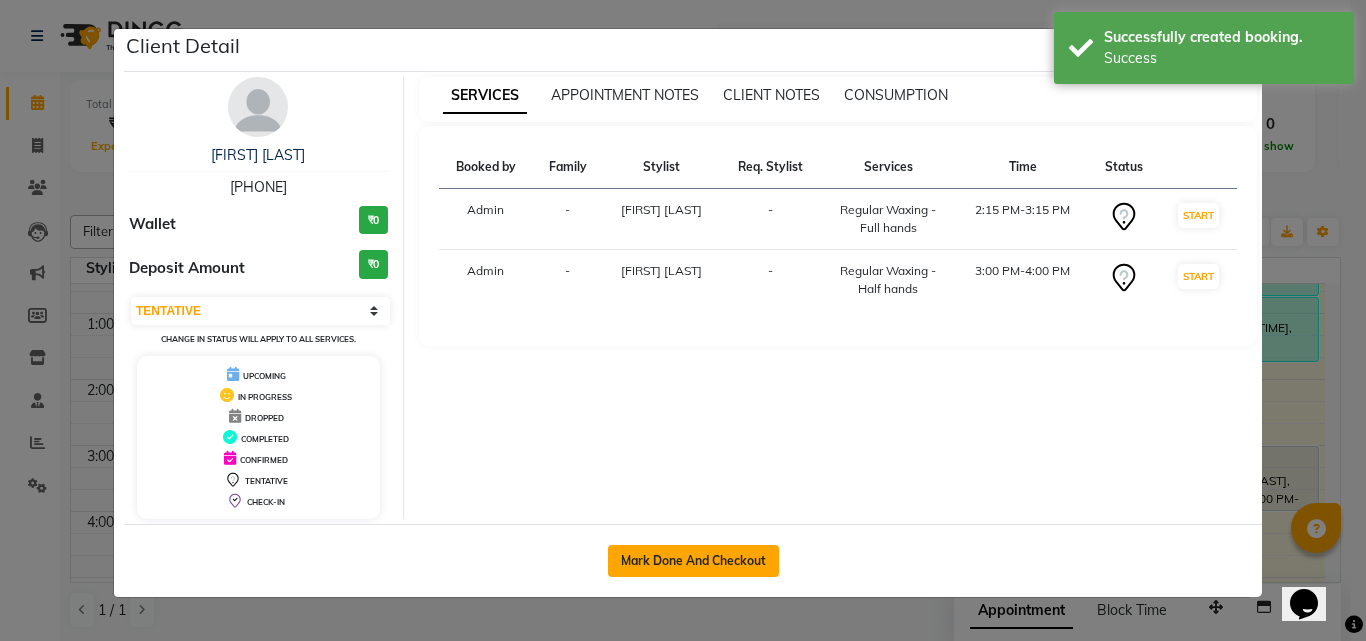 click on "Mark Done And Checkout" 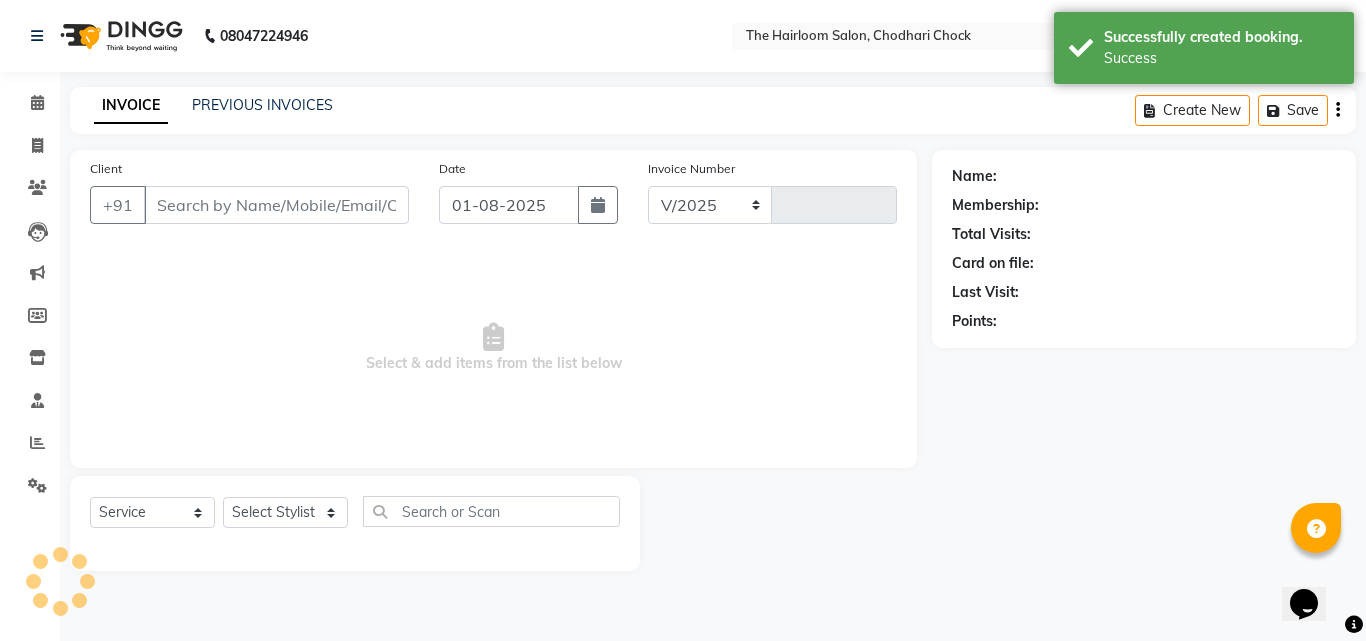 select on "5926" 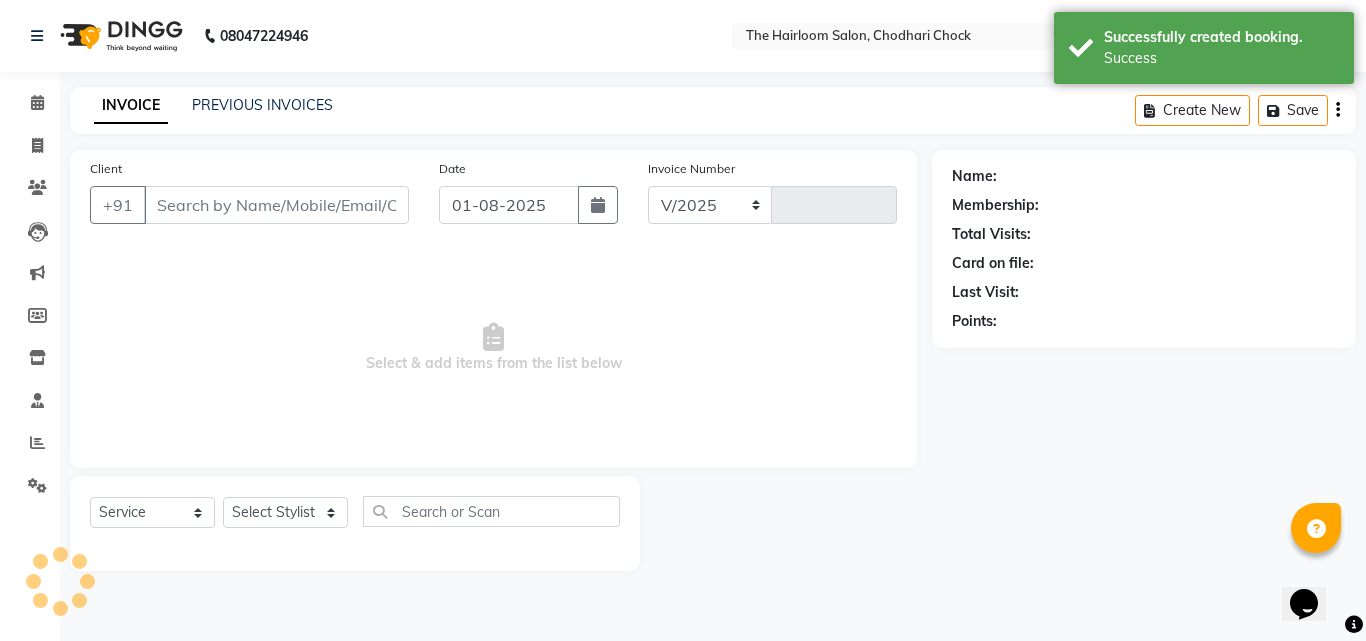 type on "2660" 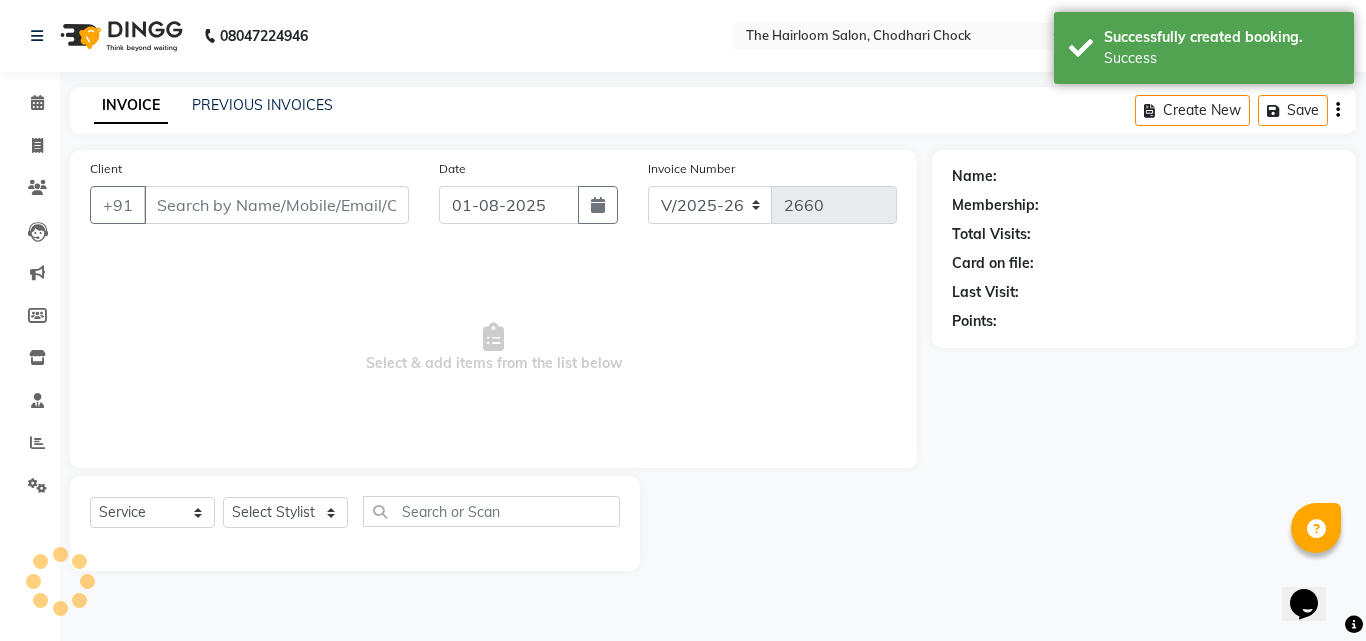 type on "[PHONE]" 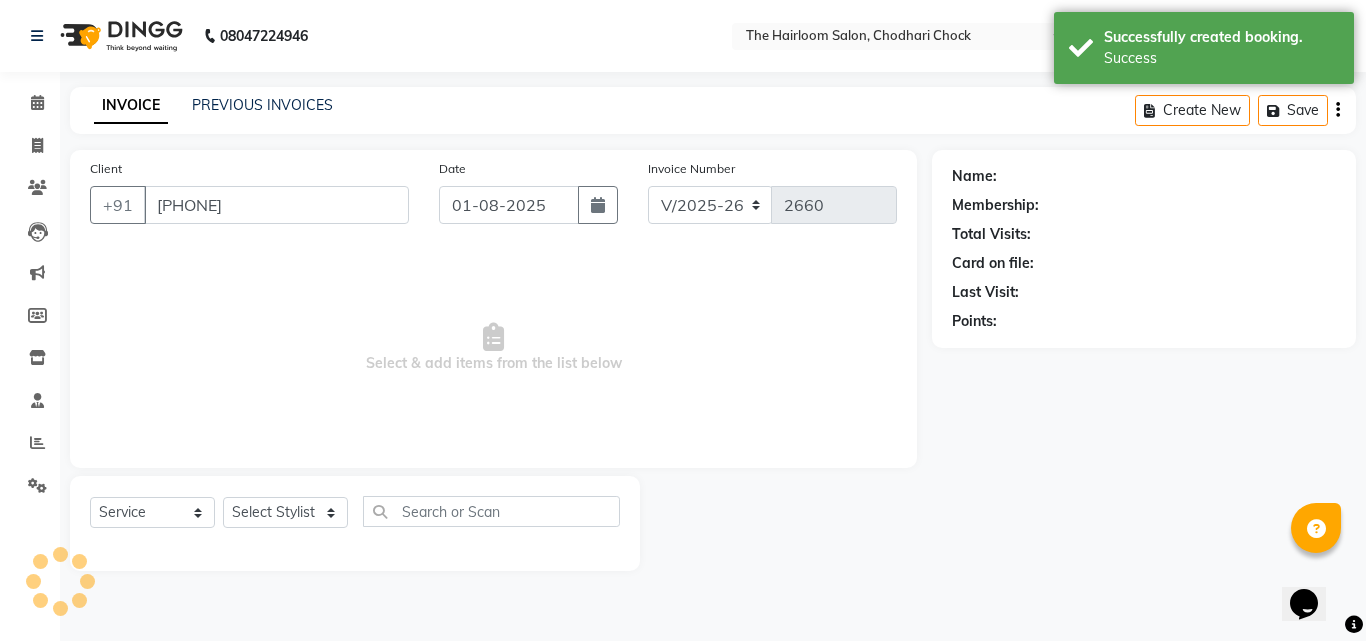 select on "51818" 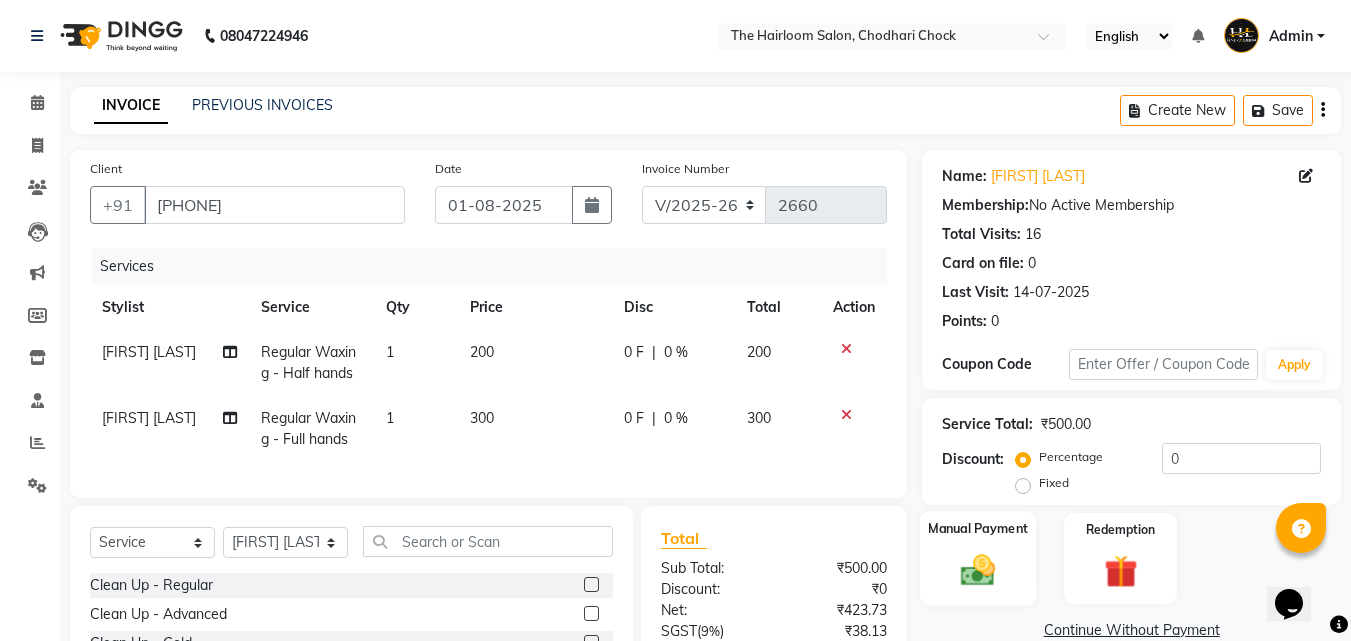 click on "Manual Payment" 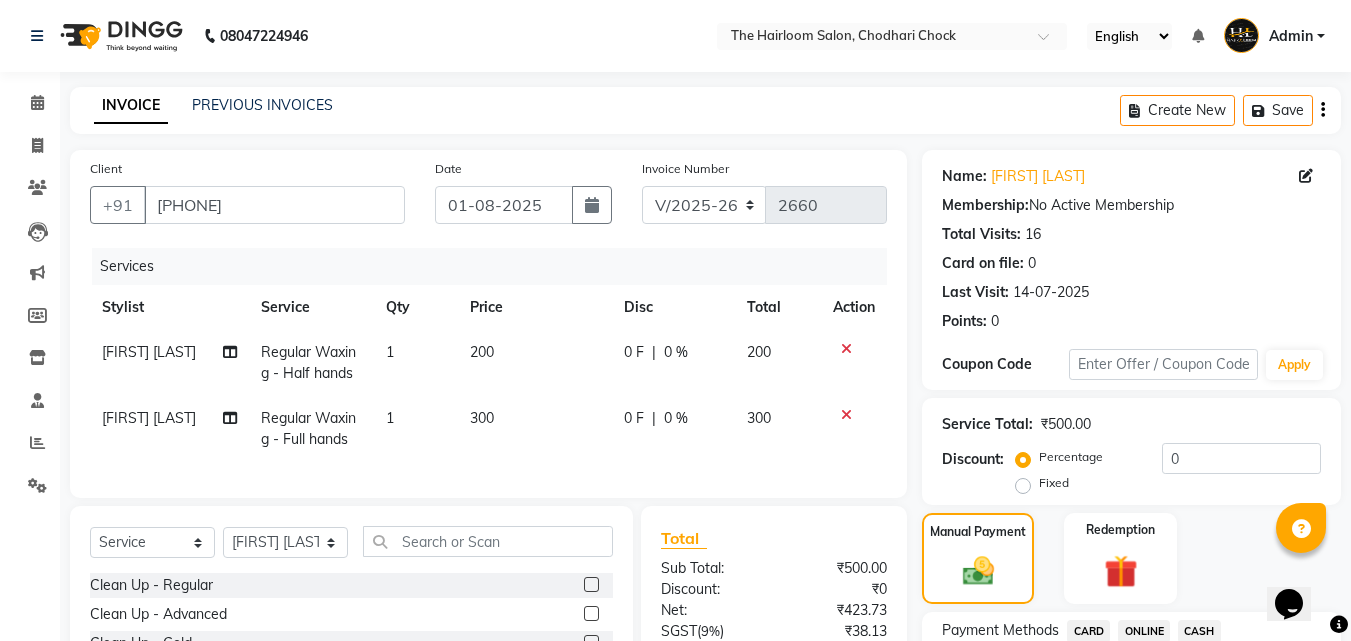 scroll, scrollTop: 205, scrollLeft: 0, axis: vertical 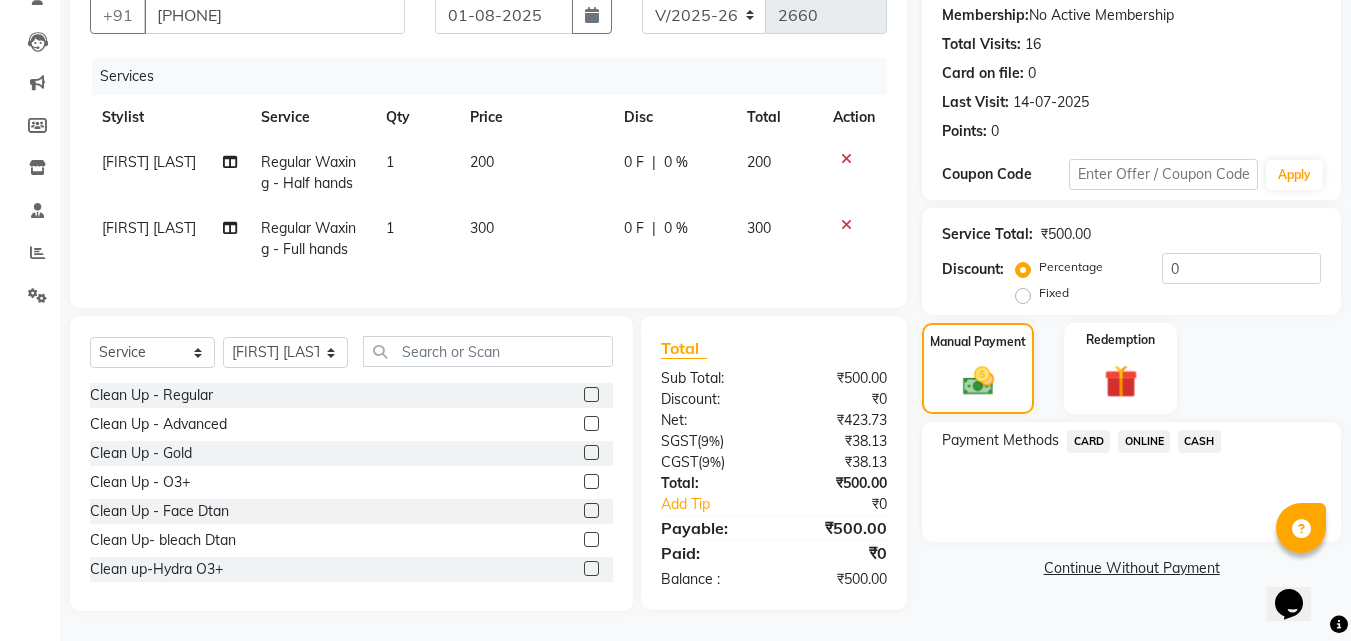 click on "ONLINE" 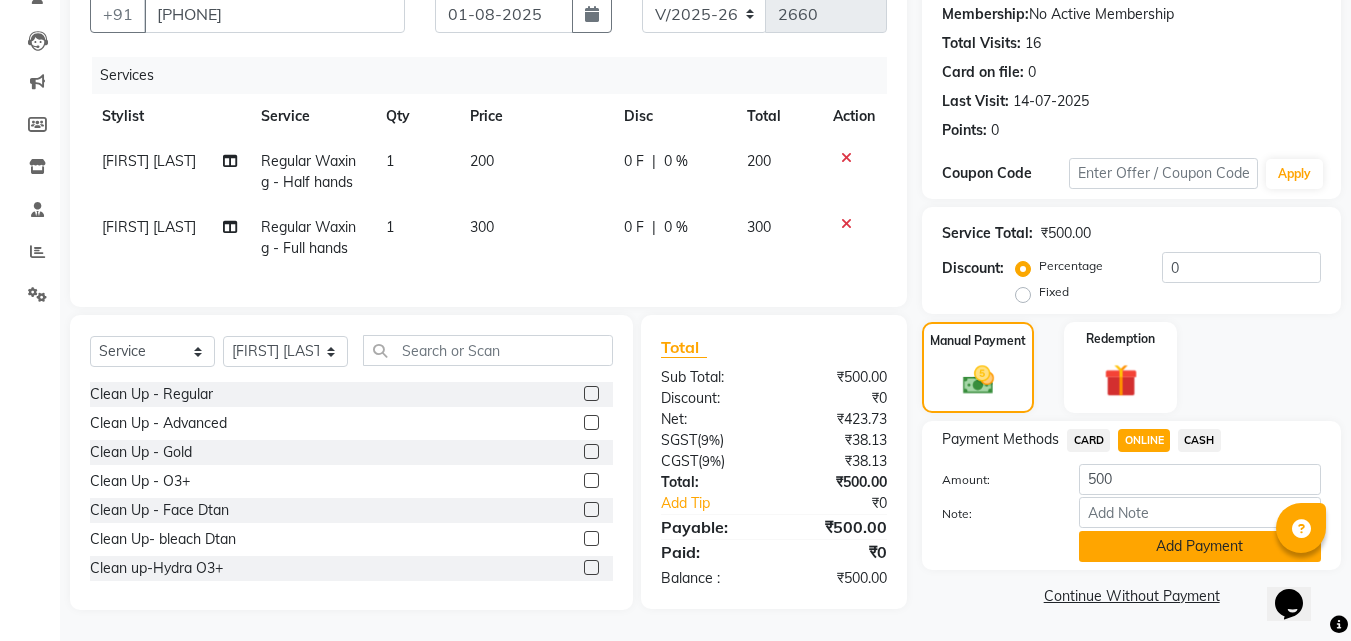click on "Add Payment" 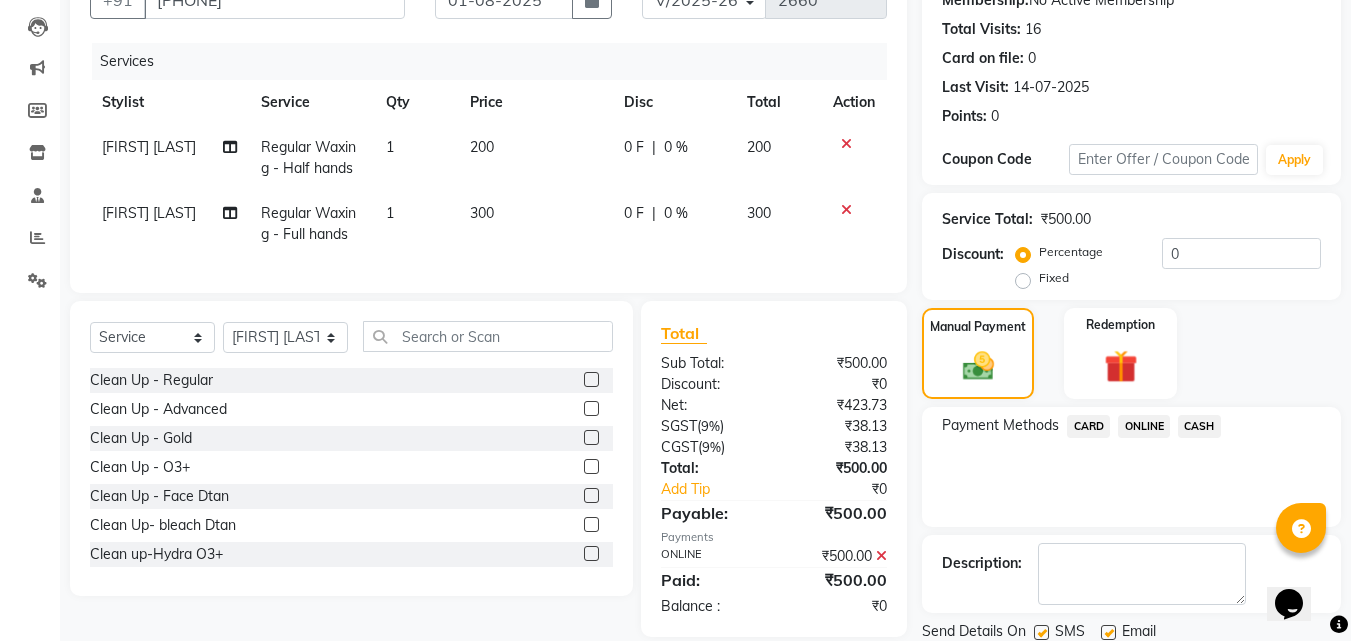 scroll, scrollTop: 275, scrollLeft: 0, axis: vertical 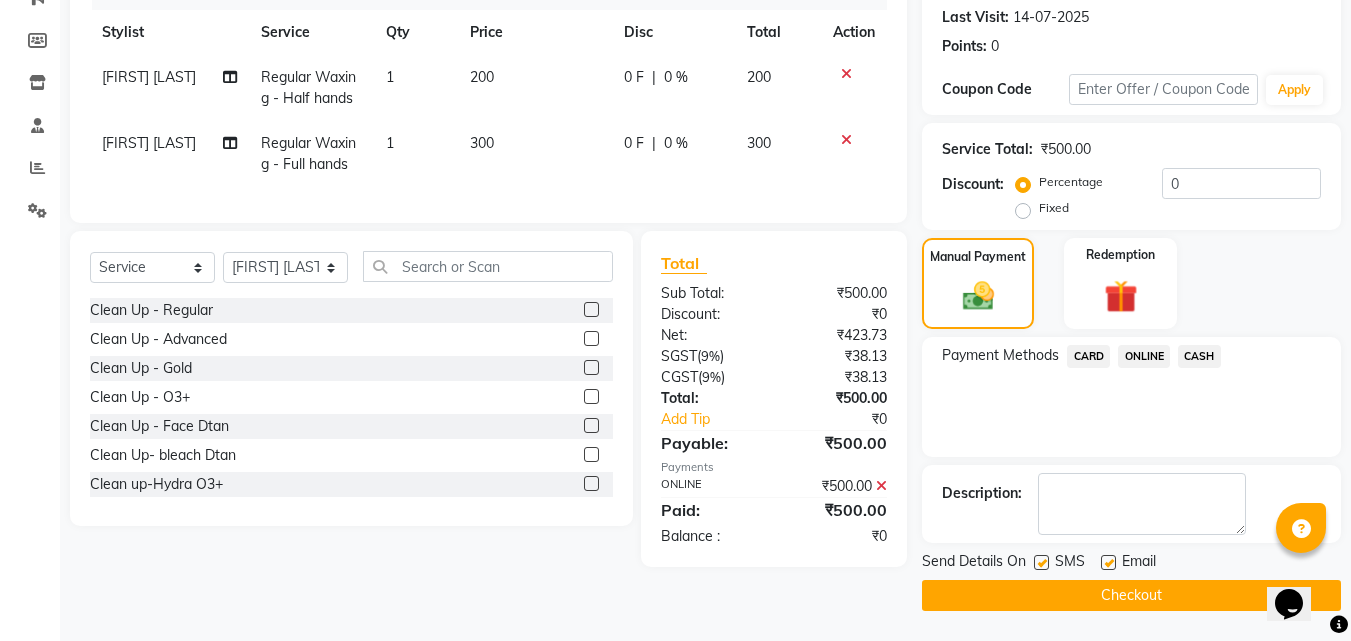 click 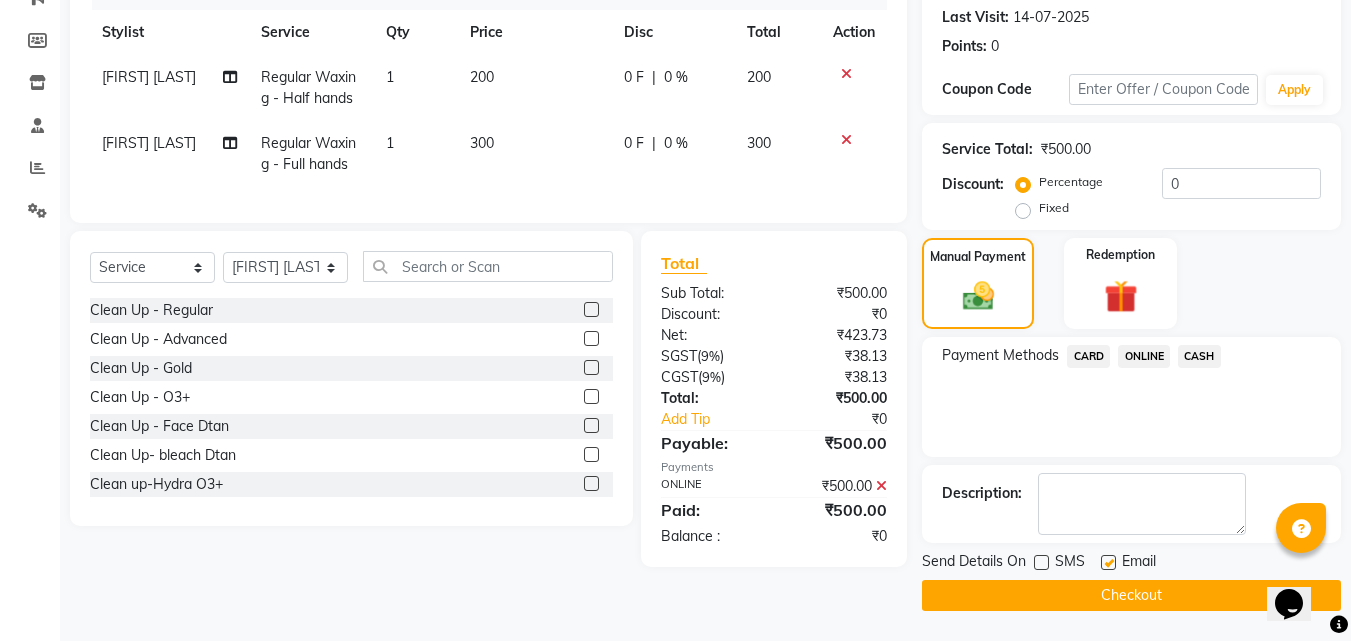 click 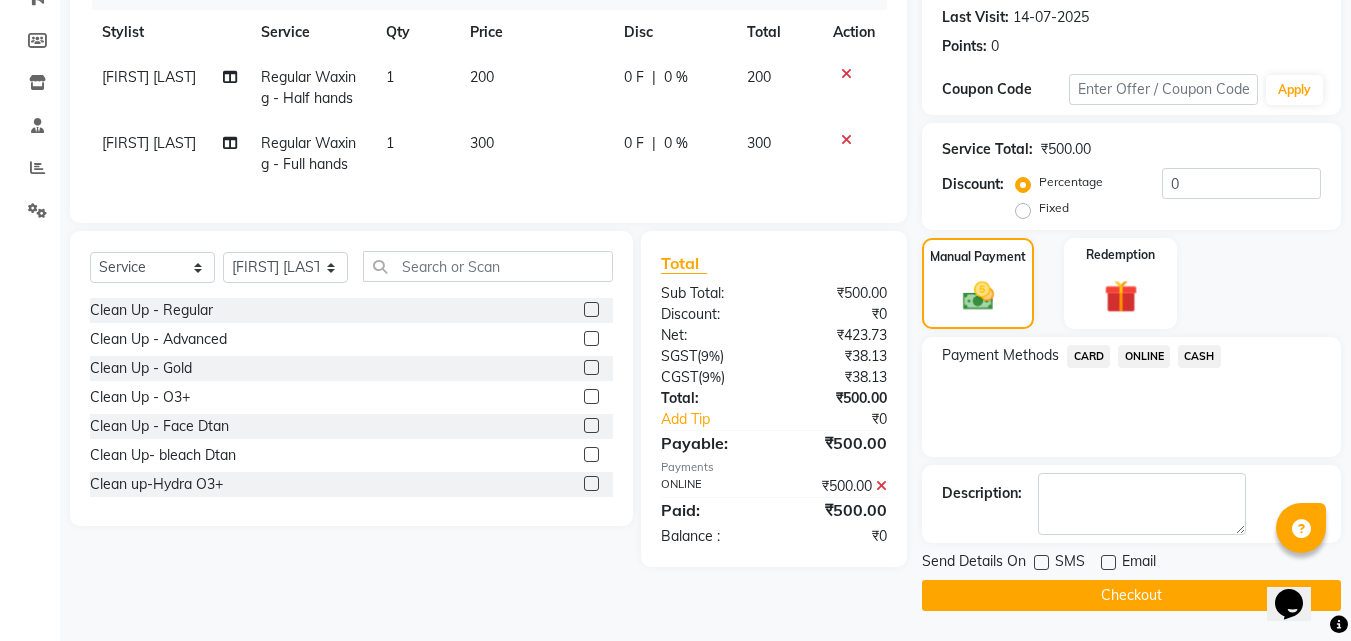 click on "Checkout" 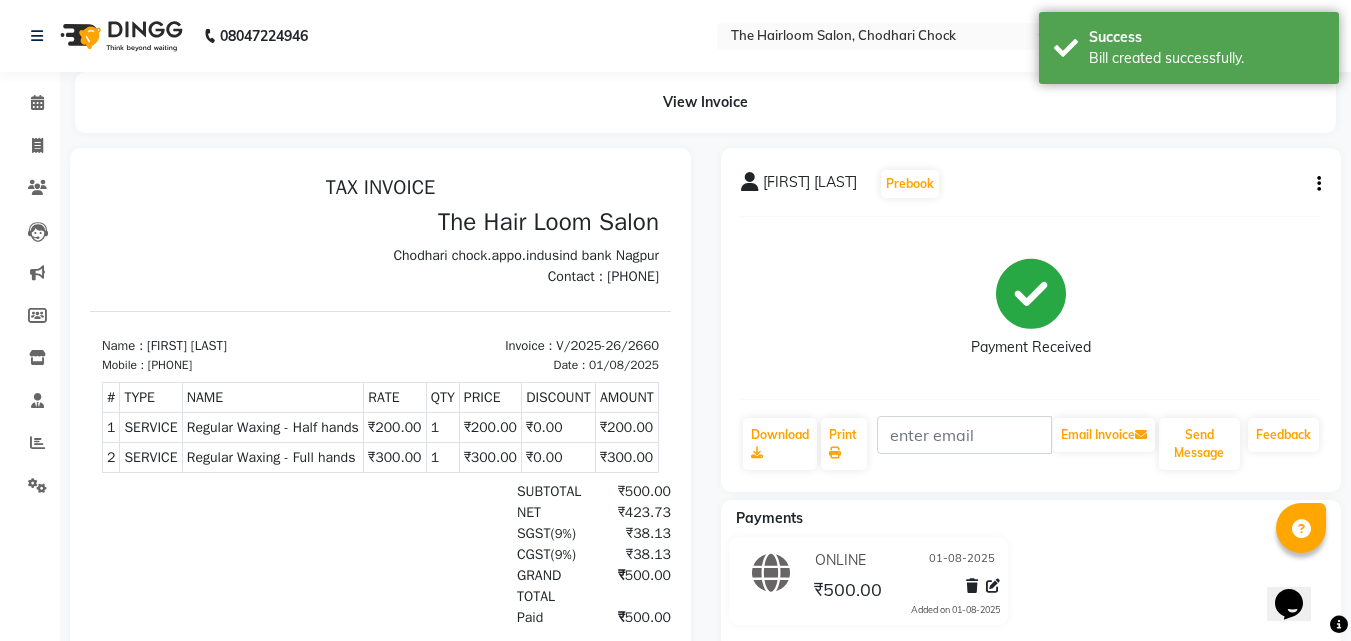 scroll, scrollTop: 0, scrollLeft: 0, axis: both 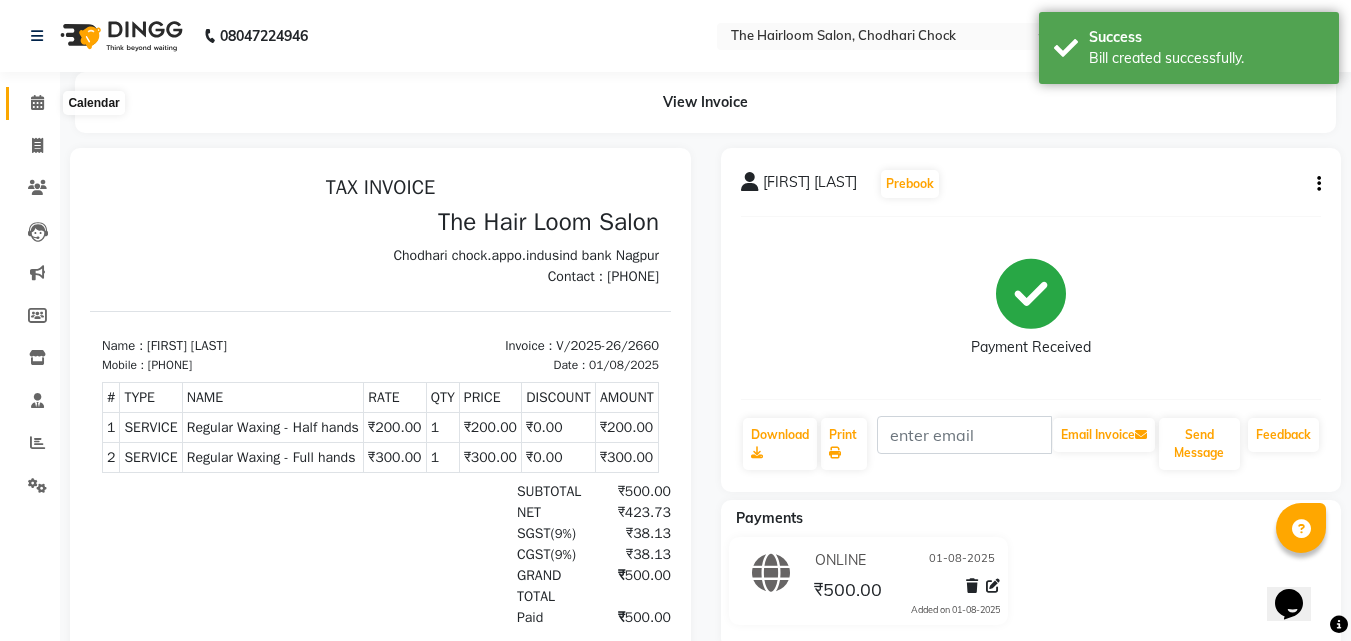 click 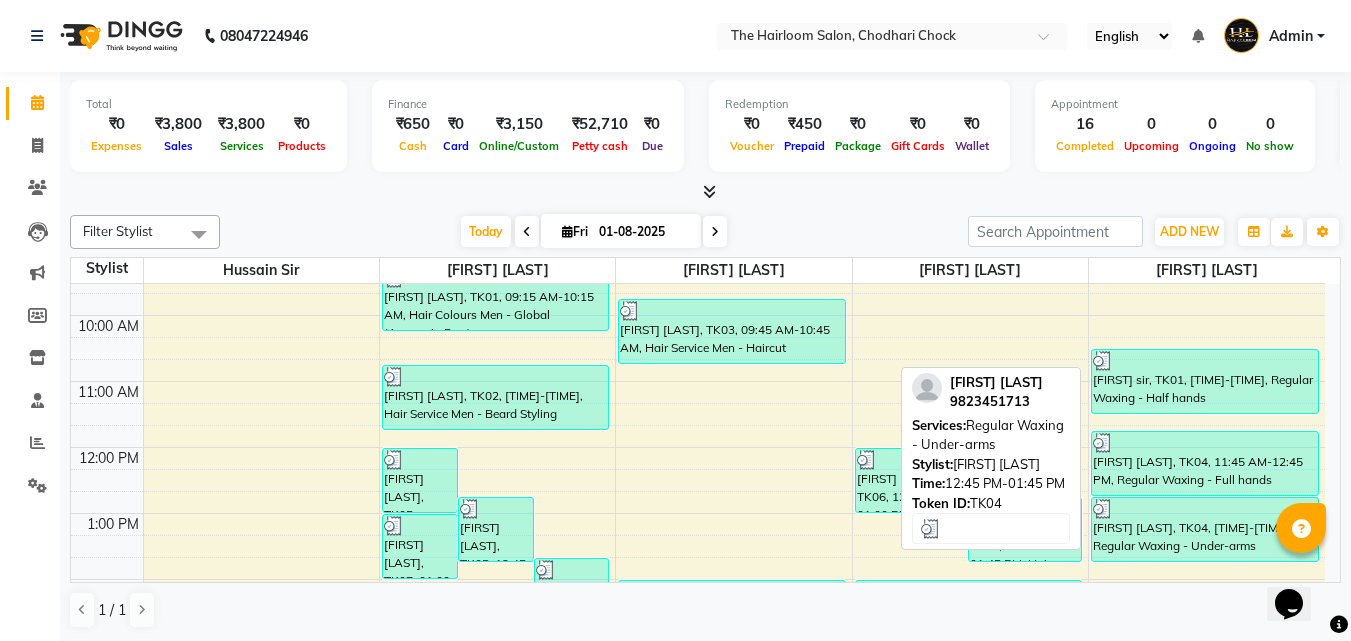 scroll, scrollTop: 200, scrollLeft: 0, axis: vertical 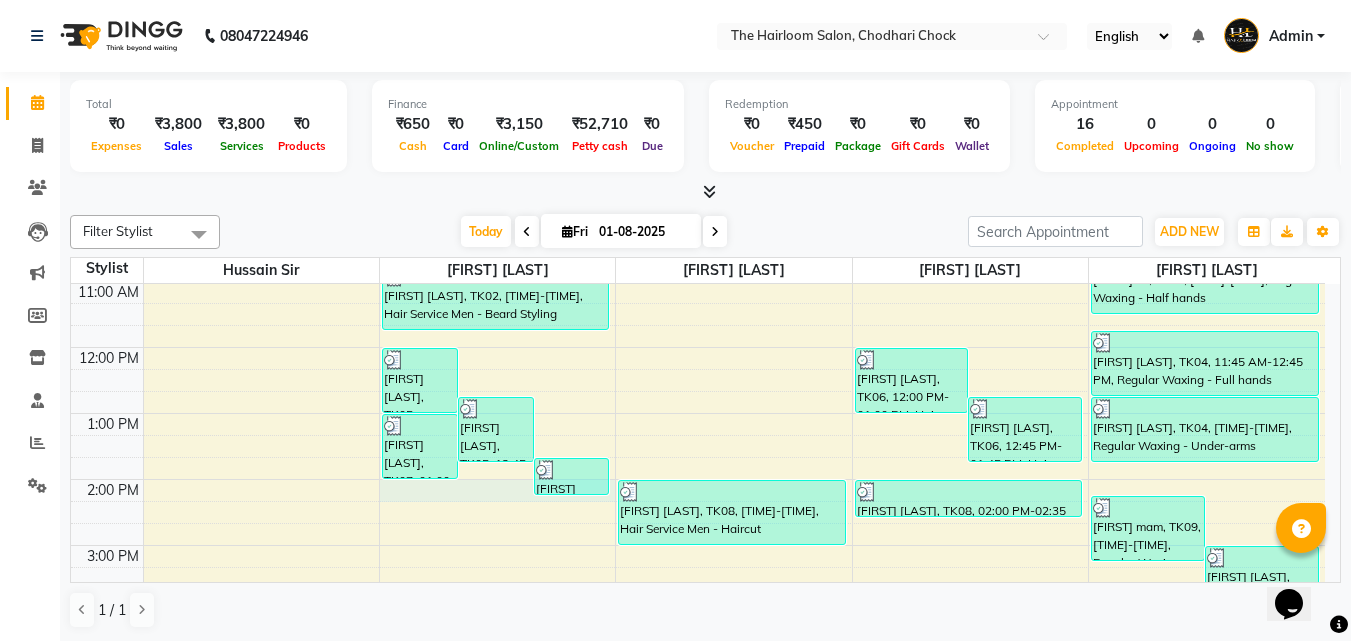 click on "8:00 AM 9:00 AM 10:00 AM 11:00 AM 12:00 PM 1:00 PM 2:00 PM 3:00 PM 4:00 PM 5:00 PM 6:00 PM 7:00 PM 8:00 PM 9:00 PM 10:00 PM 11:00 PM     [FIRST] [LAST], TK05, [TIME]-[TIME], Hair Service Men  - Haircut     [FIRST] [LAST], TK05, [TIME]-[TIME], Hair Service Men  - Beard Styling     [FIRST] [LAST], TK07, [TIME]-[TIME], kids hair cut     [FIRST] [LAST], TK07, [TIME]-[TIME], Hair Service Men  - Haircut     [FIRST] sir, TK01, [TIME]-[TIME], Hair Colours Men  - Global (Ammonia Free)     [FIRST] [LAST], TK02, [TIME]-[TIME], Hair Service Men  - Beard Styling     [FIRST] sir, TK03, [TIME]-[TIME], Hair Service Men  - Haircut     [FIRST] [LAST], TK08, [TIME]-[TIME], Hair Service Men  - Haircut     [FIRST] [LAST], TK06, [TIME]-[TIME], Hair Service Men  - Haircut     [FIRST] [LAST], TK06, [TIME]-[TIME], Hair Service Men  - Beard Styling     [FIRST] [LAST], TK08, [TIME]-[TIME], kids hair cut     [FIRST] mam, TK09, [TIME]-[TIME], Regular Waxing  - Full hands" at bounding box center [698, 611] 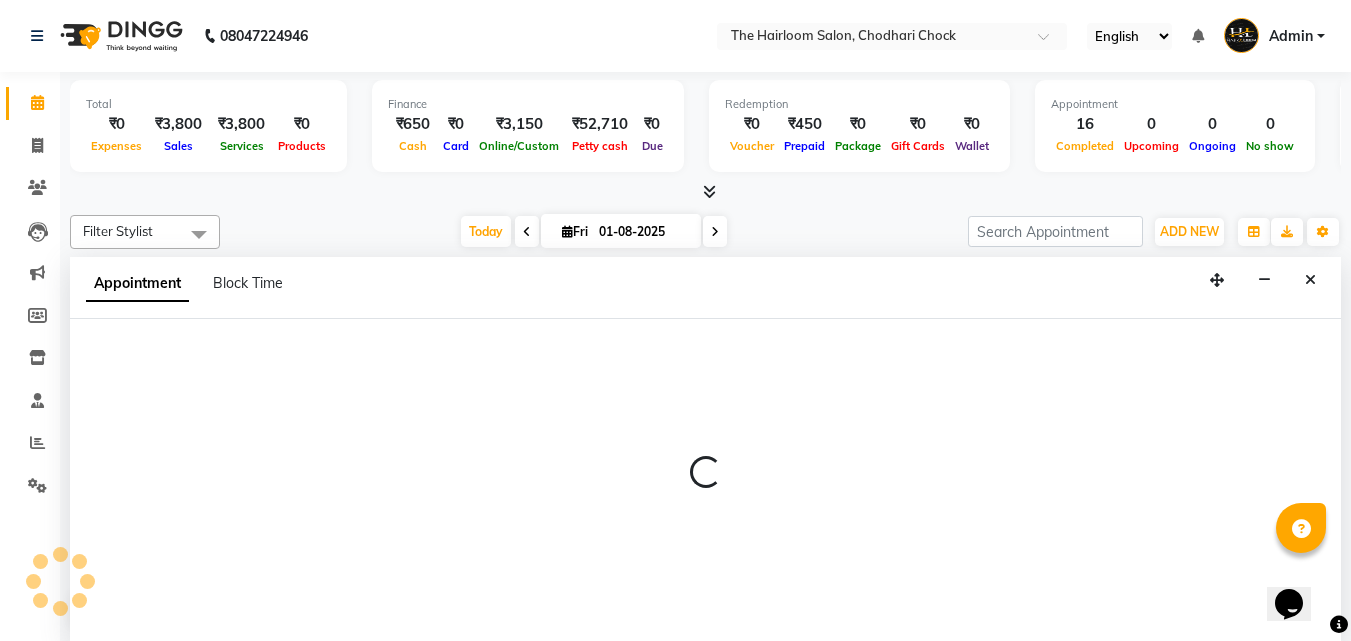 scroll, scrollTop: 1, scrollLeft: 0, axis: vertical 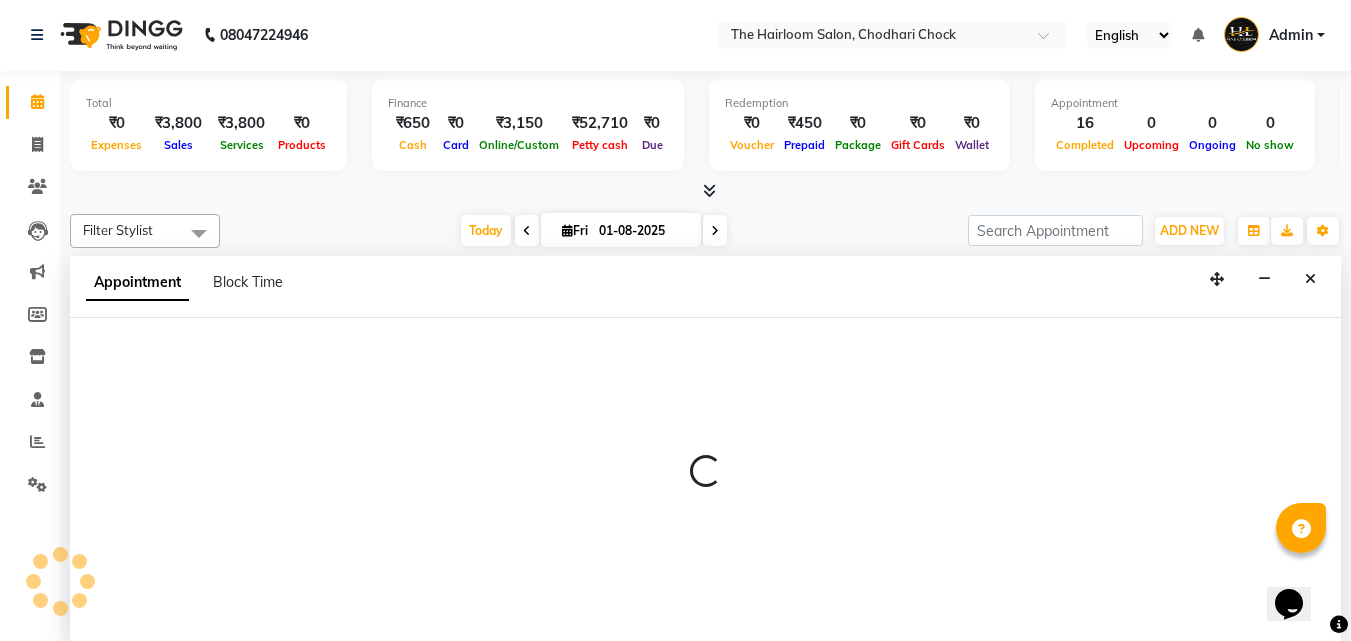 select on "41756" 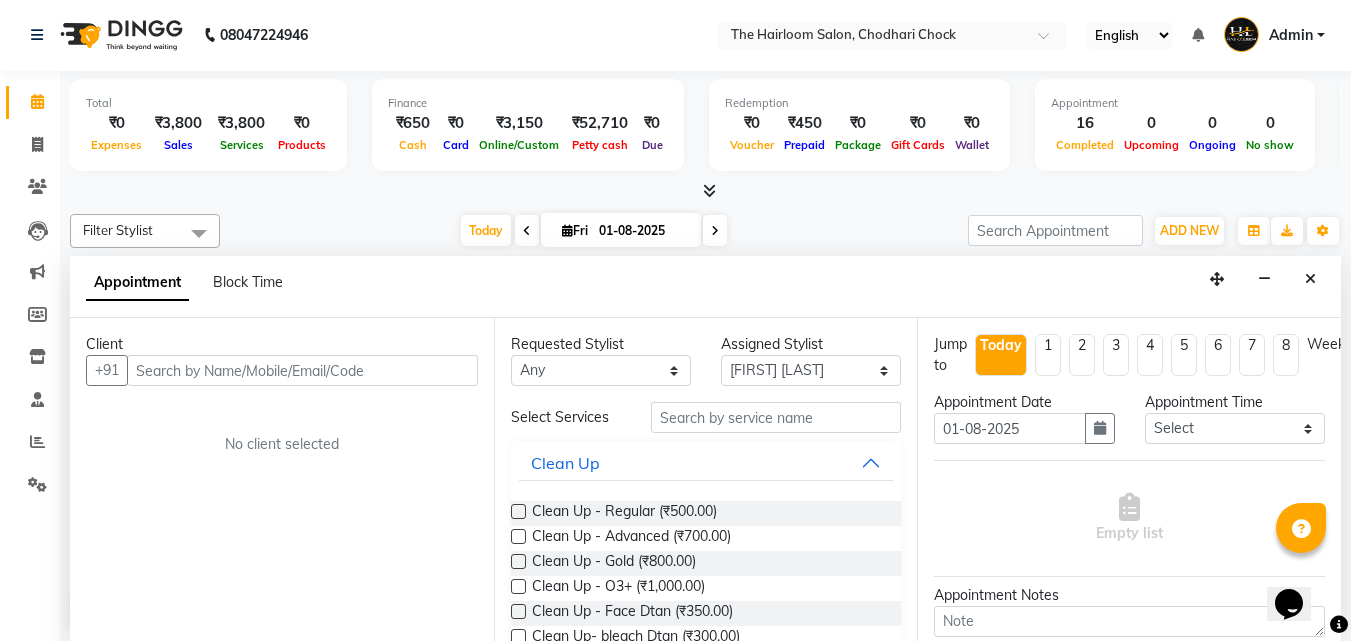 click on "Client +91  No client selected" at bounding box center [282, 479] 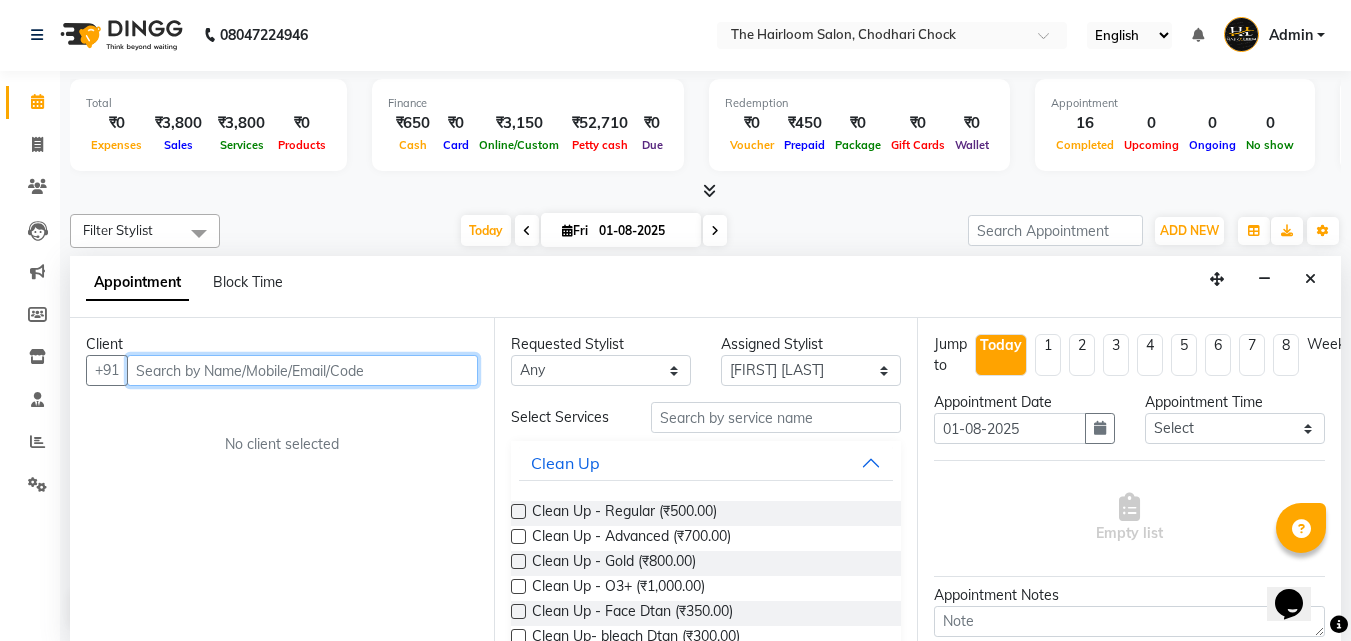 click at bounding box center (302, 370) 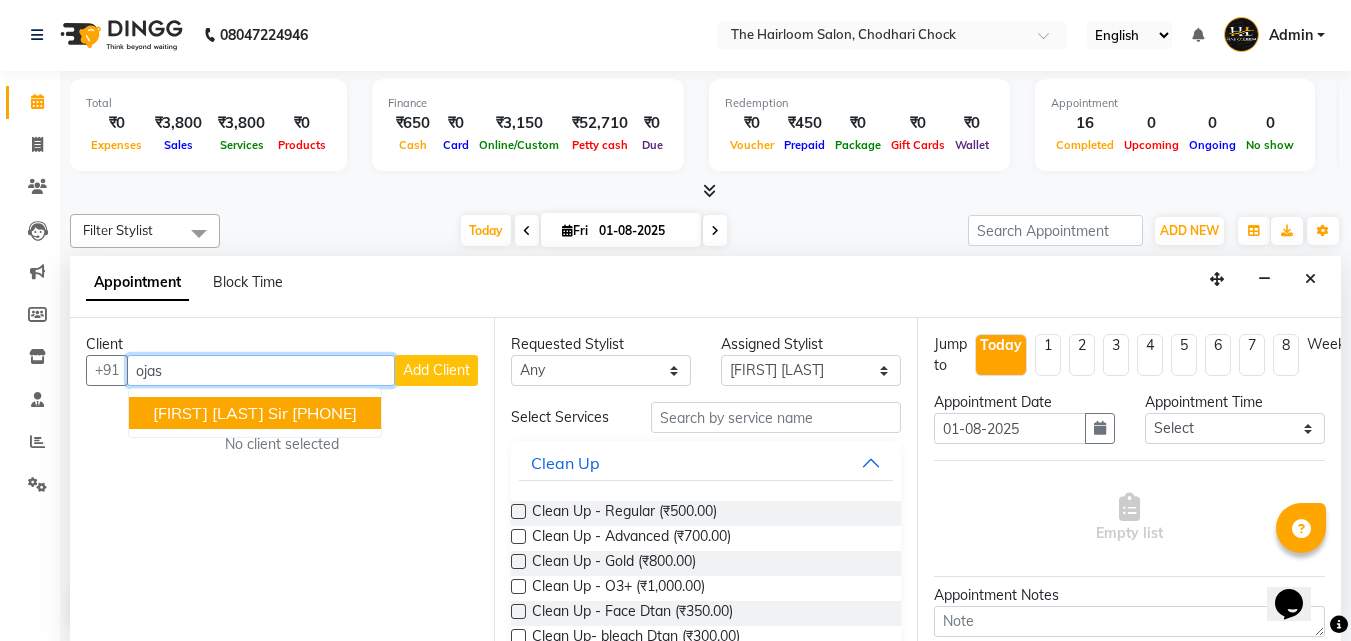 click on "[FIRST] [LAST] Sir  [PHONE]" at bounding box center [255, 413] 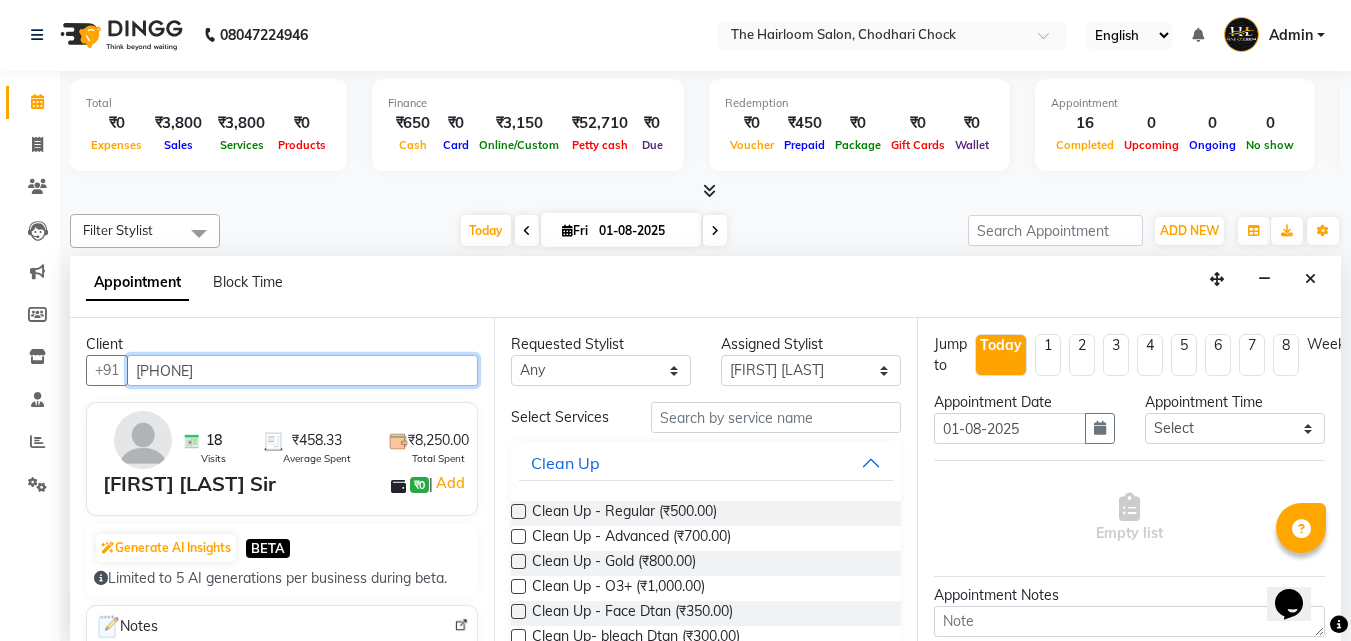 type on "[PHONE]" 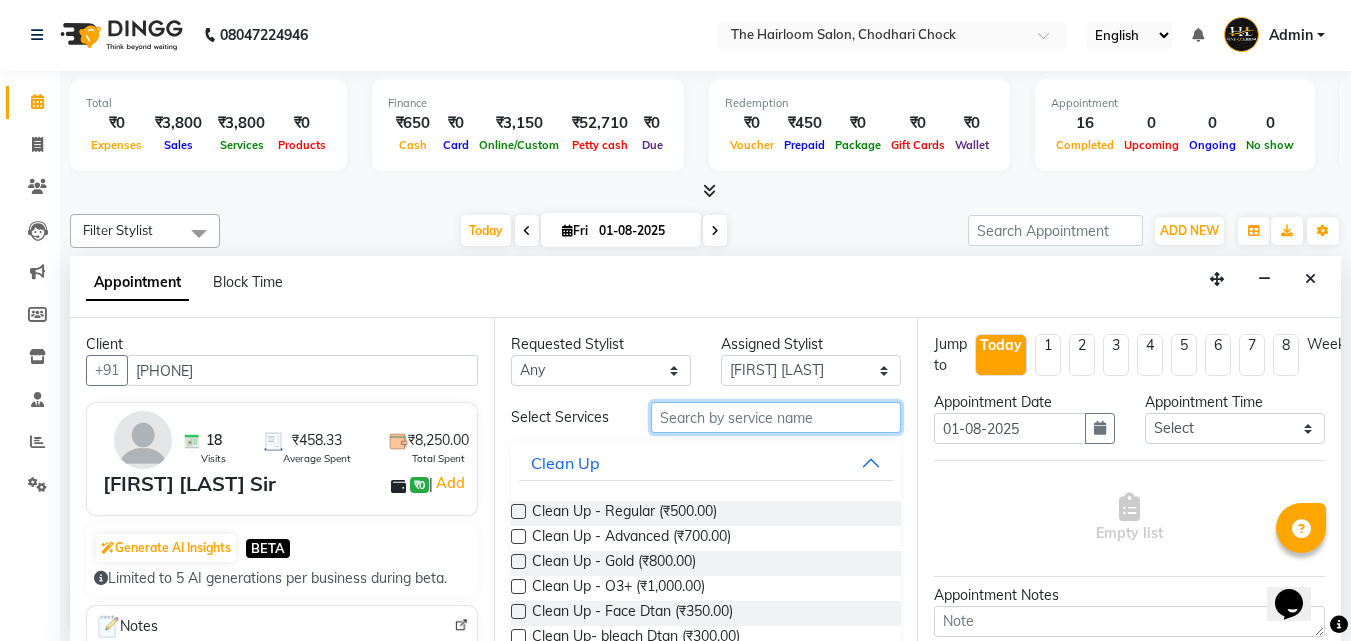 click at bounding box center (776, 417) 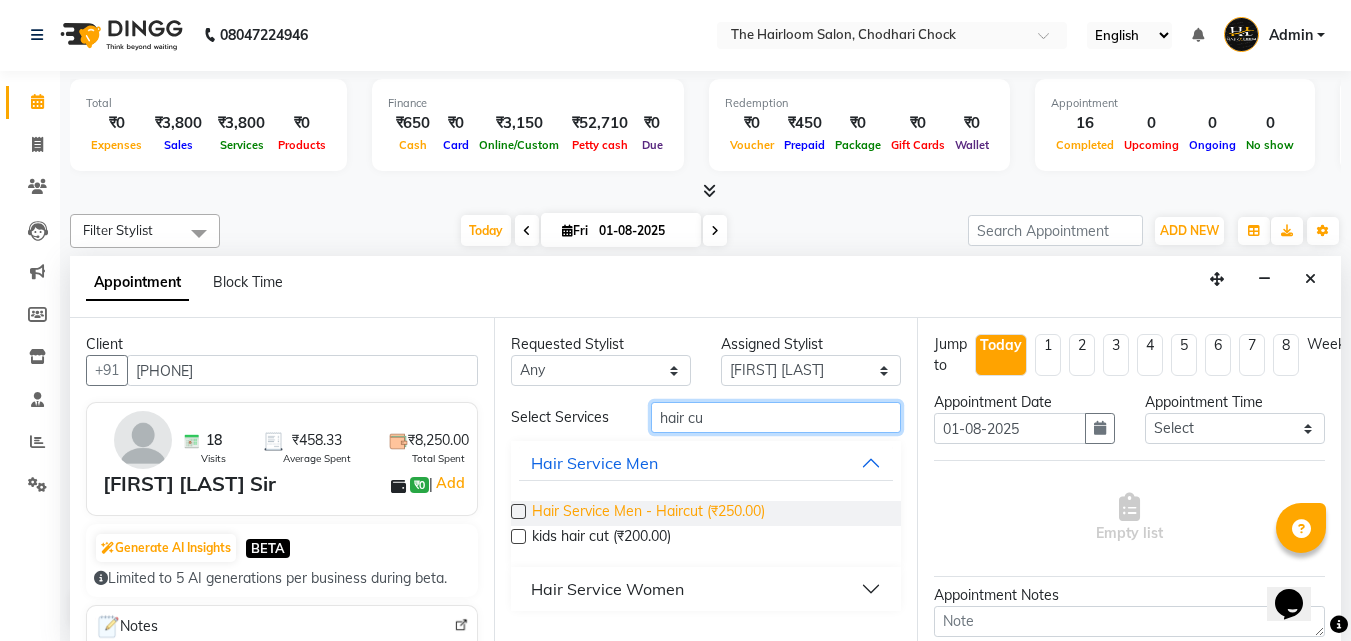 type on "hair cu" 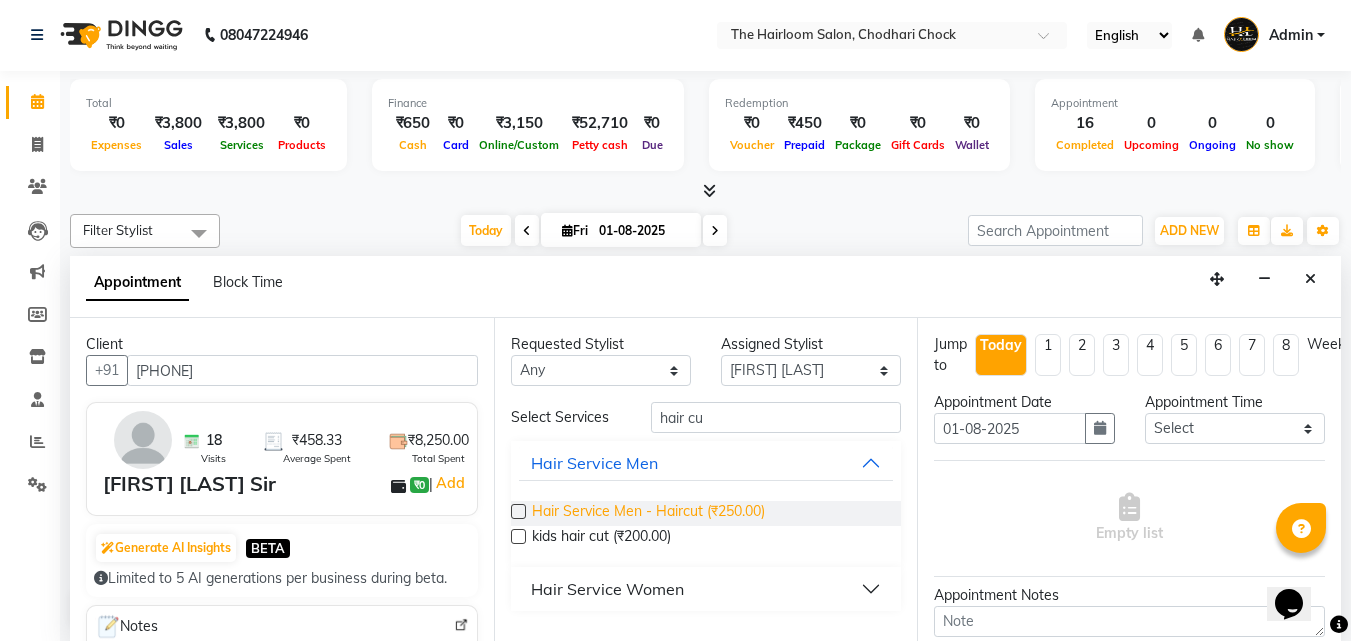 click on "Hair Service Men  - Haircut (₹250.00)" at bounding box center (648, 513) 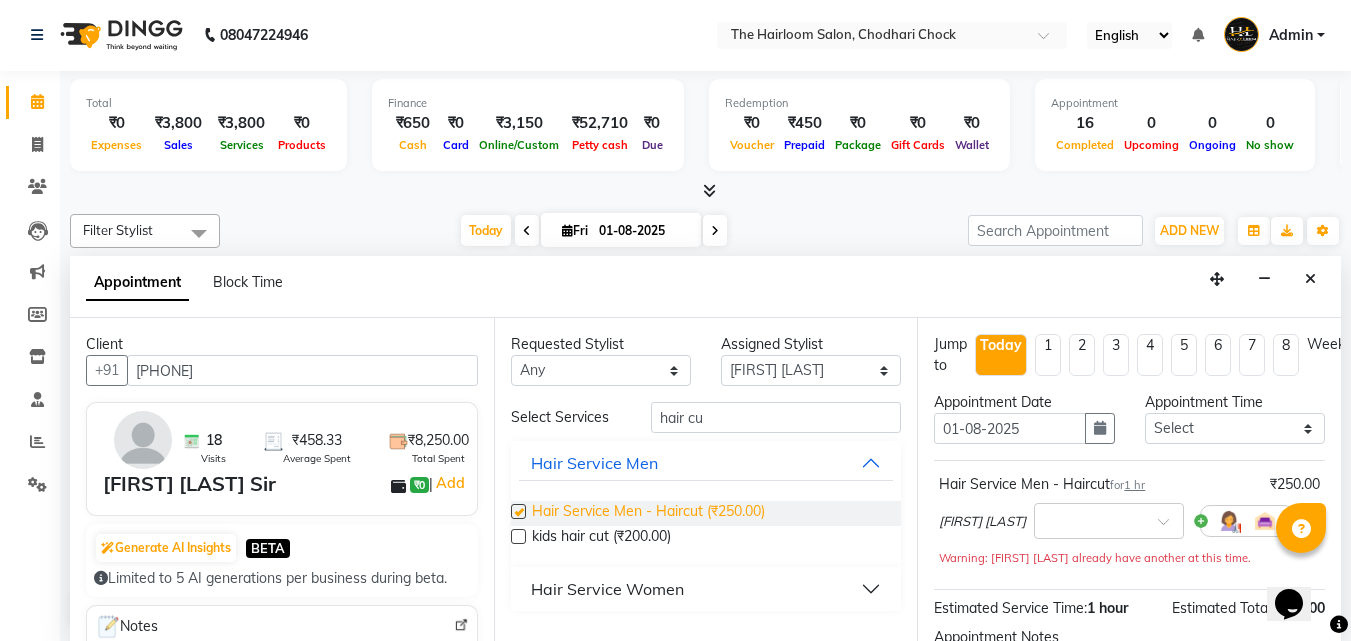 checkbox on "false" 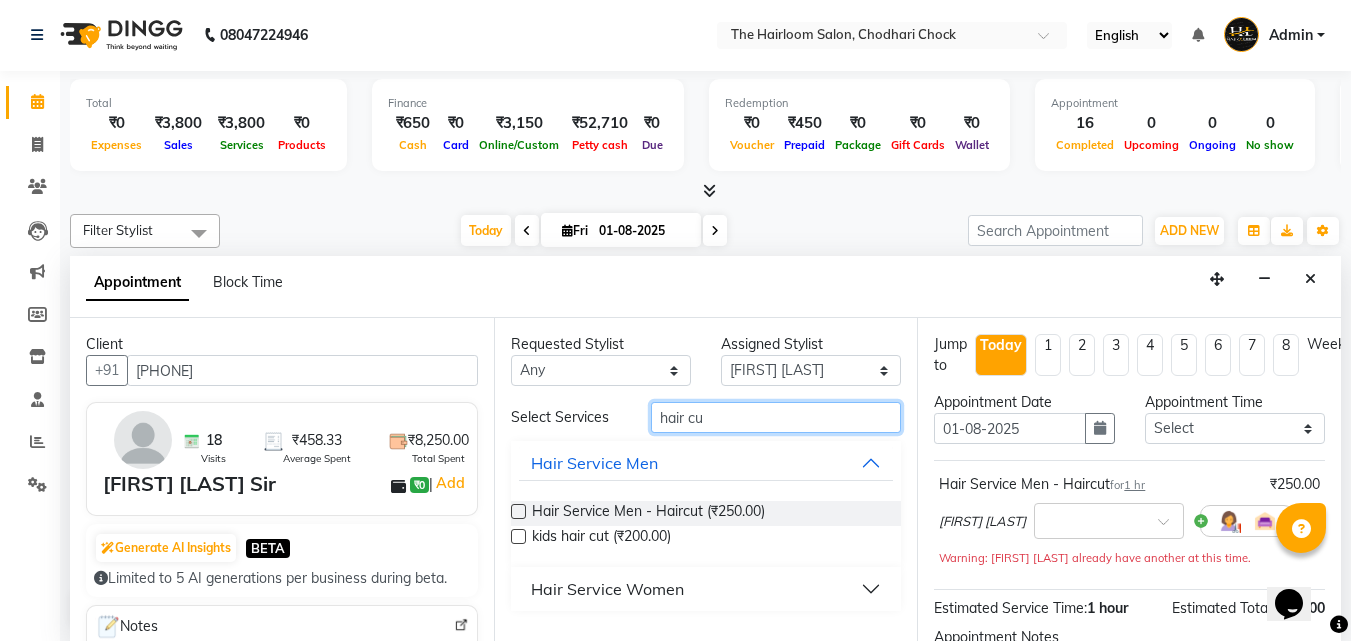 click on "hair cu" at bounding box center [776, 417] 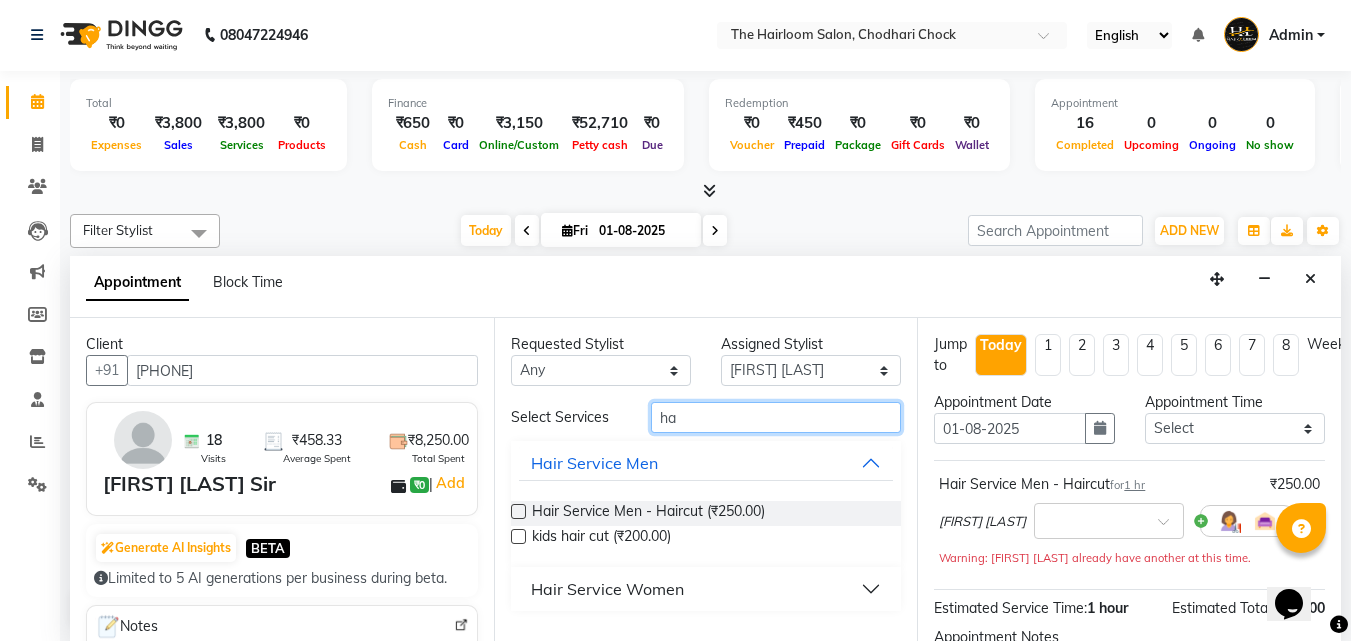 type on "h" 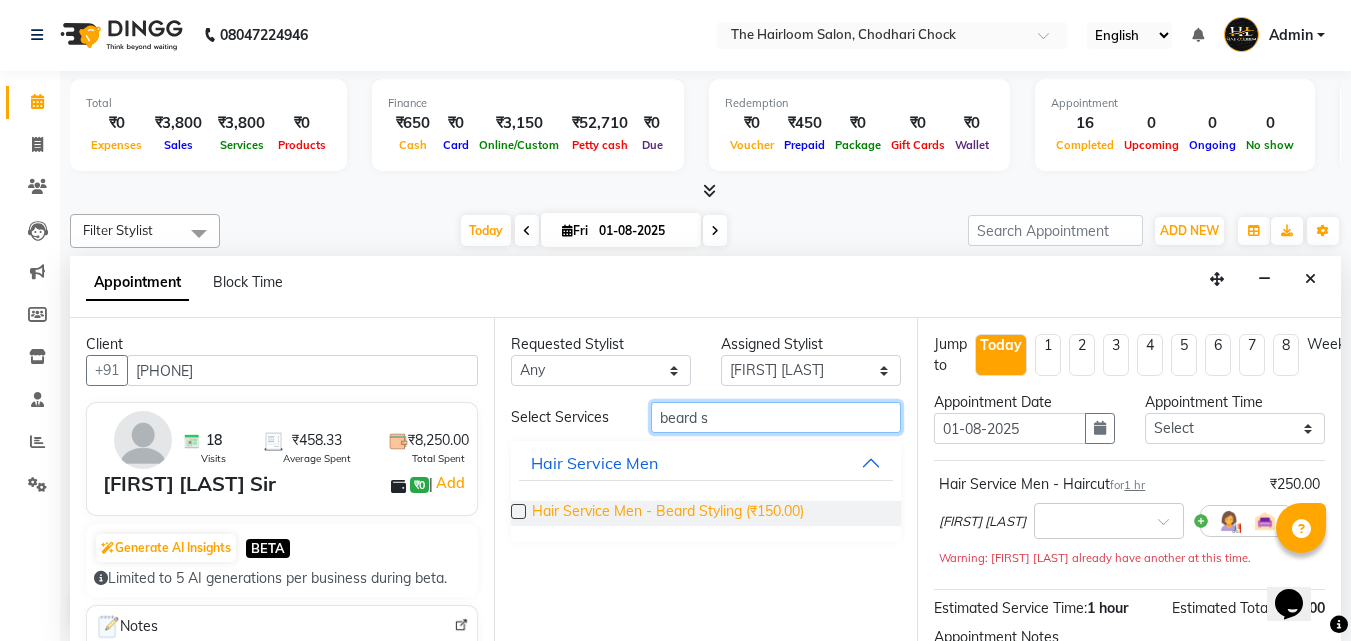 type on "beard s" 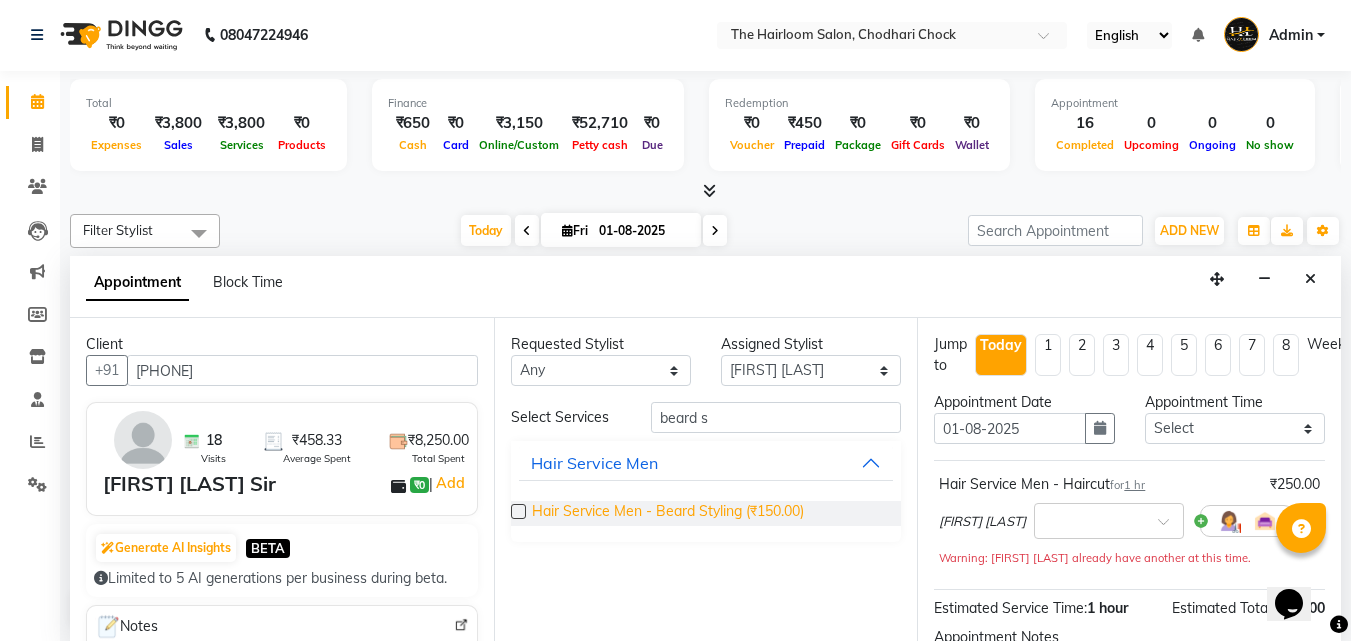 click on "Hair Service Men  - Beard Styling (₹150.00)" at bounding box center (668, 513) 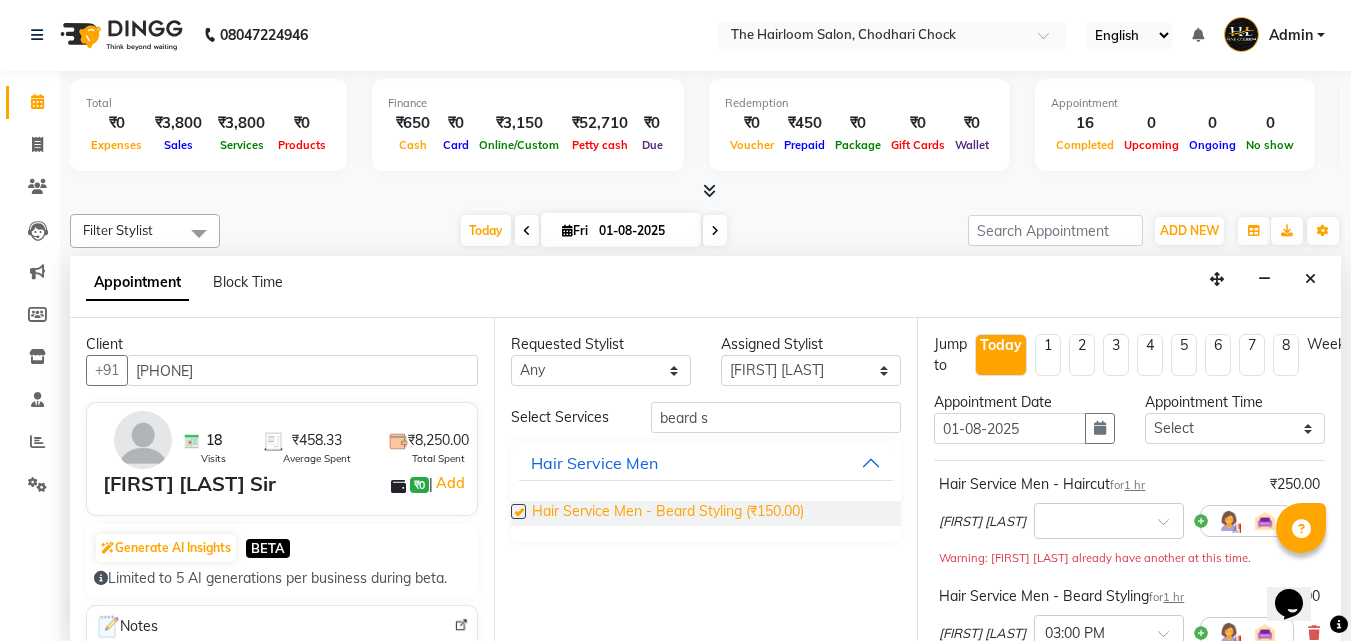 checkbox on "false" 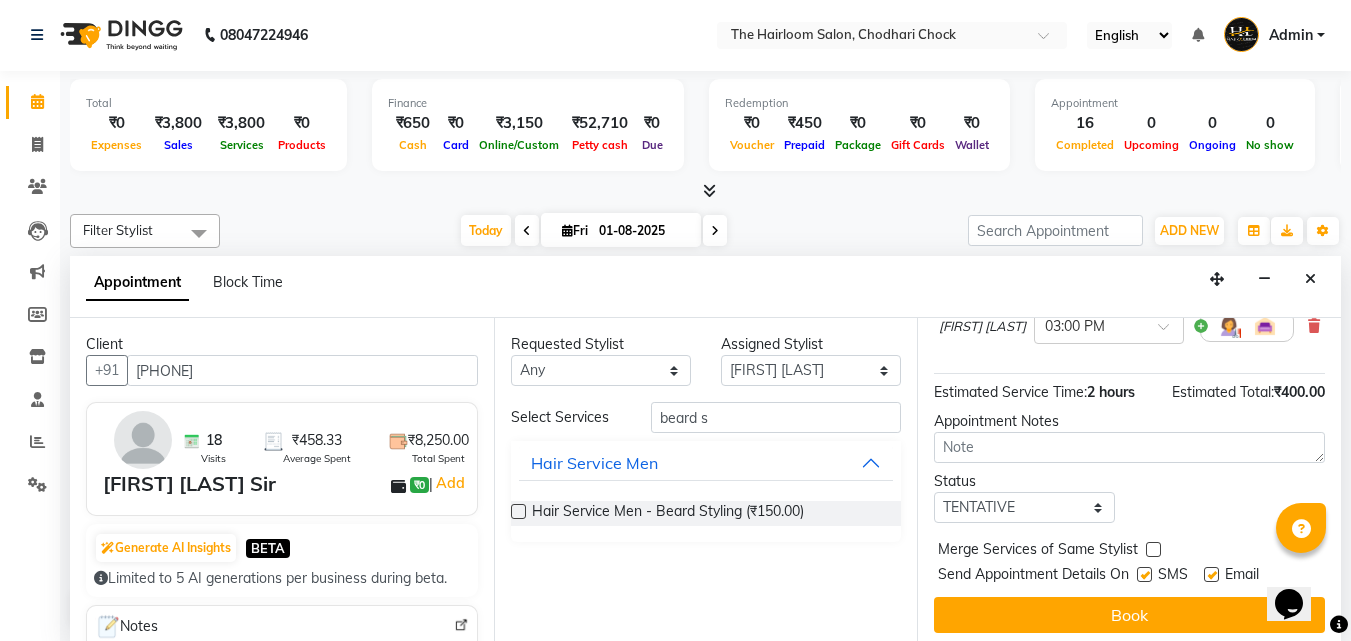 scroll, scrollTop: 330, scrollLeft: 0, axis: vertical 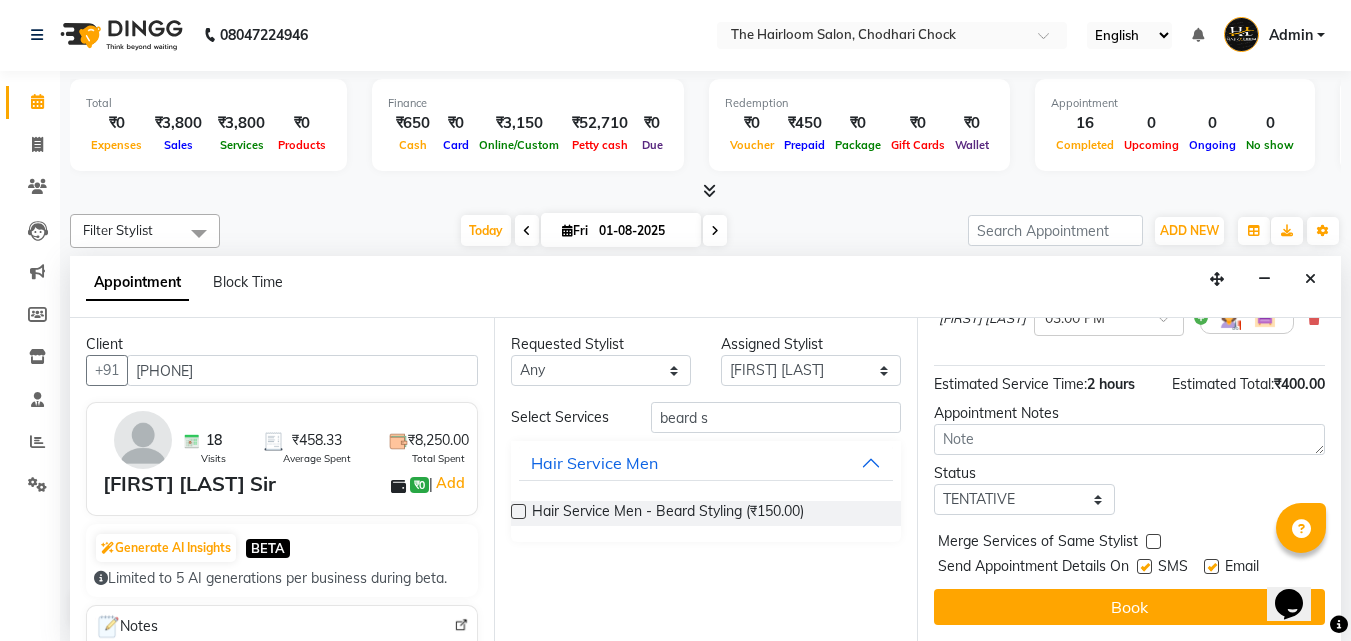 drag, startPoint x: 1144, startPoint y: 552, endPoint x: 1155, endPoint y: 552, distance: 11 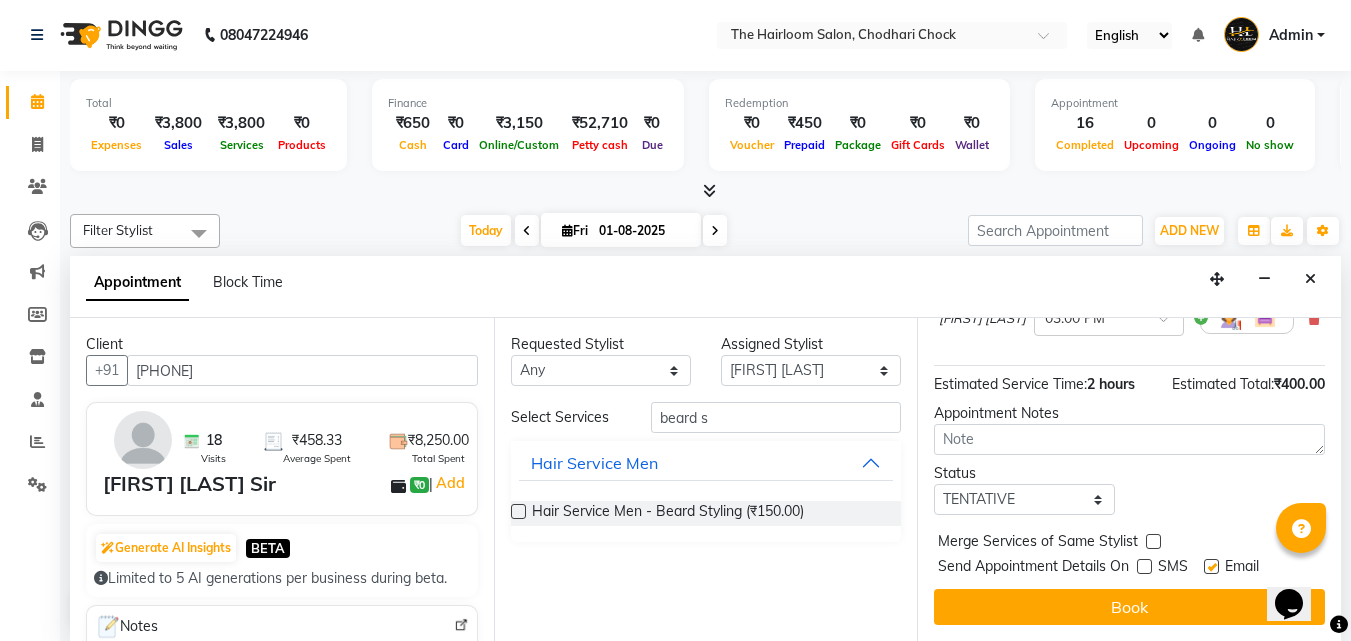 click at bounding box center (1211, 566) 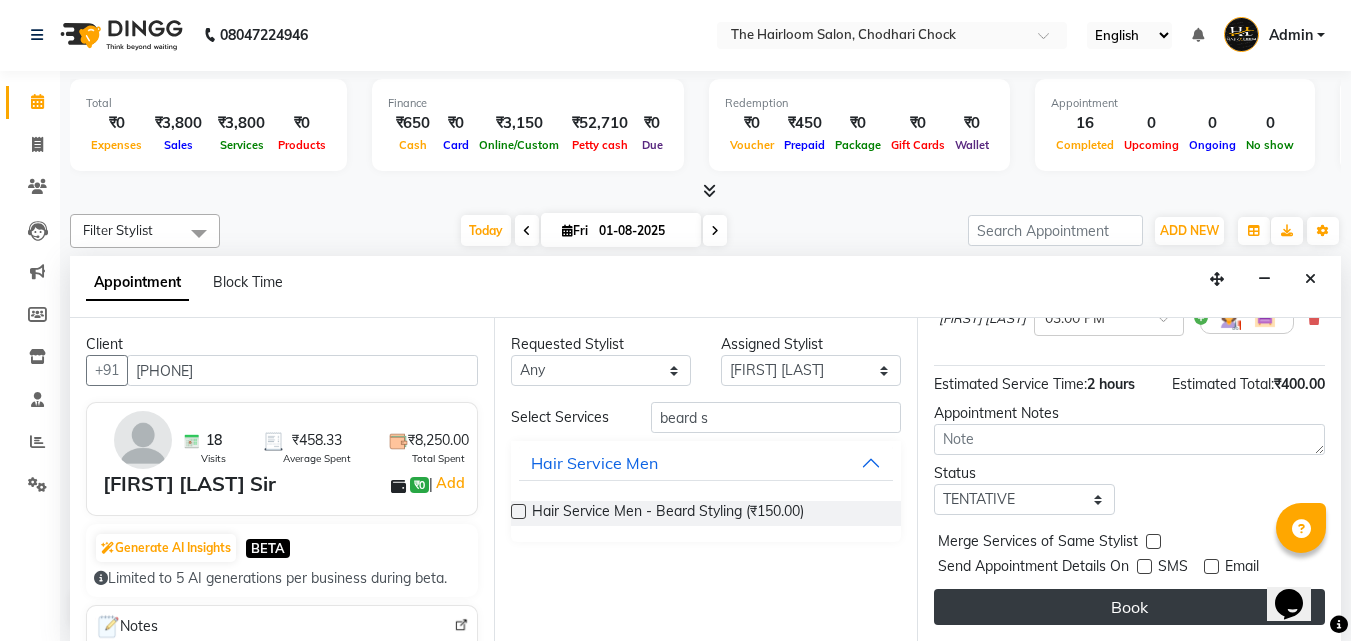 click on "Book" at bounding box center (1129, 607) 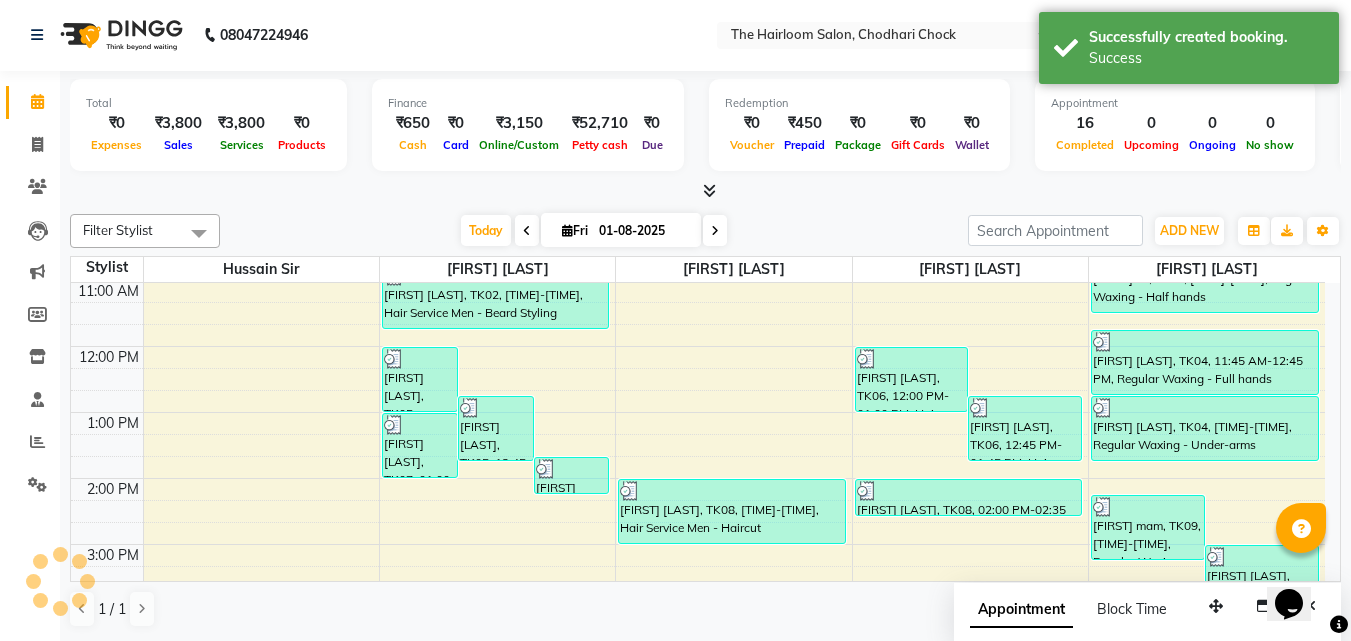scroll, scrollTop: 0, scrollLeft: 0, axis: both 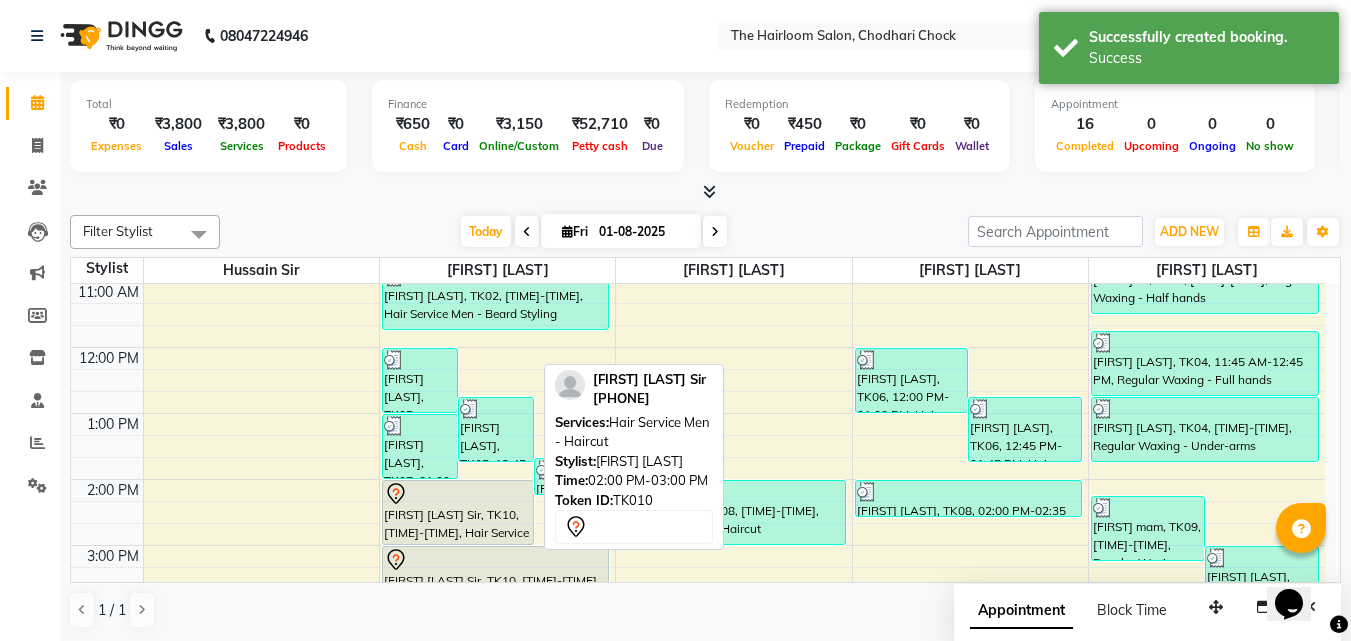 click on "[FIRST] [LAST] Sir, TK10, [TIME]-[TIME], Hair Service Men - Haircut" at bounding box center [458, 512] 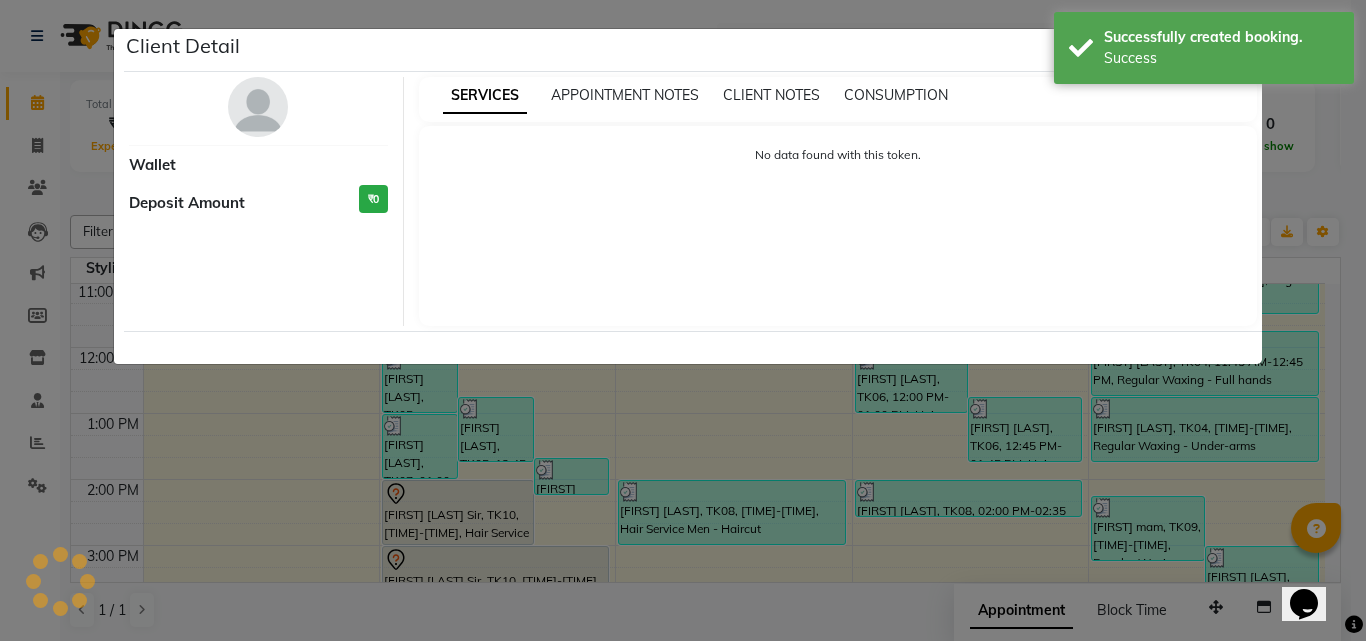 select on "7" 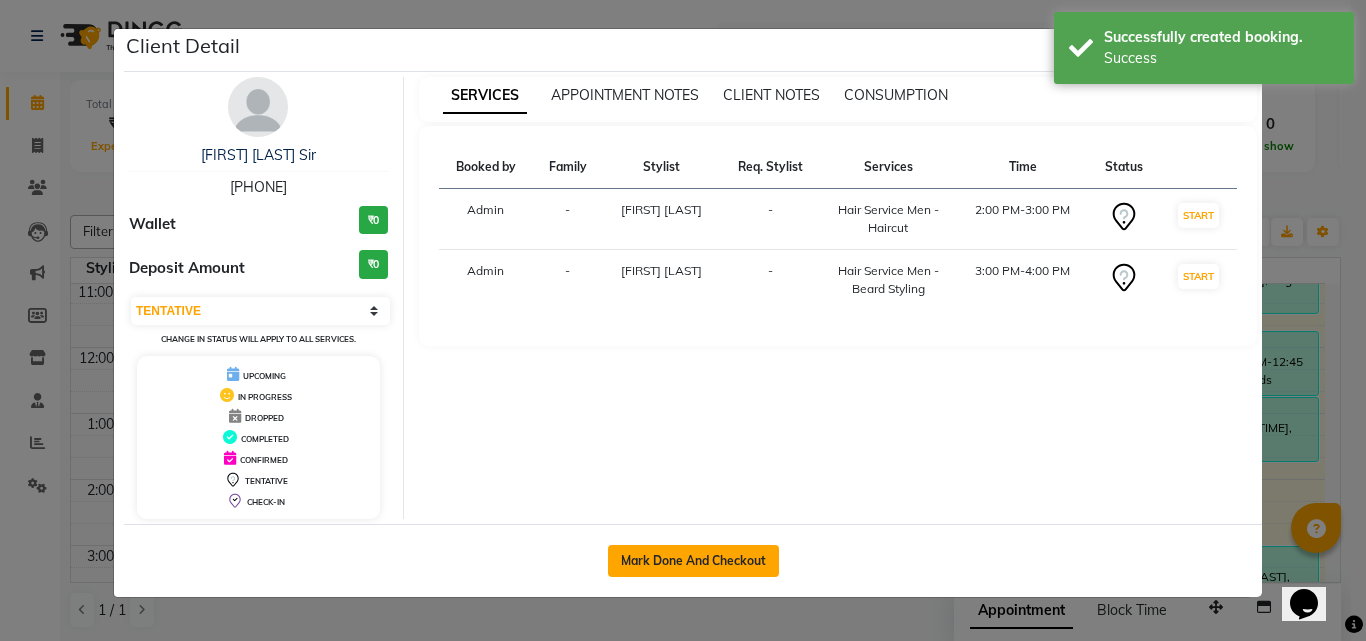 click on "Mark Done And Checkout" 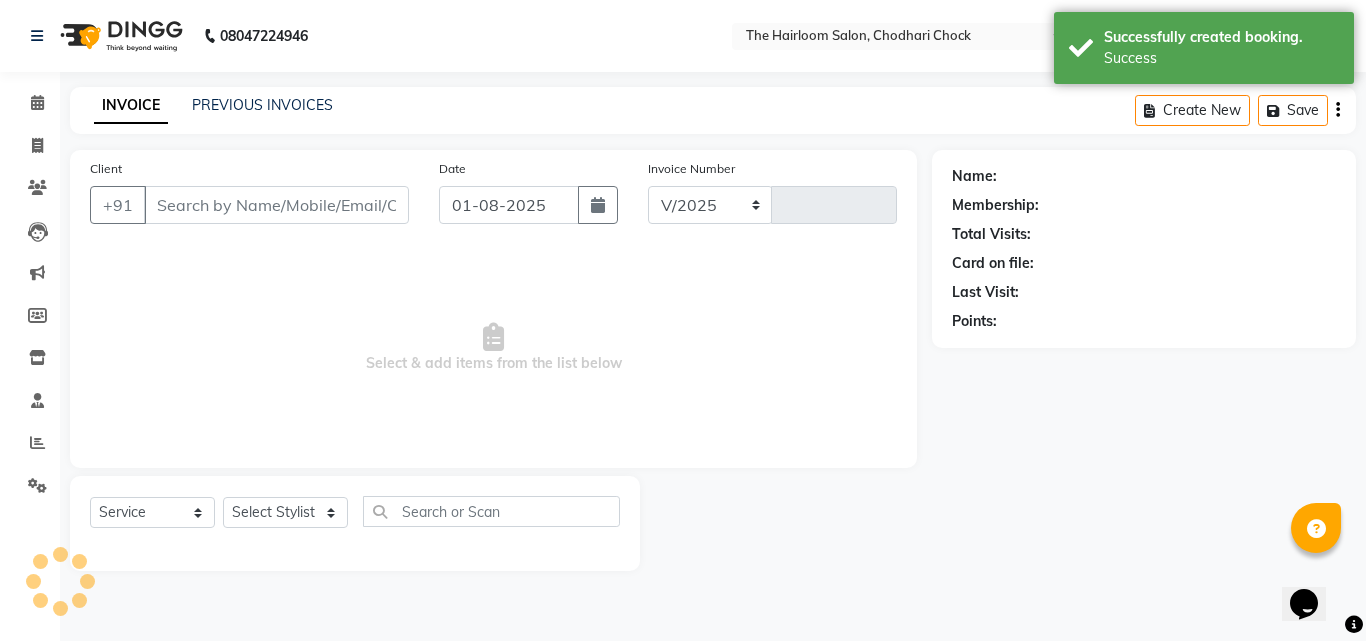 select on "5926" 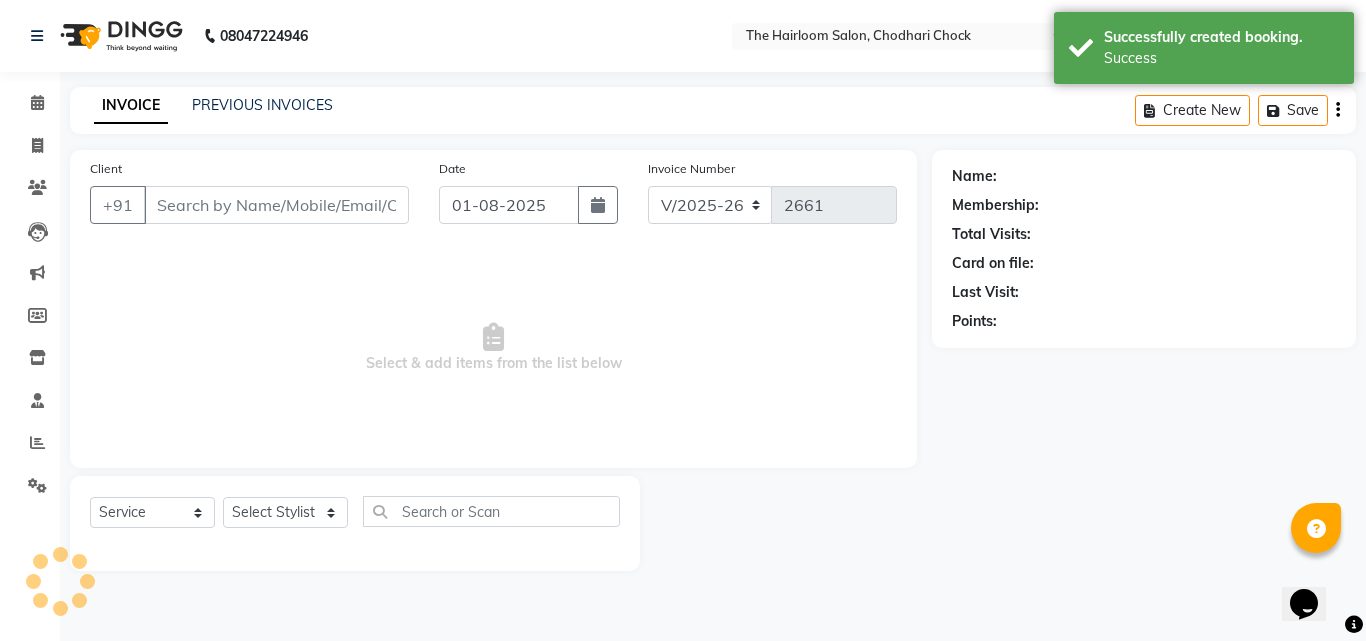 type on "[PHONE]" 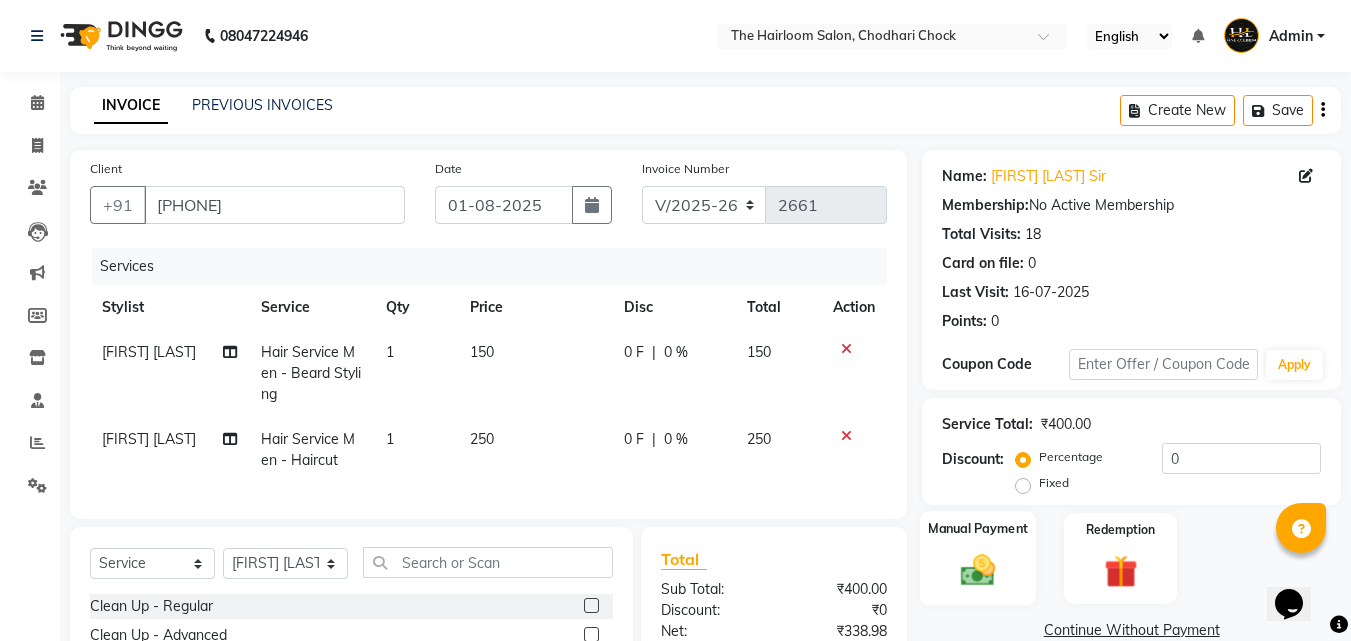 click on "Manual Payment" 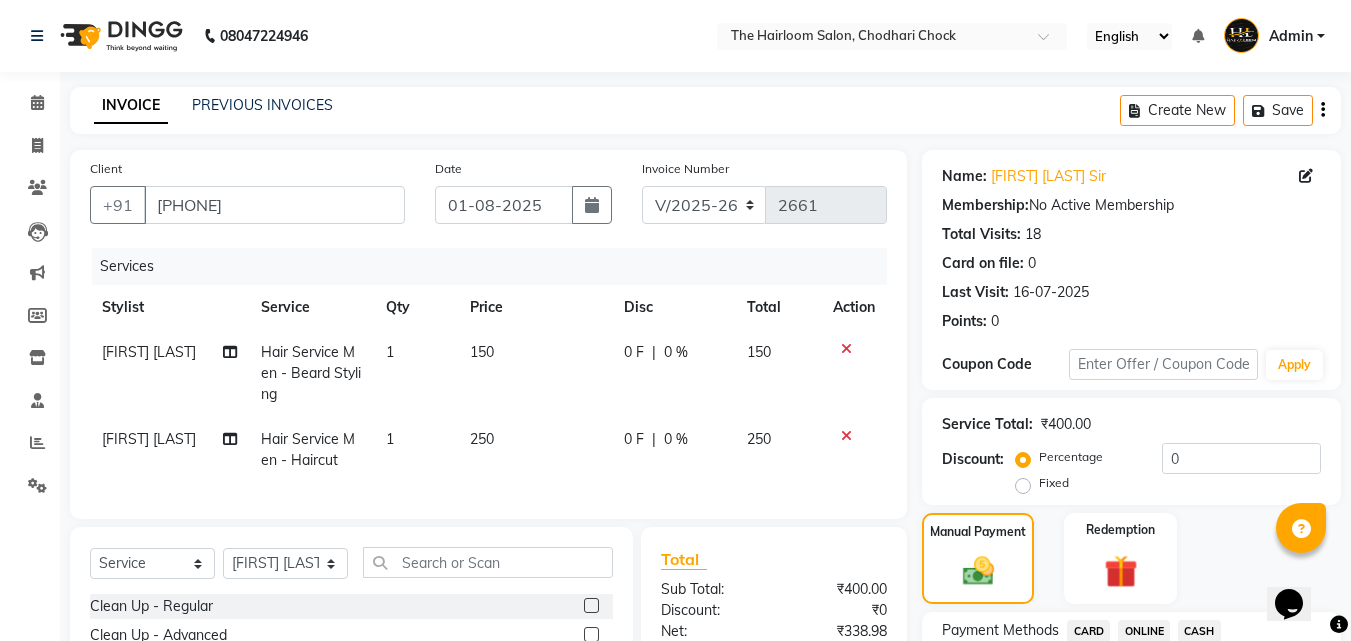 scroll, scrollTop: 226, scrollLeft: 0, axis: vertical 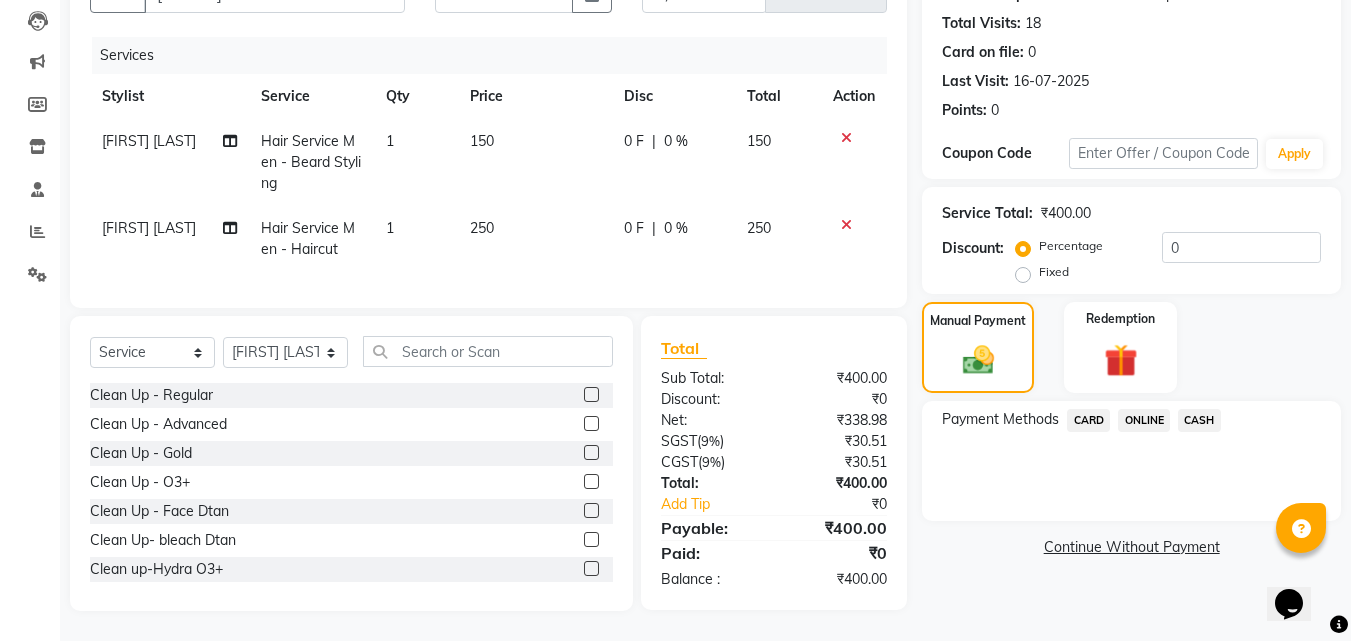 click on "CASH" 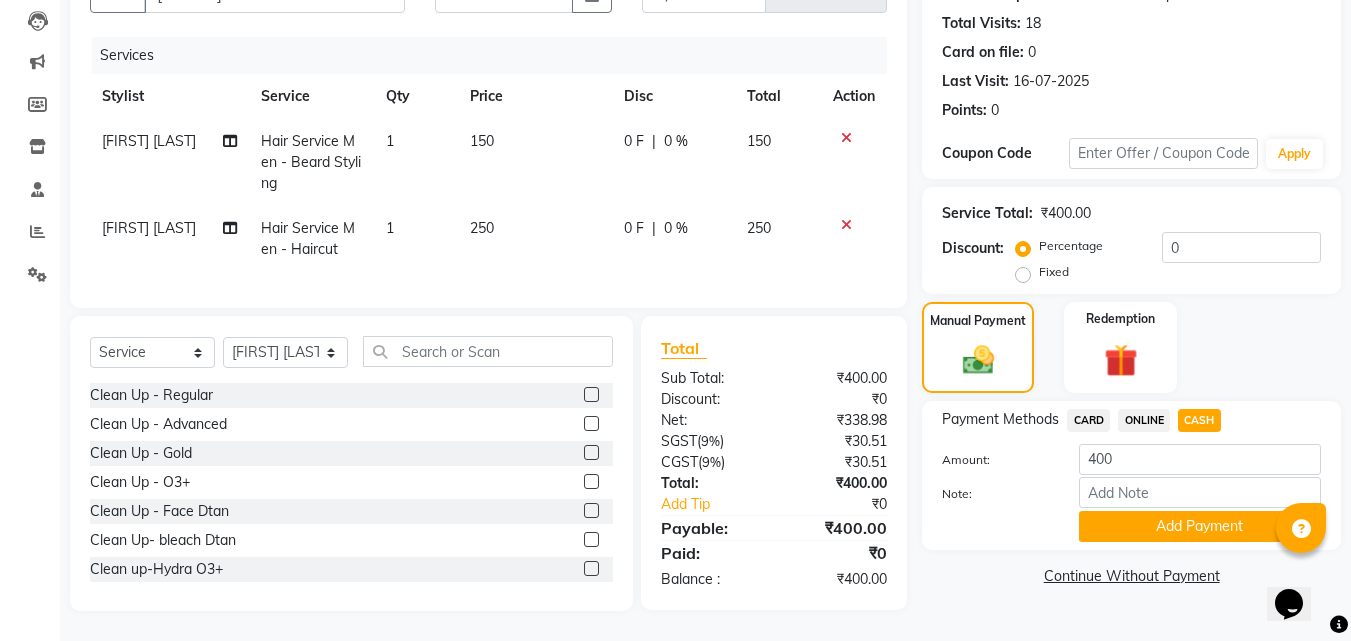 click on "Payment Methods CARD ONLINE CASH Amount: 400 Note: Add Payment" 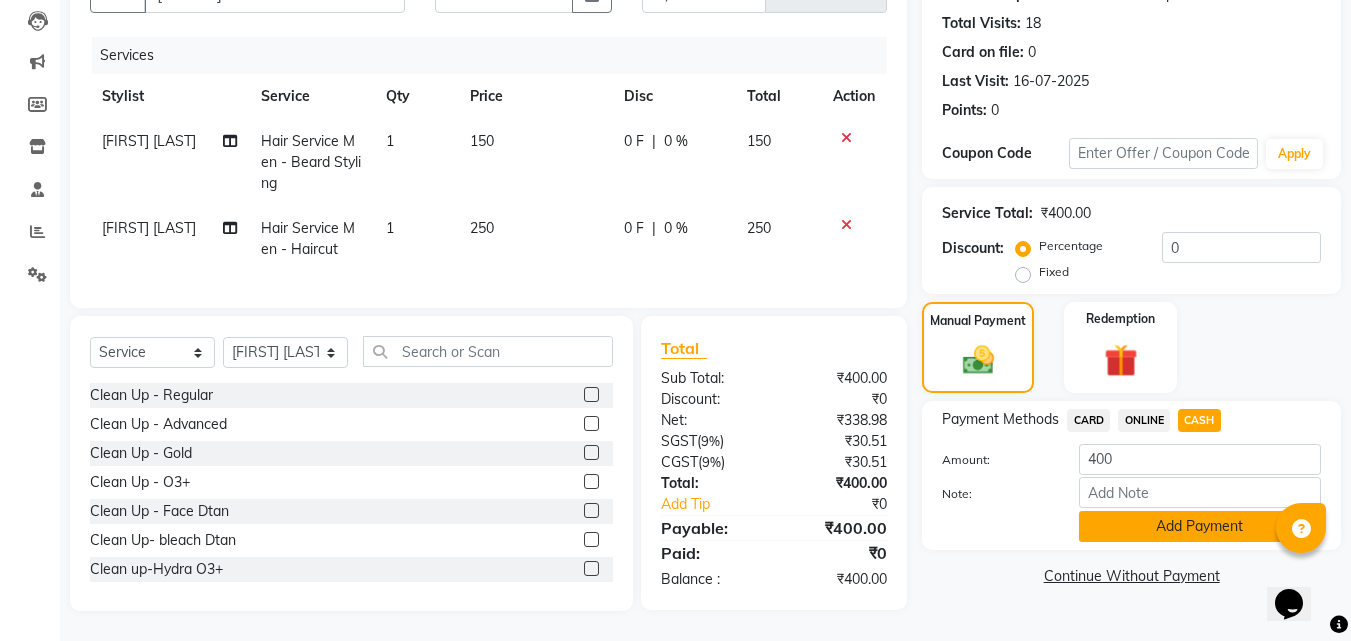 click on "Add Payment" 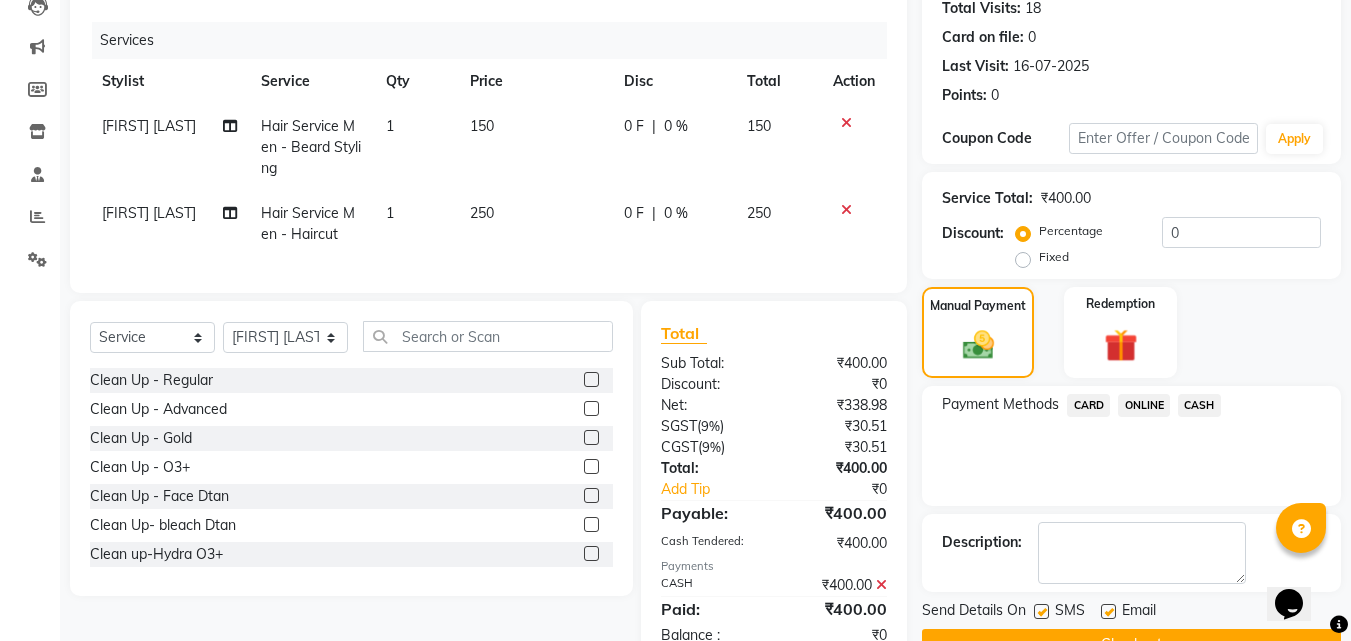scroll, scrollTop: 296, scrollLeft: 0, axis: vertical 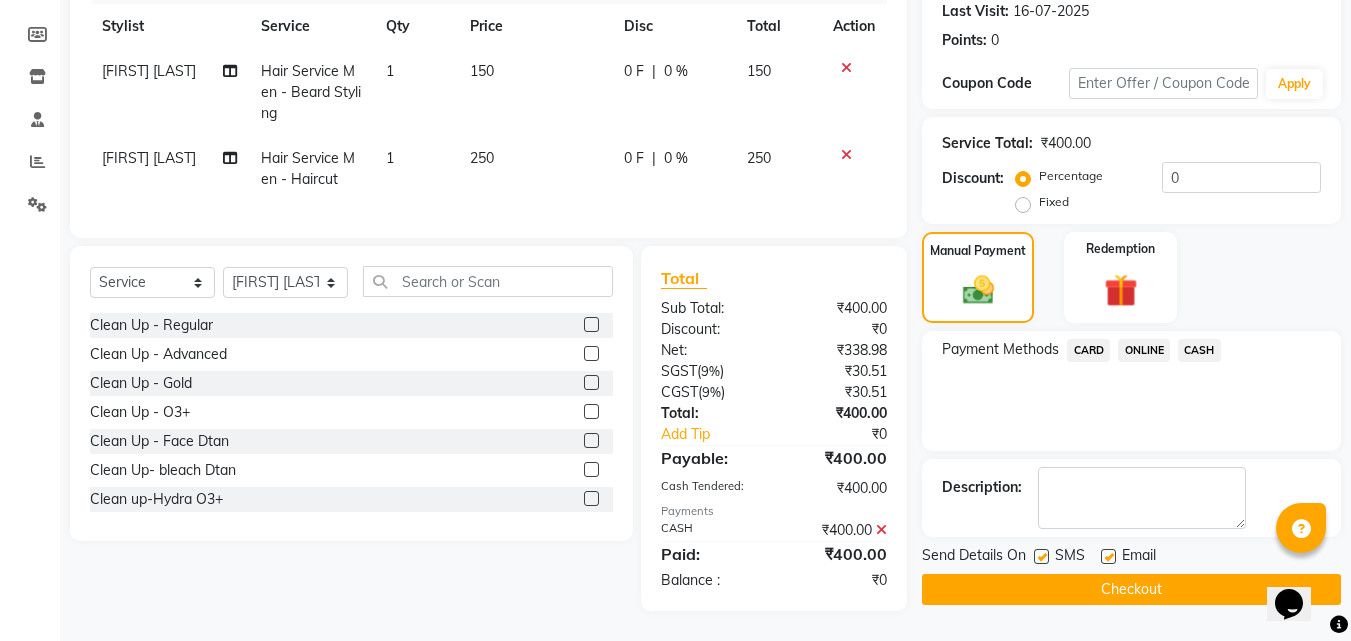 click 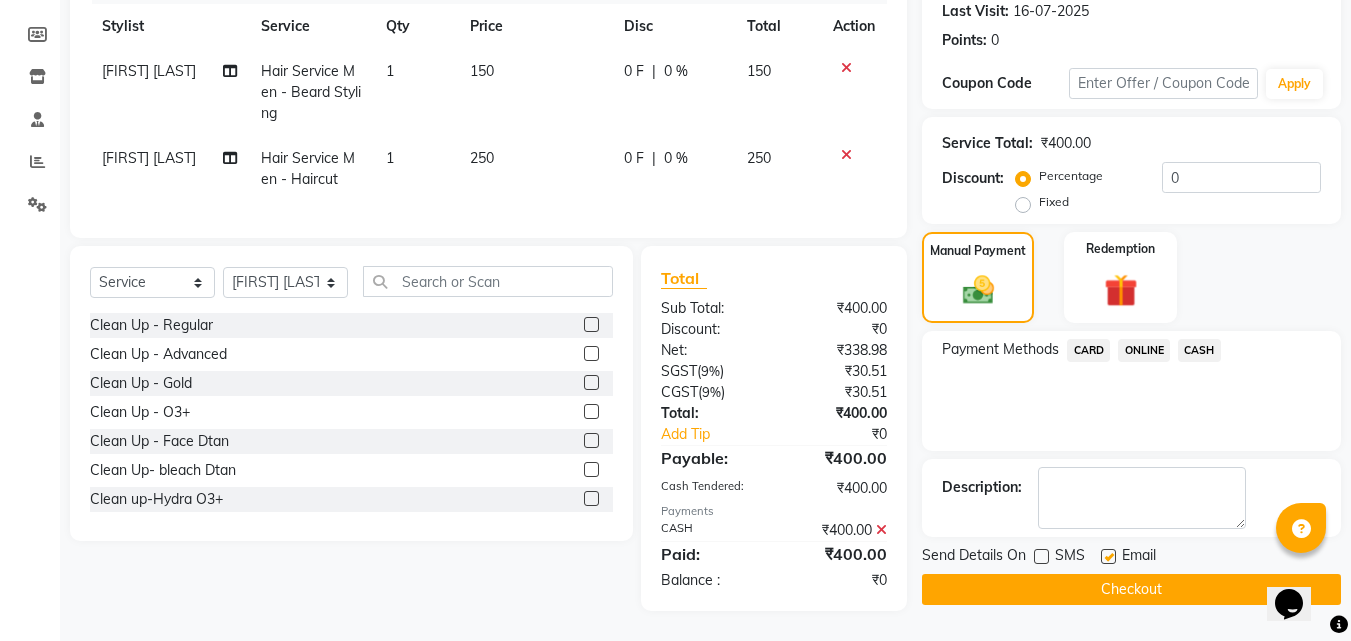 click 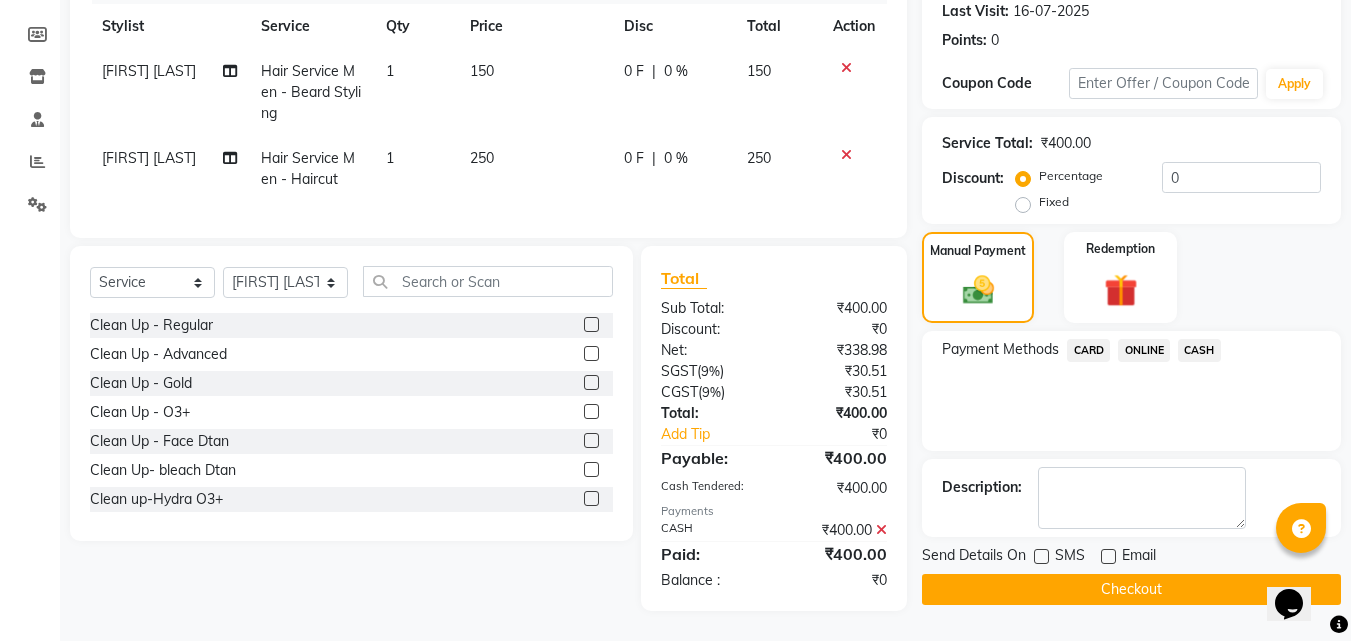 click on "Checkout" 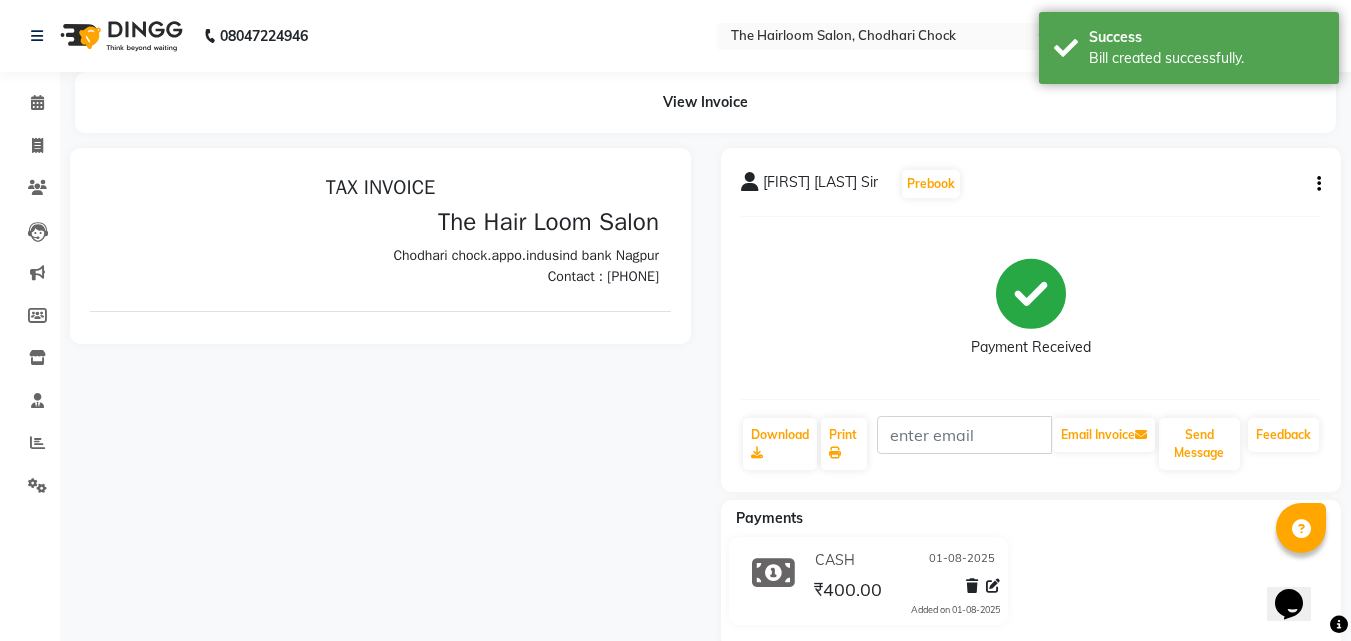 scroll, scrollTop: 0, scrollLeft: 0, axis: both 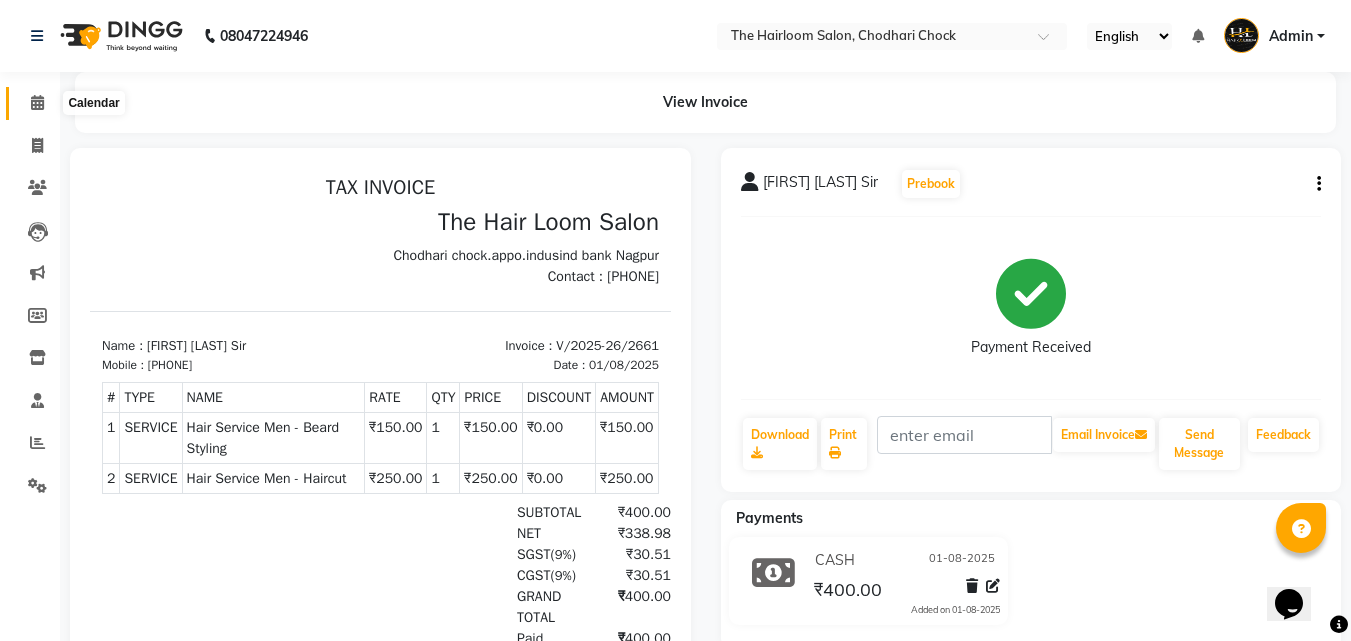 click 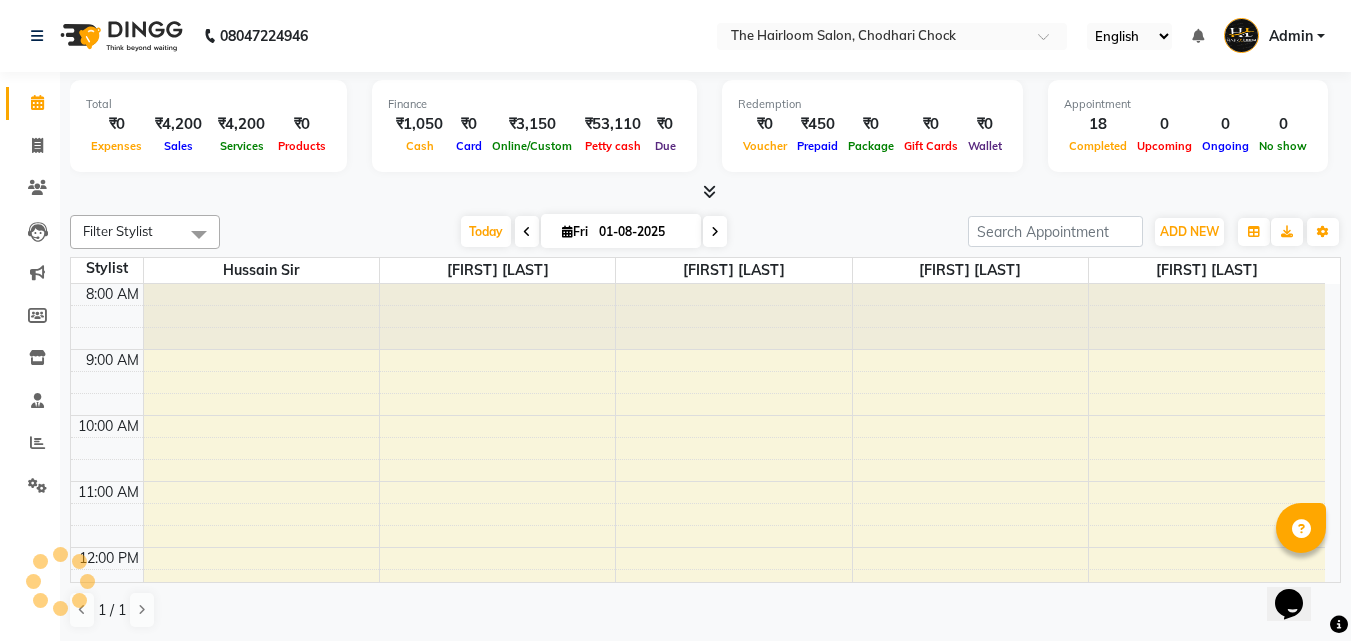 scroll, scrollTop: 0, scrollLeft: 0, axis: both 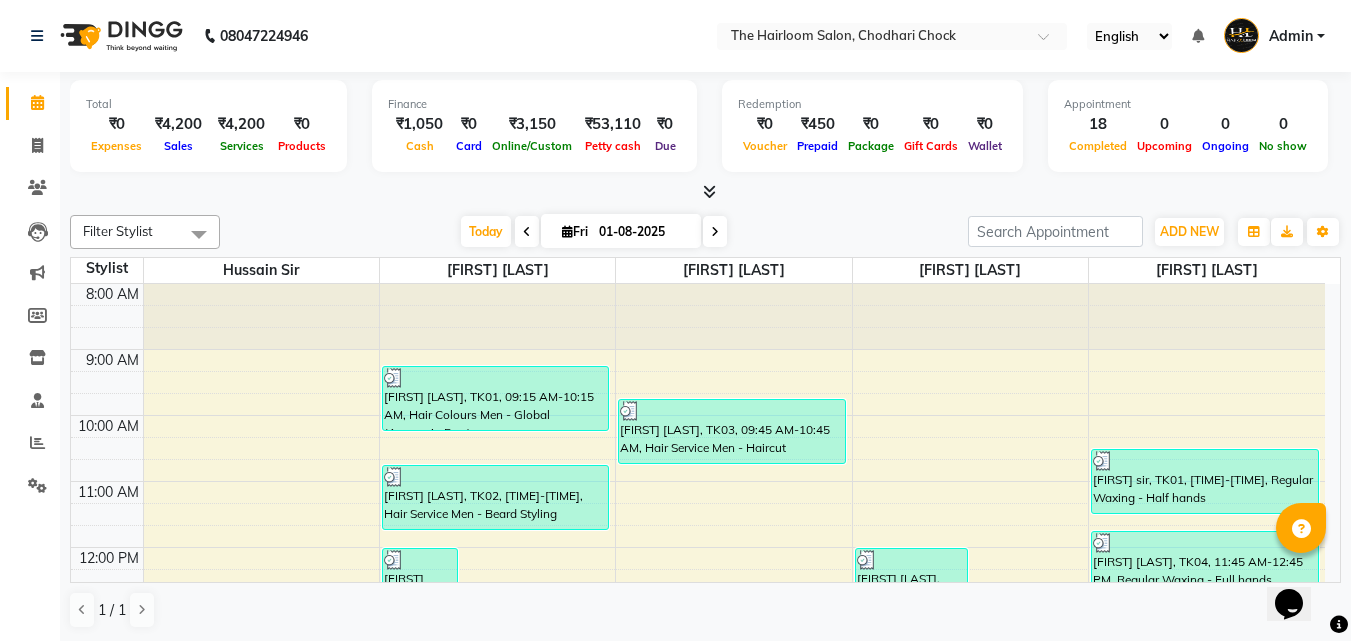 click on "[FIRST] [LAST], TK05, 12:00 PM-01:00 PM, Hair Service Men  - Haircut     [FIRST] [LAST], TK05, 12:45 PM-01:45 PM, Hair Service Men  - Beard Styling     [FIRST] [LAST], TK07, 01:40 PM-02:15 PM, kids hair cut     [FIRST] [LAST], TK07, 01:00 PM-02:00 PM, Hair Service Men  - Haircut     [FIRST] [LAST] Sir, TK10, 02:00 PM-03:00 PM, Hair Service Men  - Haircut     [FIRST] [LAST], TK01, 09:15 AM-10:15 AM, Hair Colours Men  - Global (Ammonia Free)     [FIRST] [LAST], TK02, 10:45 AM-11:45 AM, Hair Service Men  - Beard Styling     [FIRST] [LAST] Sir, TK10, 03:00 PM-04:00 PM, Hair Service Men  - Beard Styling     [FIRST] [LAST], TK03, 09:45 AM-10:45 AM, Hair Service Men  - Haircut     [FIRST] [LAST], TK08, 02:00 PM-03:00 PM, Hair Service Men  - Haircut     [FIRST] [LAST], TK06, 12:00 PM-01:00 PM, Hair Service Men  - Haircut     [FIRST] [LAST], TK06, 12:45 PM-01:45 PM, Hair Service Men  - Beard Styling" at bounding box center [698, 811] 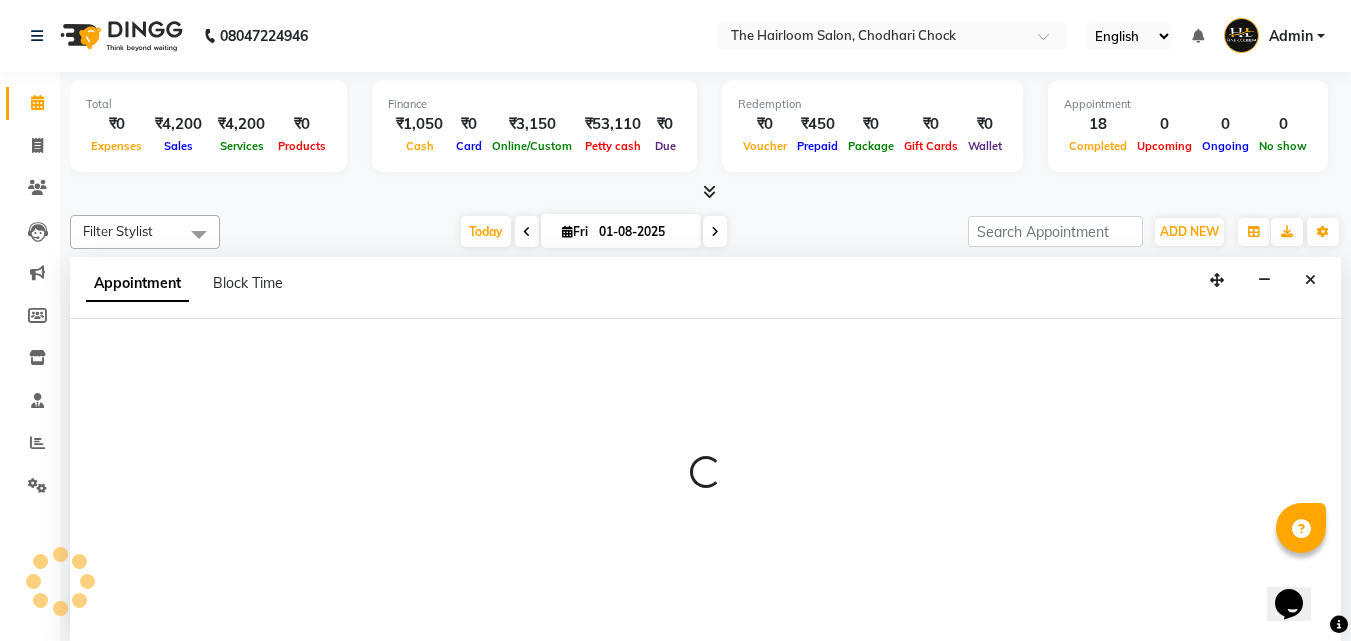 select on "41757" 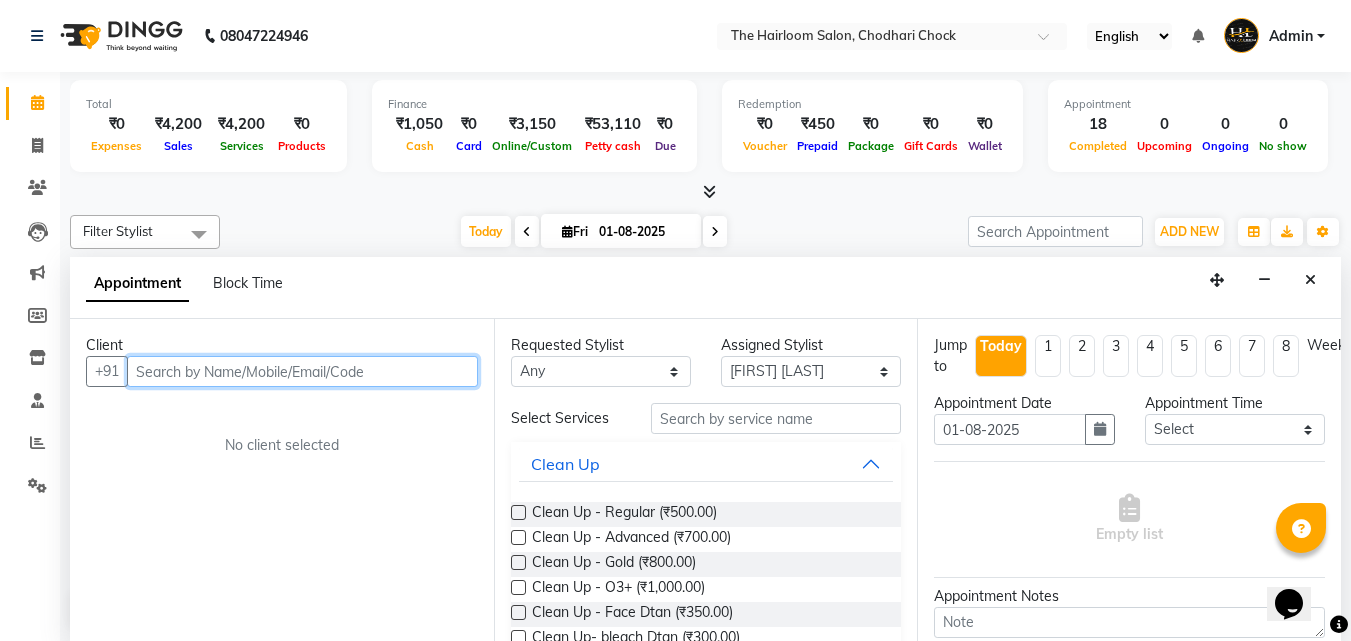 scroll, scrollTop: 1, scrollLeft: 0, axis: vertical 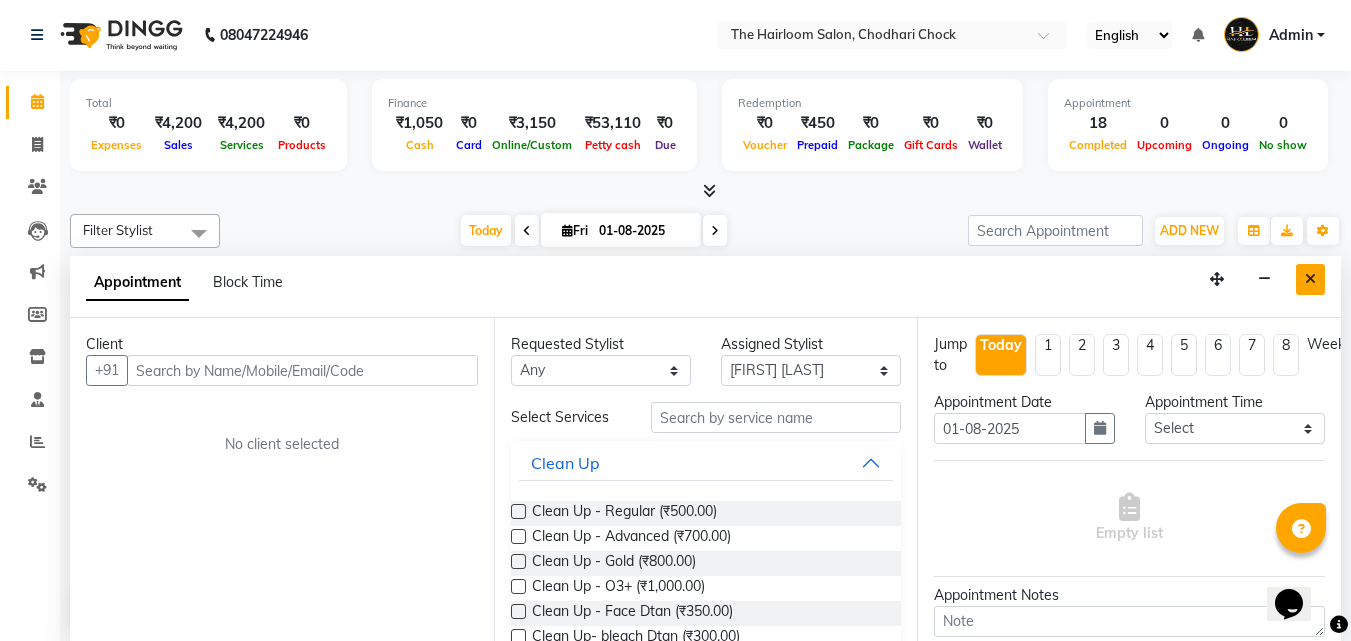 click at bounding box center [1310, 279] 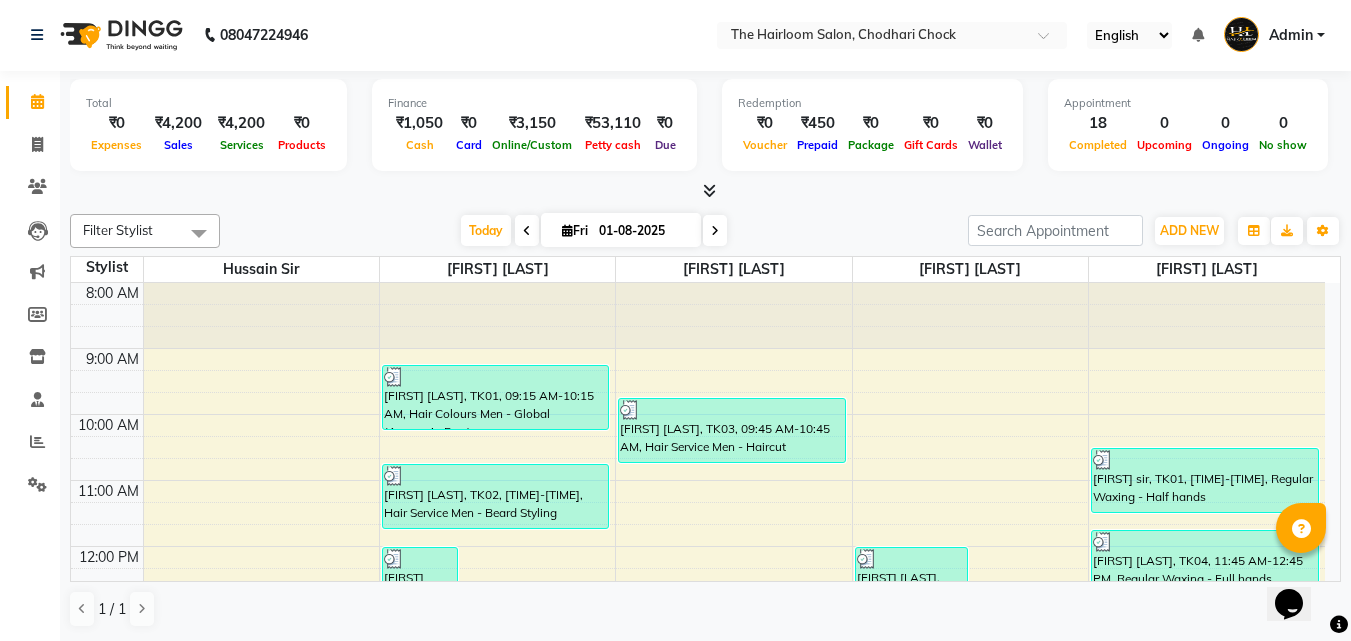 click on "[FIRST] [LAST], TK05, 12:00 PM-01:00 PM, Hair Service Men  - Haircut     [FIRST] [LAST], TK05, 12:45 PM-01:45 PM, Hair Service Men  - Beard Styling     [FIRST] [LAST], TK07, 01:40 PM-02:15 PM, kids hair cut     [FIRST] [LAST], TK07, 01:00 PM-02:00 PM, Hair Service Men  - Haircut     [FIRST] [LAST] Sir, TK10, 02:00 PM-03:00 PM, Hair Service Men  - Haircut     [FIRST] [LAST], TK01, 09:15 AM-10:15 AM, Hair Colours Men  - Global (Ammonia Free)     [FIRST] [LAST], TK02, 10:45 AM-11:45 AM, Hair Service Men  - Beard Styling     [FIRST] [LAST] Sir, TK10, 03:00 PM-04:00 PM, Hair Service Men  - Beard Styling     [FIRST] [LAST], TK03, 09:45 AM-10:45 AM, Hair Service Men  - Haircut     [FIRST] [LAST], TK08, 02:00 PM-03:00 PM, Hair Service Men  - Haircut     [FIRST] [LAST], TK06, 12:00 PM-01:00 PM, Hair Service Men  - Haircut     [FIRST] [LAST], TK06, 12:45 PM-01:45 PM, Hair Service Men  - Beard Styling" at bounding box center (698, 810) 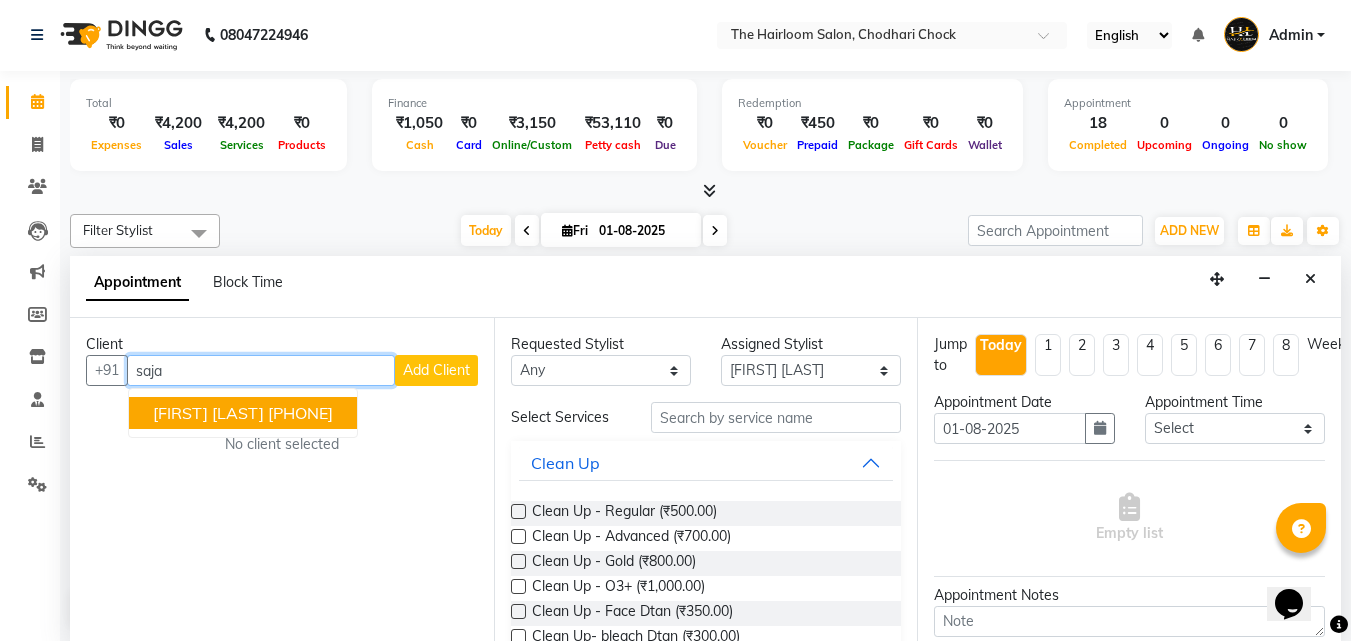 click on "[PHONE]" at bounding box center [300, 413] 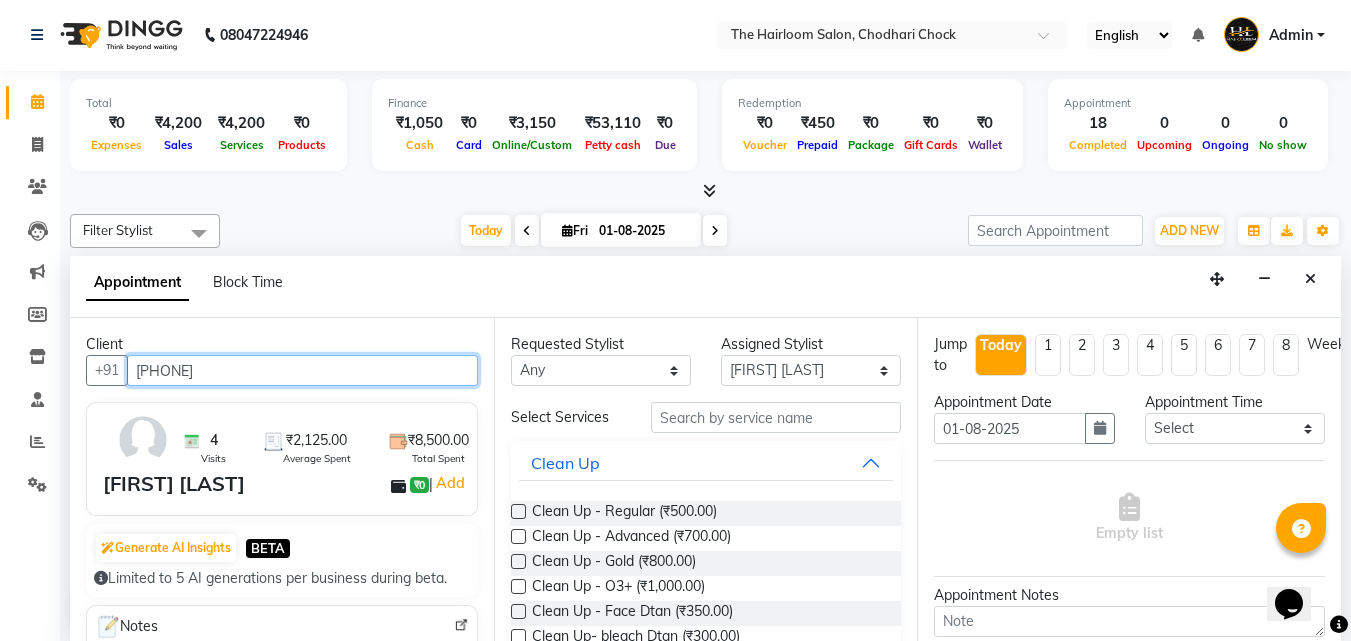 type on "[PHONE]" 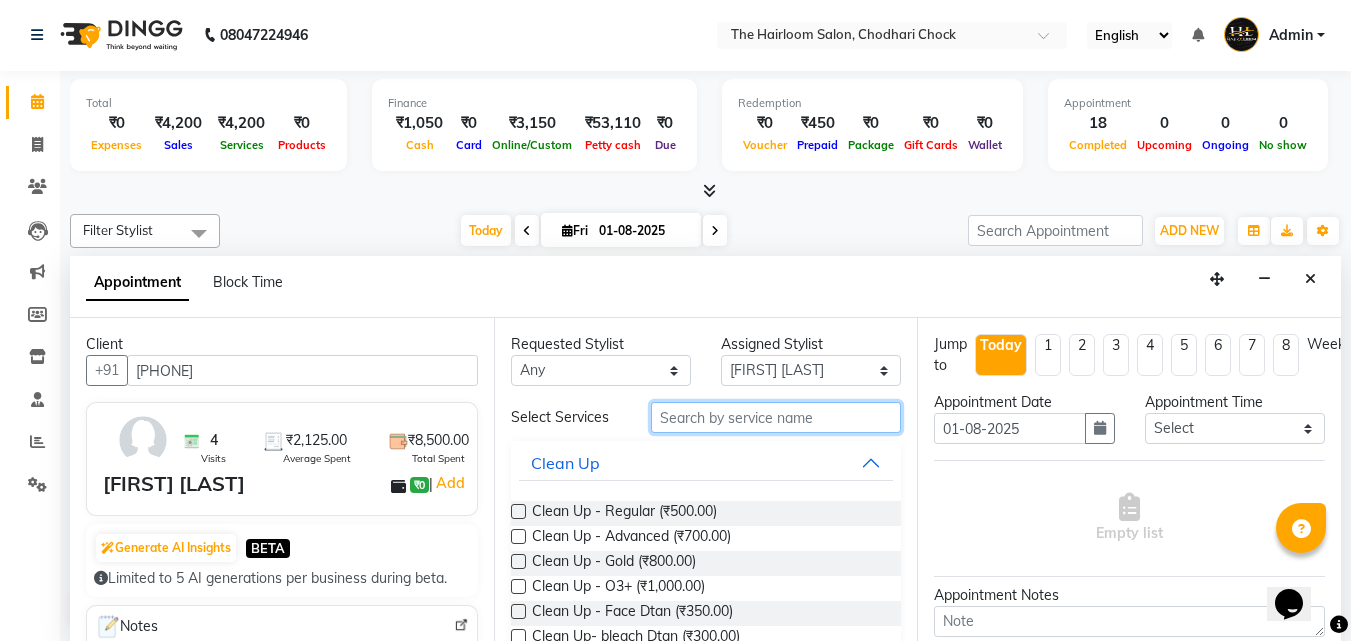 click at bounding box center [776, 417] 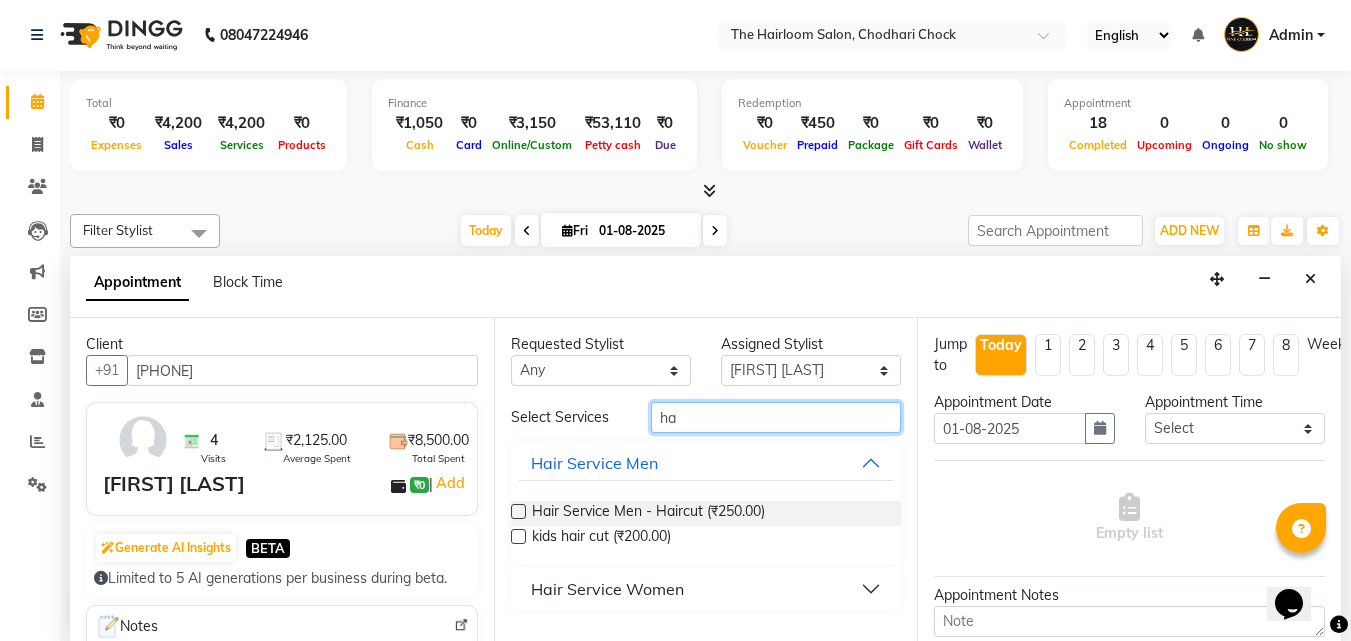 type on "h" 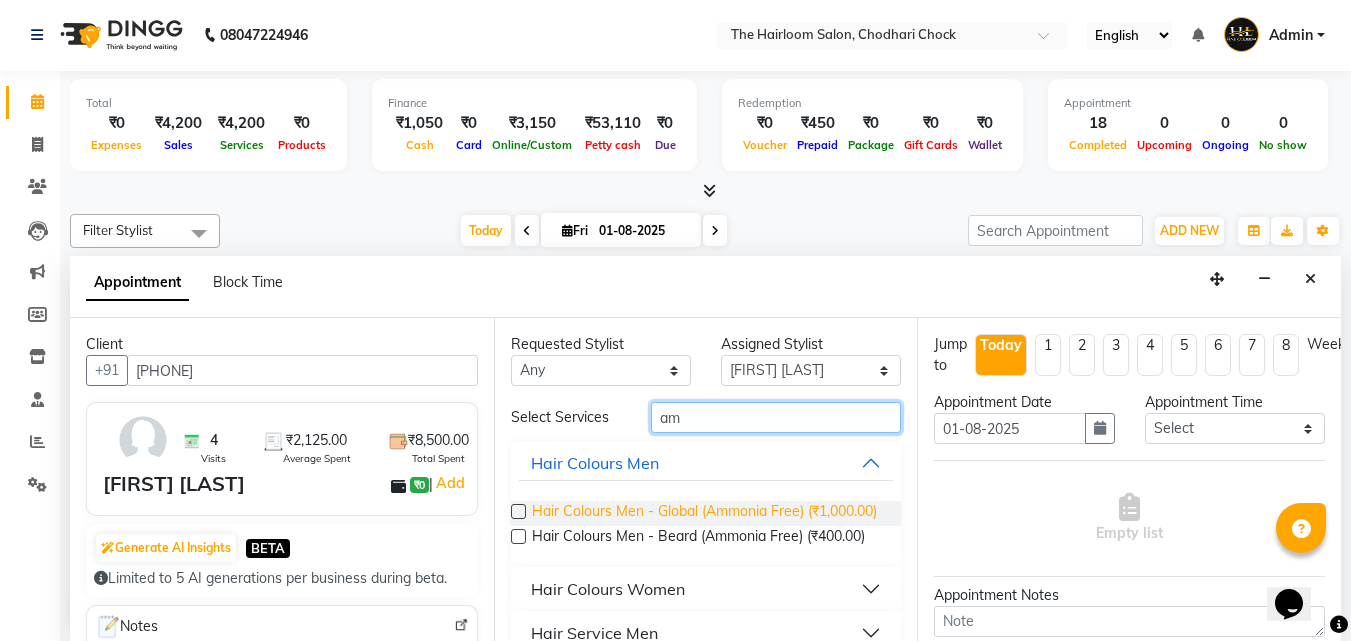 type on "am" 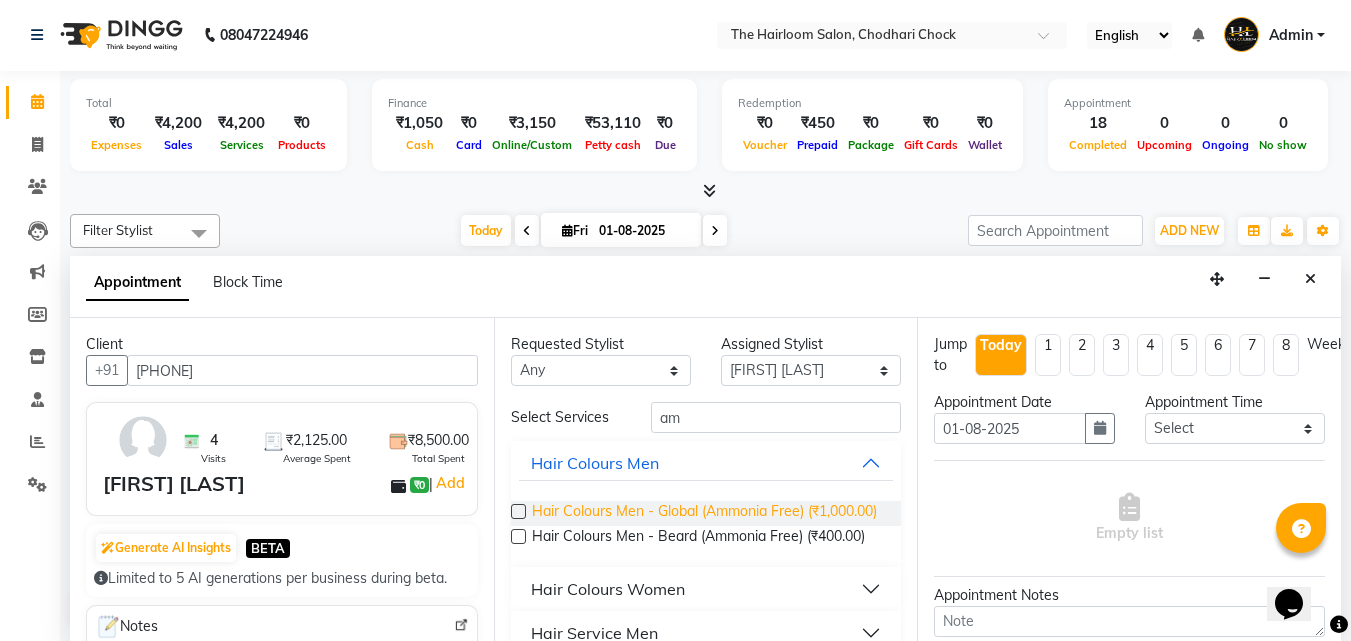 click on "Hair Colours Men  - Global (Ammonia Free) (₹1,000.00)" at bounding box center [704, 513] 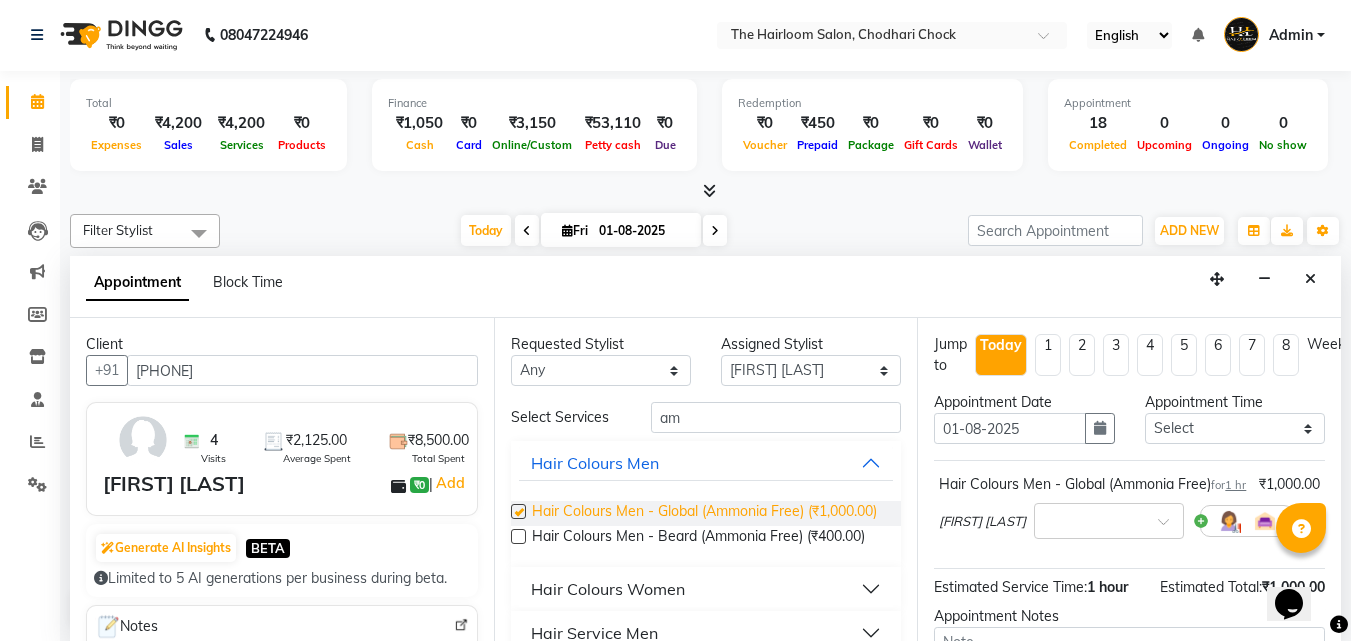 checkbox on "false" 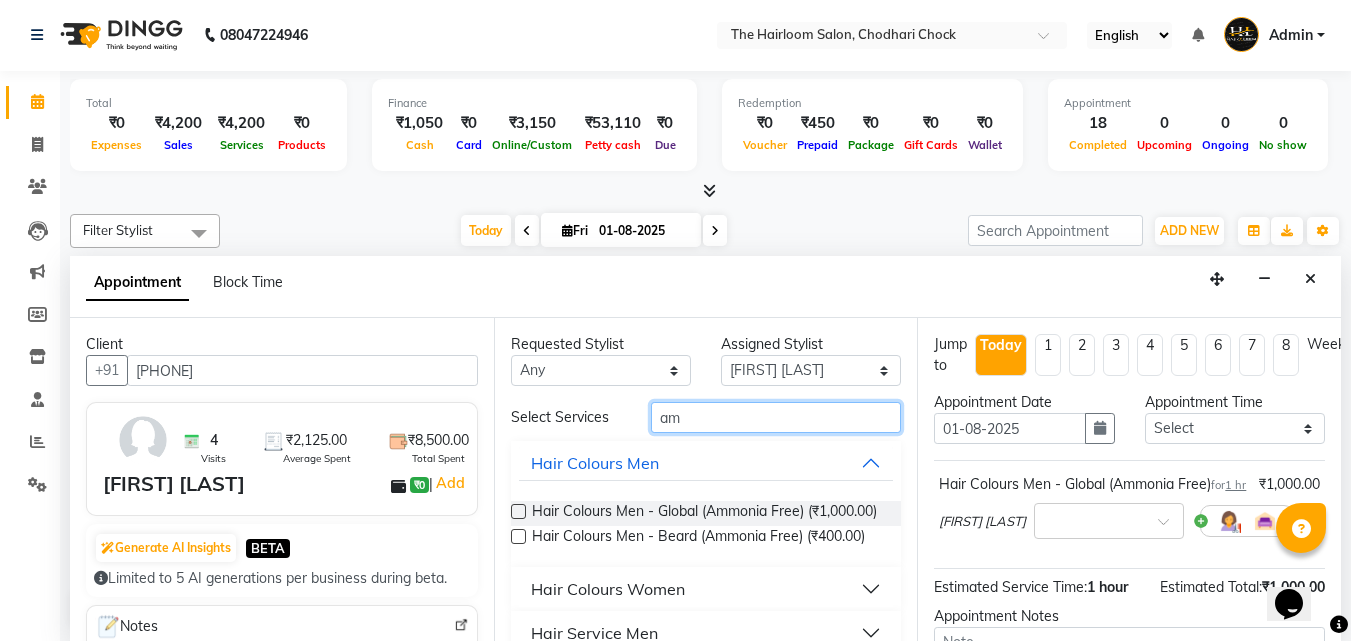 click on "am" at bounding box center (776, 417) 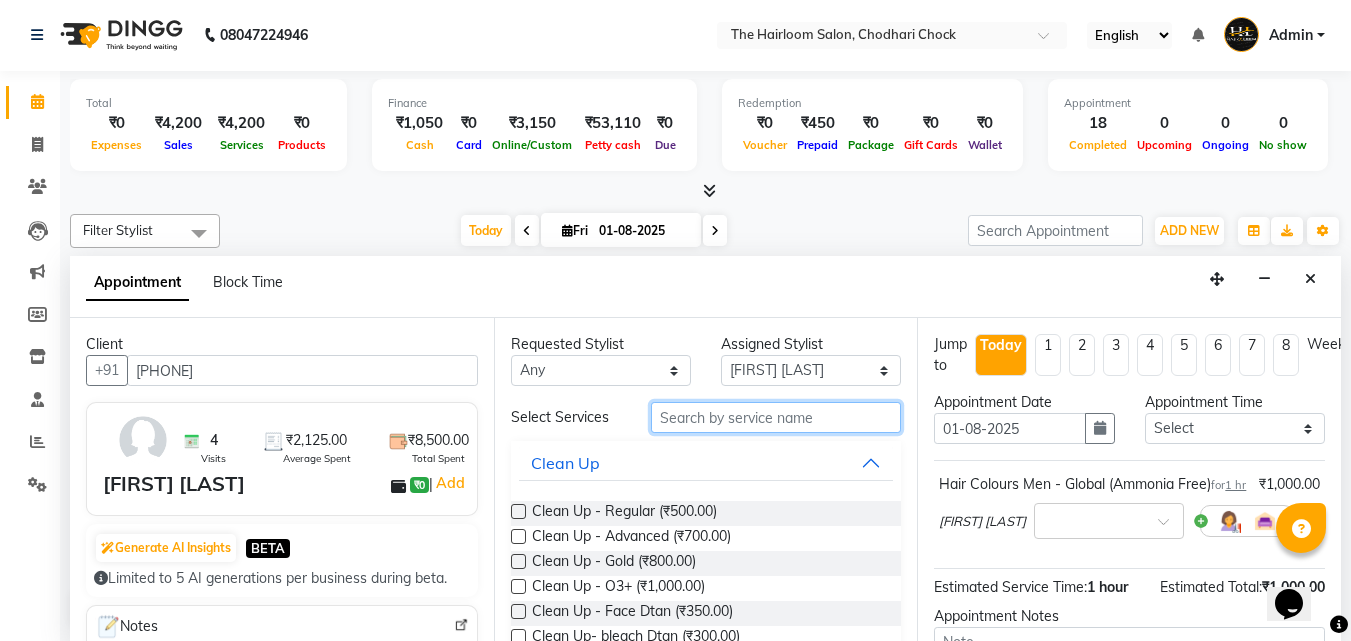 type 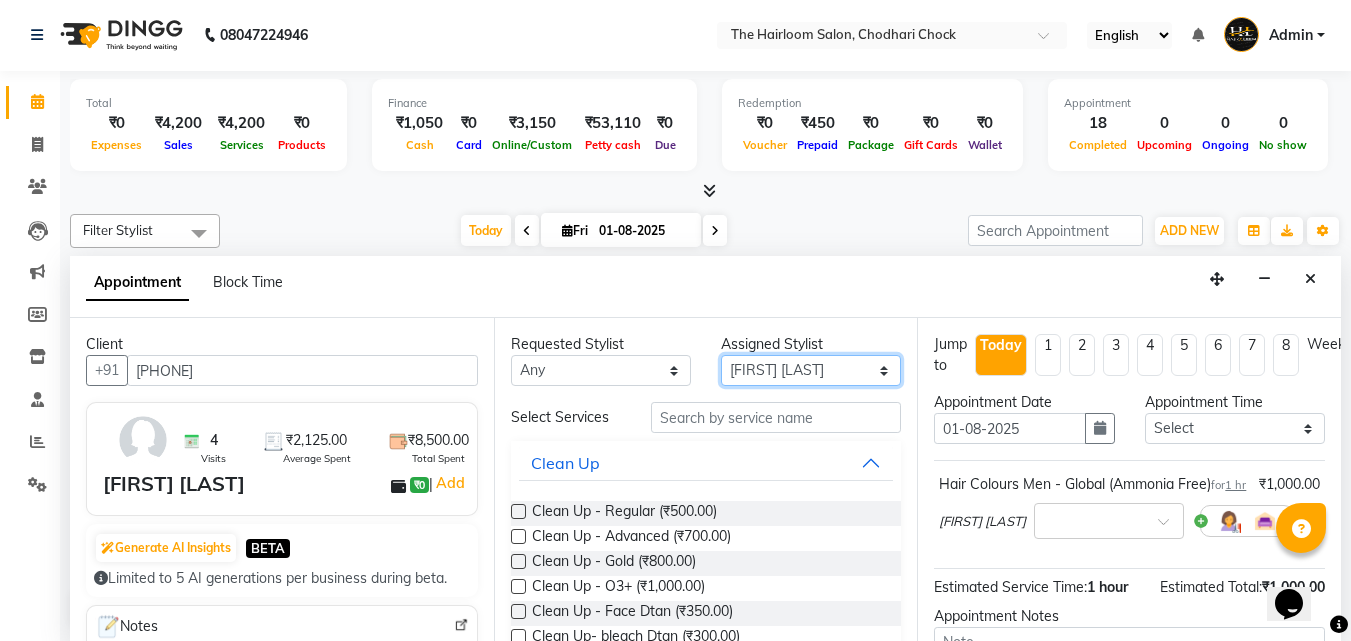 click on "Select [FIRST] [LAST] [LAST] [TITLE] [FIRST] [LAST] [FIRST] [LAST]" at bounding box center (811, 370) 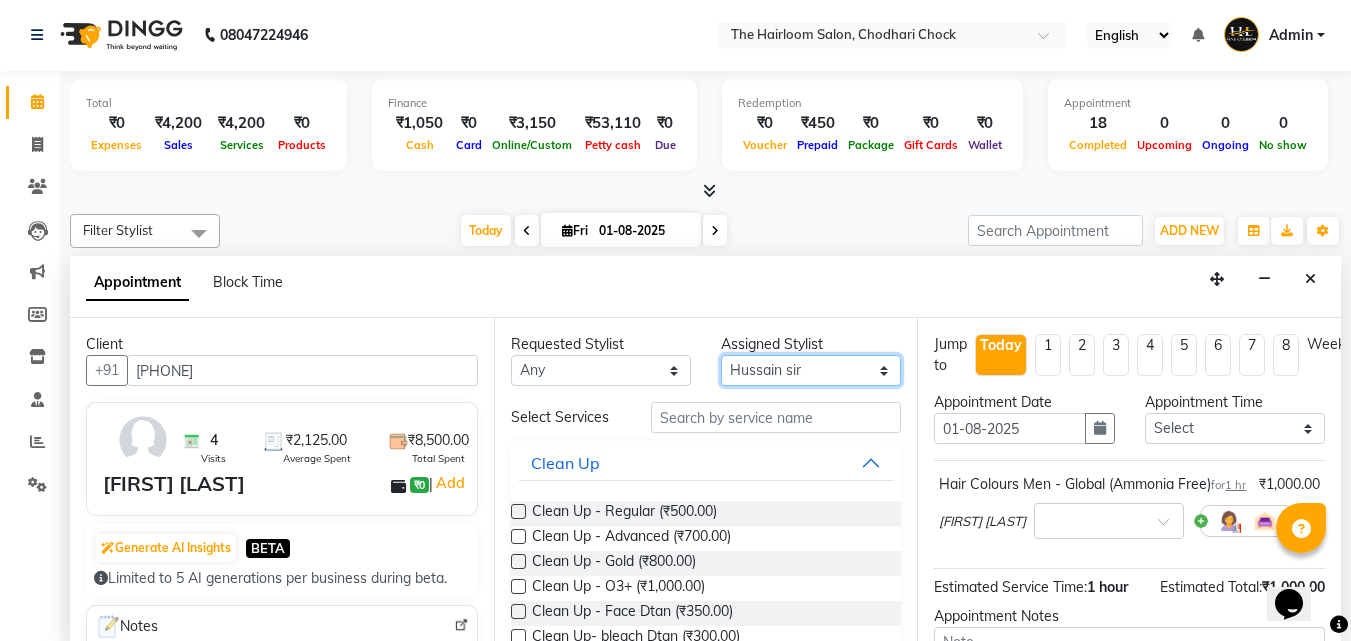 click on "Select [FIRST] [LAST] [LAST] [TITLE] [FIRST] [LAST] [FIRST] [LAST]" at bounding box center (811, 370) 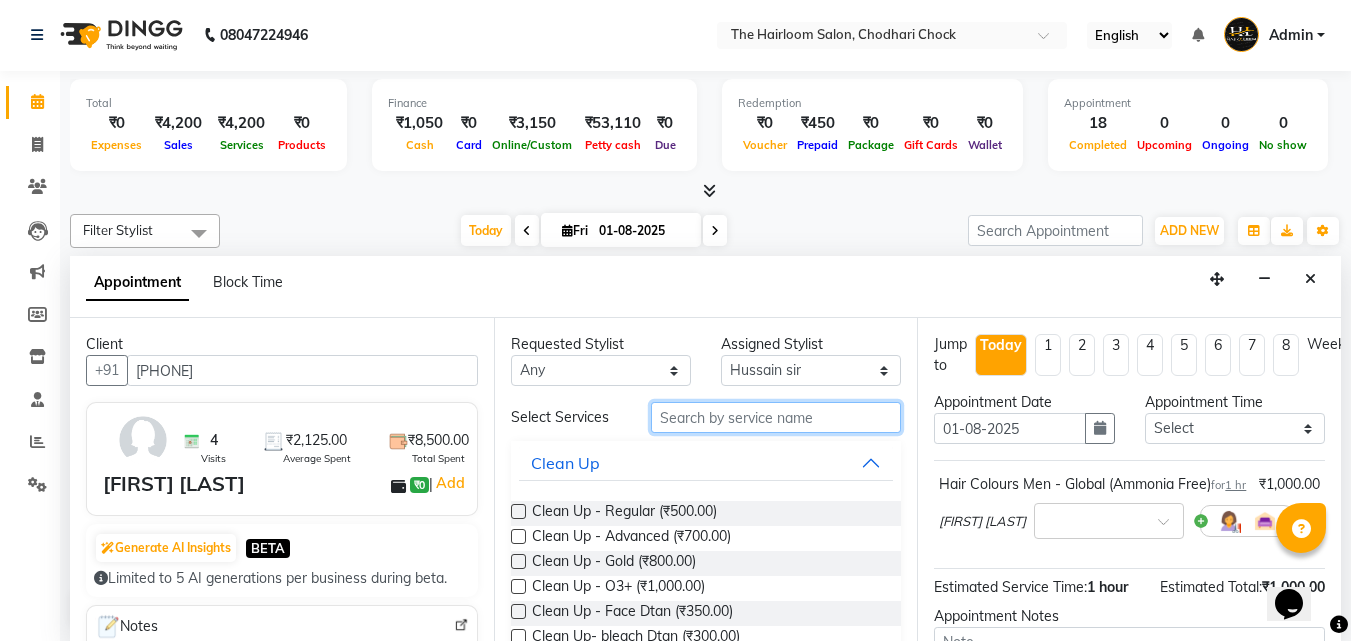 click at bounding box center (776, 417) 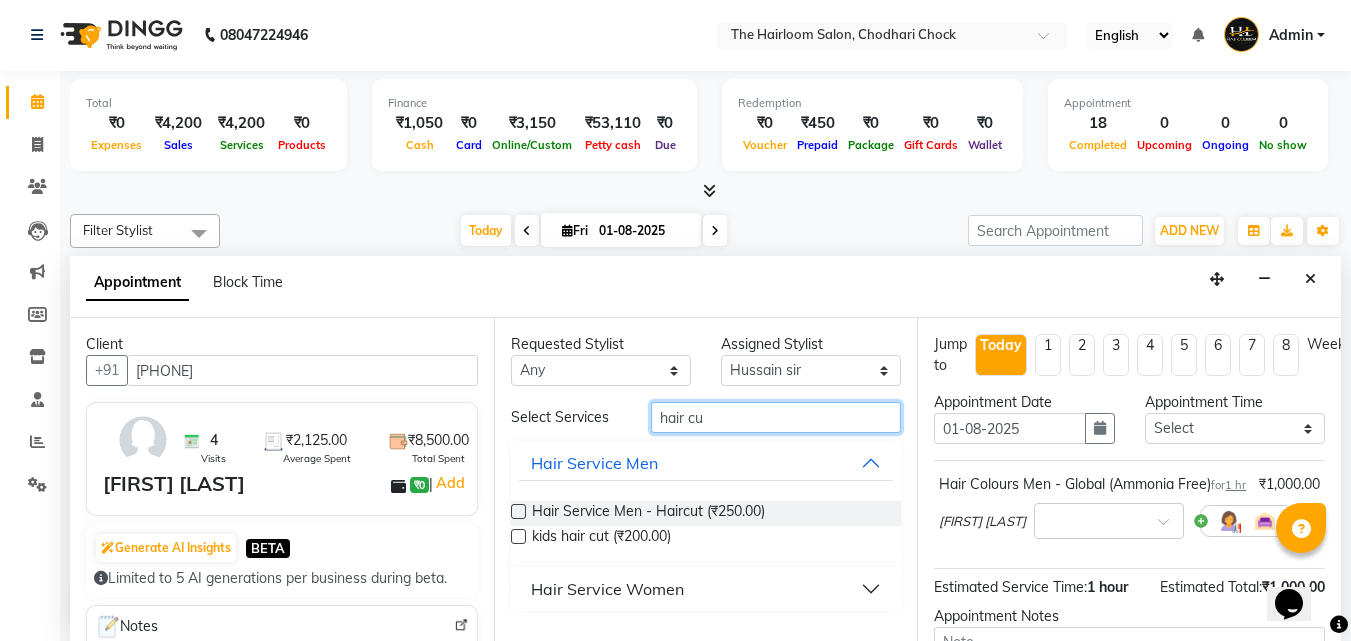 type on "hair cu" 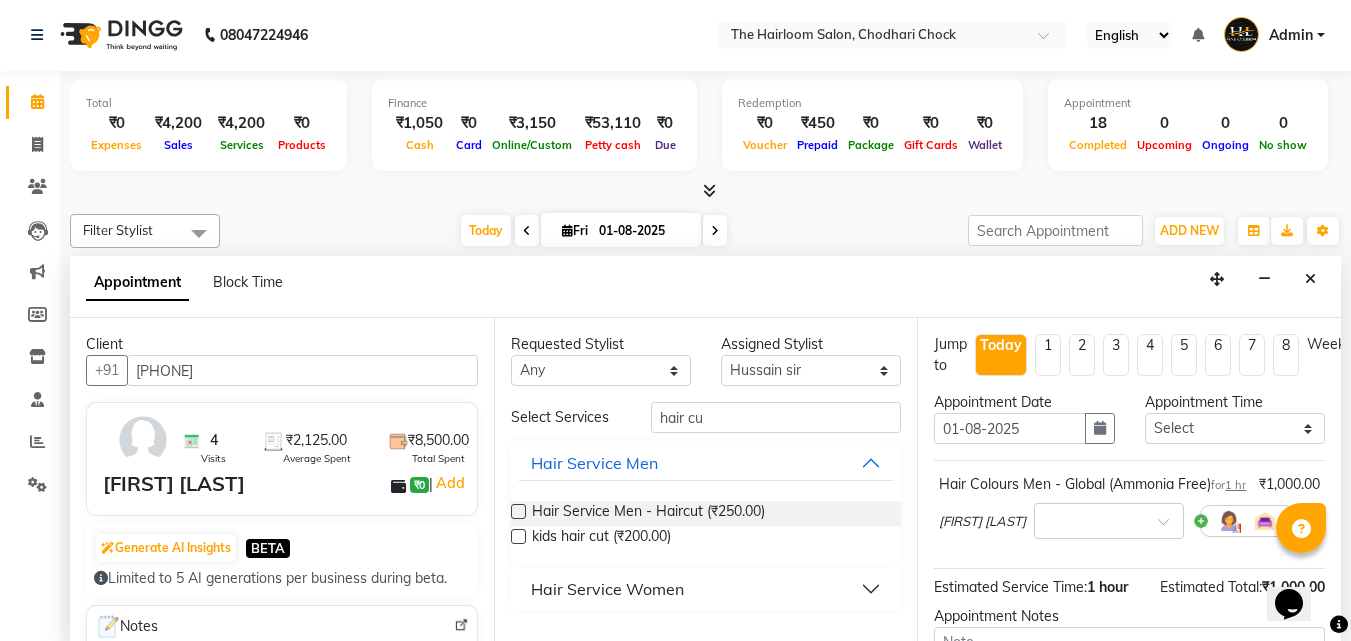 click on "Hair Service Women" at bounding box center [607, 589] 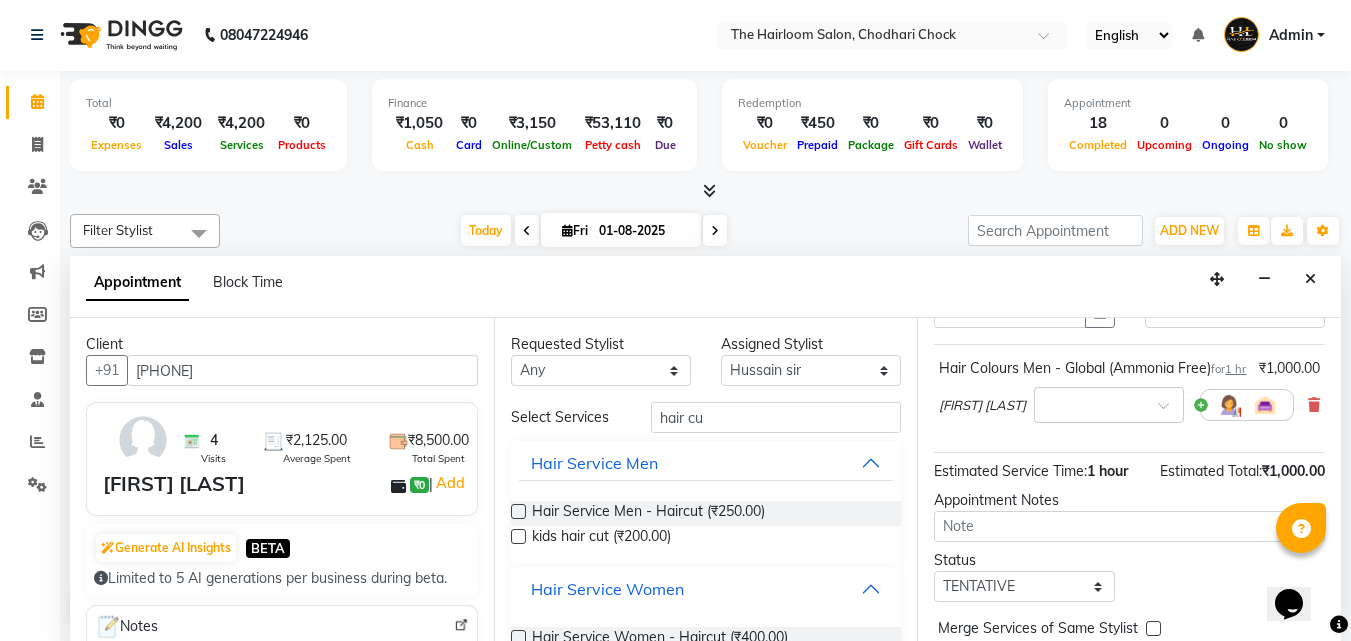 scroll, scrollTop: 242, scrollLeft: 0, axis: vertical 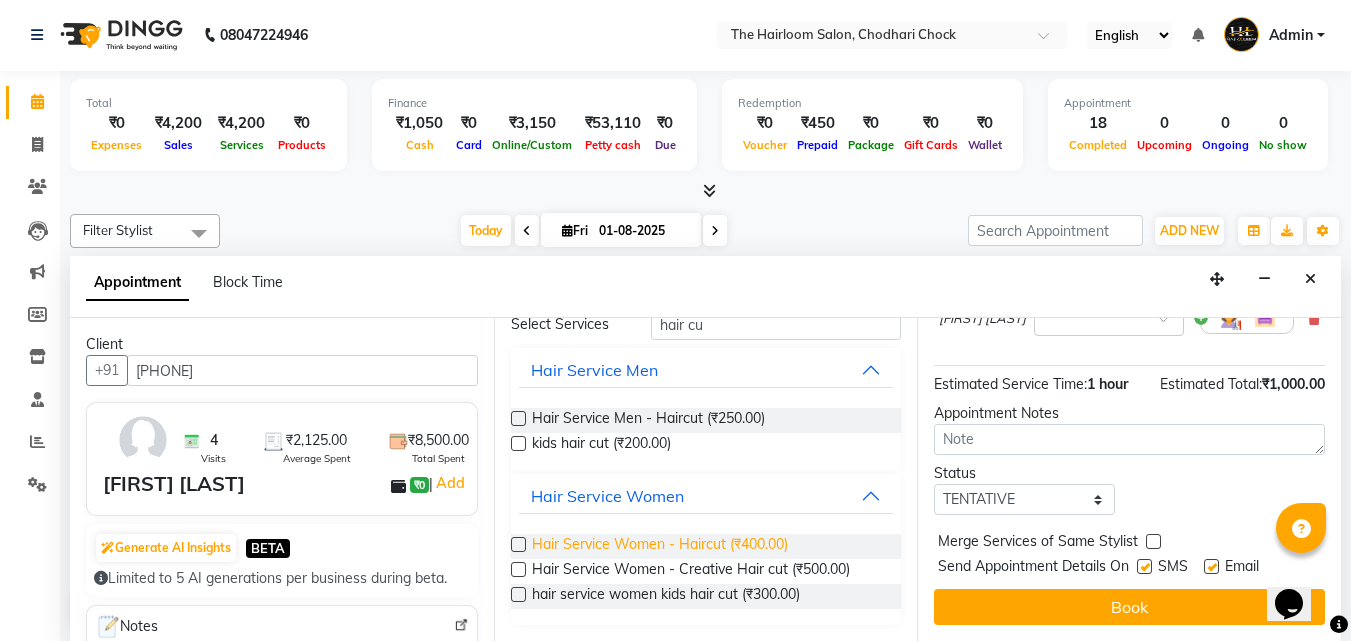 click on "Hair Service Women  - Haircut (₹400.00)" at bounding box center [660, 546] 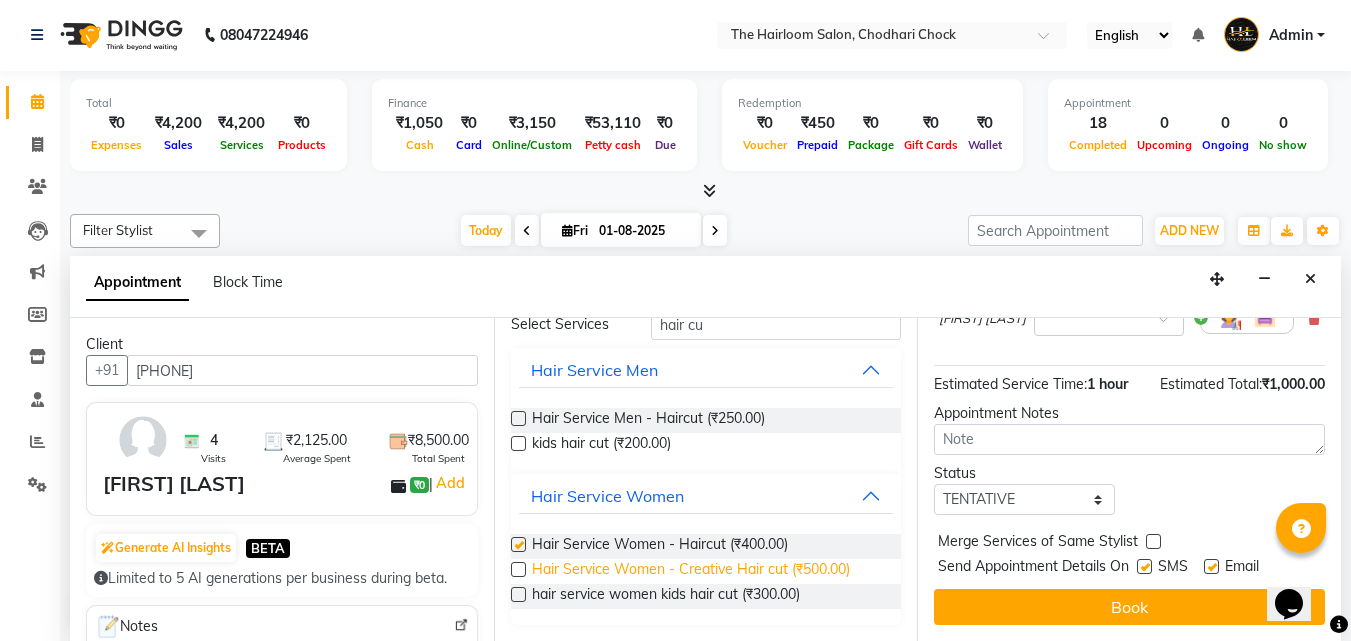 checkbox on "false" 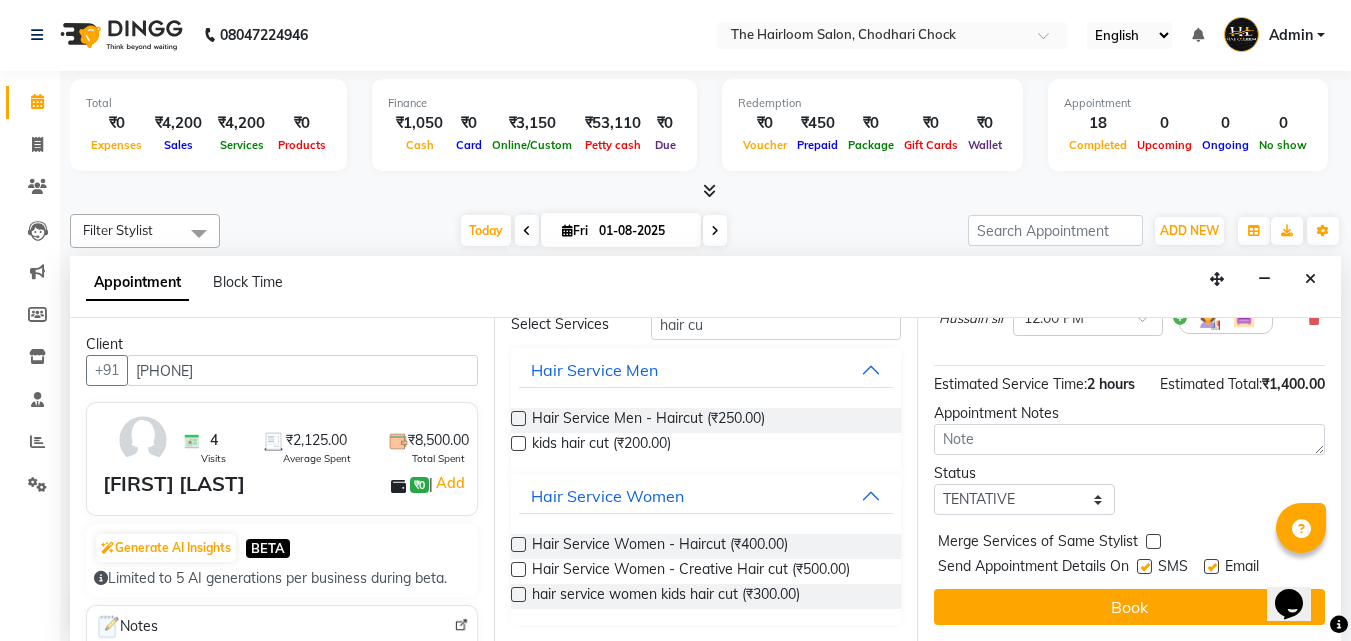 scroll, scrollTop: 354, scrollLeft: 0, axis: vertical 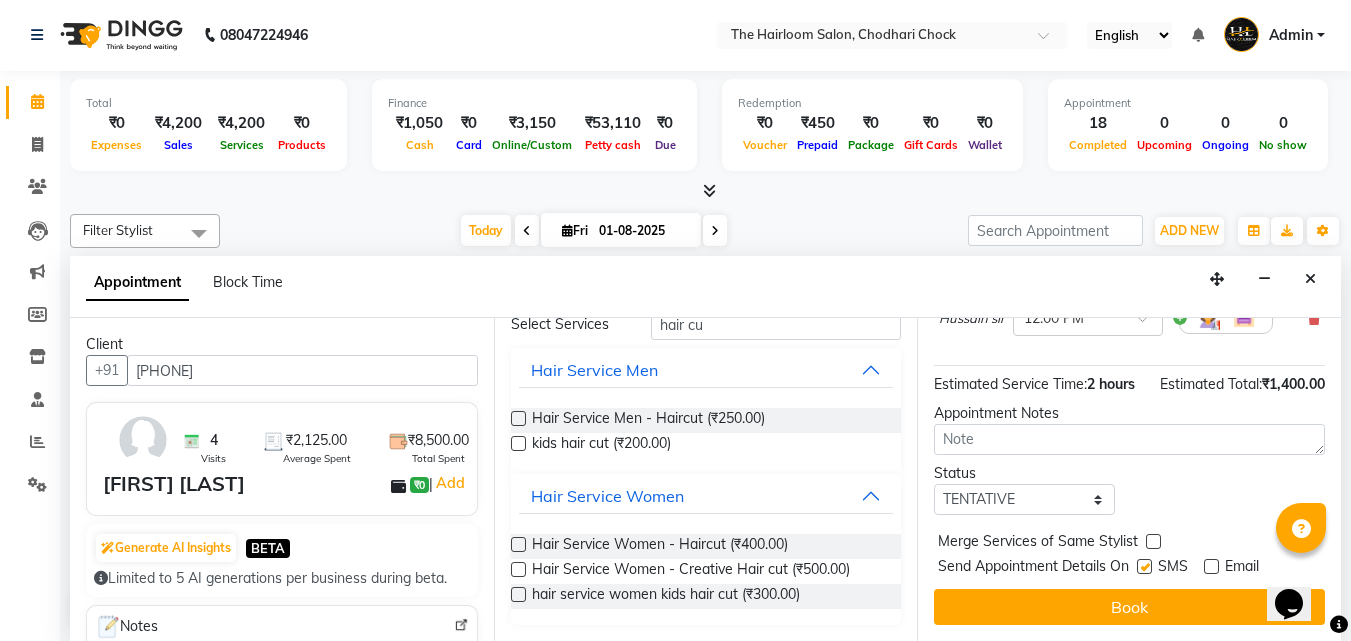 click at bounding box center (1211, 566) 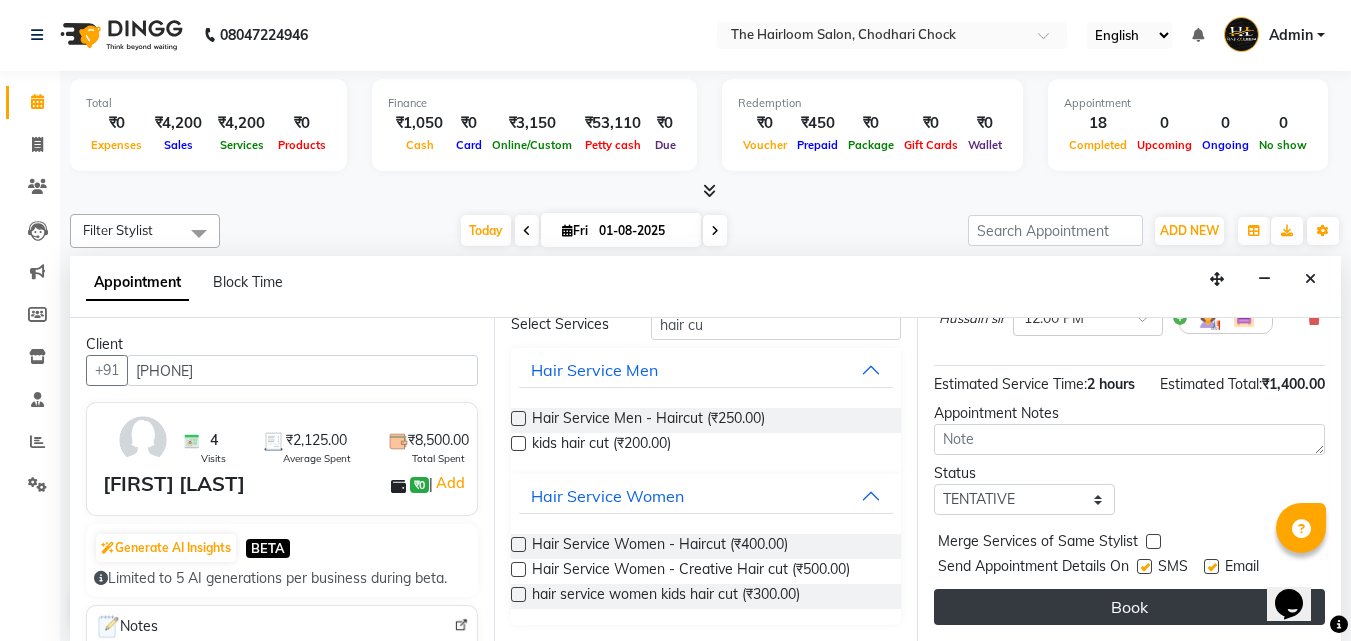 click on "Book" at bounding box center (1129, 607) 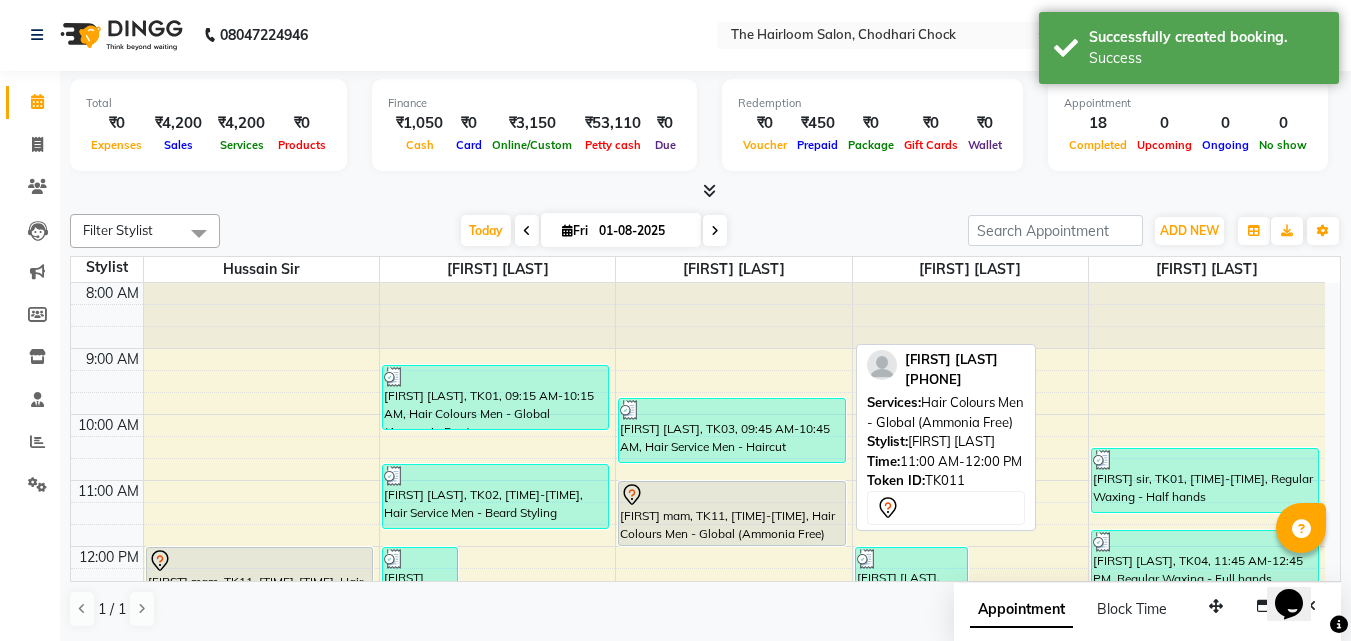 scroll, scrollTop: 0, scrollLeft: 0, axis: both 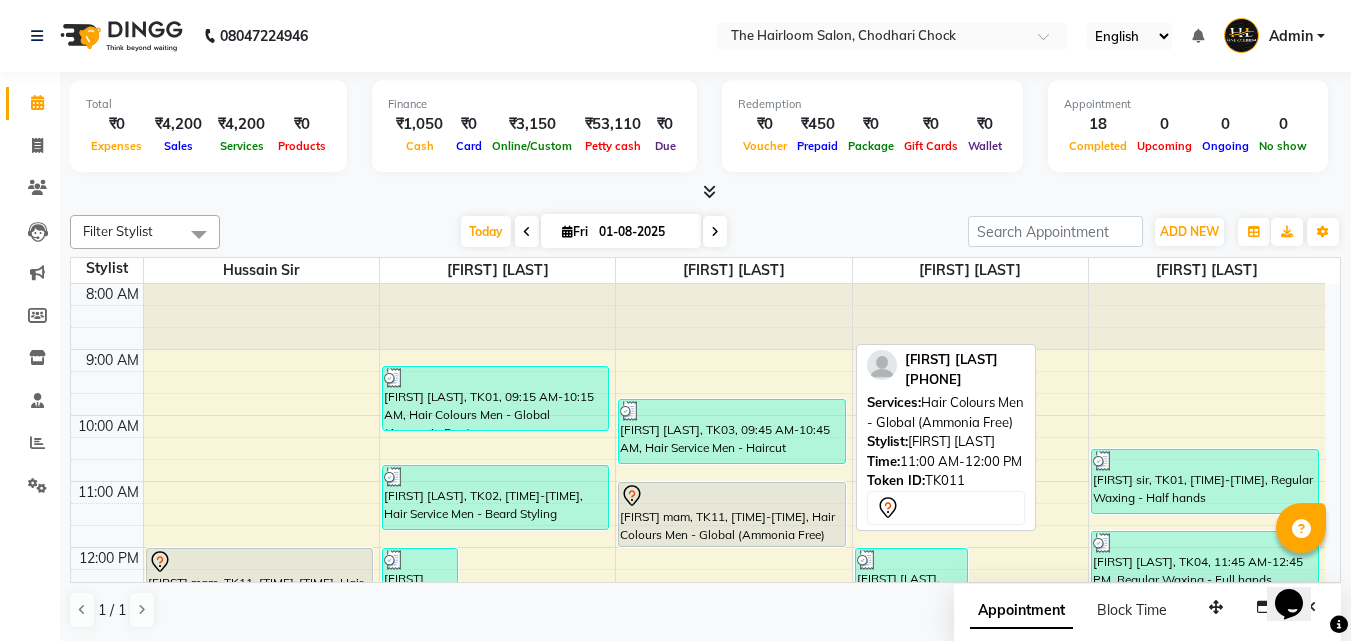 click on "[FIRST] mam, TK11, [TIME]-[TIME], Hair Colours Men  - Global (Ammonia Free)" at bounding box center (732, 514) 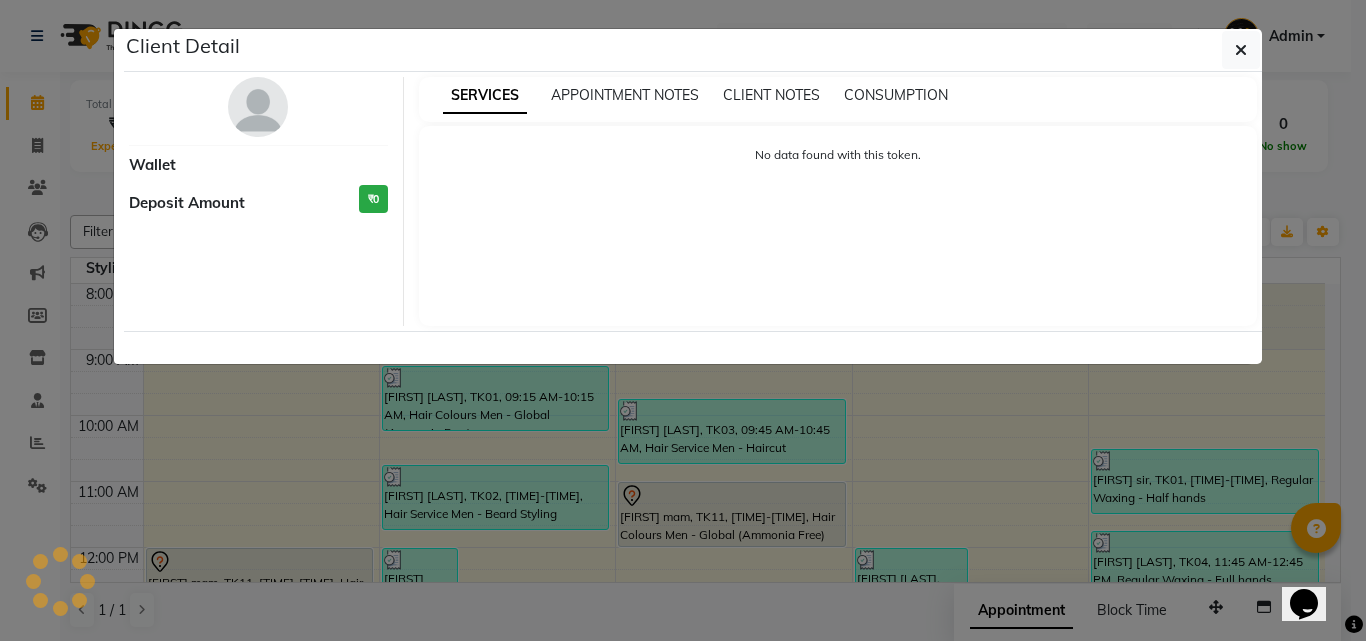 select on "7" 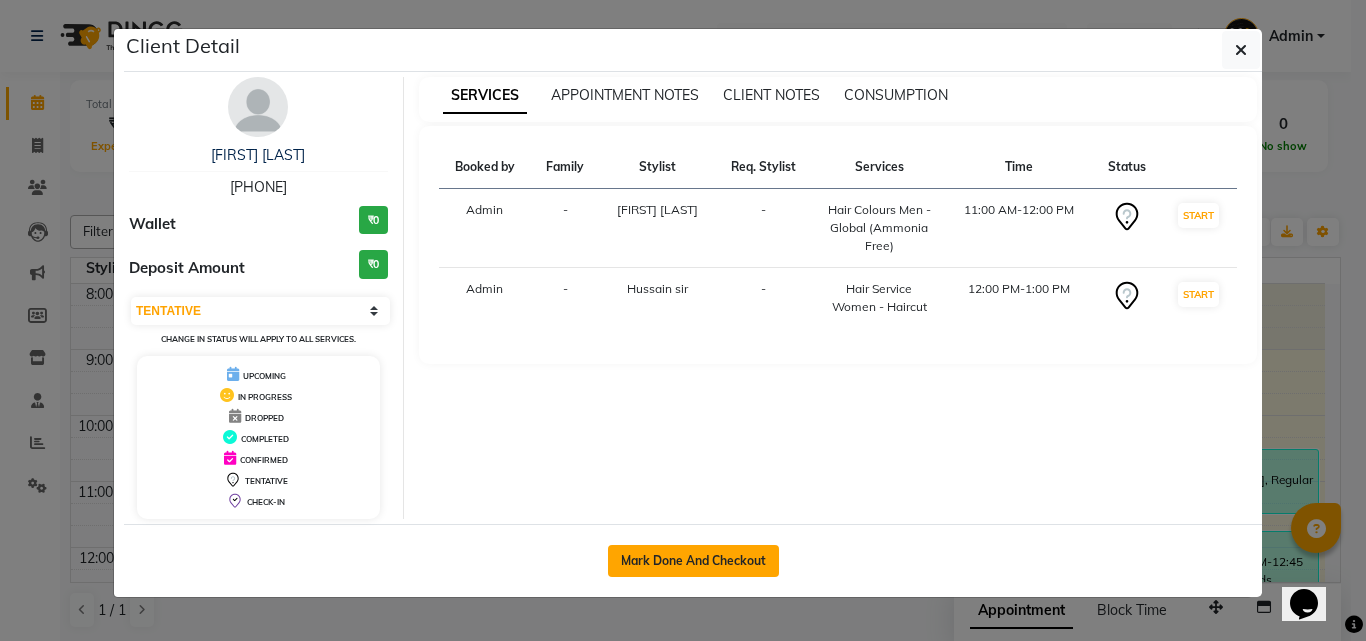 click on "Mark Done And Checkout" 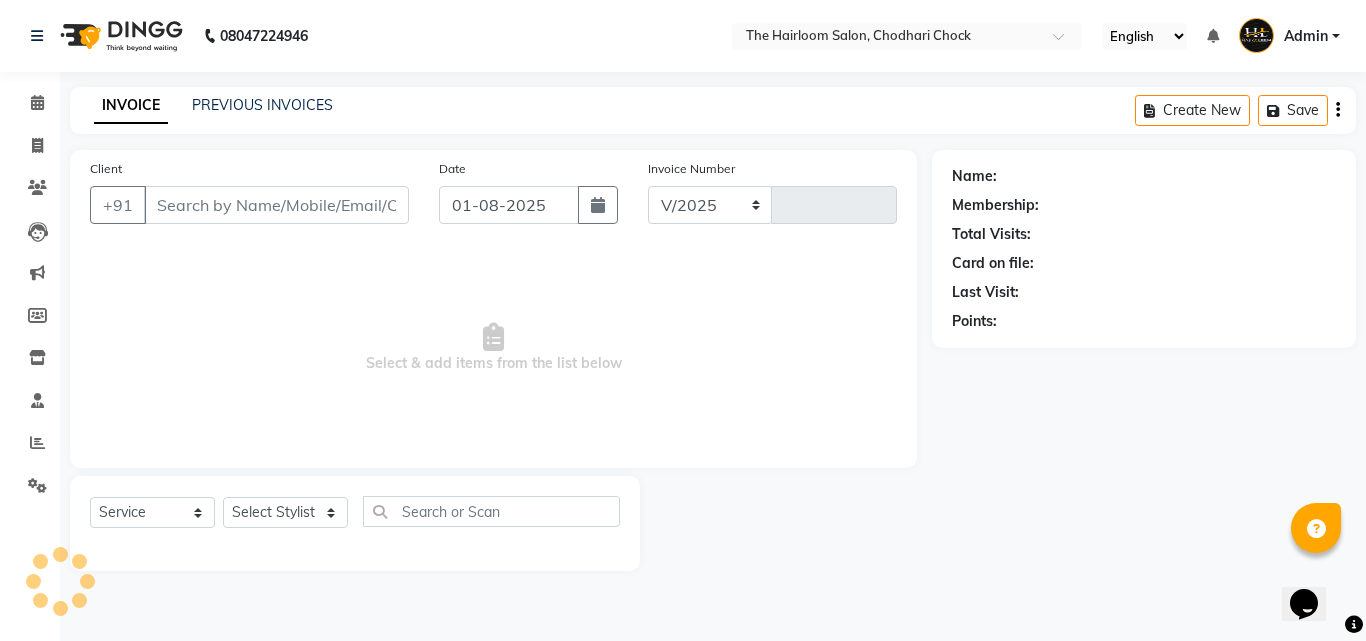 select on "5926" 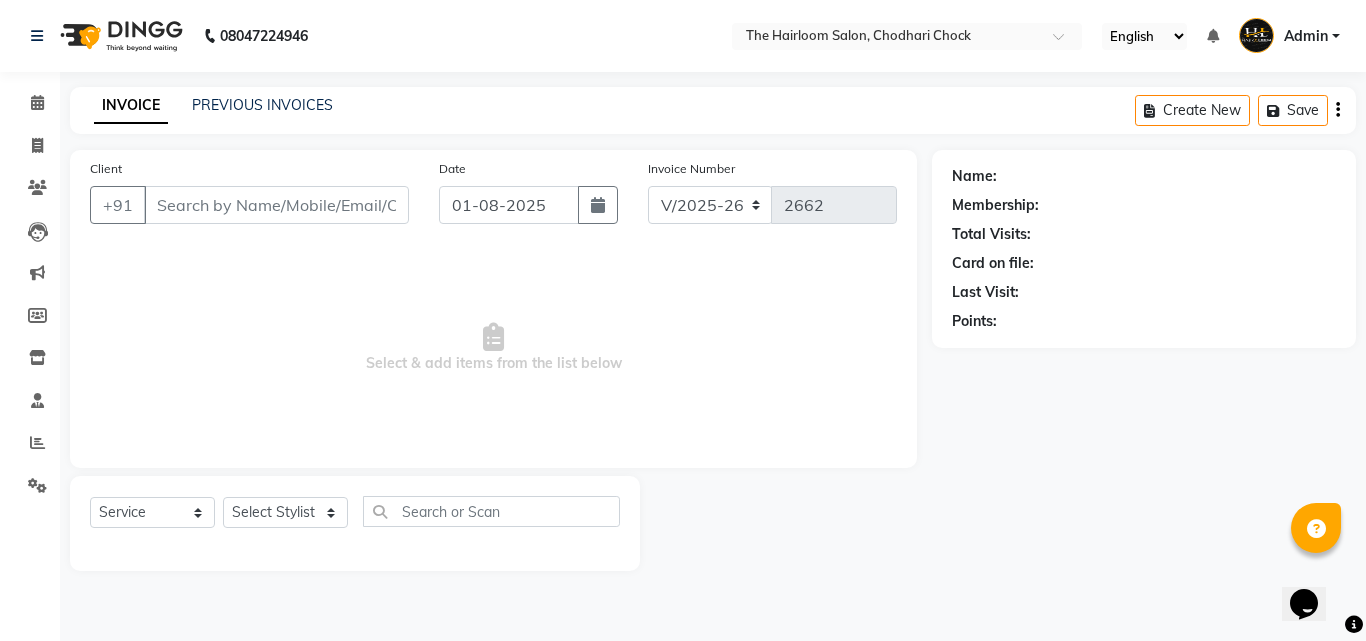 type on "[PHONE]" 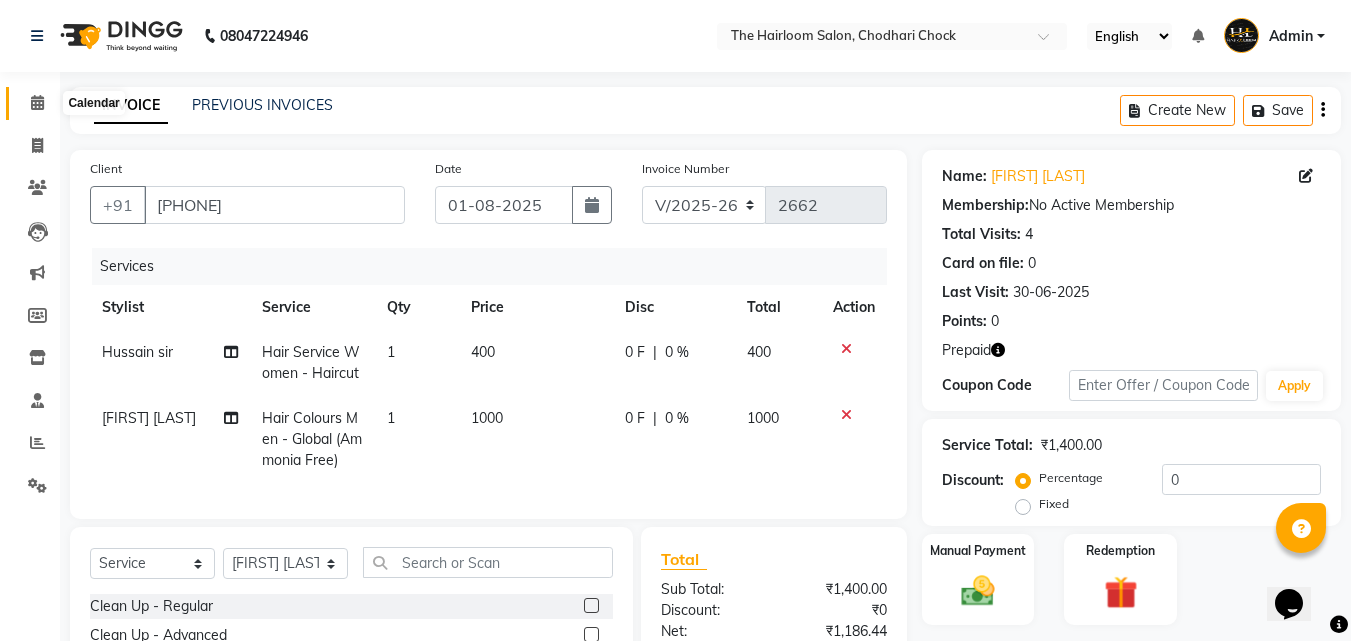 click 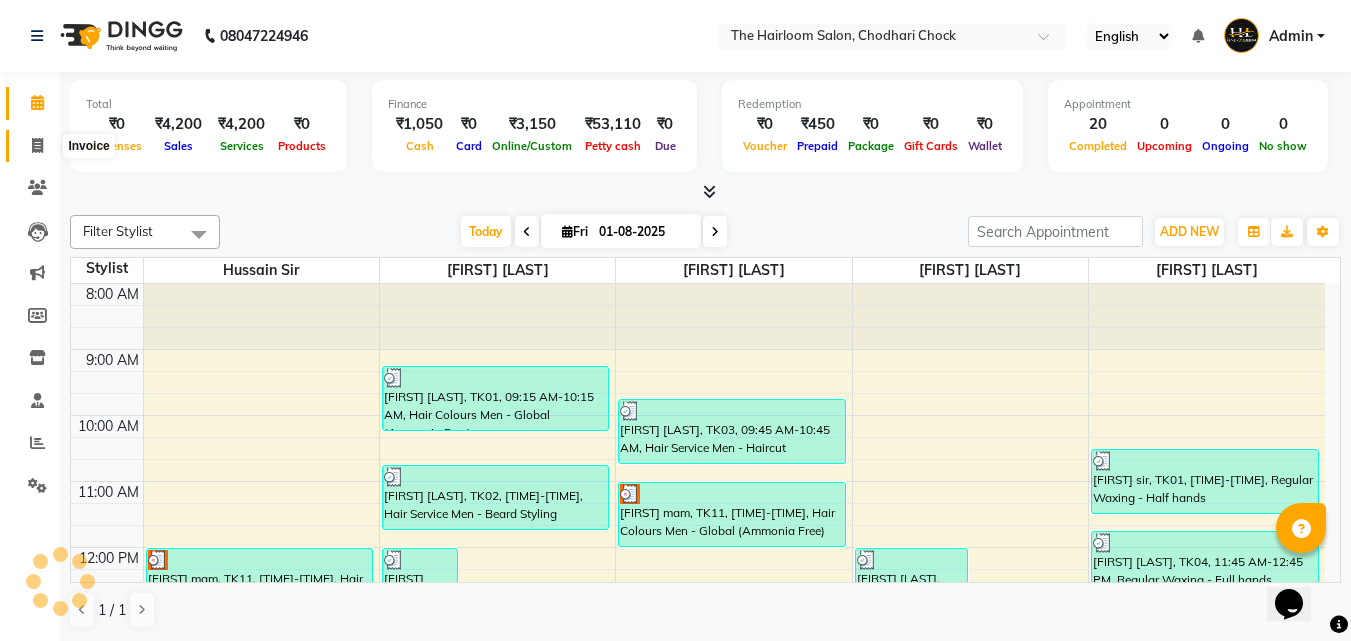 scroll, scrollTop: 0, scrollLeft: 0, axis: both 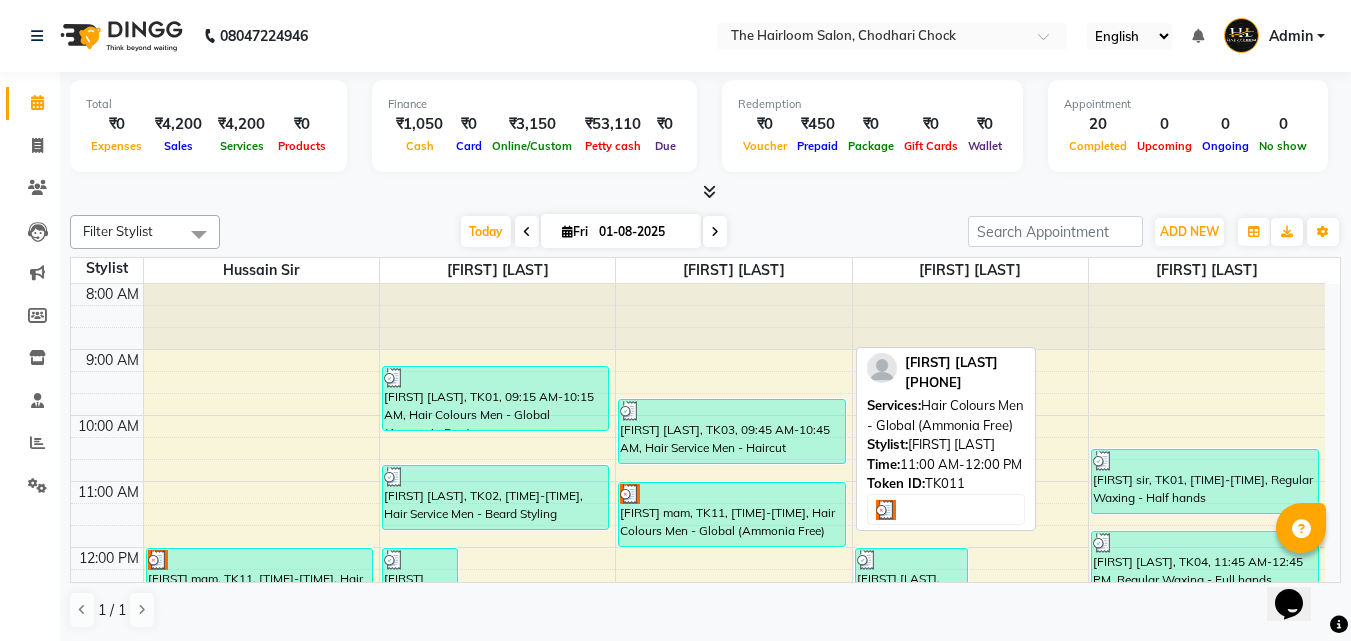 click on "[FIRST] mam, TK11, [TIME]-[TIME], Hair Colours Men  - Global (Ammonia Free)" at bounding box center (732, 514) 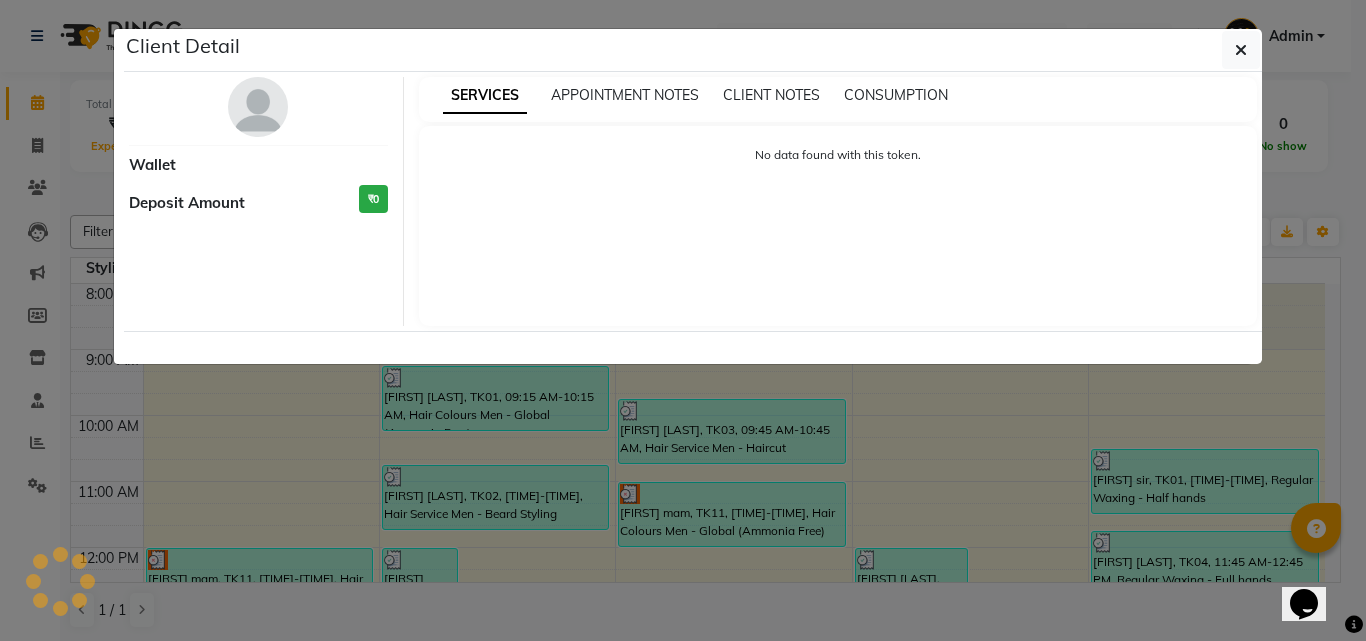 select on "3" 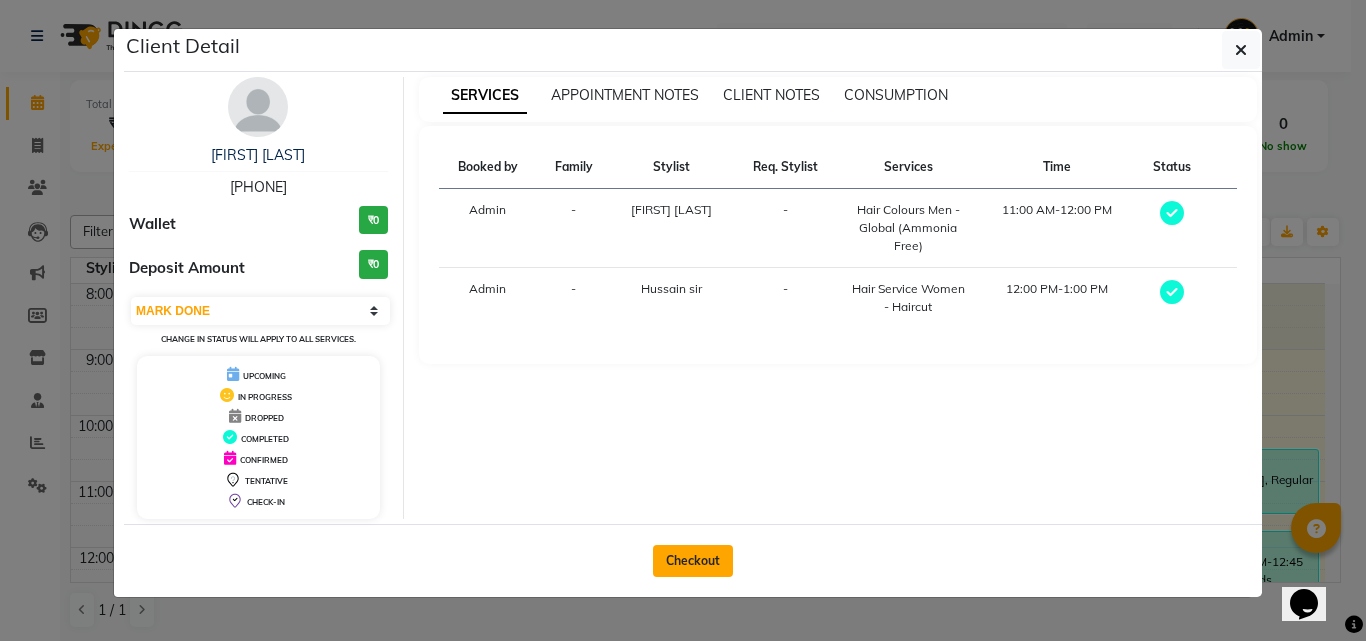 click on "Checkout" 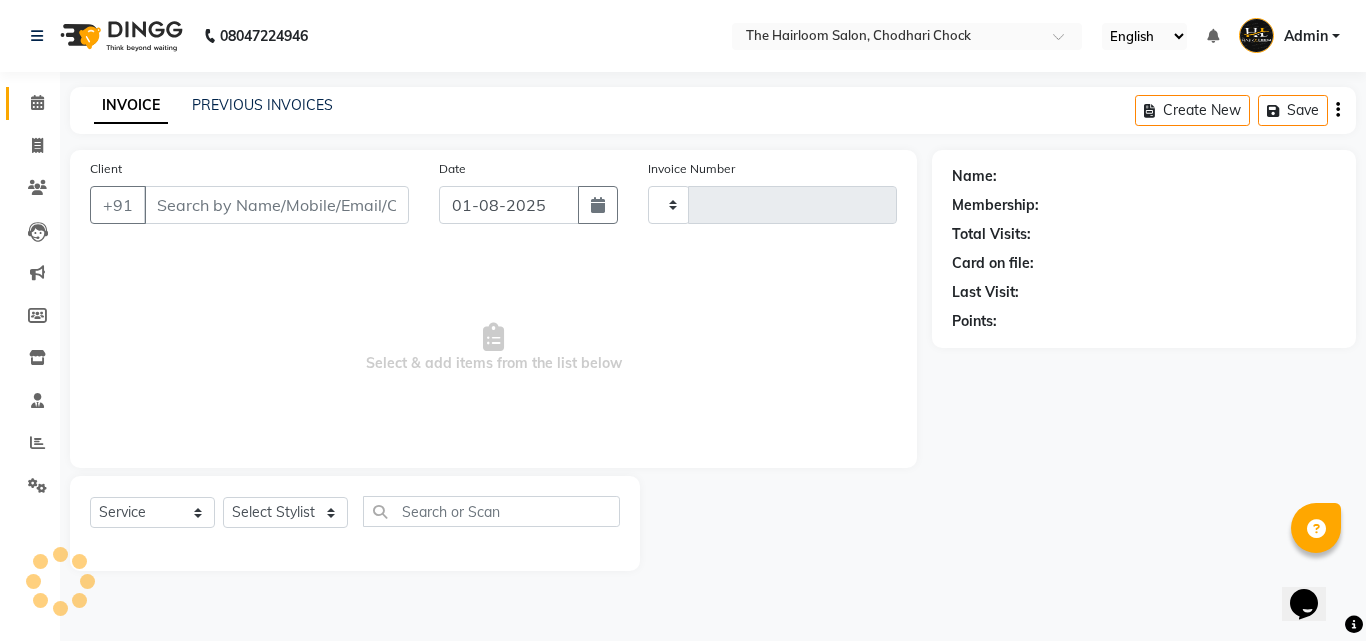 type on "2662" 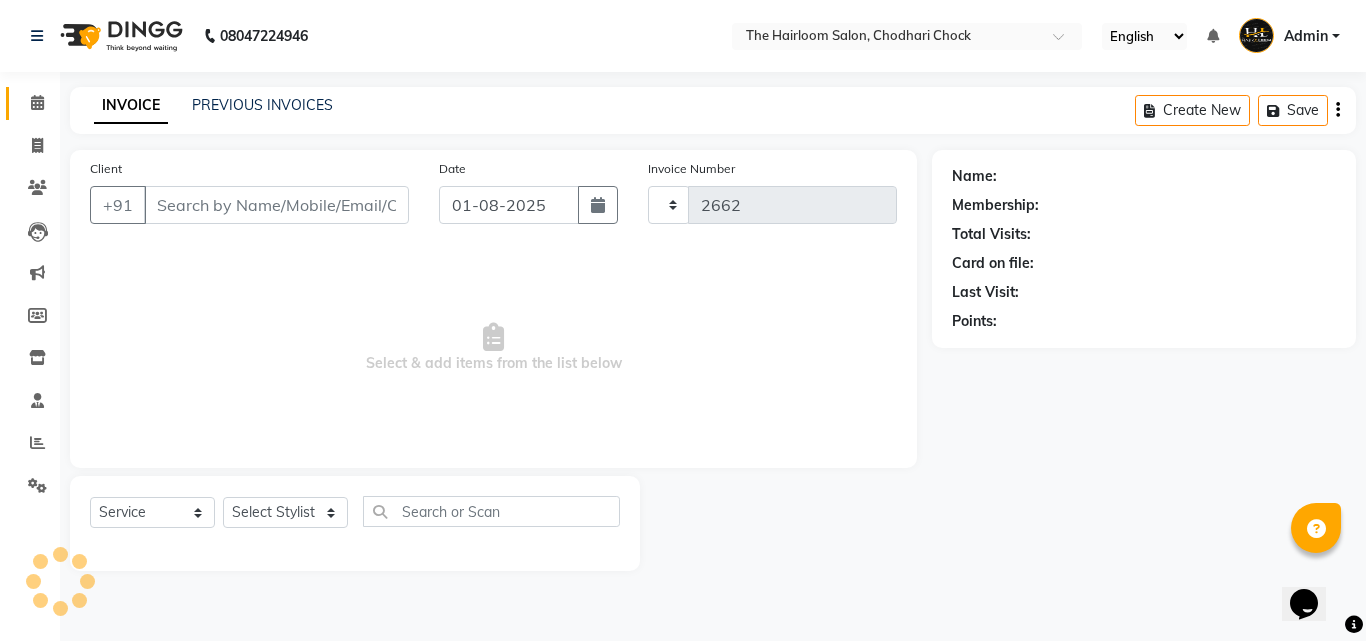 select on "5926" 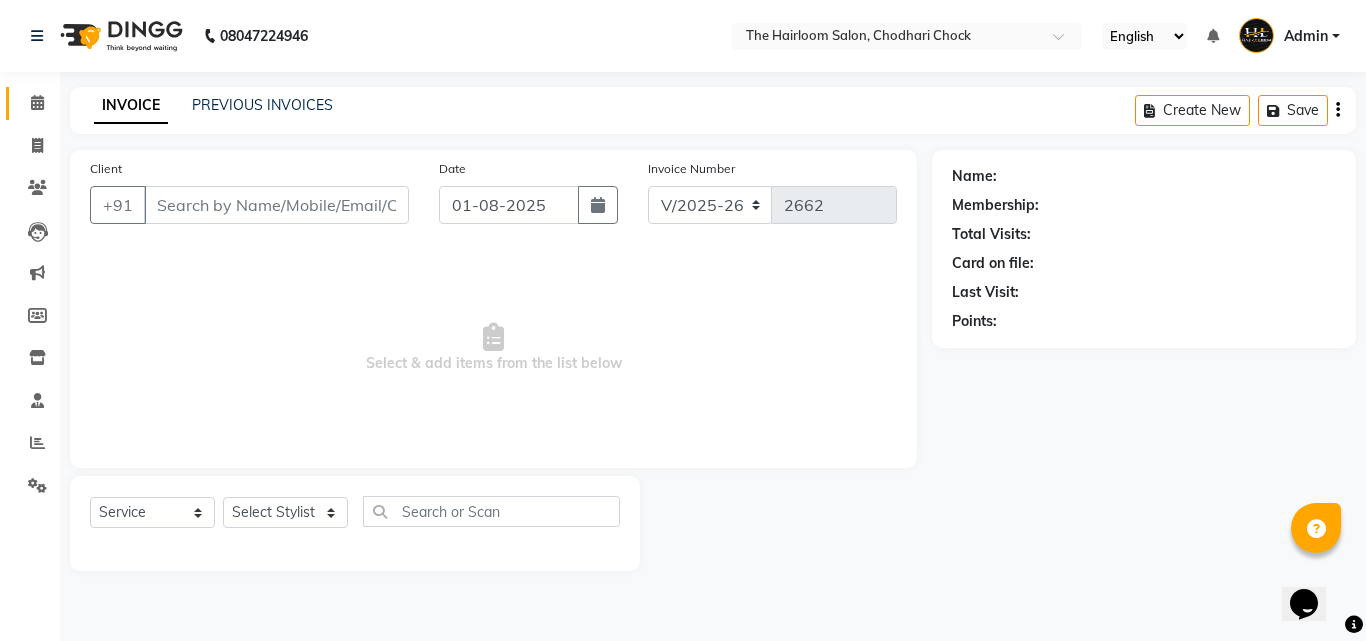 type on "[PHONE]" 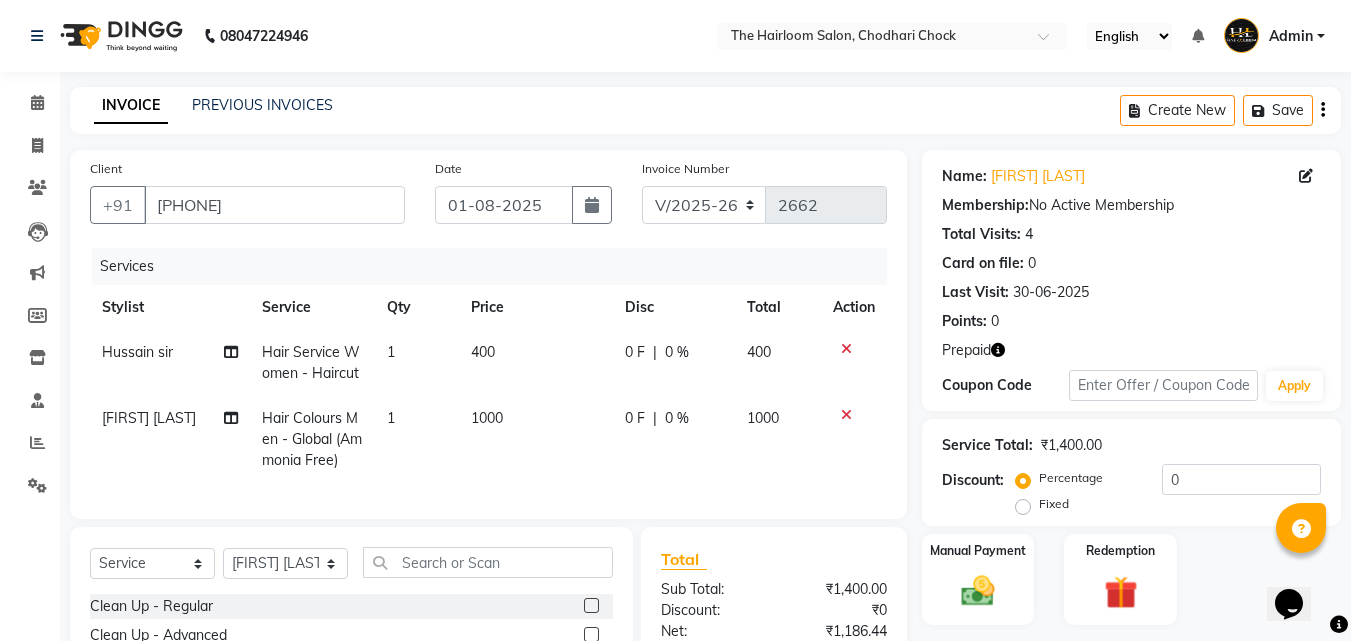 click on "400" 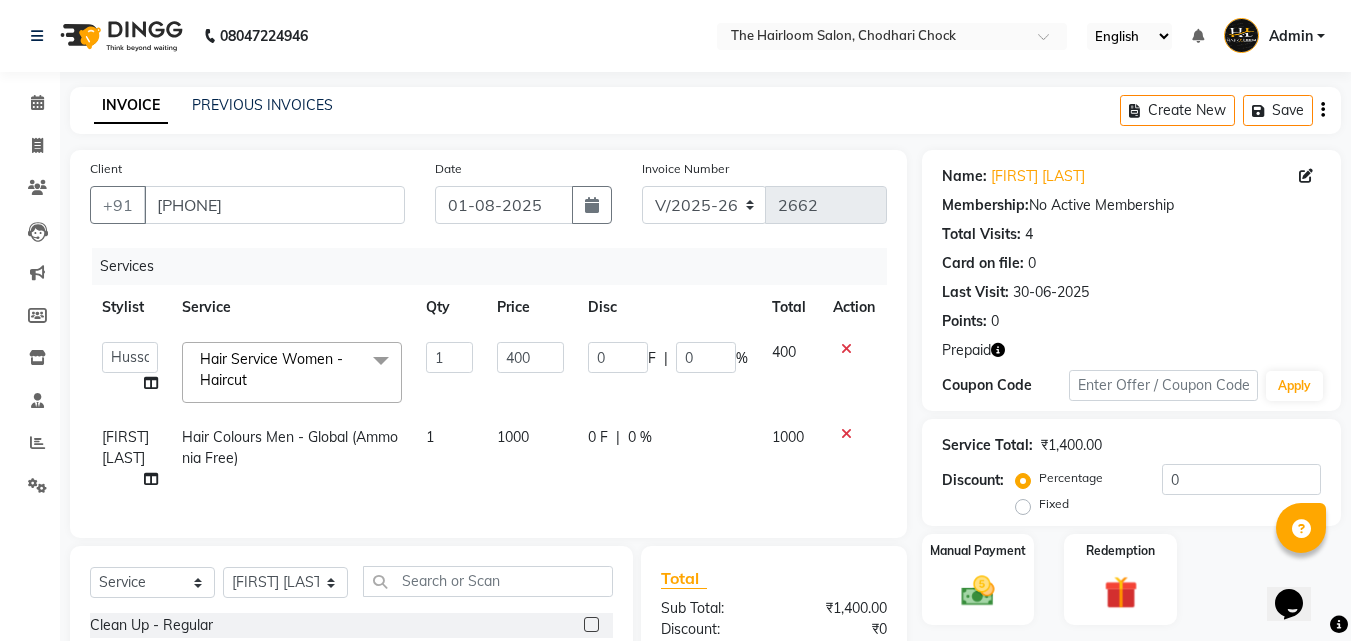 click on "1000" 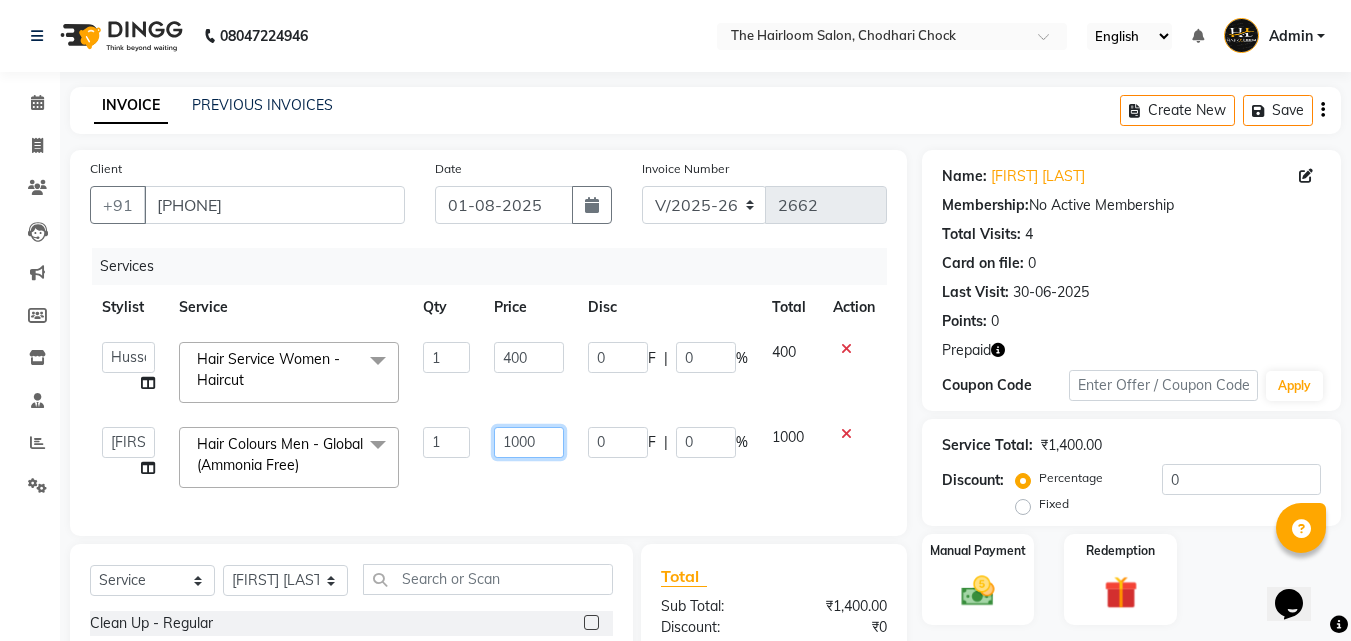 click on "1000" 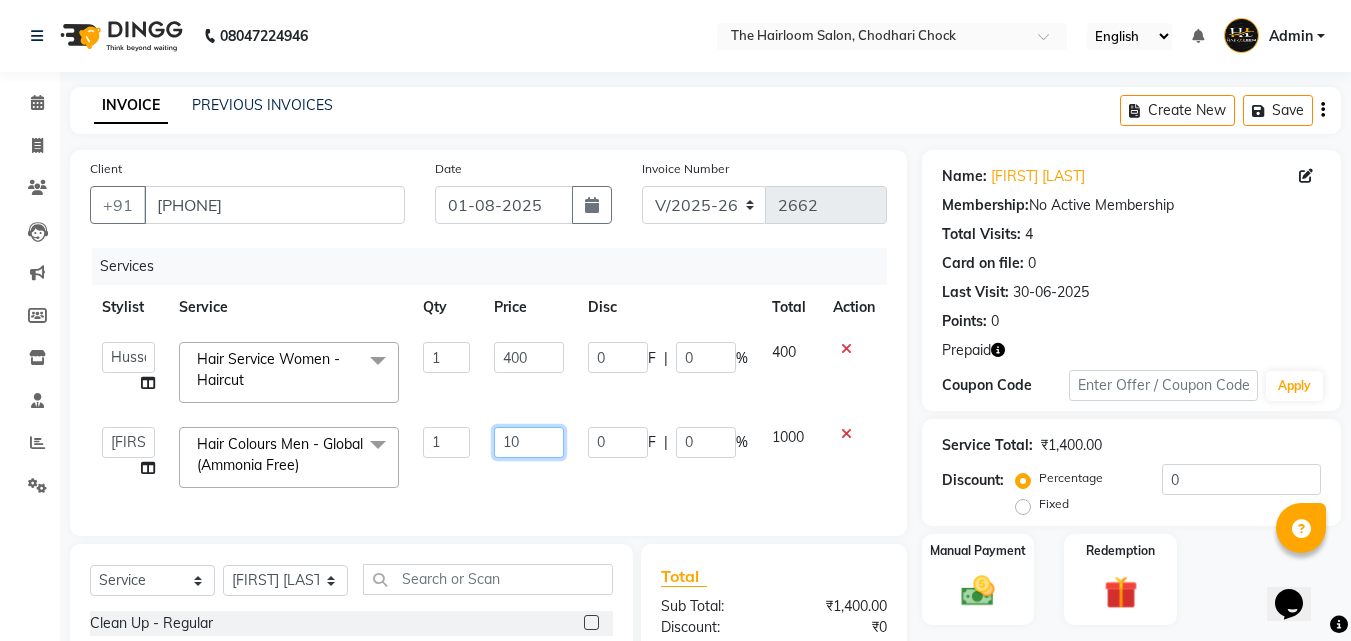 type on "1" 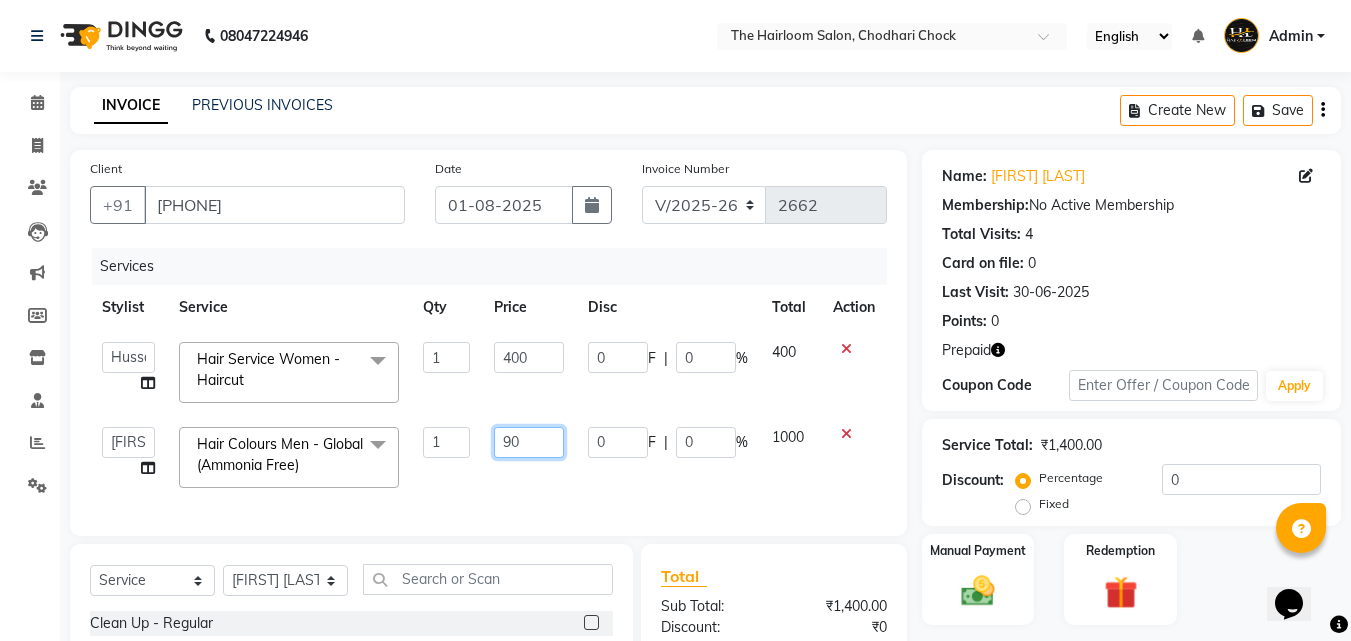 type on "900" 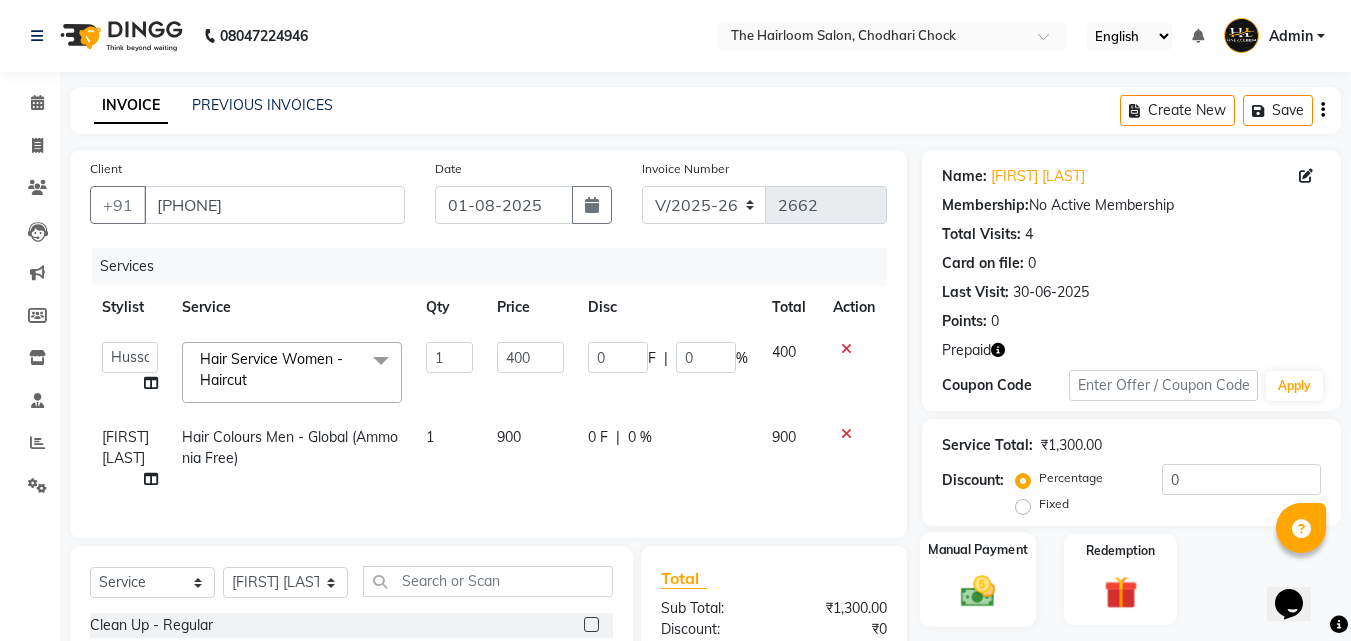 click 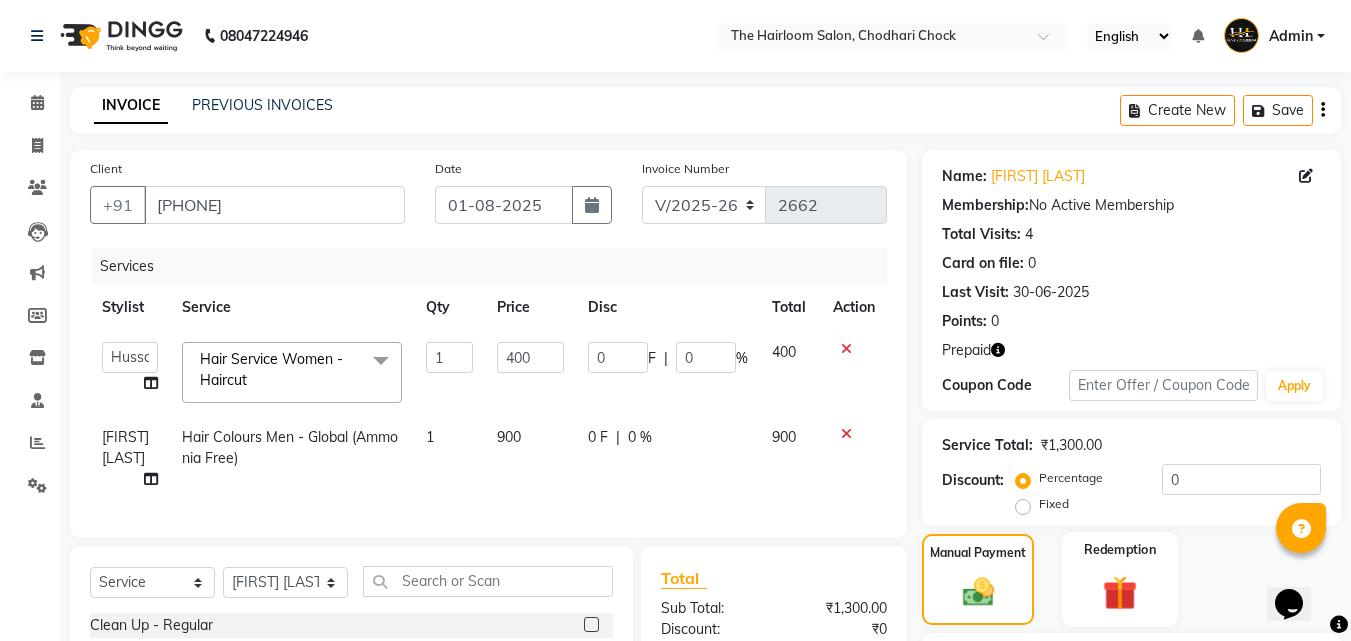 click on "Redemption" 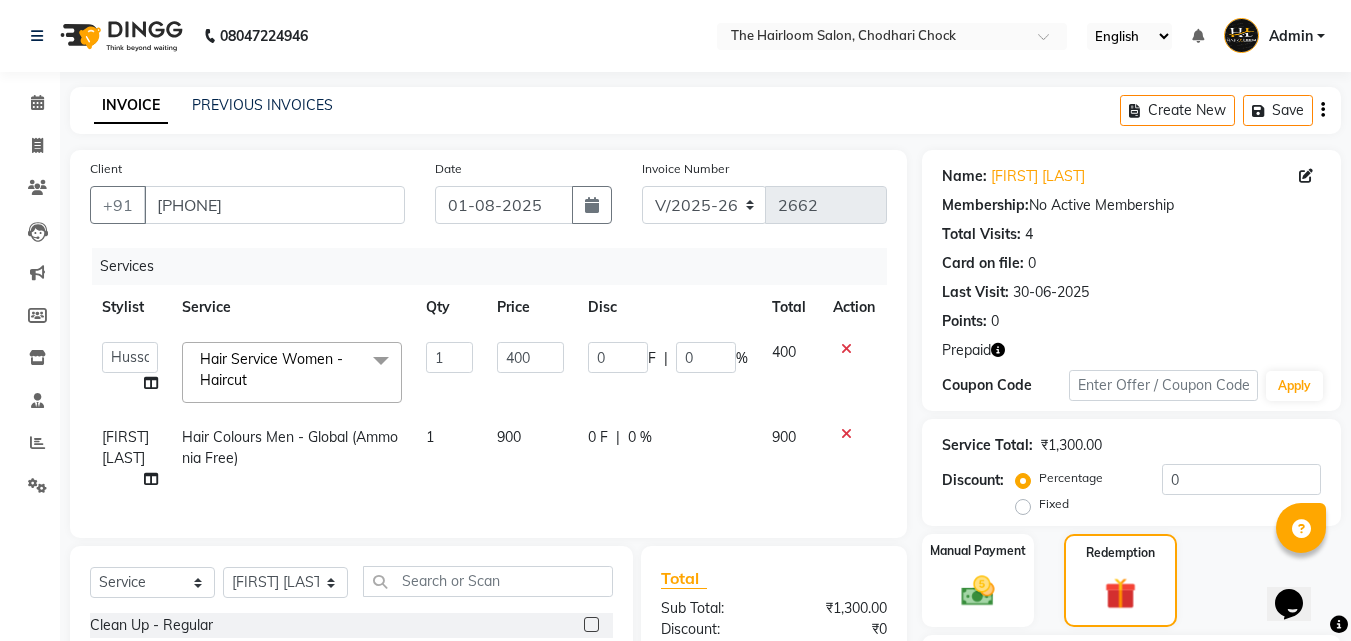 scroll, scrollTop: 200, scrollLeft: 0, axis: vertical 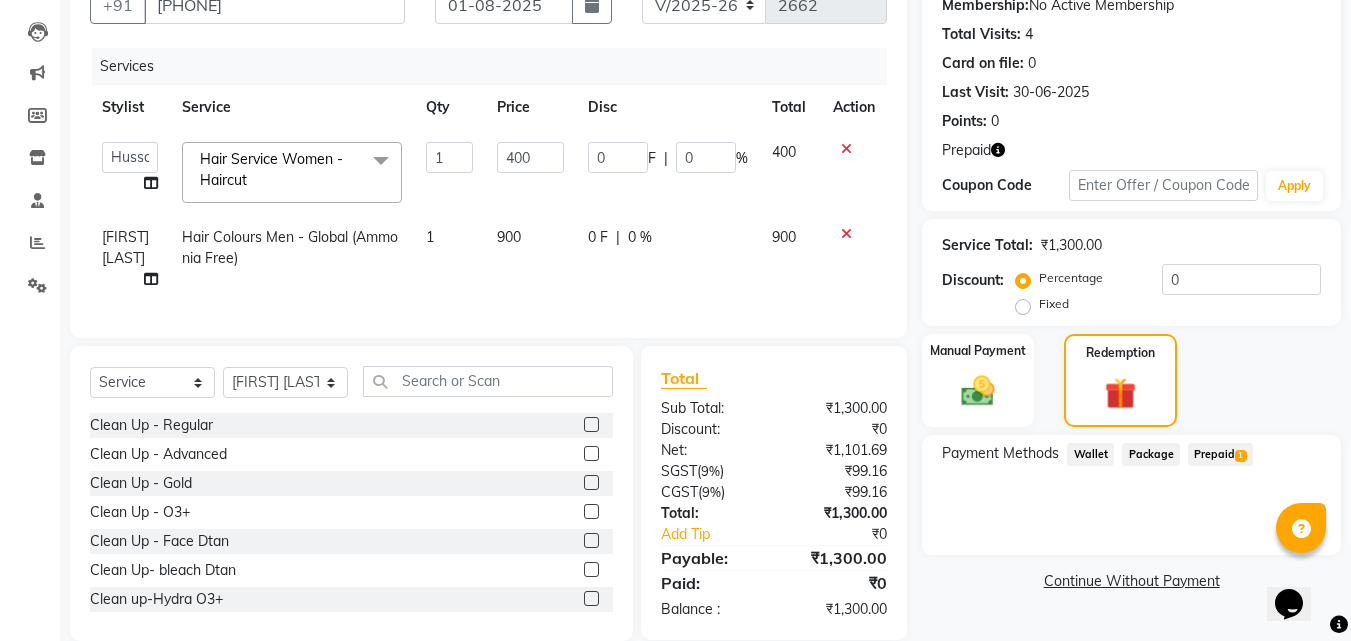 click on "Prepaid  1" 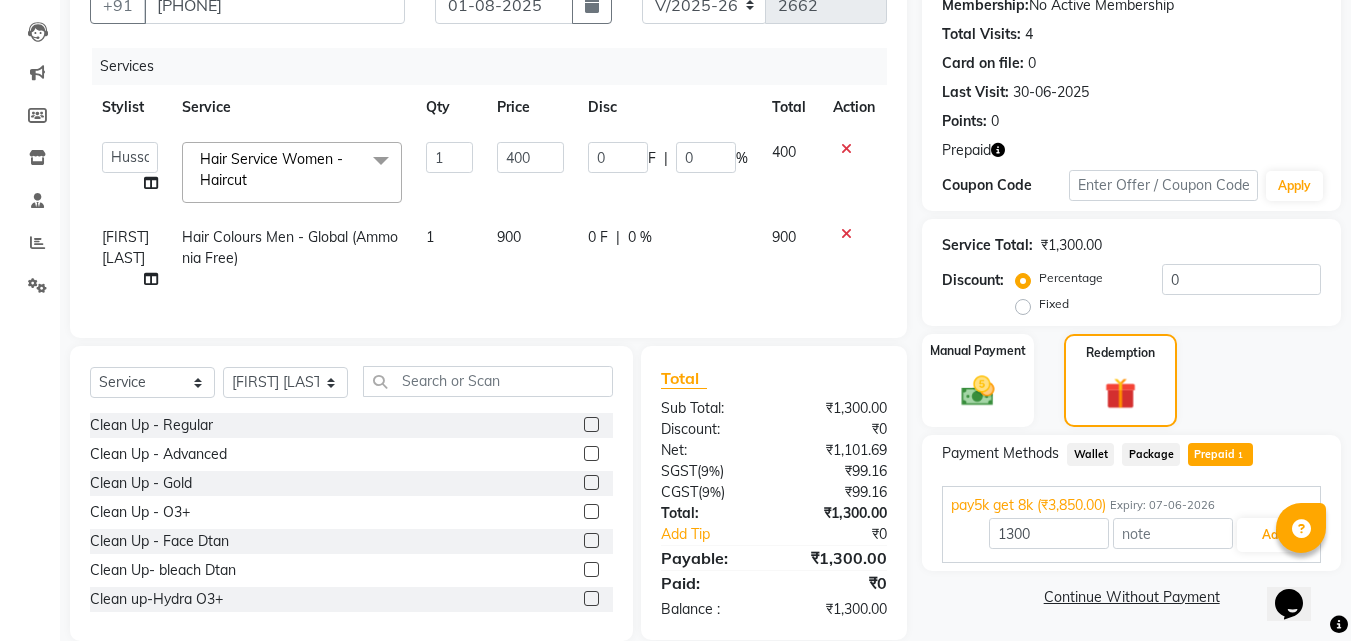 scroll, scrollTop: 224, scrollLeft: 0, axis: vertical 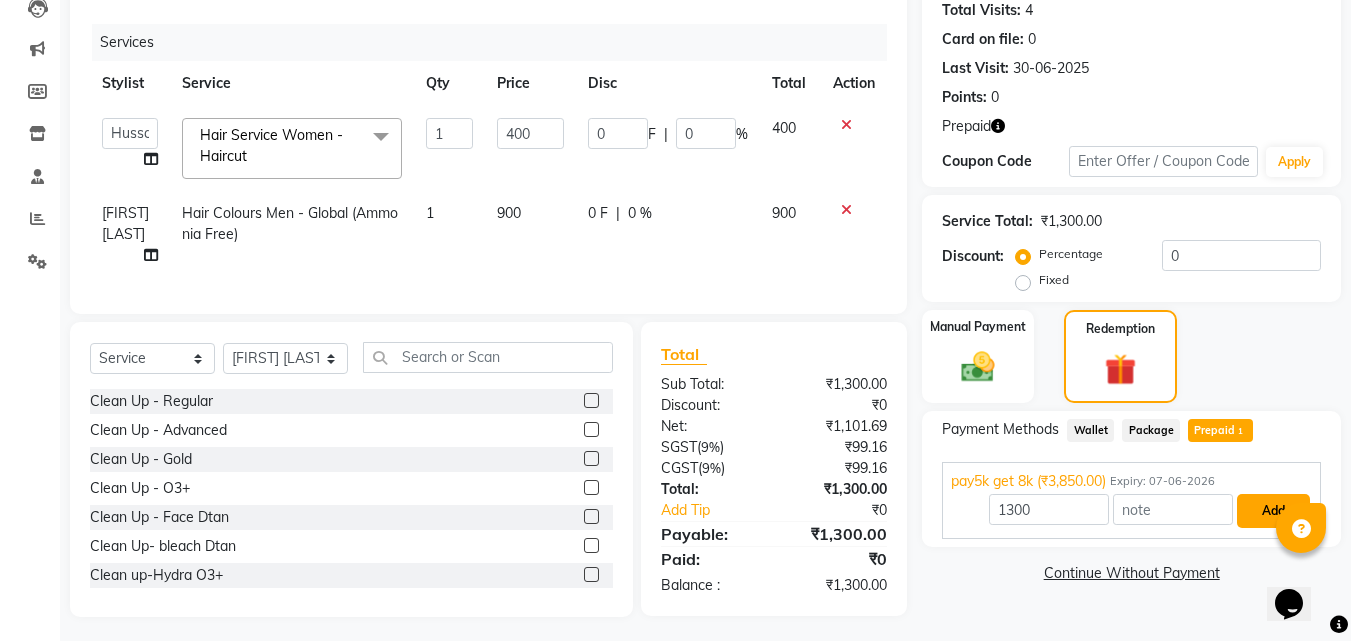 click on "Add" at bounding box center [1273, 511] 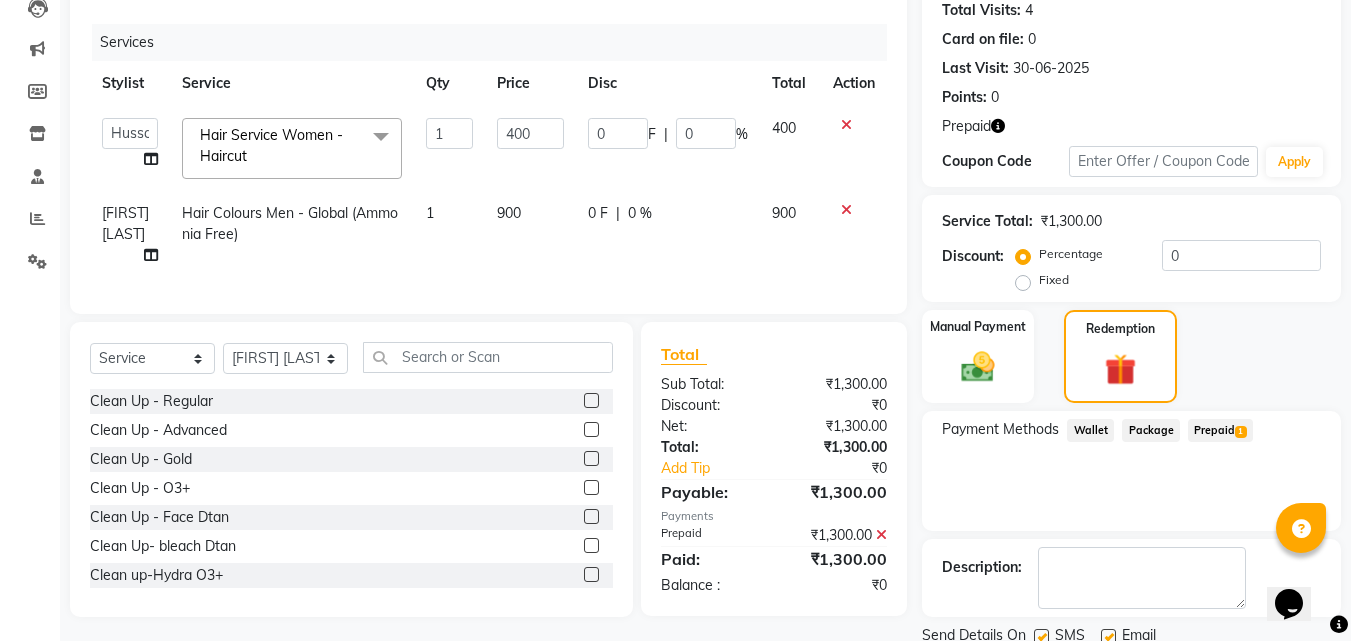 scroll, scrollTop: 298, scrollLeft: 0, axis: vertical 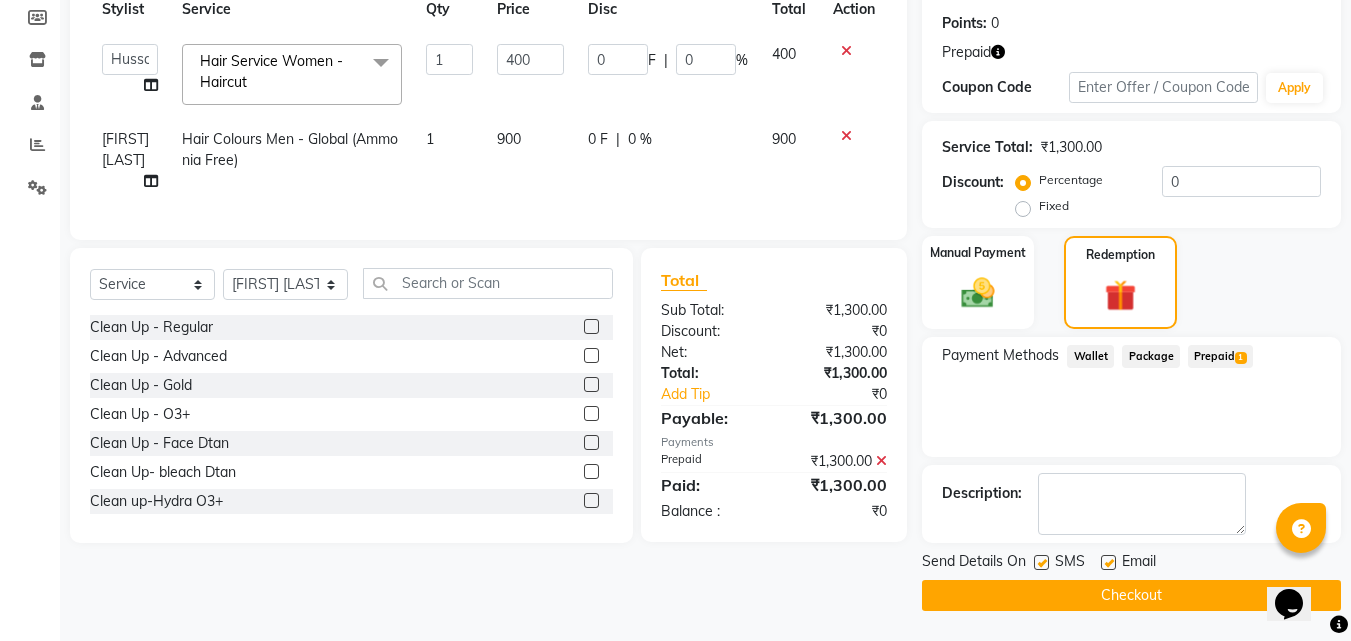 click on "Checkout" 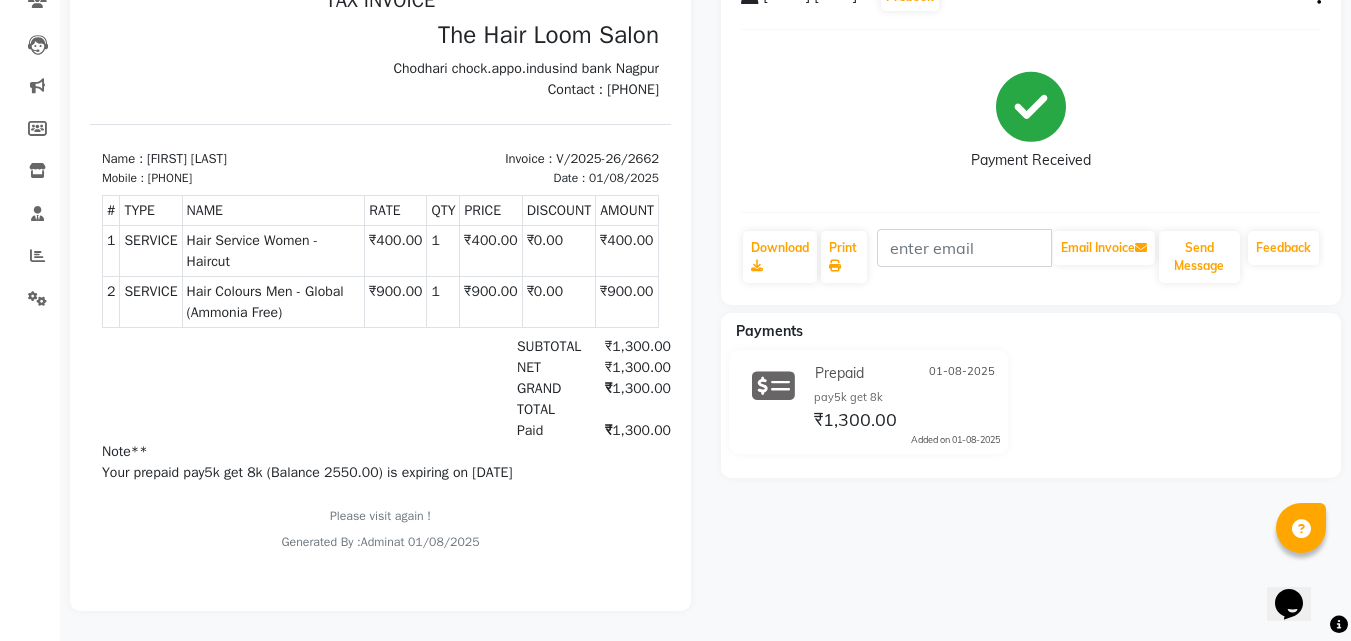scroll, scrollTop: 0, scrollLeft: 0, axis: both 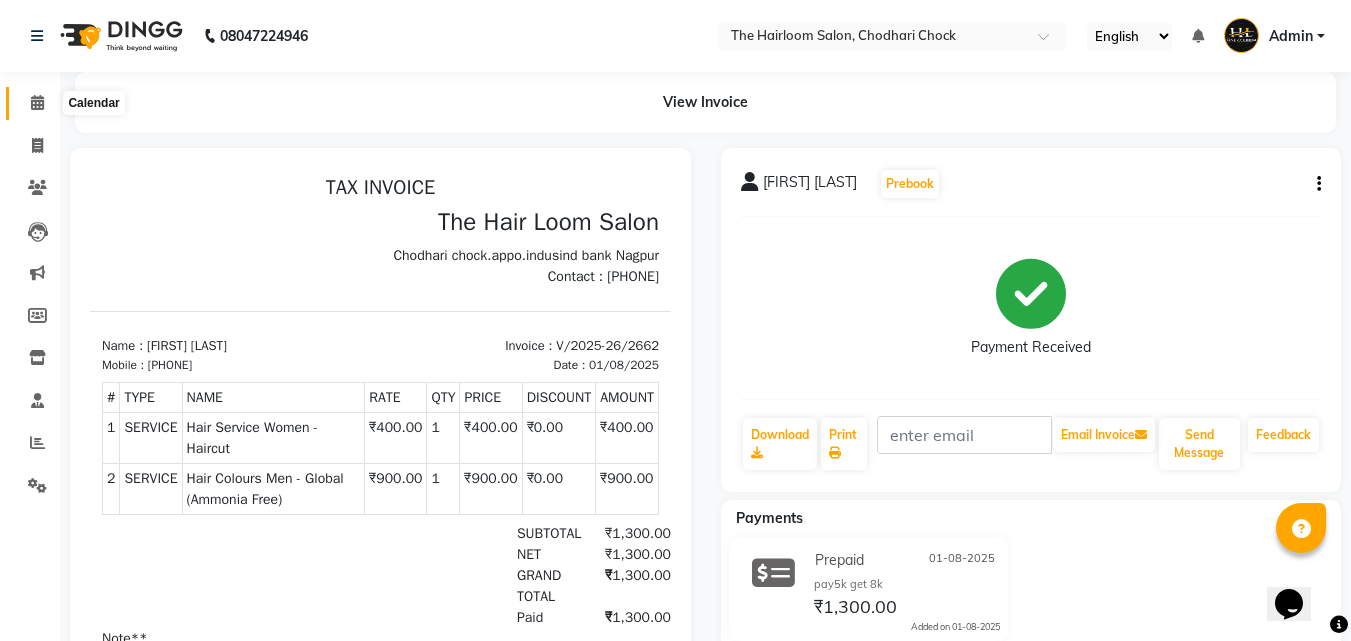 click 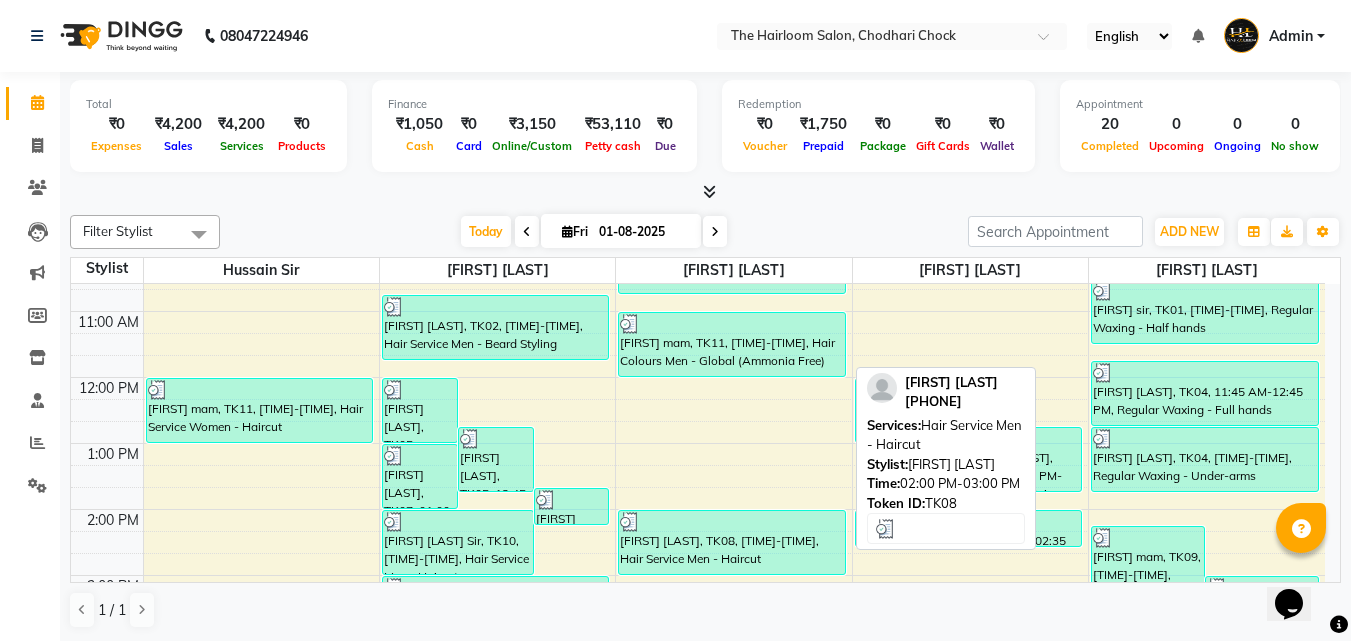 scroll, scrollTop: 61, scrollLeft: 0, axis: vertical 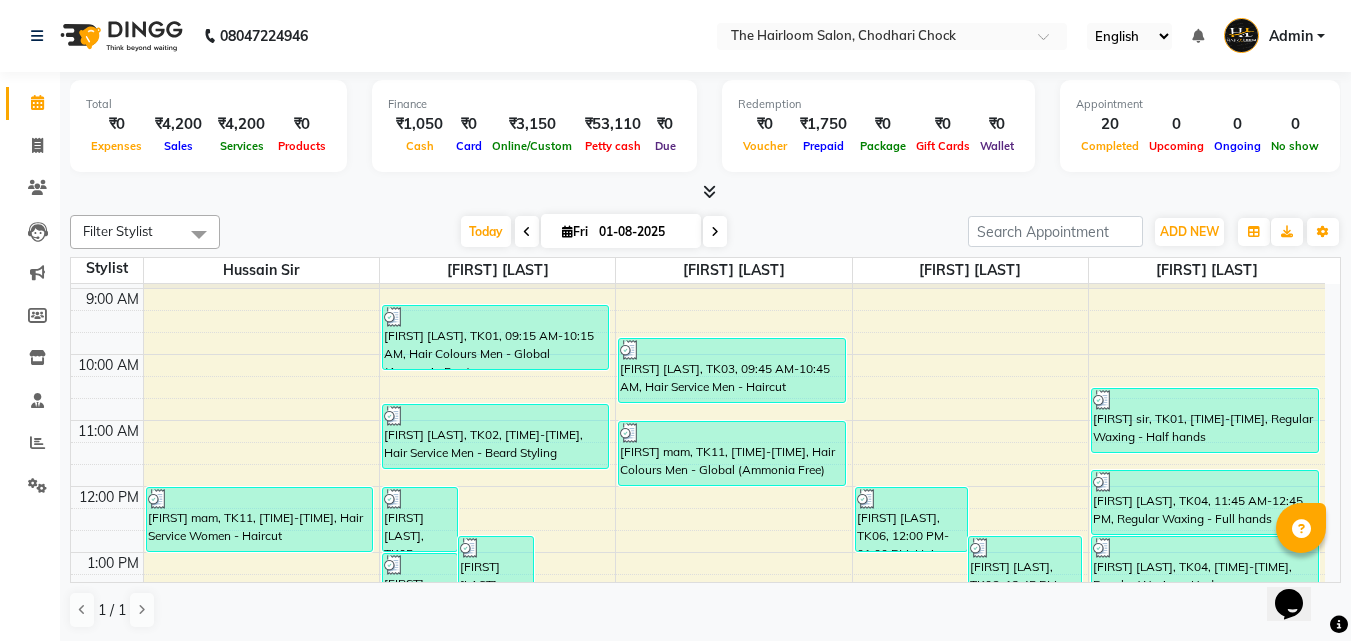 click on "8:00 AM 9:00 AM 10:00 AM 11:00 AM 12:00 PM 1:00 PM 2:00 PM 3:00 PM 4:00 PM 5:00 PM 6:00 PM 7:00 PM 8:00 PM 9:00 PM 10:00 PM 11:00 PM     [FIRST] mam, TK11, [TIME]-[TIME], Hair Service Women  - Haircut     [FIRST] [LAST], TK05, [TIME]-[TIME], Hair Service Men  - Haircut     [FIRST] [LAST], TK05, [TIME]-[TIME], Hair Service Men  - Beard Styling     [FIRST] [LAST], TK07, [TIME]-[TIME], kids hair cut     [FIRST] [LAST], TK07, [TIME]-[TIME], Hair Service Men  - Haircut     [FIRST] [LAST] Sir, TK10, [TIME]-[TIME], Hair Service Men  - Haircut     [FIRST] sir, TK01, [TIME]-[TIME], Hair Colours Men  - Global (Ammonia Free)     [FIRST] [LAST], TK02, [TIME]-[TIME], Hair Service Men  - Beard Styling     [FIRST] [LAST] Sir, TK10, [TIME]-[TIME], Hair Service Men  - Beard Styling     [FIRST] sir, TK03, [TIME]-[TIME], Hair Service Men  - Haircut     [FIRST] mam, TK11, [TIME]-[TIME], Hair Colours Men  - Global (Ammonia Free)     [FIRST] [LAST], TK08, [TIME]-[TIME], Hair Service Men  - Haircut" at bounding box center (698, 750) 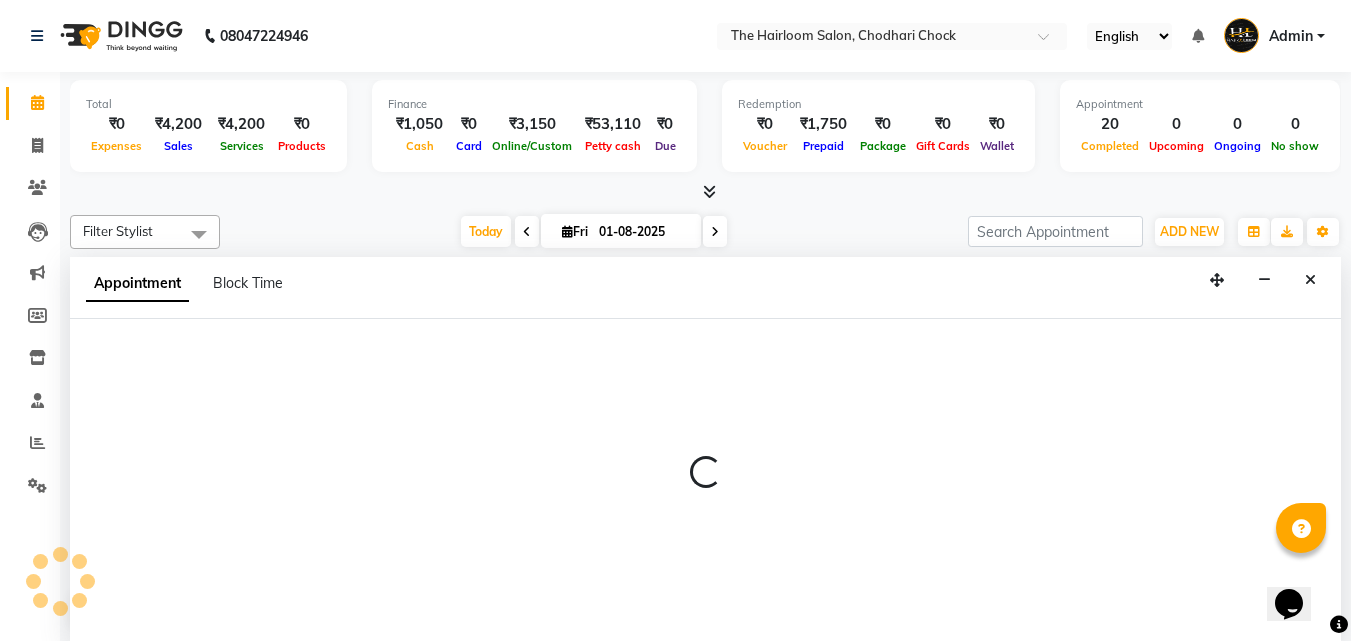 select on "41756" 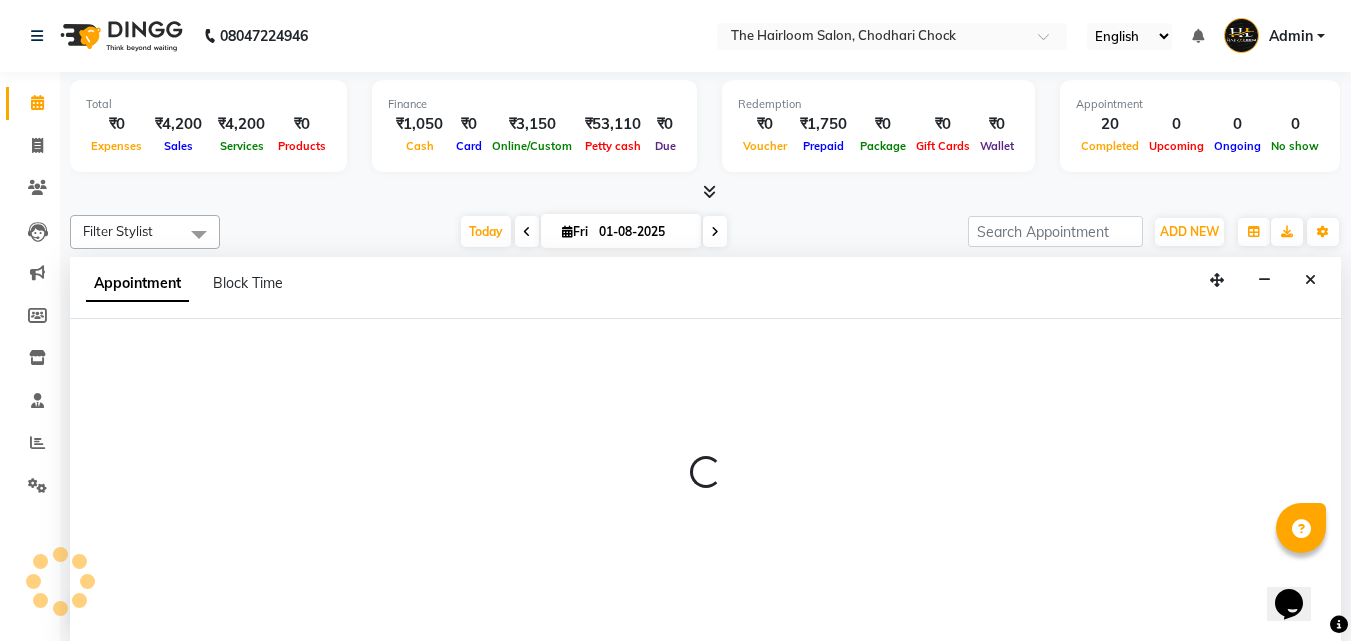 select on "tentative" 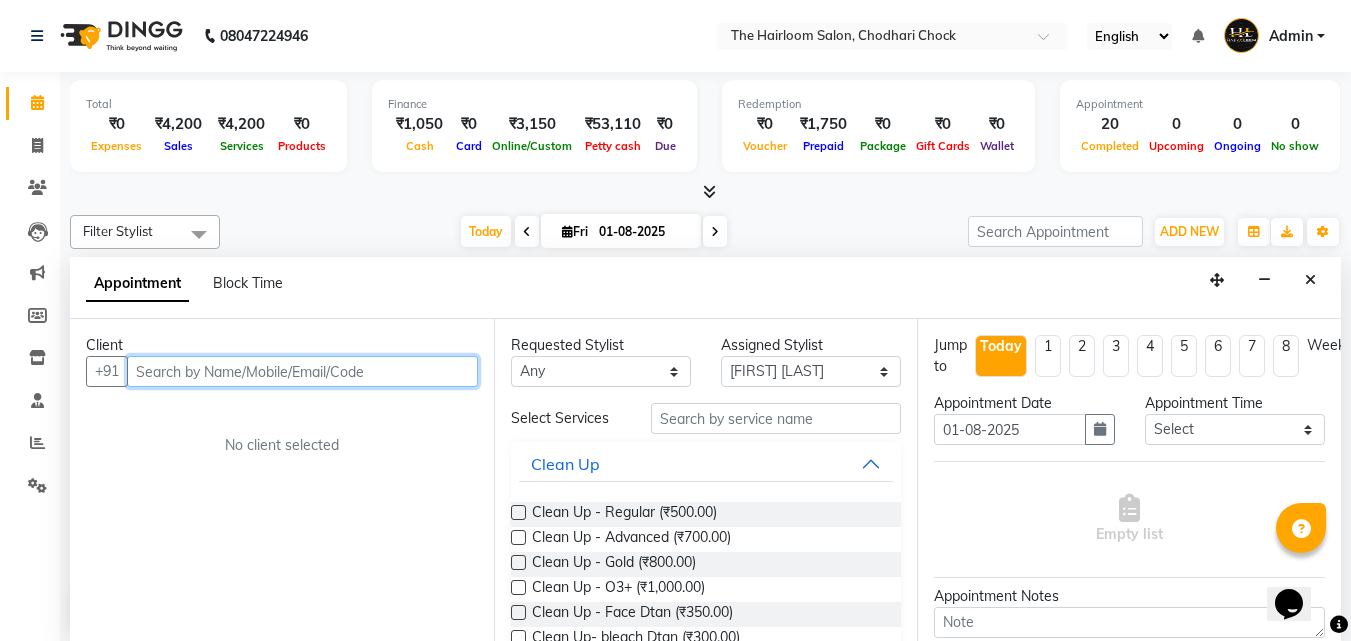 scroll, scrollTop: 1, scrollLeft: 0, axis: vertical 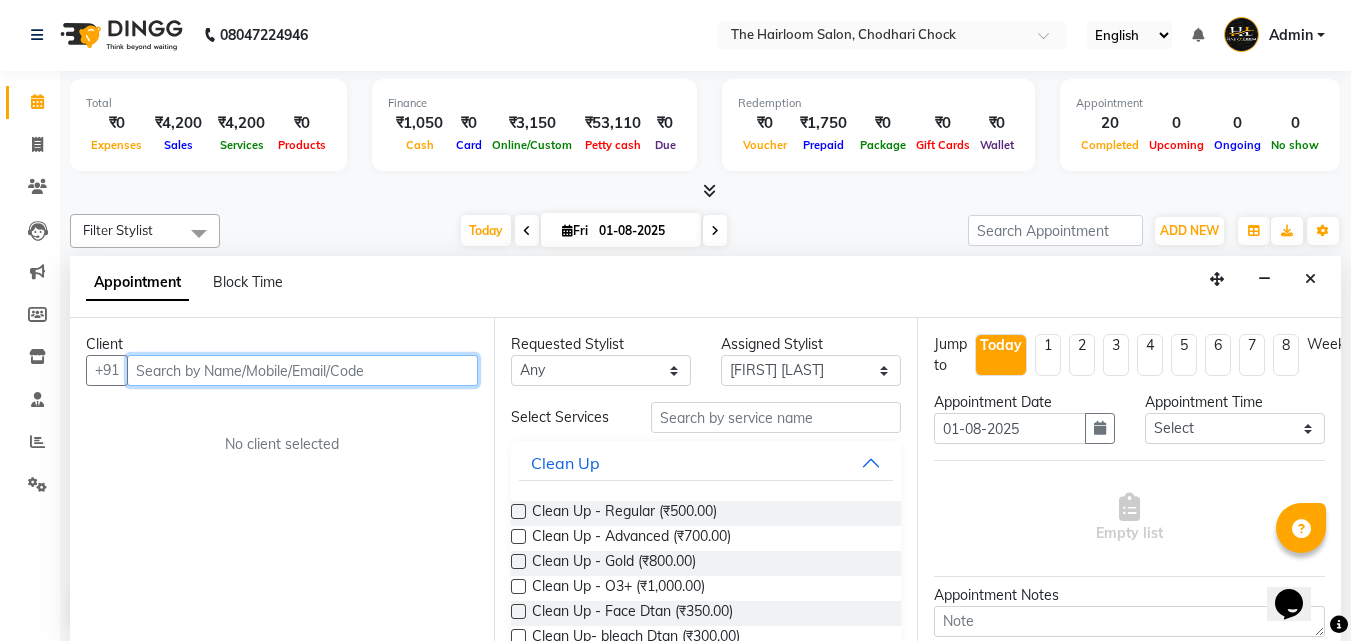 click at bounding box center (302, 370) 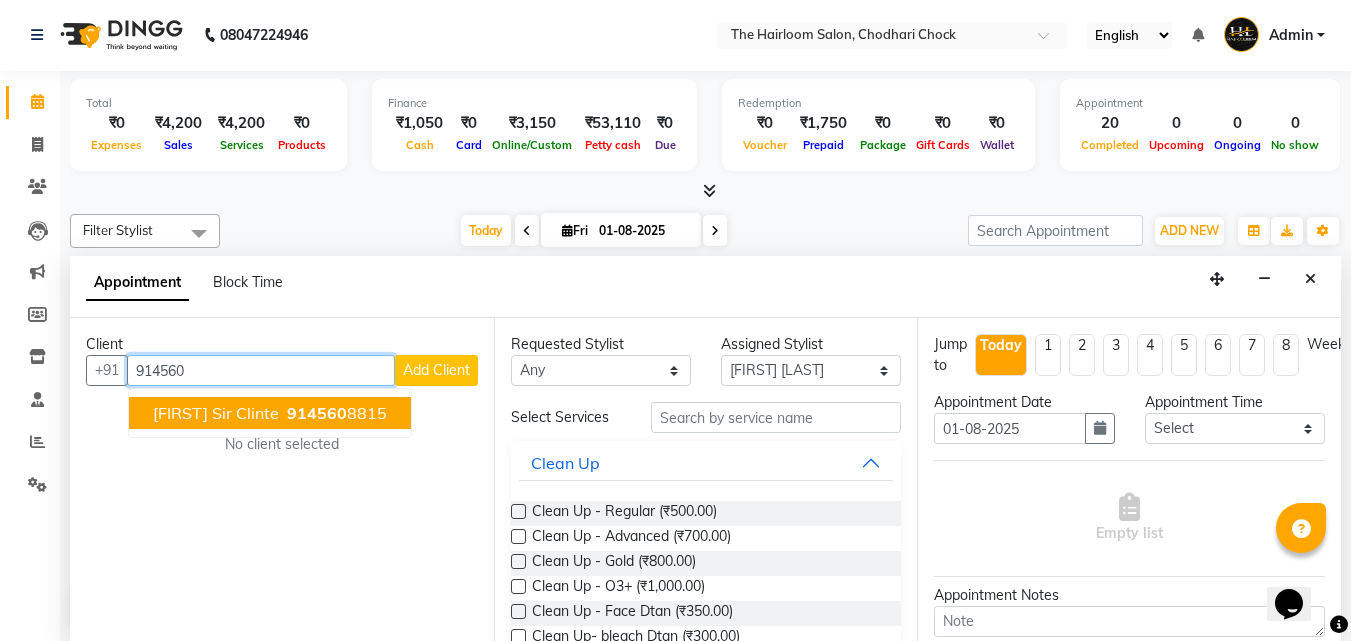 click on "[FIRST] Sir Clinte [PHONE]" at bounding box center (270, 413) 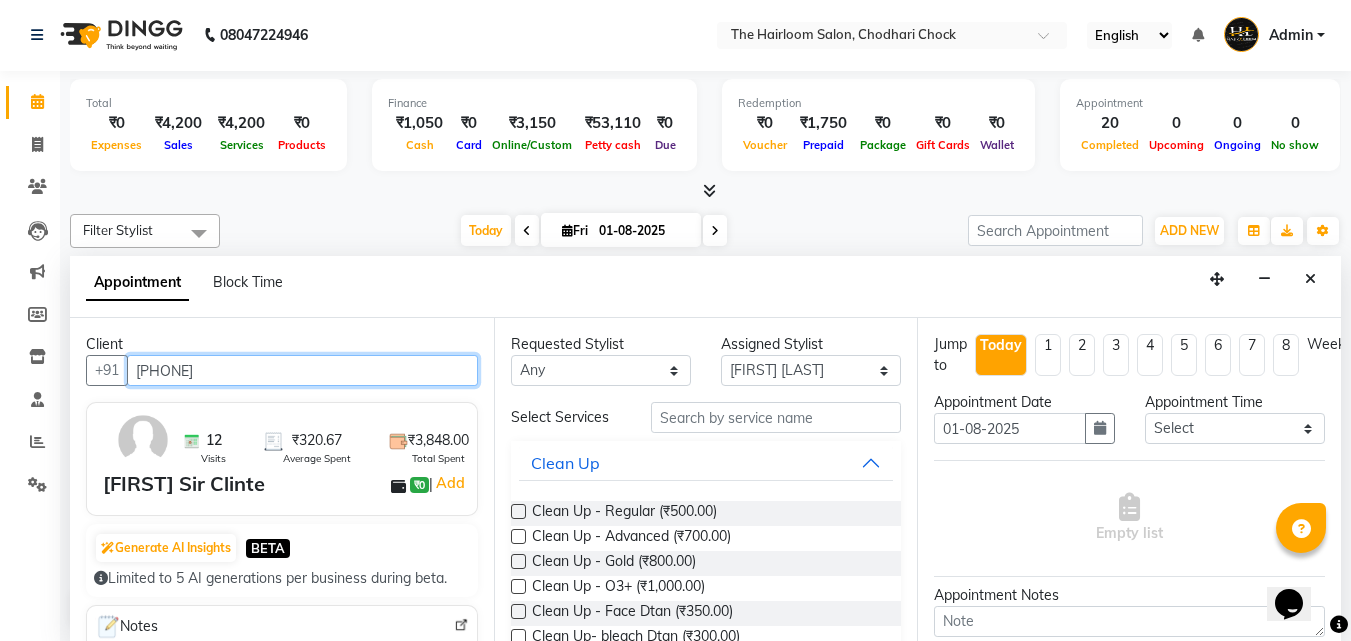 type on "[PHONE]" 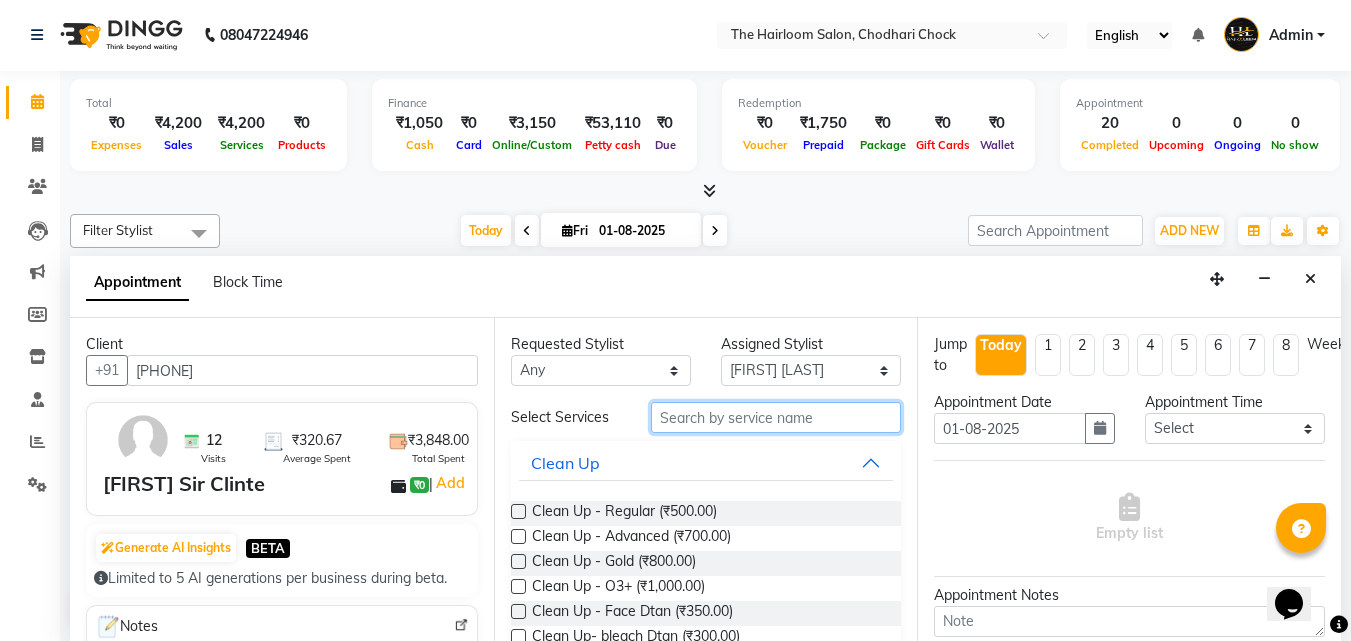click at bounding box center (776, 417) 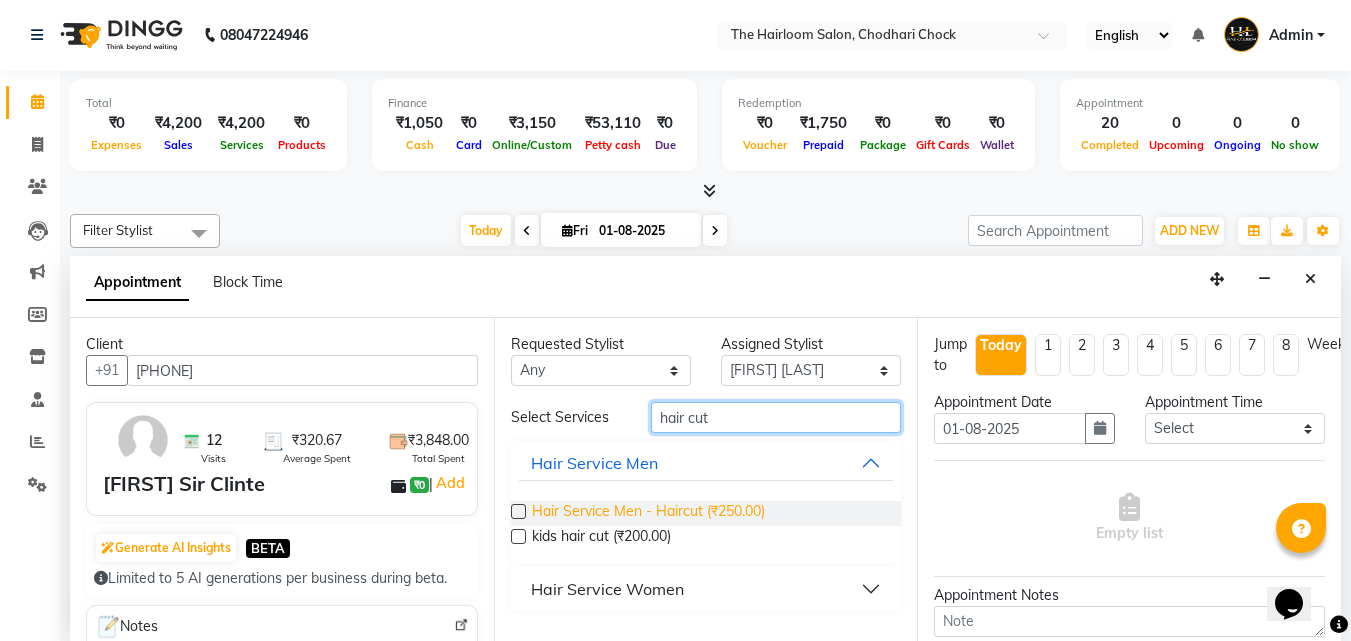 type on "hair cut" 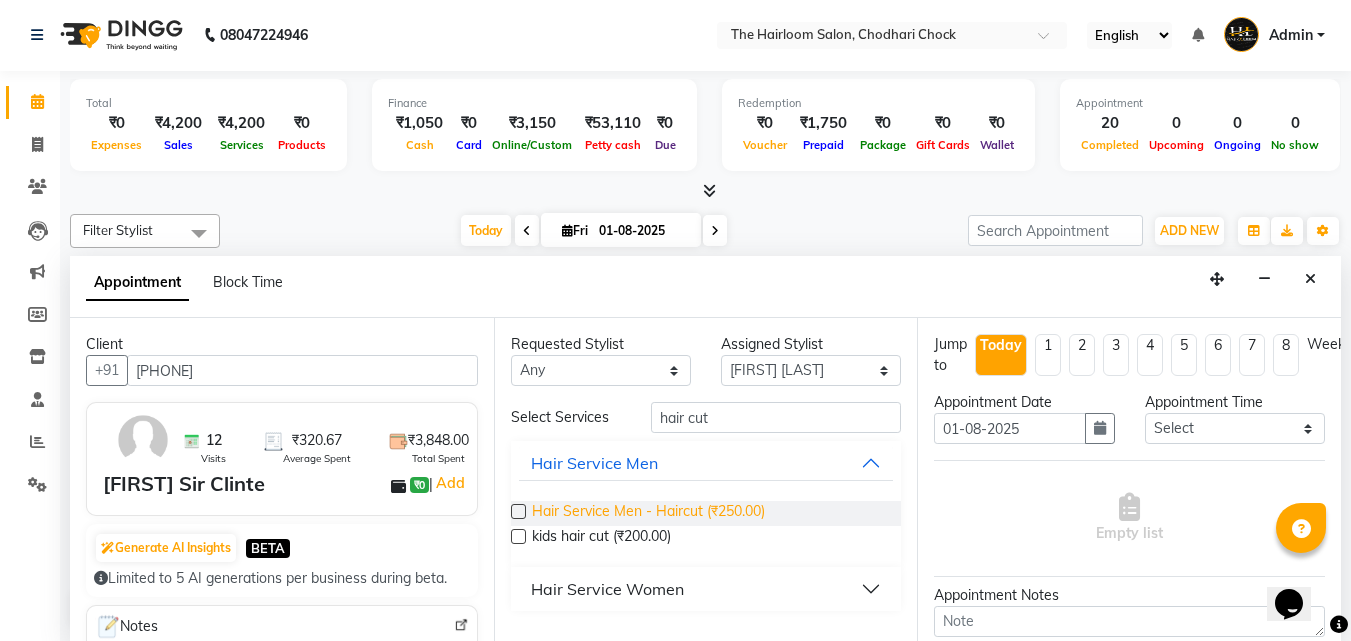 click on "Hair Service Men  - Haircut (₹250.00)" at bounding box center (648, 513) 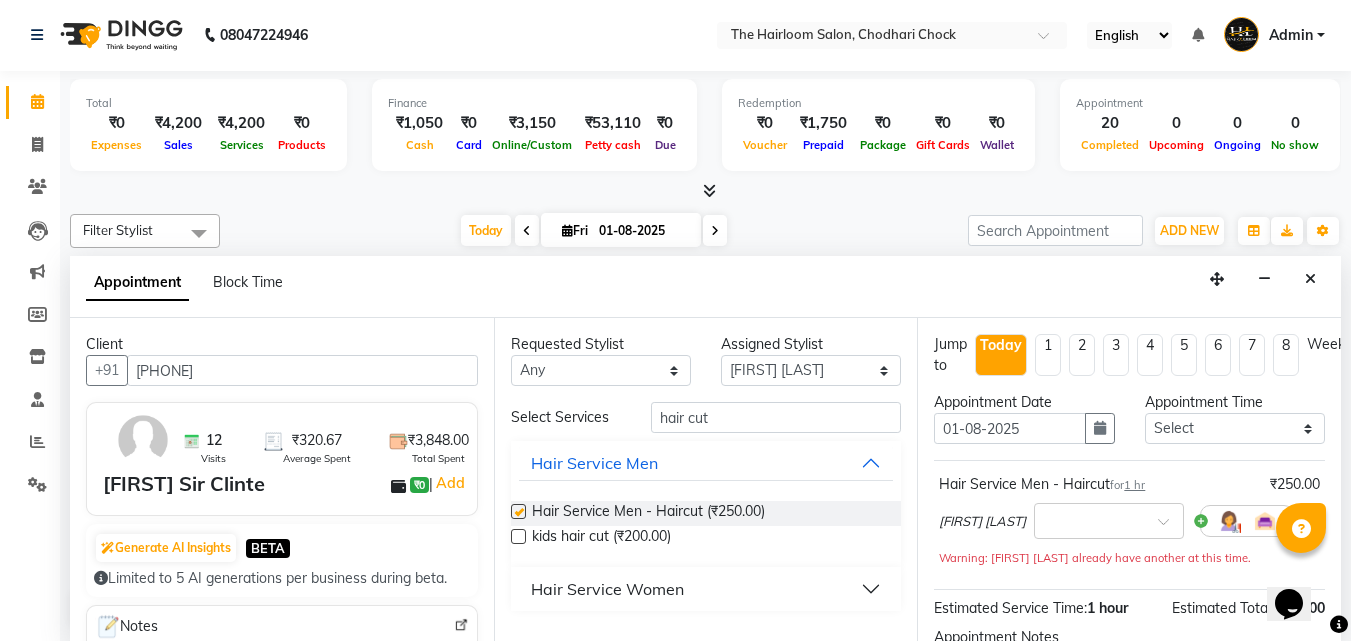 checkbox on "false" 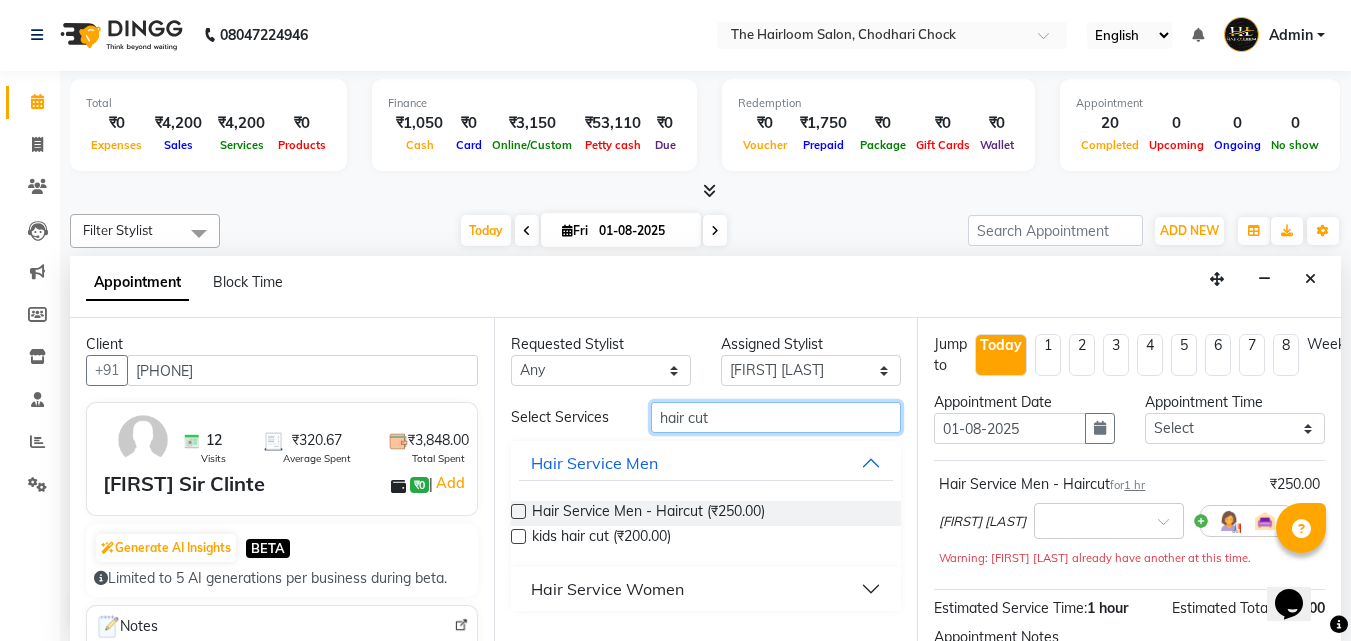 click on "hair cut" at bounding box center [776, 417] 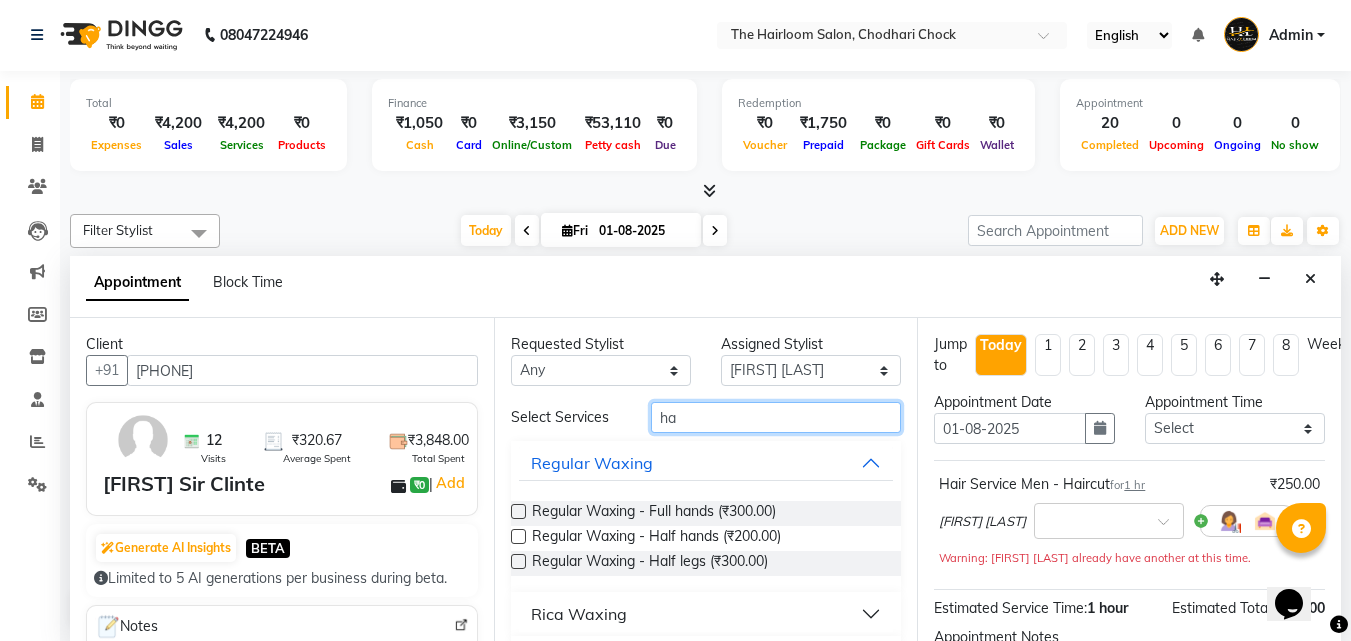 type 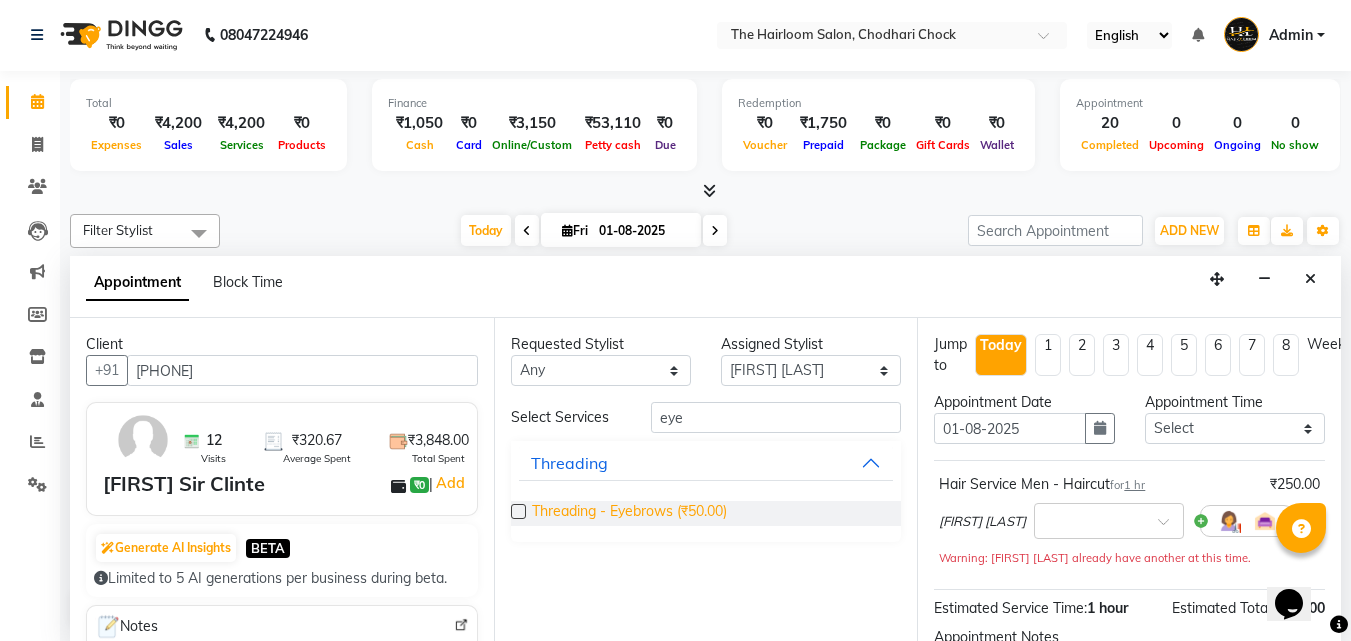 click on "Threading  - Eyebrows (₹50.00)" at bounding box center (629, 513) 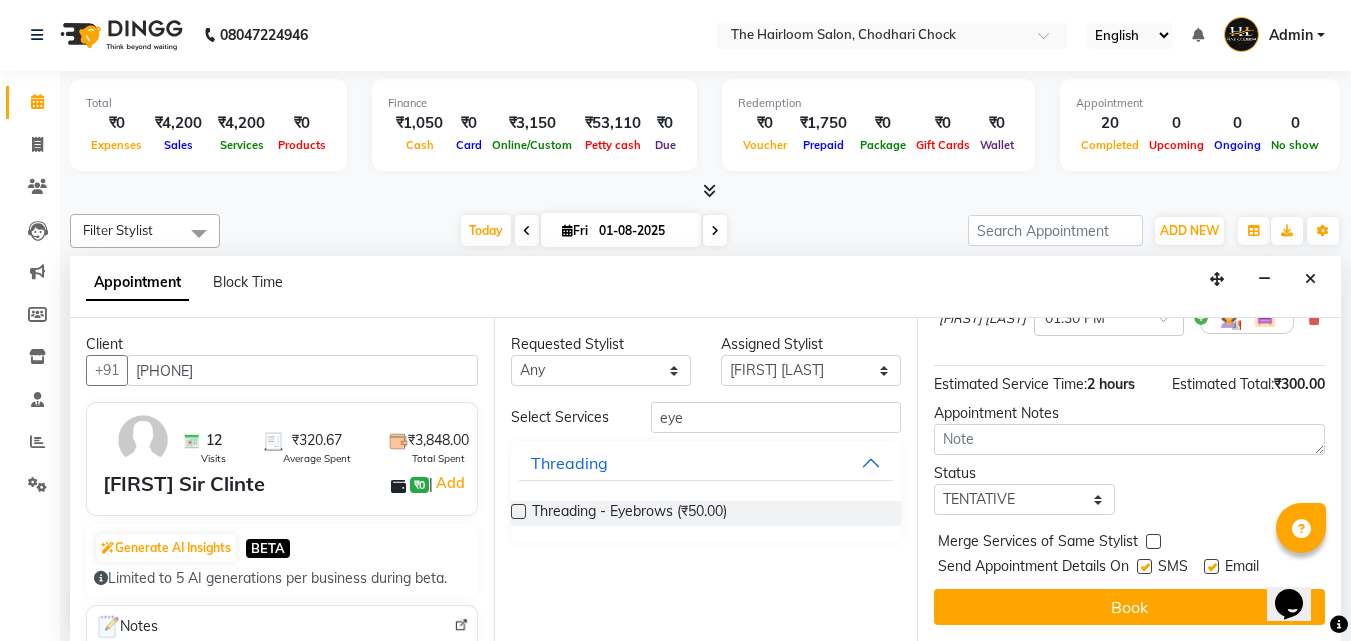 scroll, scrollTop: 330, scrollLeft: 0, axis: vertical 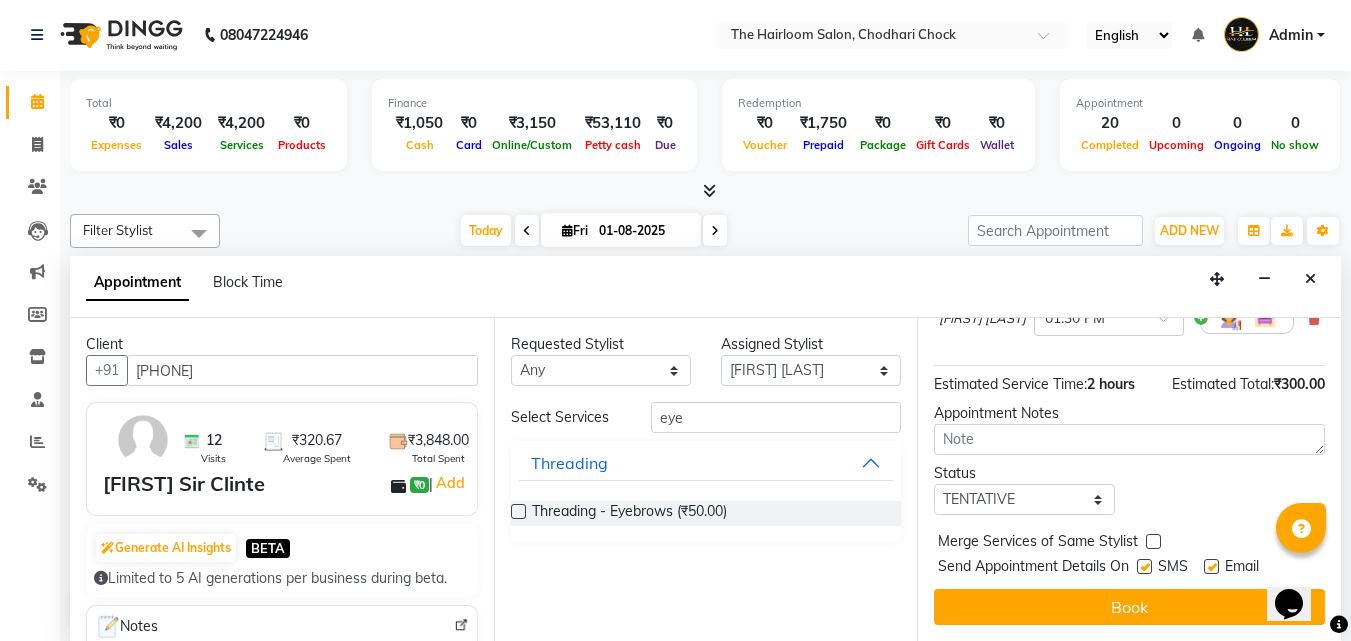 drag, startPoint x: 1217, startPoint y: 549, endPoint x: 1158, endPoint y: 548, distance: 59.008472 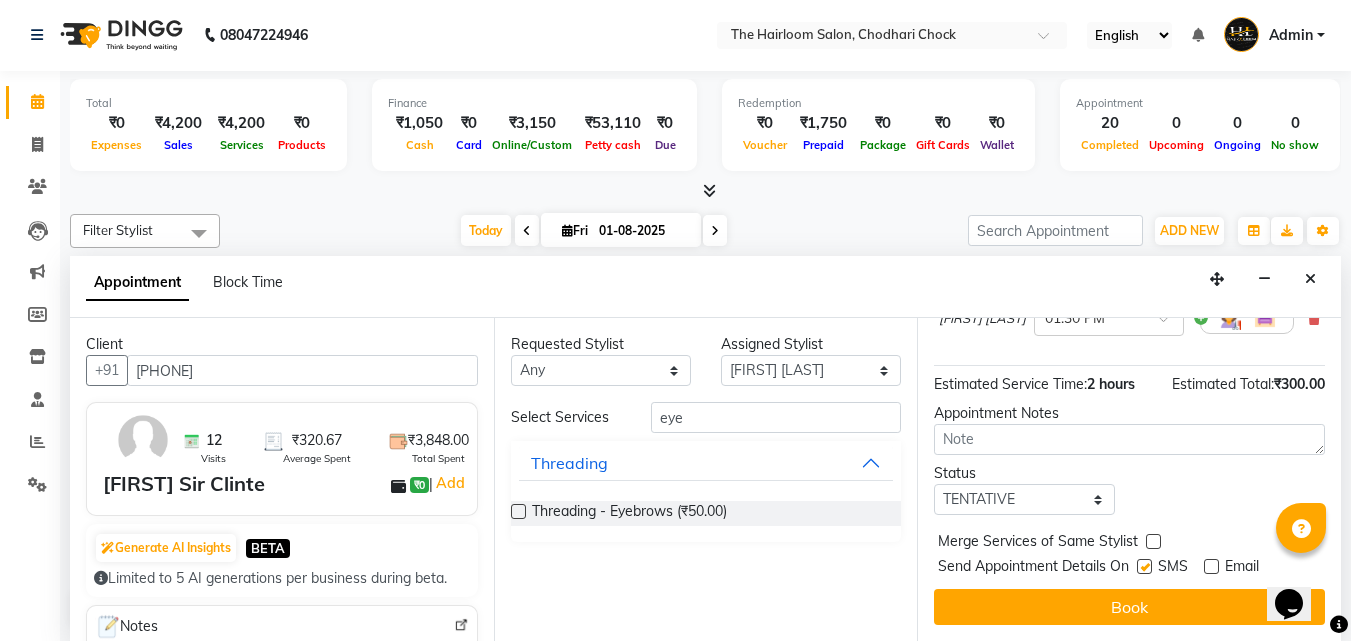 drag, startPoint x: 1146, startPoint y: 547, endPoint x: 1135, endPoint y: 563, distance: 19.416489 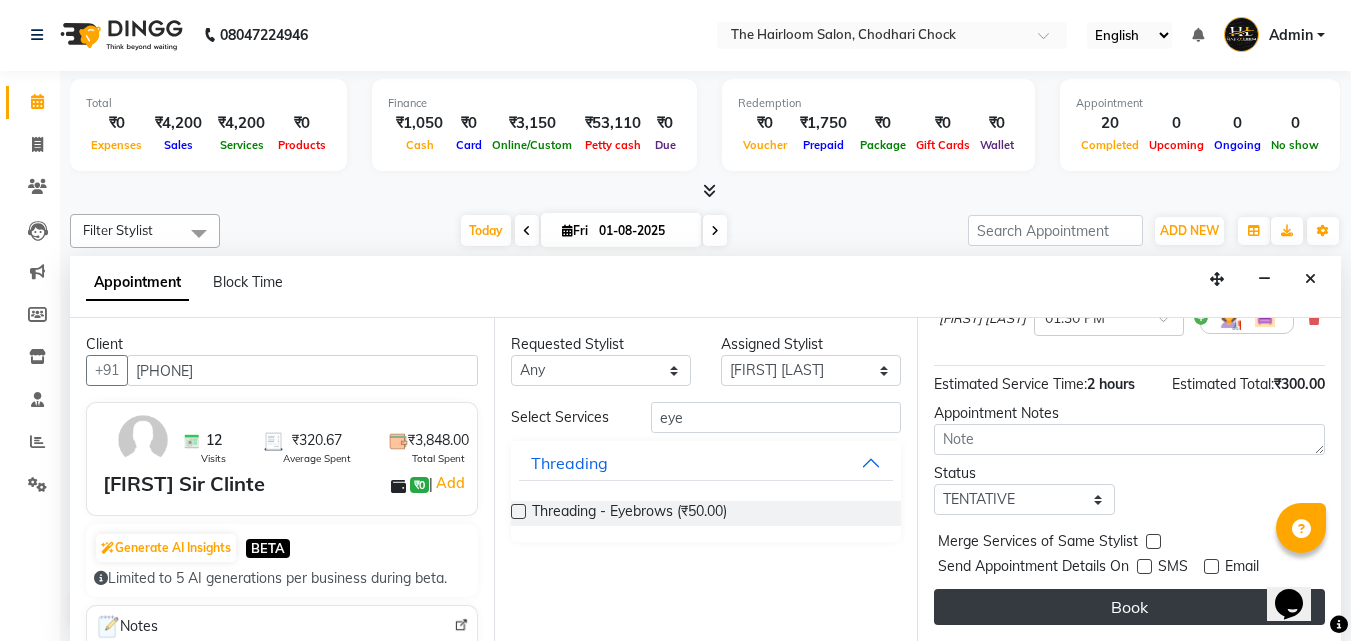 click on "Book" at bounding box center [1129, 607] 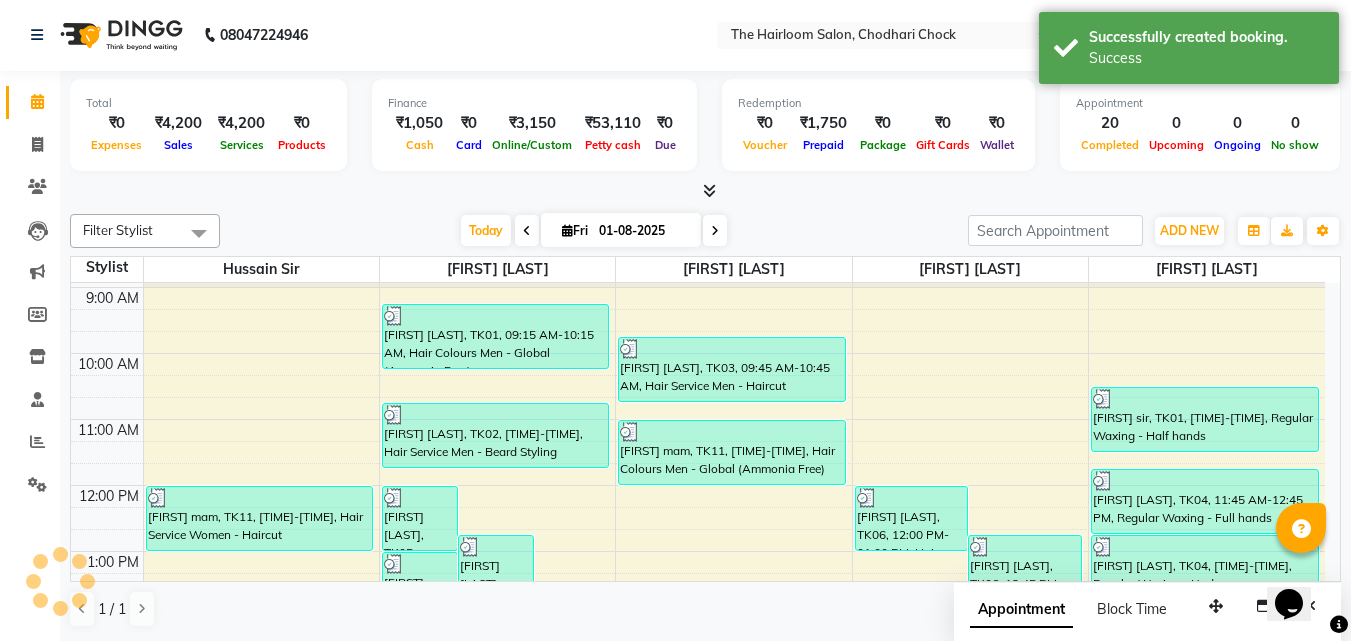 scroll, scrollTop: 0, scrollLeft: 0, axis: both 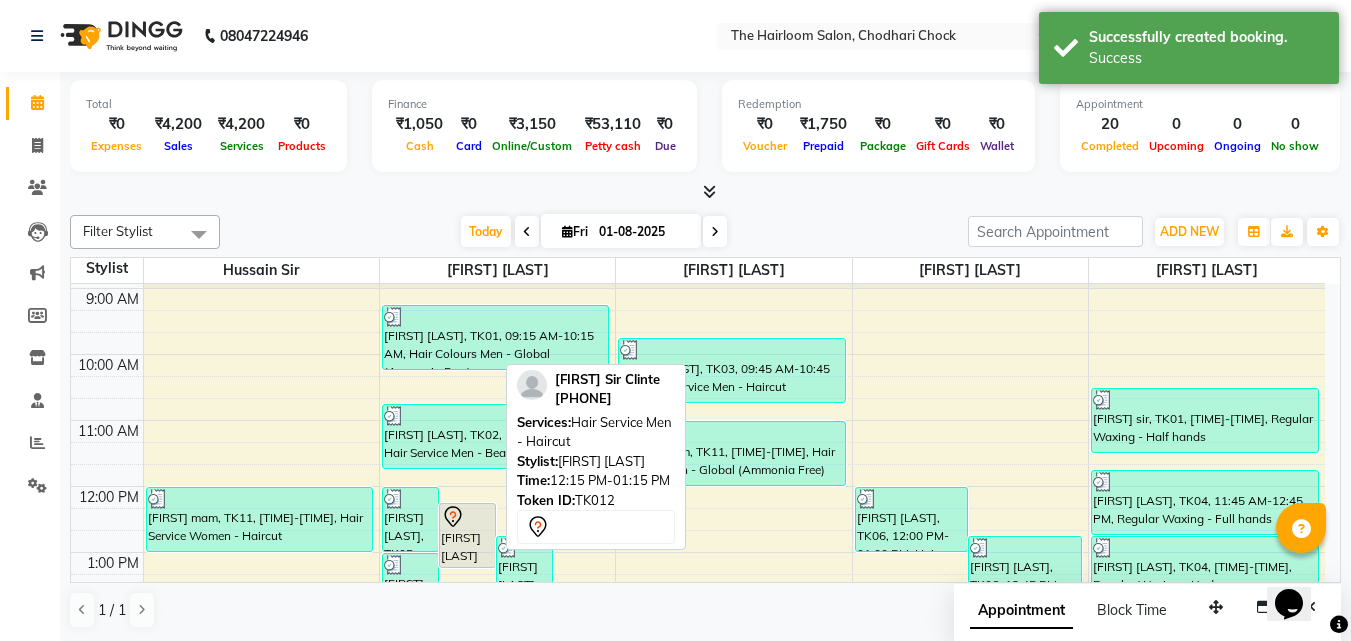 click on "[FIRST] [LAST] Sir, TK12, 12:15 PM-01:15 PM, Hair Service Men  - Haircut" at bounding box center [467, 535] 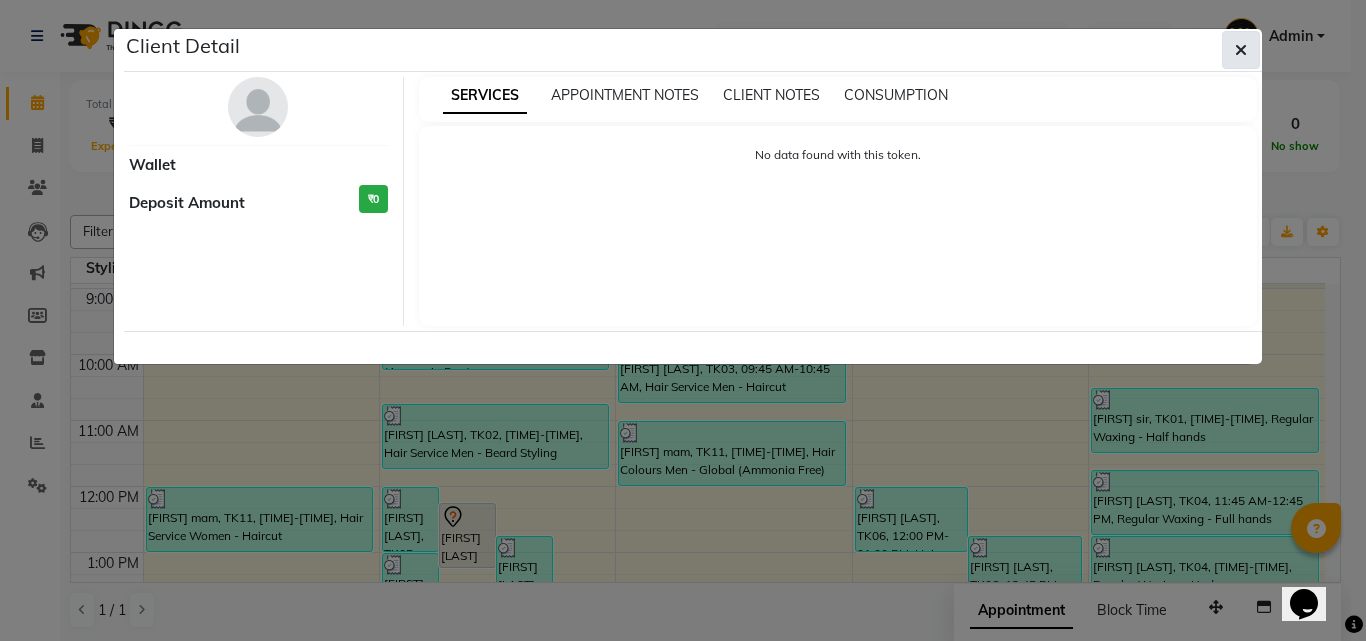 click 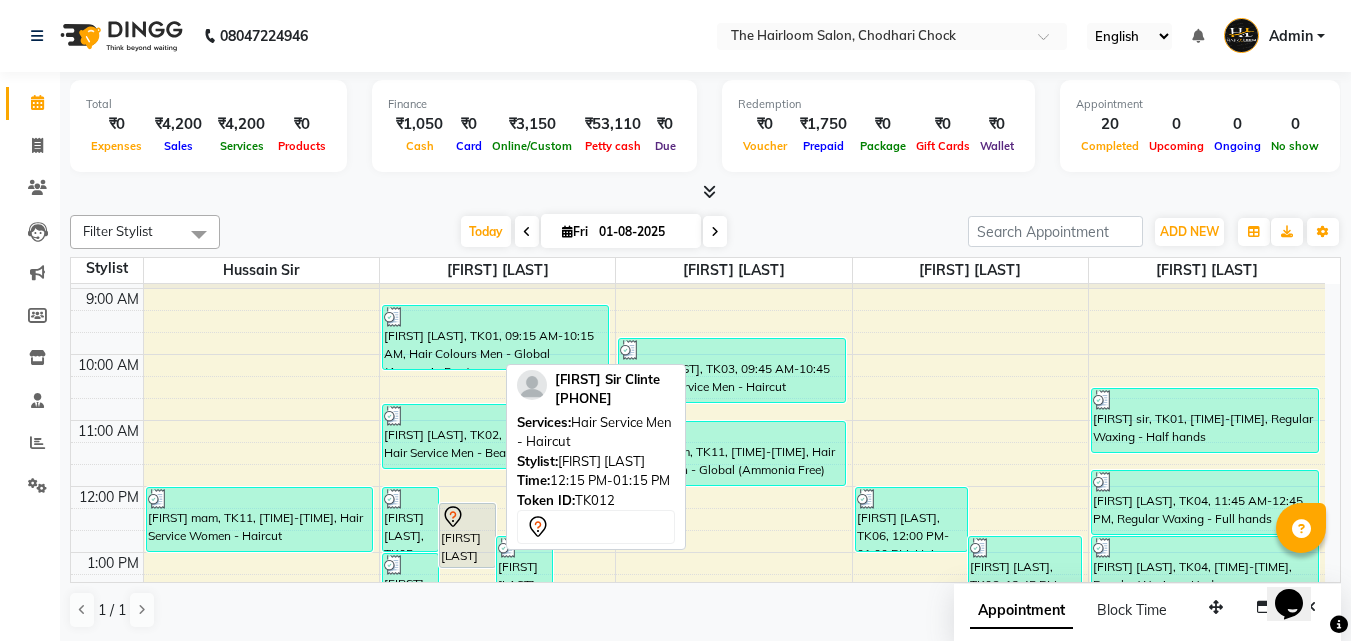 click on "[FIRST] [LAST] Sir, TK12, 12:15 PM-01:15 PM, Hair Service Men  - Haircut" at bounding box center [467, 535] 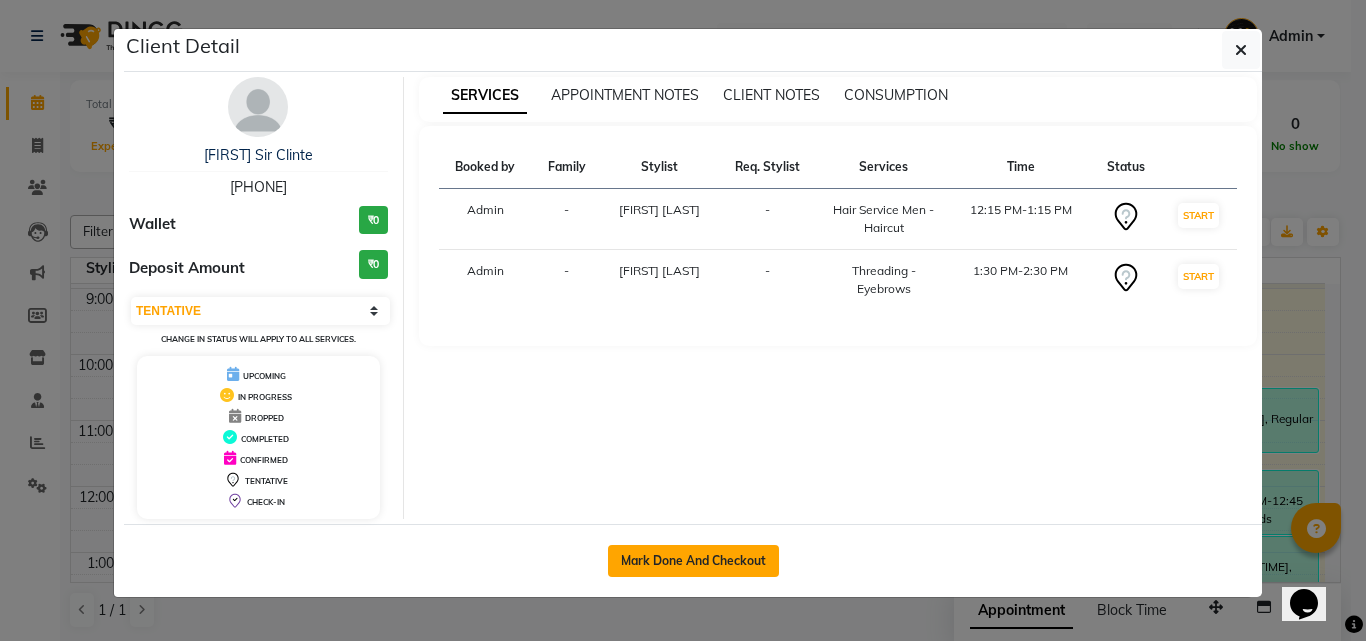 click on "Mark Done And Checkout" 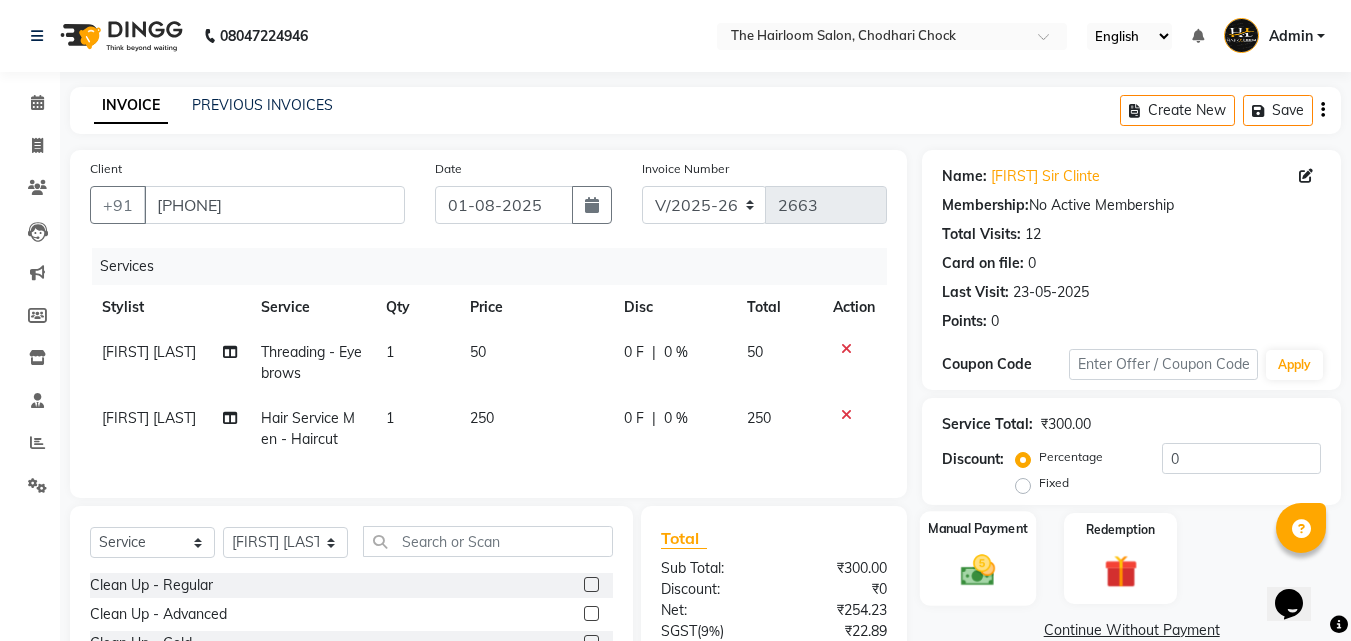 click on "Manual Payment" 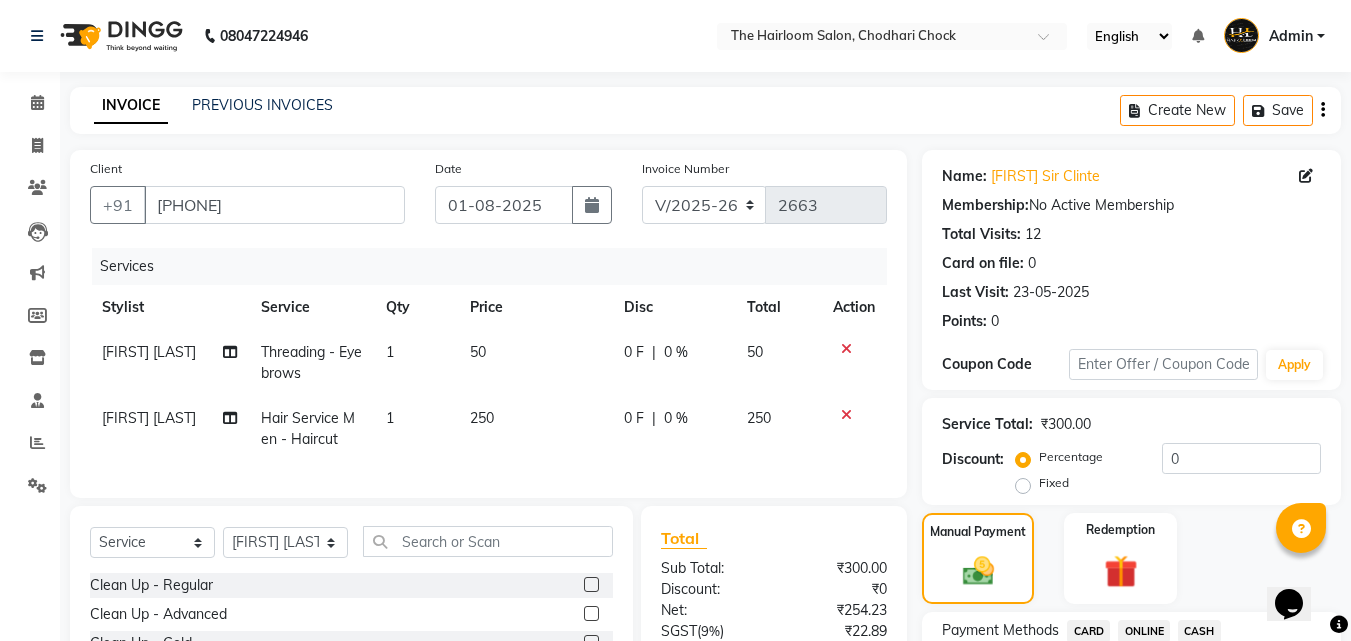 scroll, scrollTop: 205, scrollLeft: 0, axis: vertical 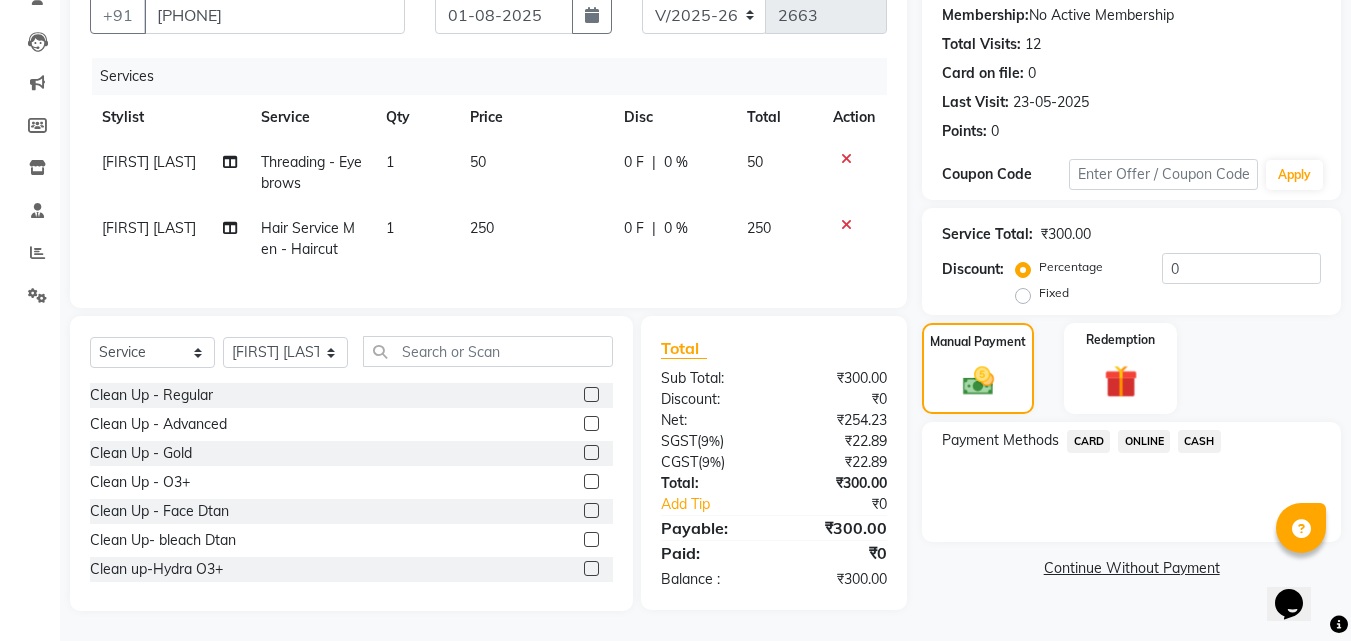 click on "ONLINE" 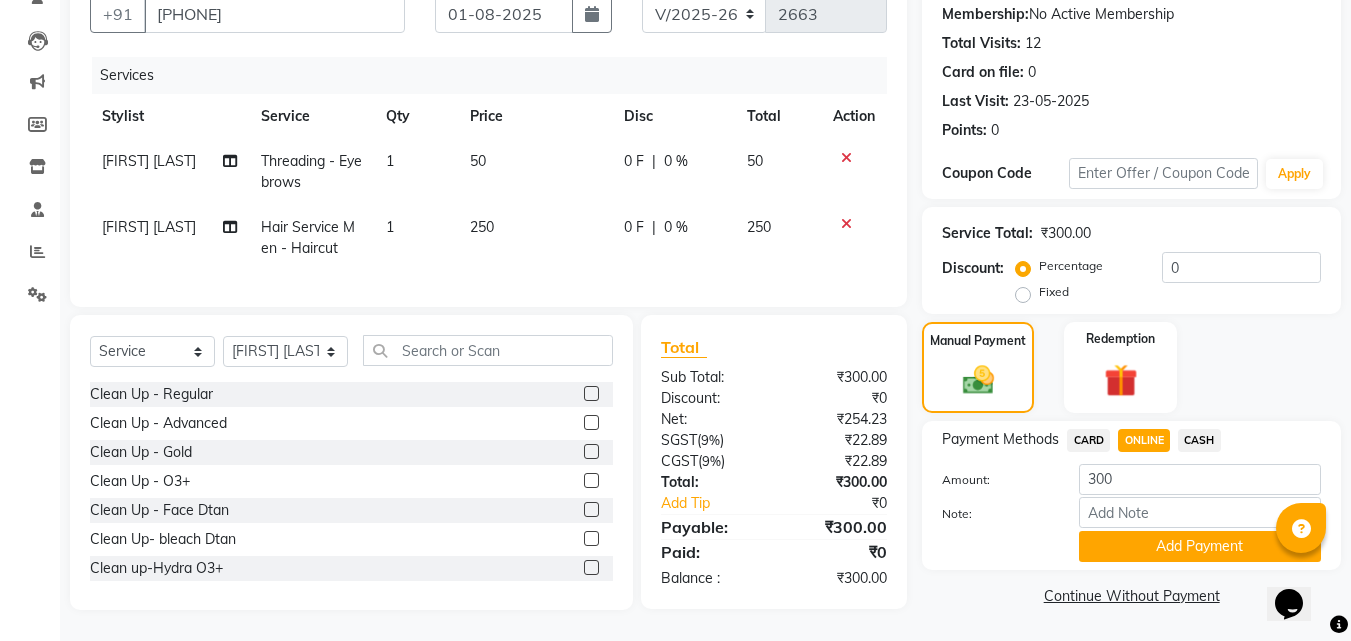 click on "Add Payment" 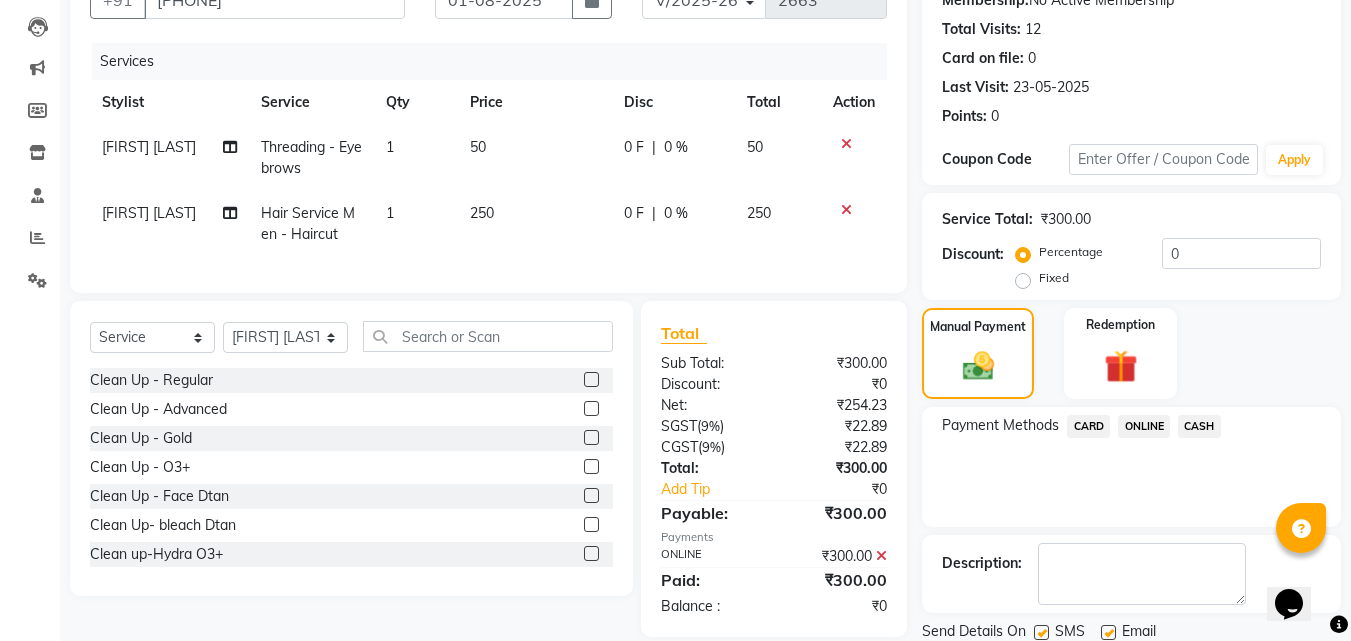 scroll, scrollTop: 275, scrollLeft: 0, axis: vertical 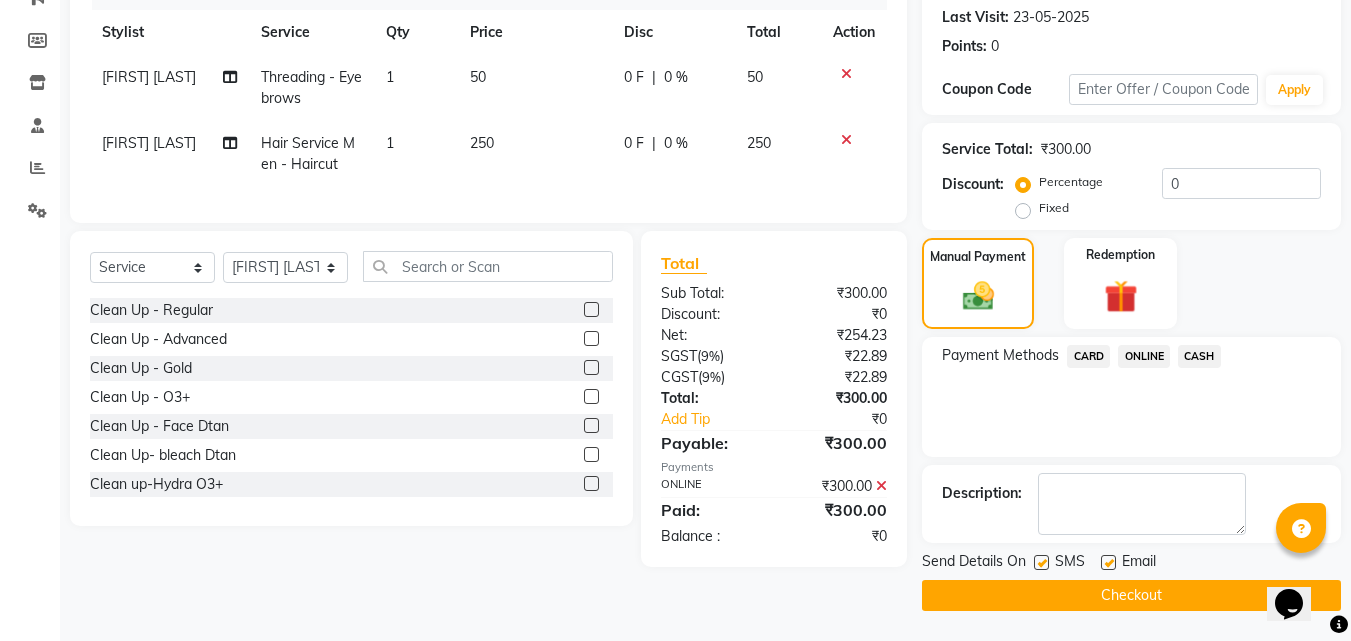 click 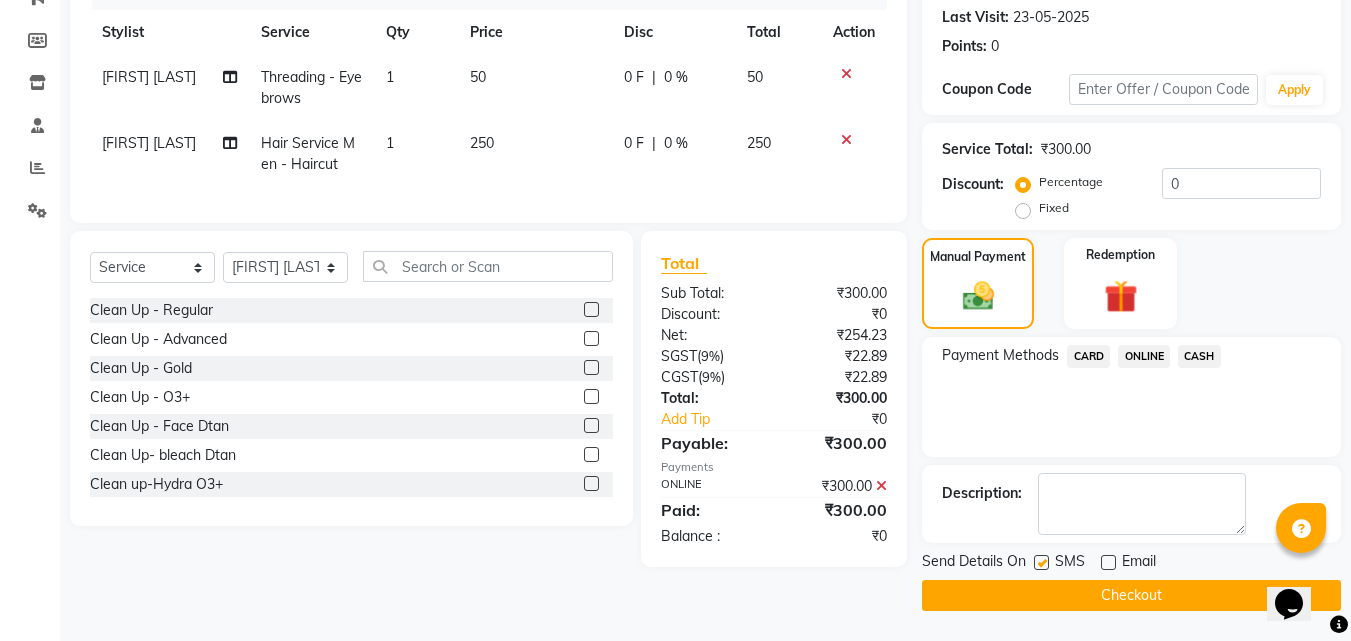click 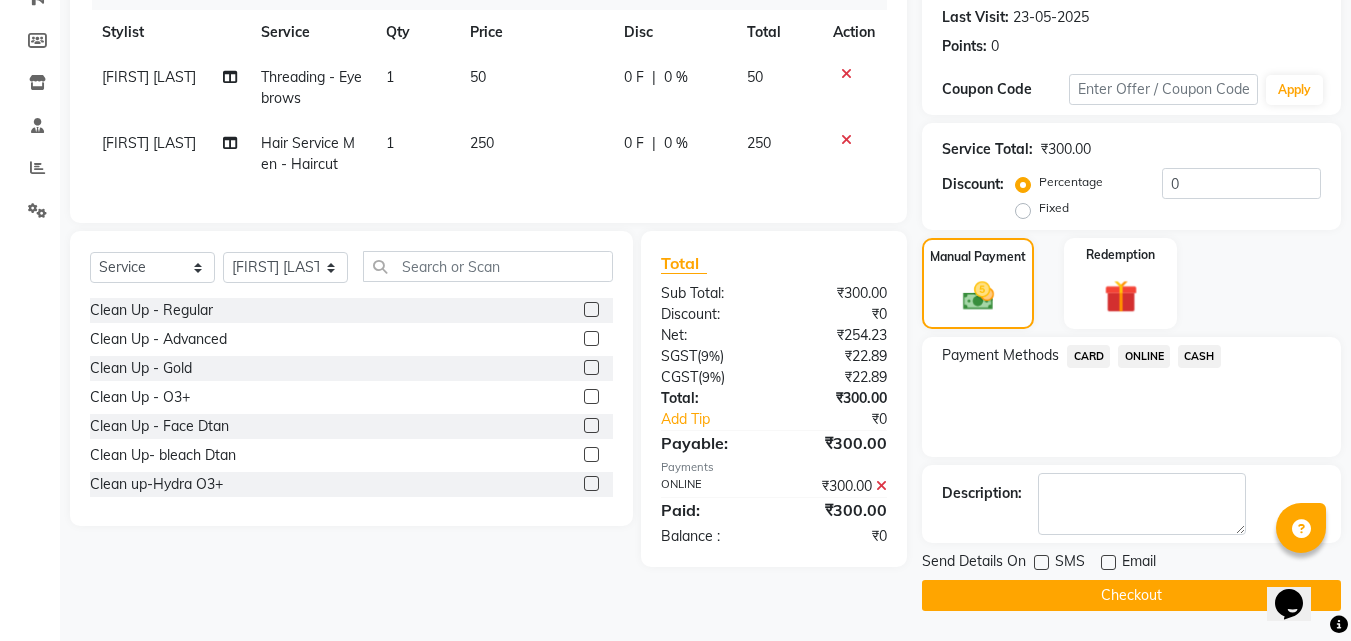 click on "Checkout" 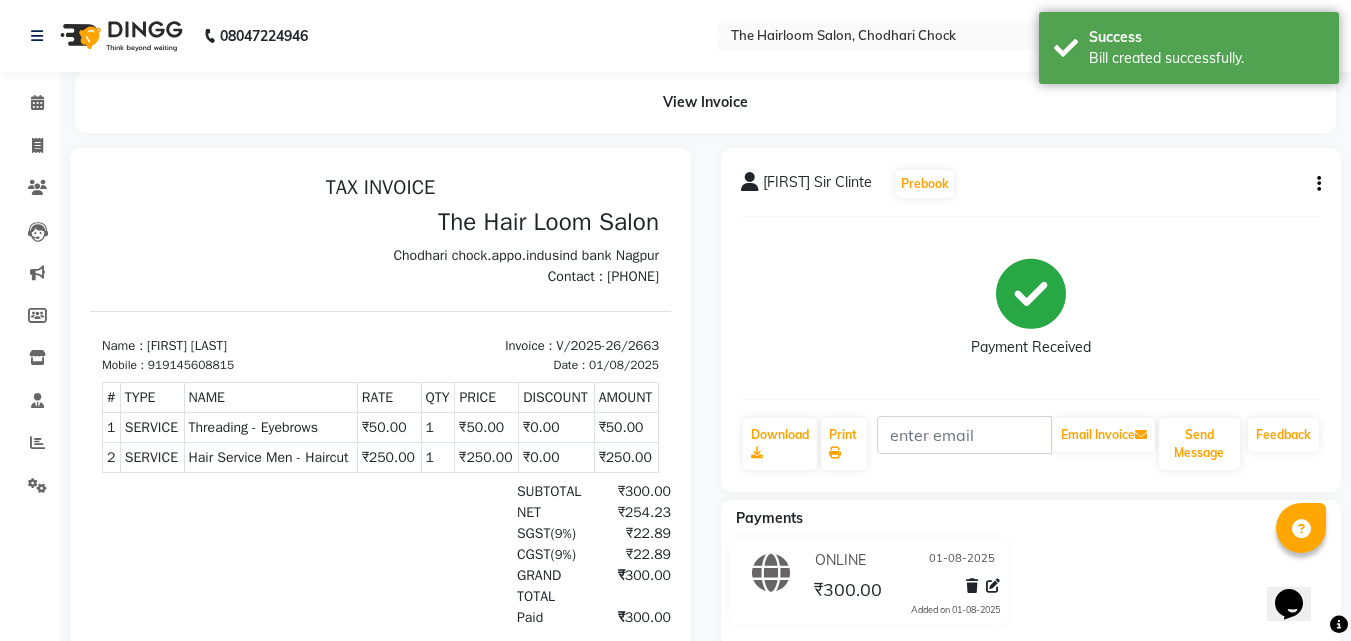 scroll, scrollTop: 0, scrollLeft: 0, axis: both 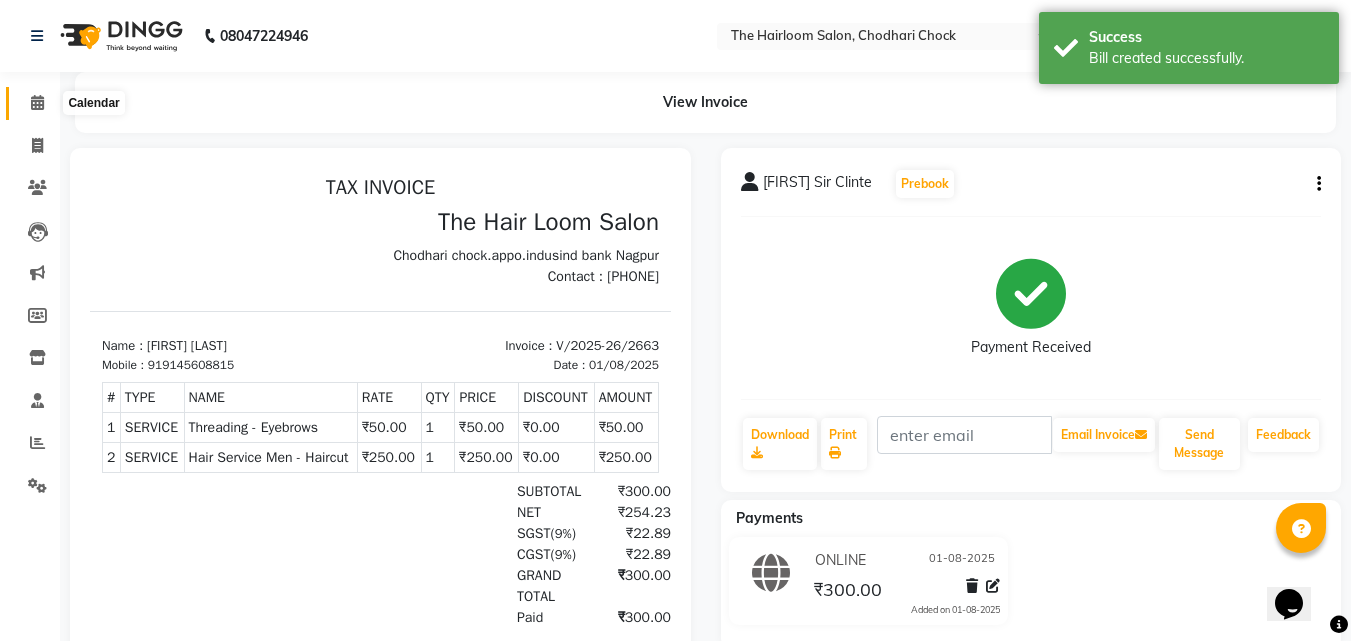 click 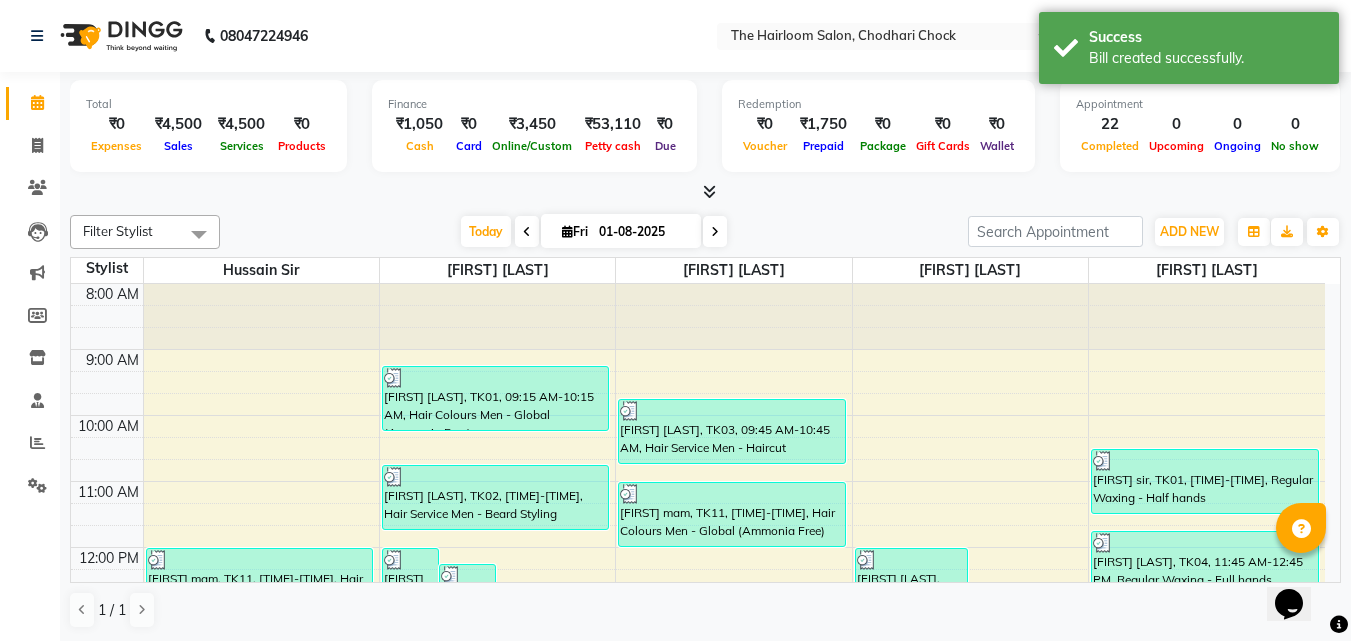 click at bounding box center [709, 191] 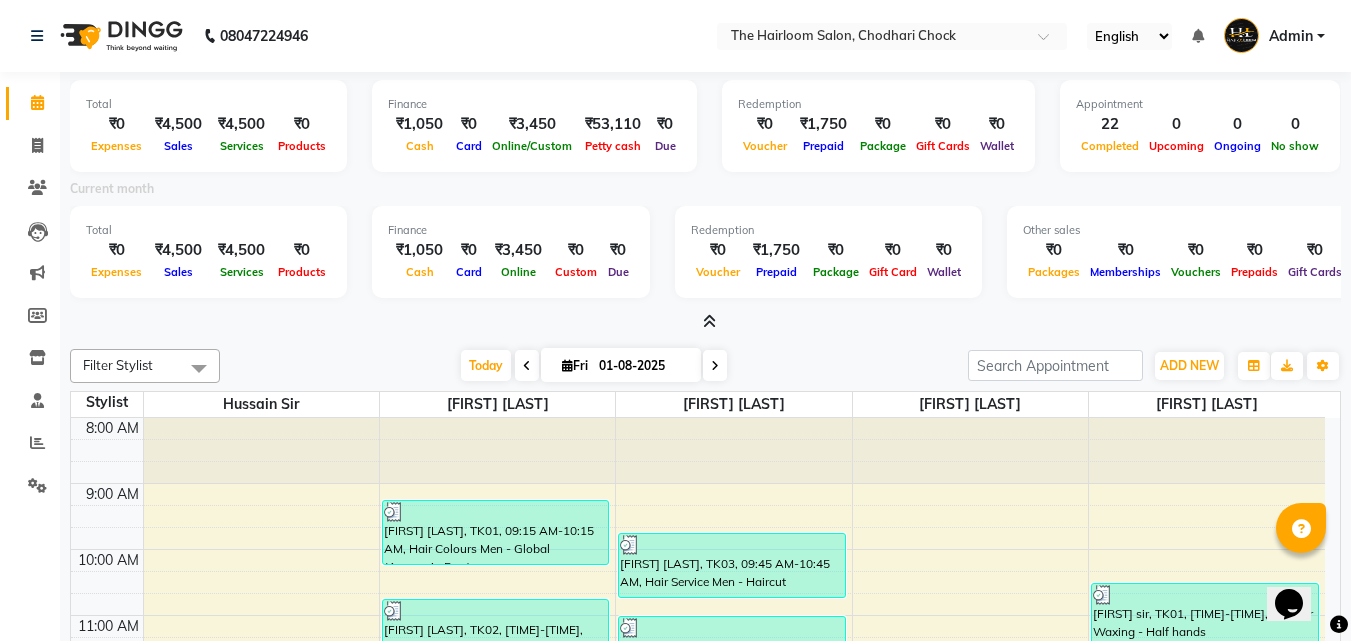 click at bounding box center [709, 321] 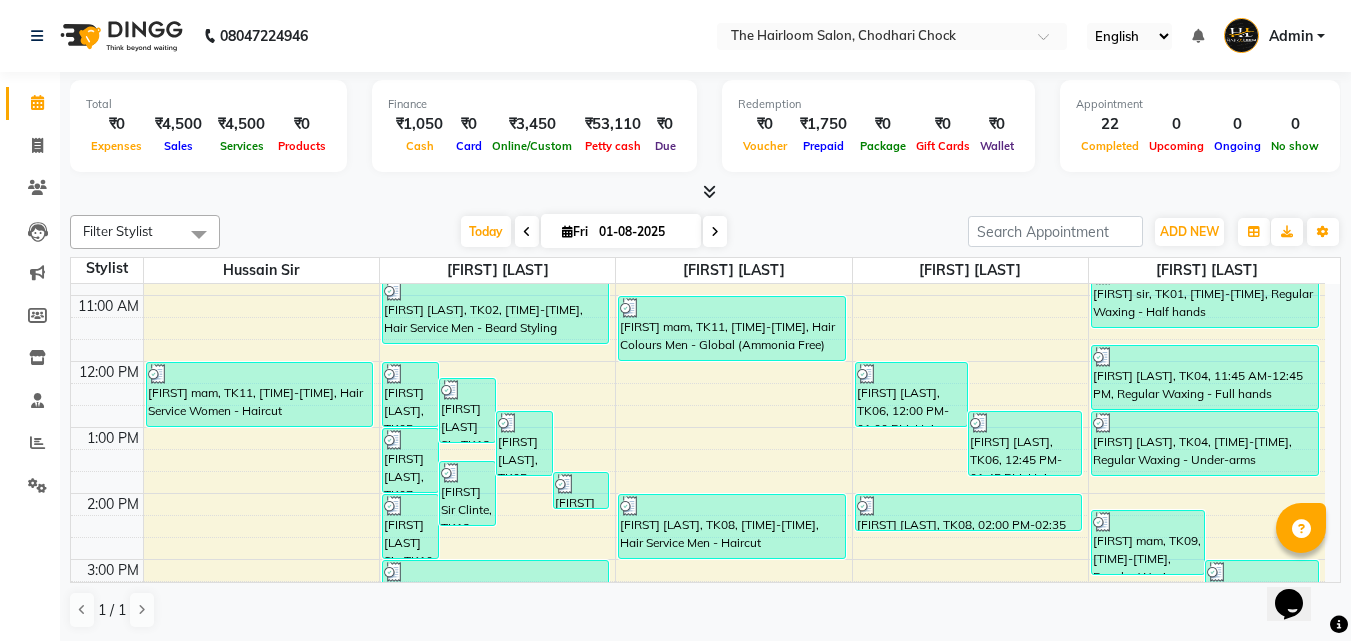 scroll, scrollTop: 400, scrollLeft: 0, axis: vertical 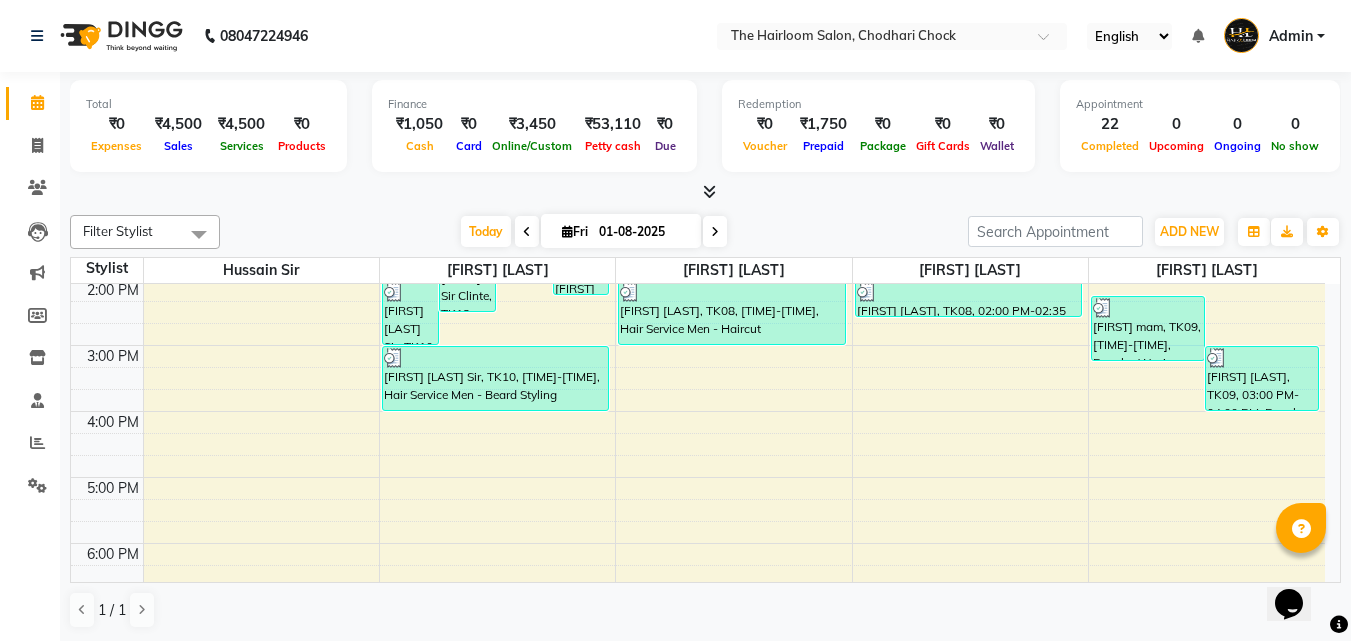 click on "8:00 AM 9:00 AM 10:00 AM 11:00 AM 12:00 PM 1:00 PM 2:00 PM 3:00 PM 4:00 PM 5:00 PM 6:00 PM 7:00 PM 8:00 PM 9:00 PM 10:00 PM 11:00 PM     [FIRST] mam, TK11, [TIME]-[TIME], Hair Service Women  - Haircut     [FIRST] [LAST], TK05, [TIME]-[TIME], Hair Service Men  - Haircut     [FIRST] Sir Clinte, TK12, [TIME]-[TIME], Hair Service Men  - Haircut     [FIRST] [LAST], TK05, [TIME]-[TIME], Hair Service Men  - Beard Styling     [FIRST] [LAST], TK07, [TIME]-[TIME], kids hair cut     [FIRST] [LAST], TK07, [TIME]-[TIME], Hair Service Men  - Haircut     [FIRST] Sir Clinte, TK12, [TIME]-[TIME], Threading  - Eyebrows     [FIRST] [LAST] Sir, TK10, [TIME]-[TIME], Hair Service Men  - Haircut     [FIRST] sir, TK01, [TIME]-[TIME], Hair Colours Men  - Global (Ammonia Free)     [FIRST] [LAST], TK02, [TIME]-[TIME], Hair Service Men  - Beard Styling     [FIRST] [LAST] Sir, TK10, [TIME]-[TIME], Hair Service Men  - Beard Styling     [FIRST] sir, TK03, [TIME]-[TIME], Hair Service Men  - Haircut" at bounding box center [698, 411] 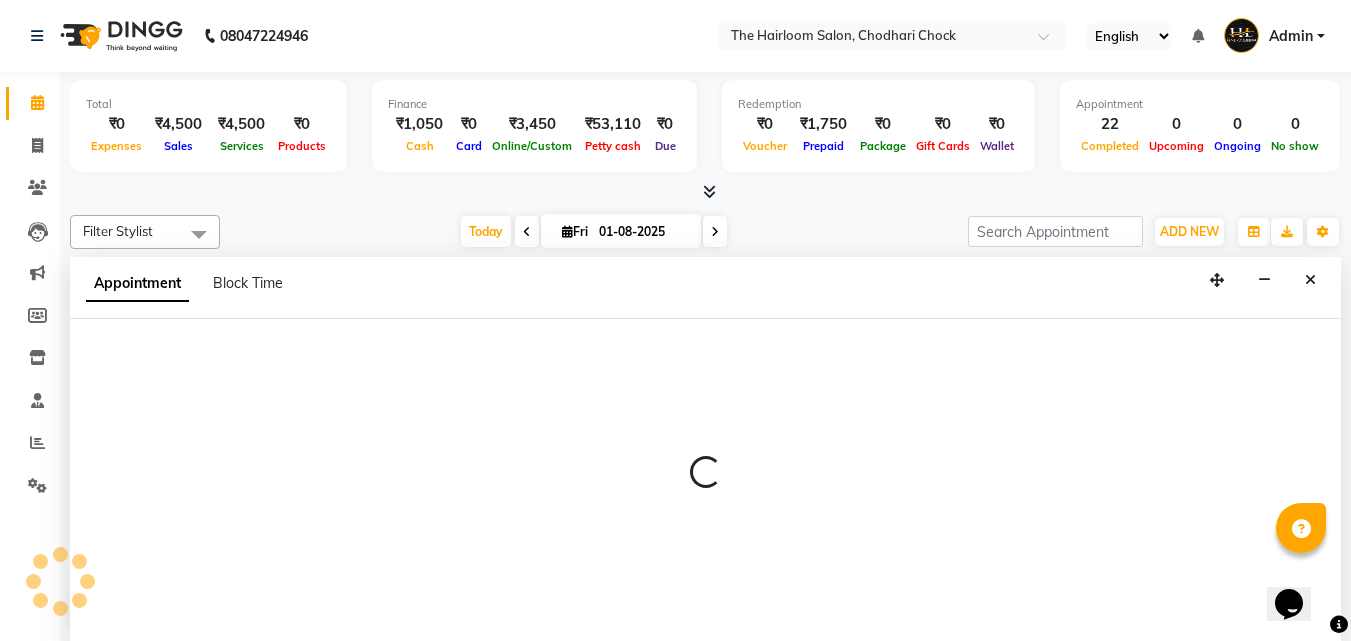 scroll, scrollTop: 1, scrollLeft: 0, axis: vertical 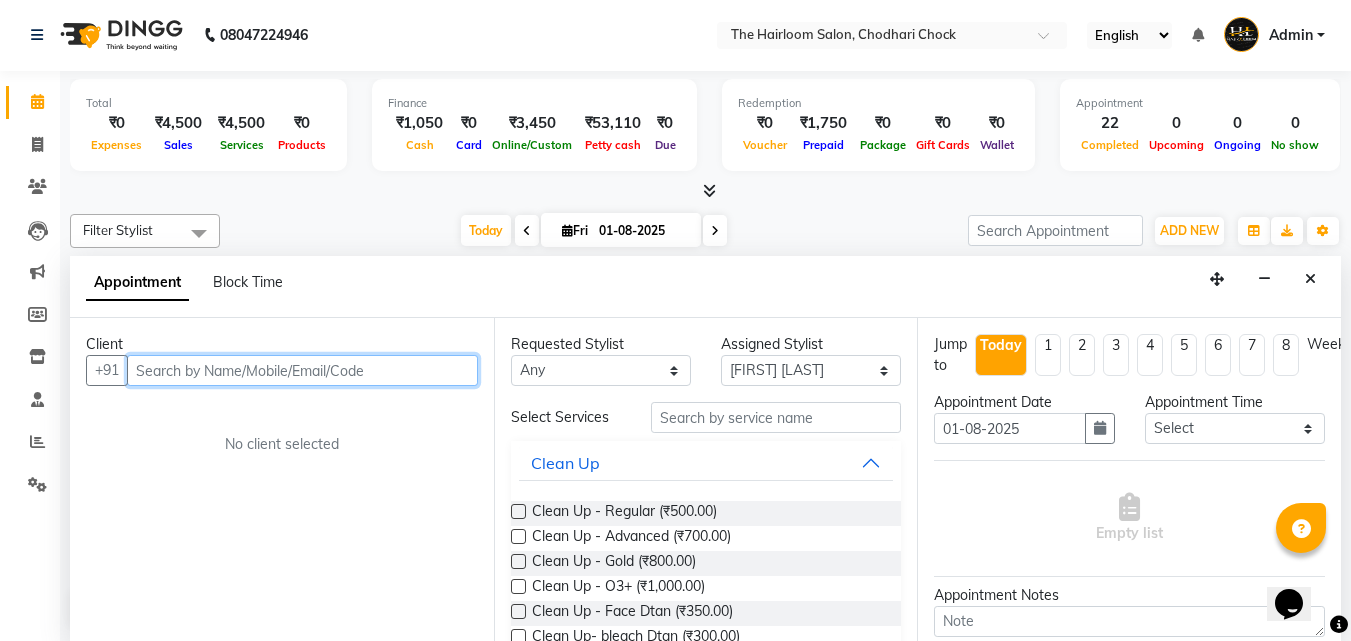 click at bounding box center [302, 370] 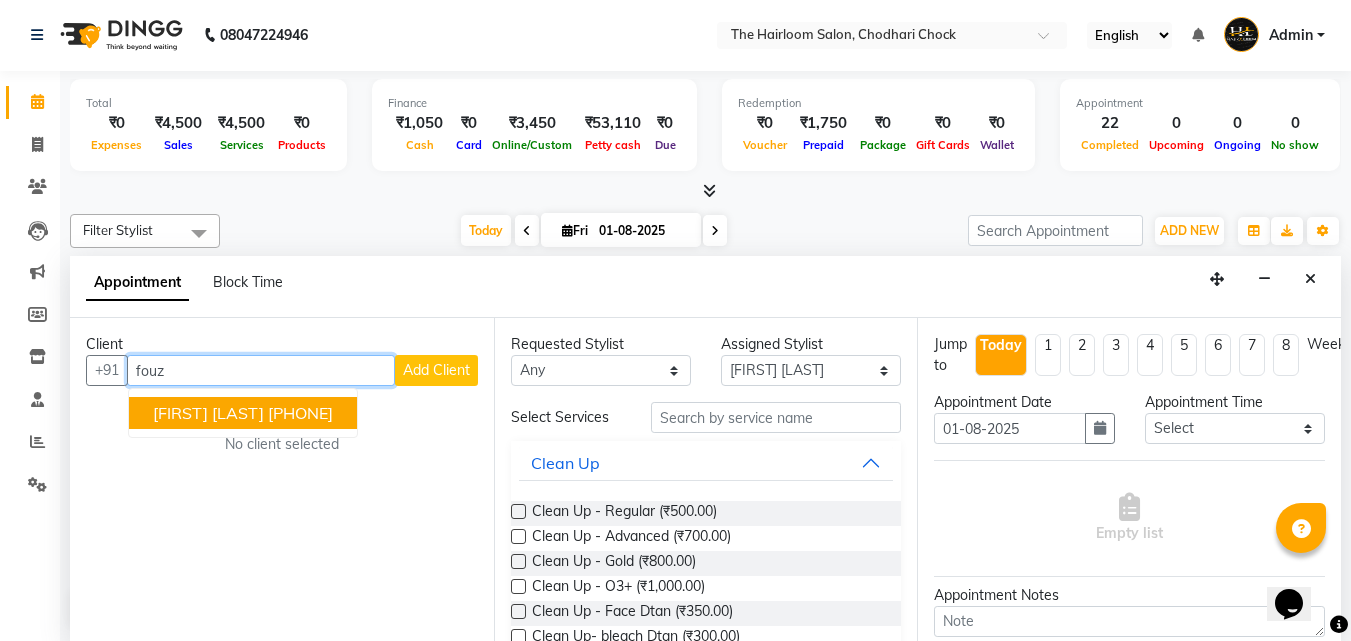 click on "[PHONE]" at bounding box center (300, 413) 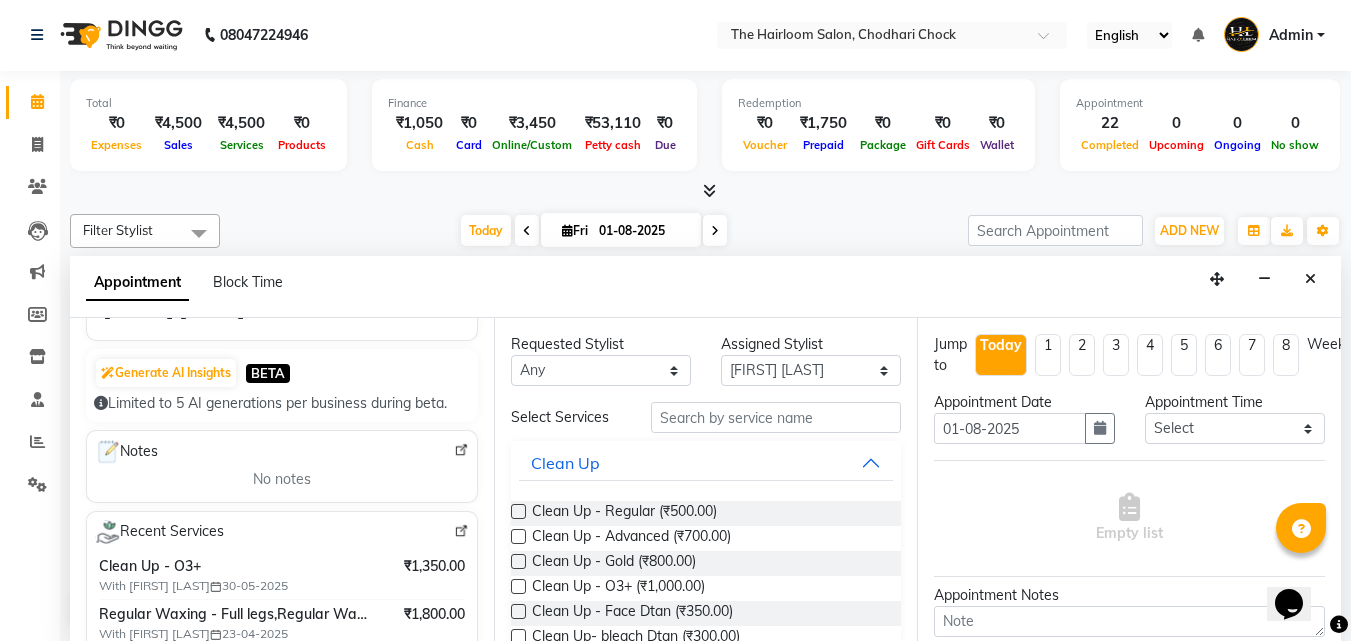scroll, scrollTop: 300, scrollLeft: 0, axis: vertical 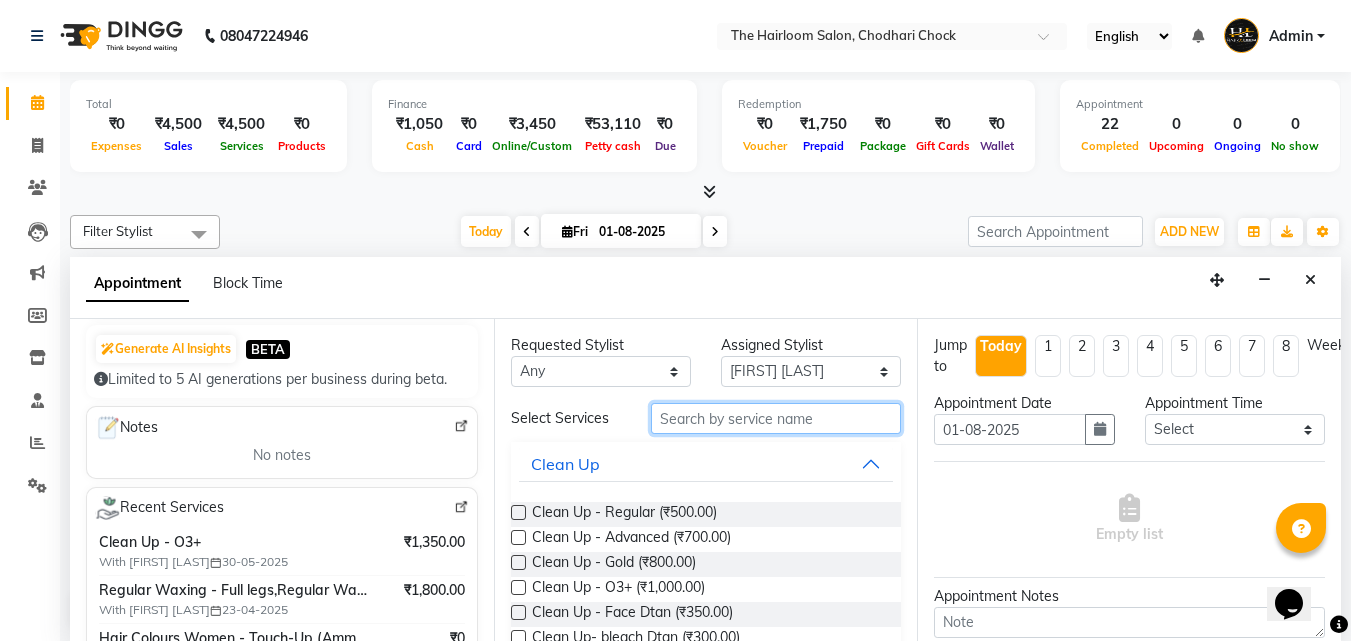 click at bounding box center [776, 418] 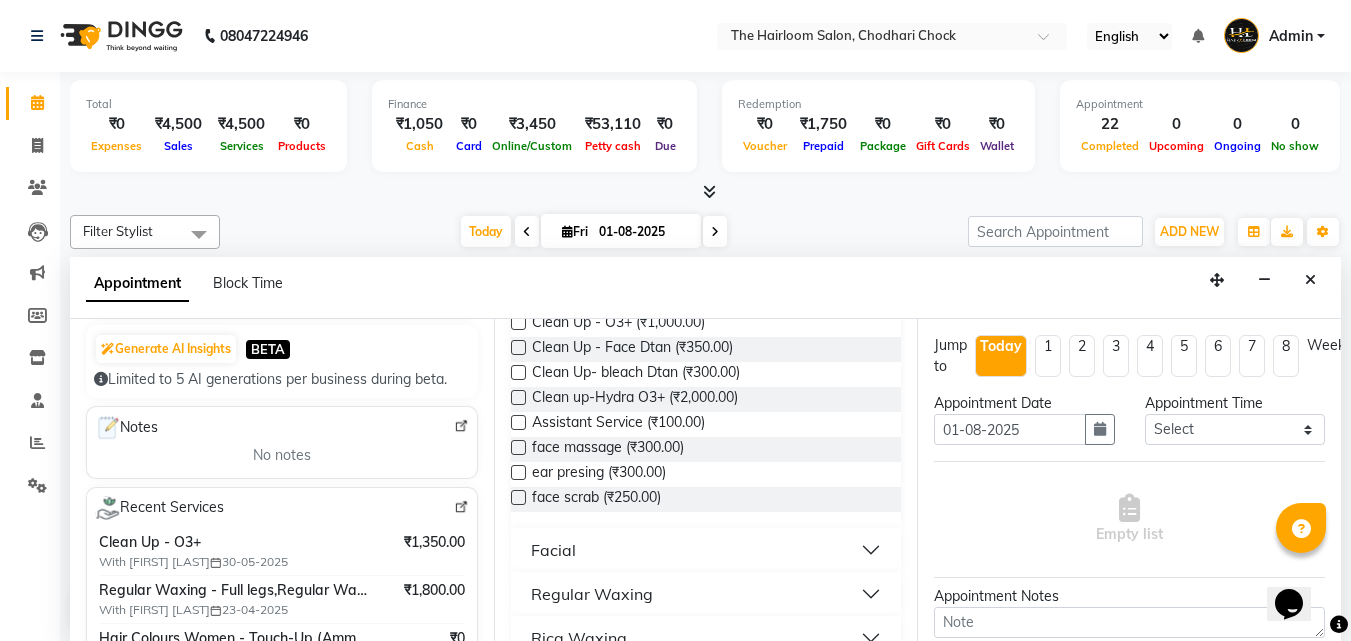 scroll, scrollTop: 300, scrollLeft: 0, axis: vertical 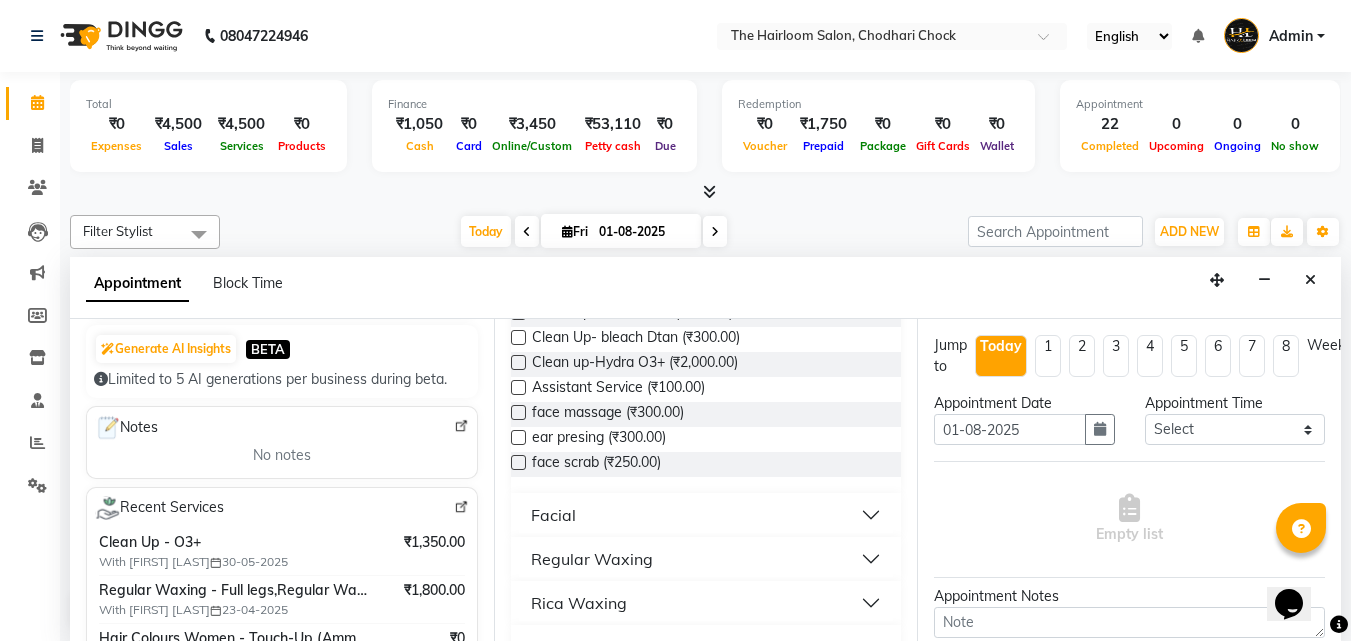 click on "Regular Waxing" at bounding box center (592, 559) 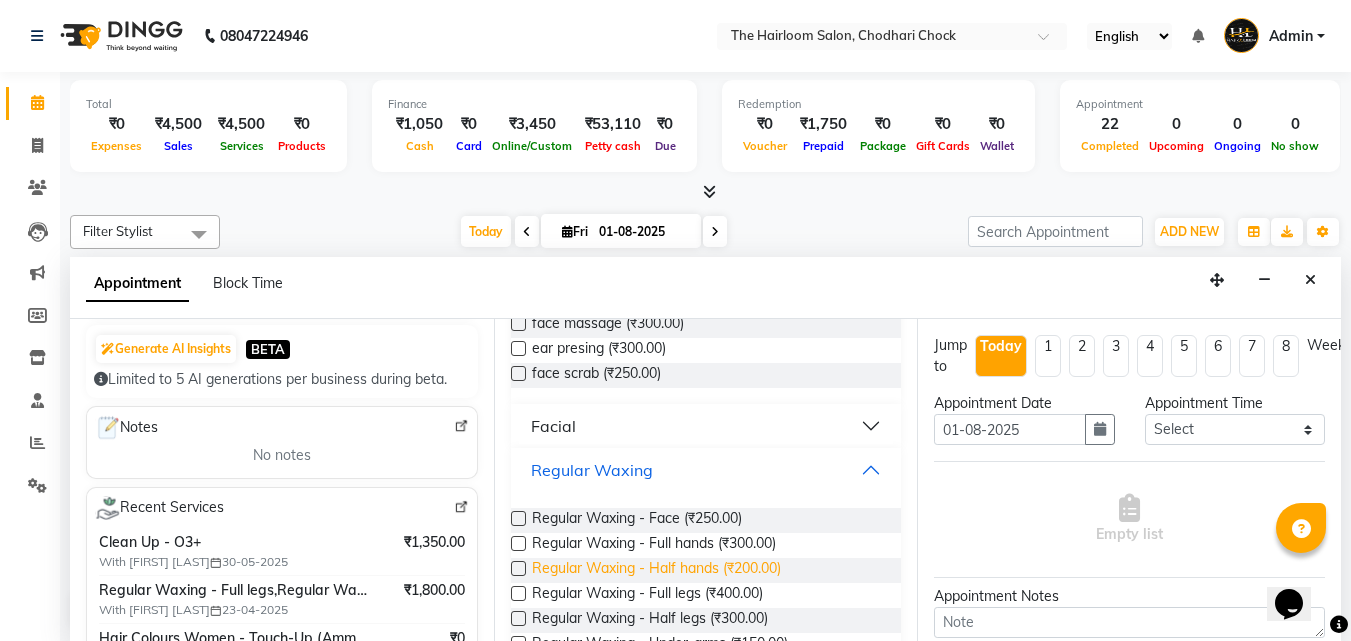 scroll, scrollTop: 400, scrollLeft: 0, axis: vertical 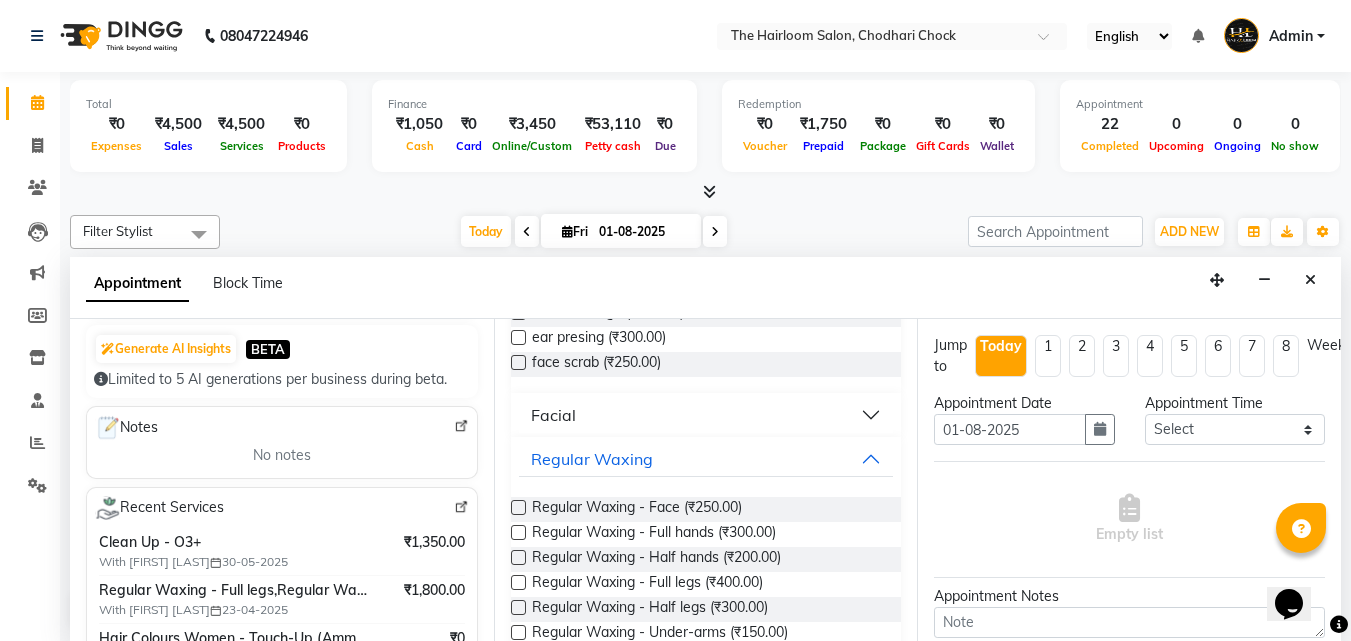 click on "Facial" at bounding box center (706, 415) 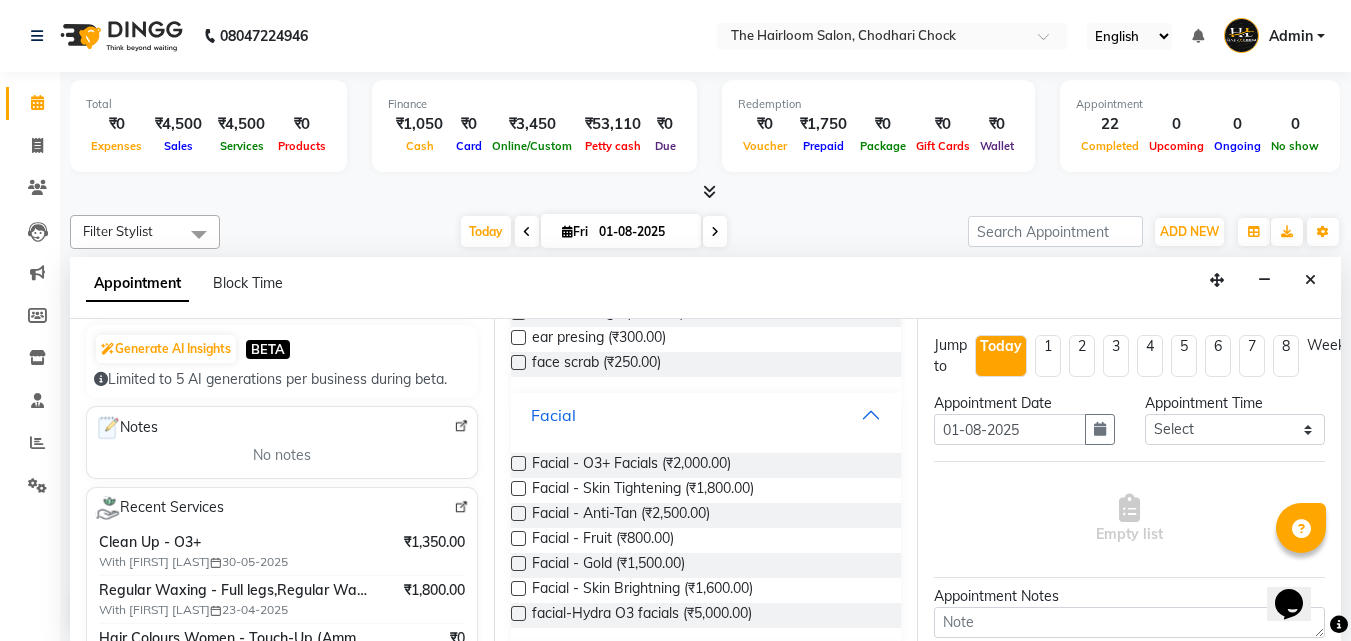 click on "Facial" at bounding box center (706, 415) 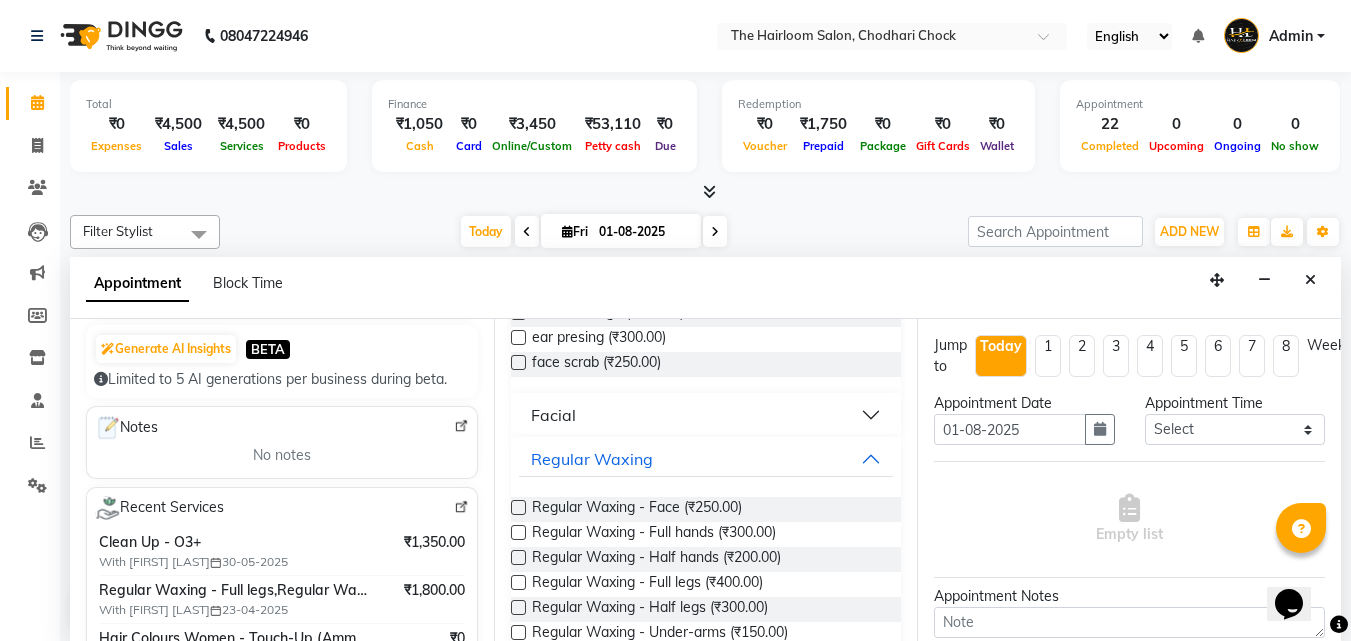 scroll, scrollTop: 700, scrollLeft: 0, axis: vertical 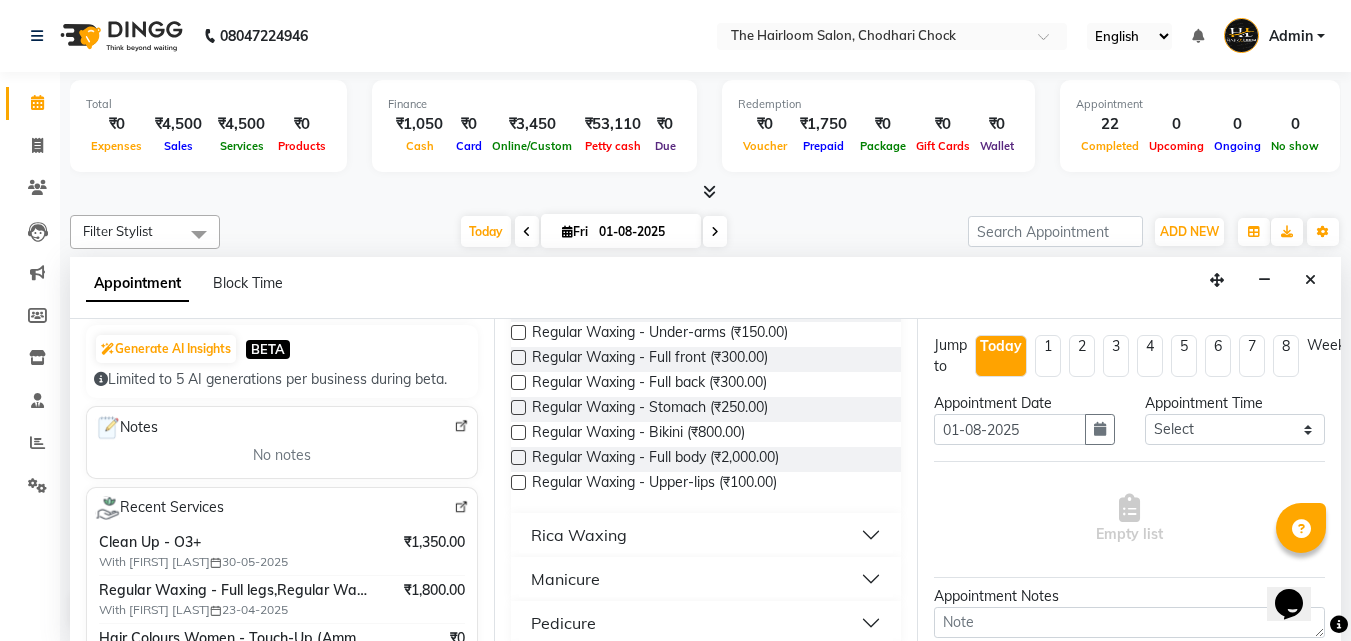 click on "Rica Waxing" at bounding box center (579, 535) 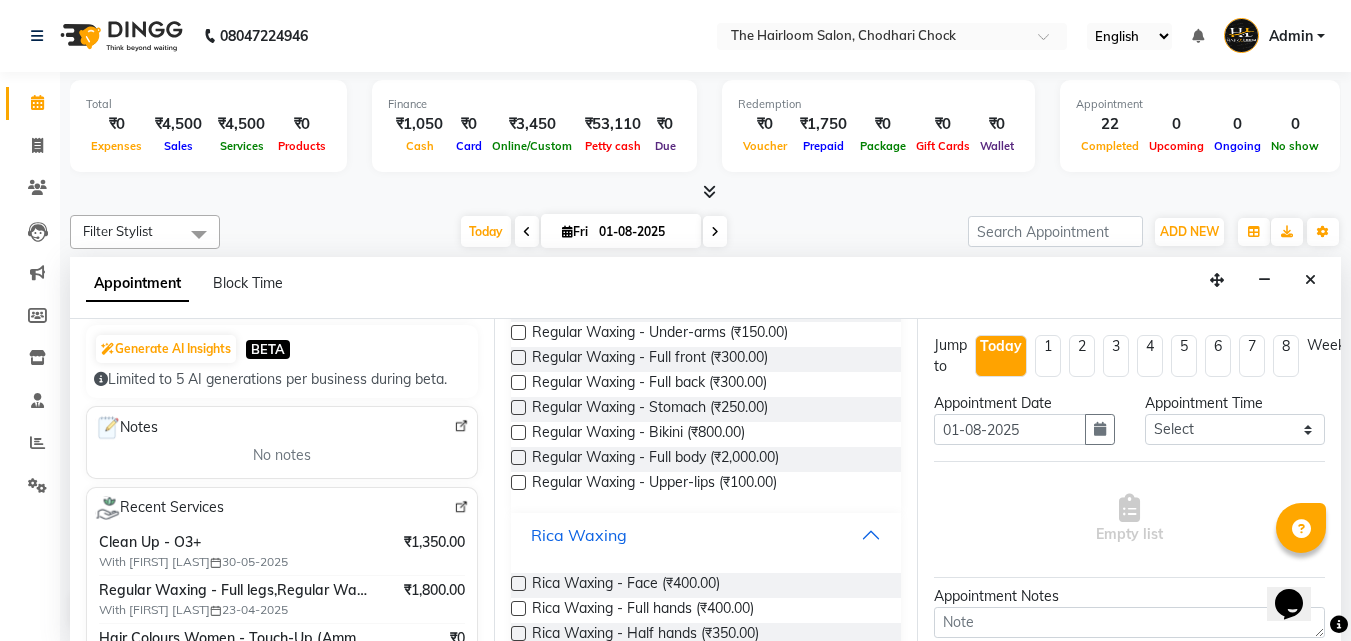 scroll, scrollTop: 800, scrollLeft: 0, axis: vertical 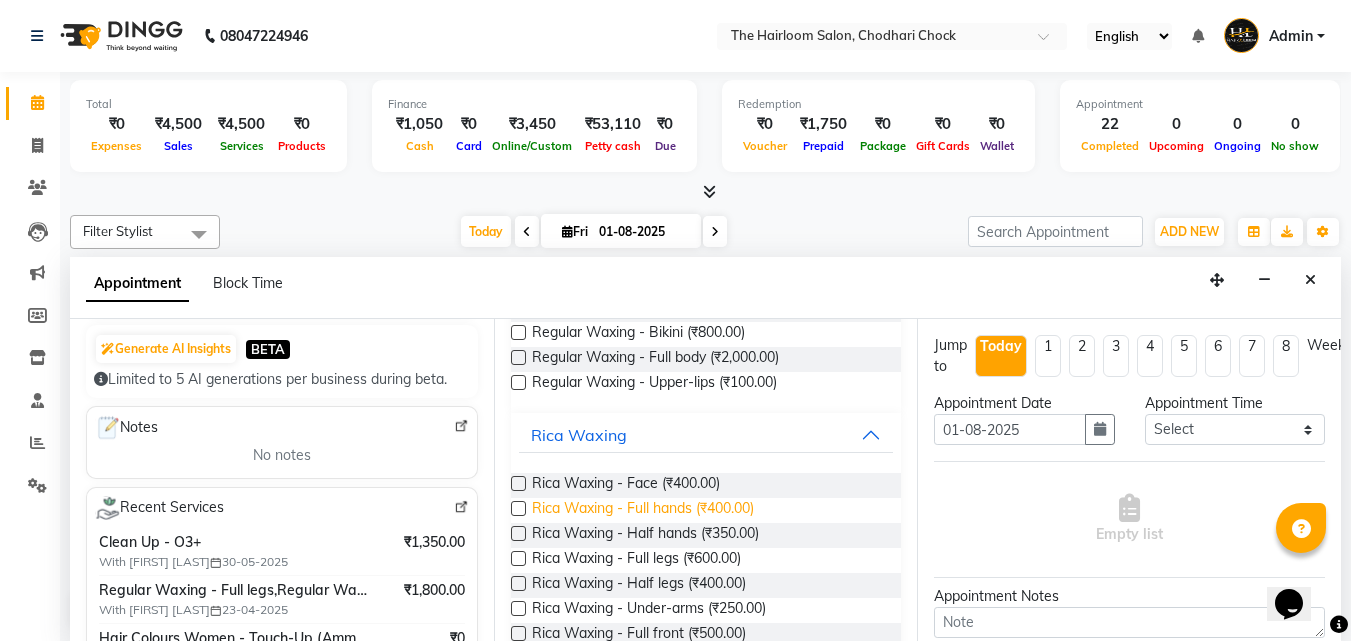 click on "Rica Waxing  - Full hands (₹400.00)" at bounding box center (643, 510) 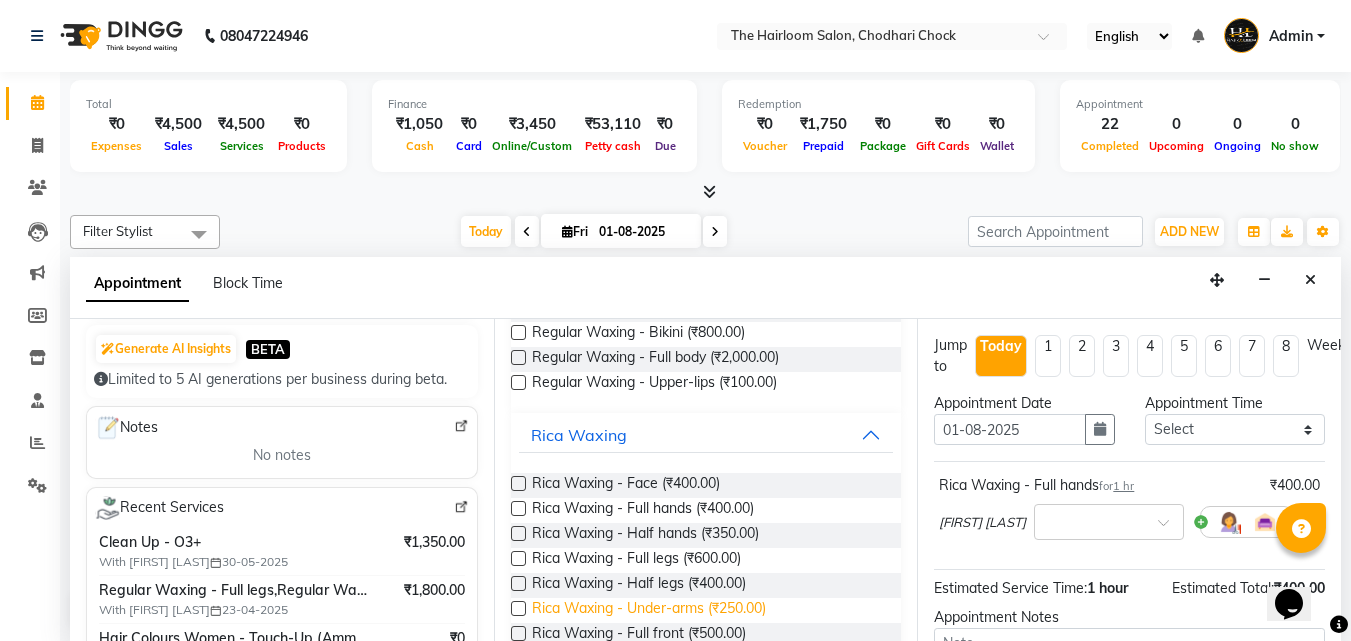 click on "Rica Waxing  - Under-arms (₹250.00)" at bounding box center [649, 610] 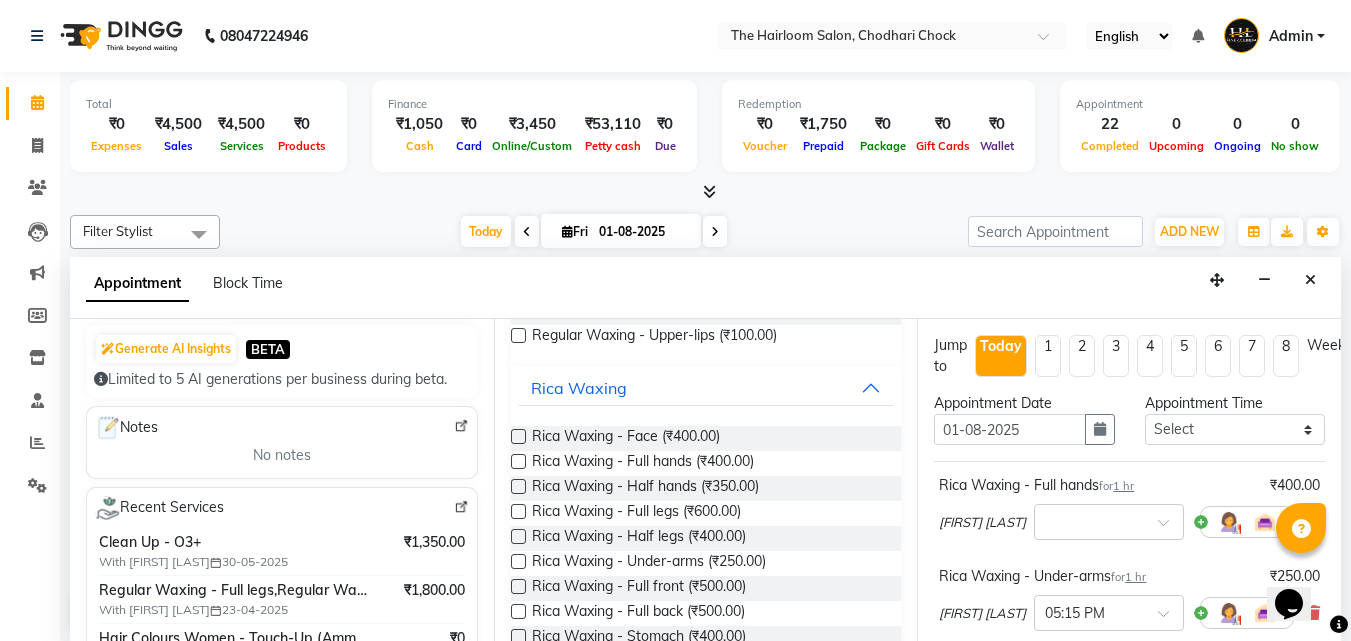 scroll, scrollTop: 500, scrollLeft: 0, axis: vertical 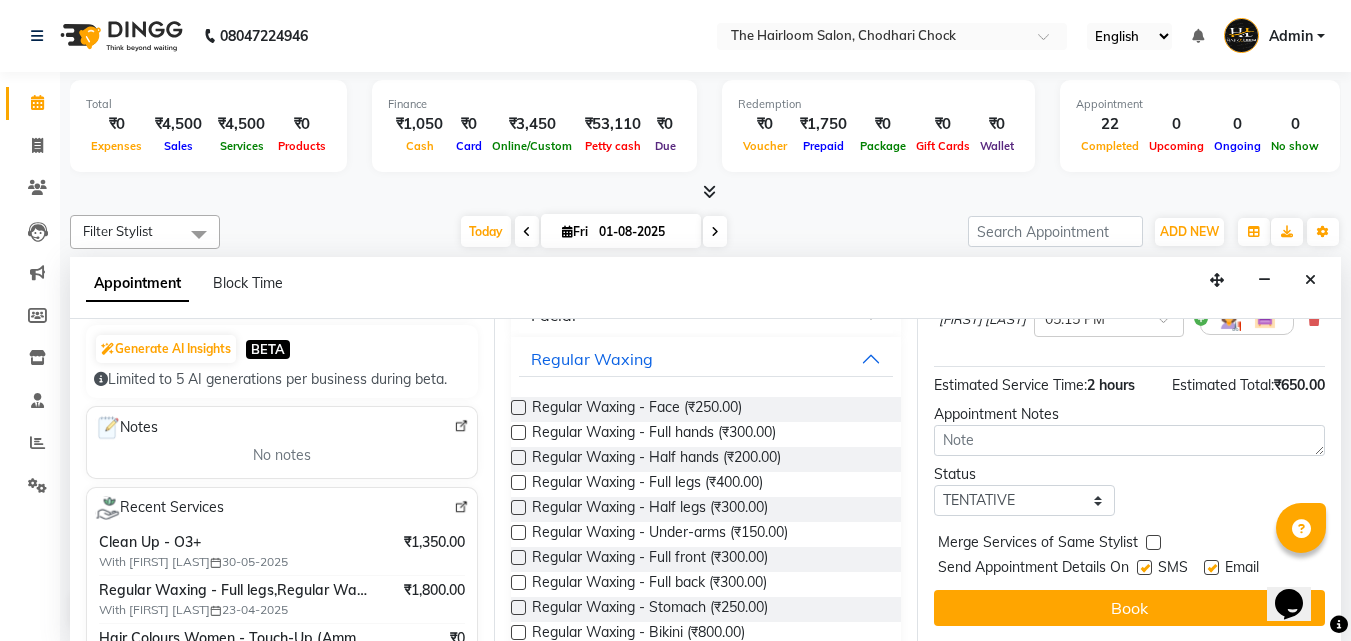 click at bounding box center (1144, 567) 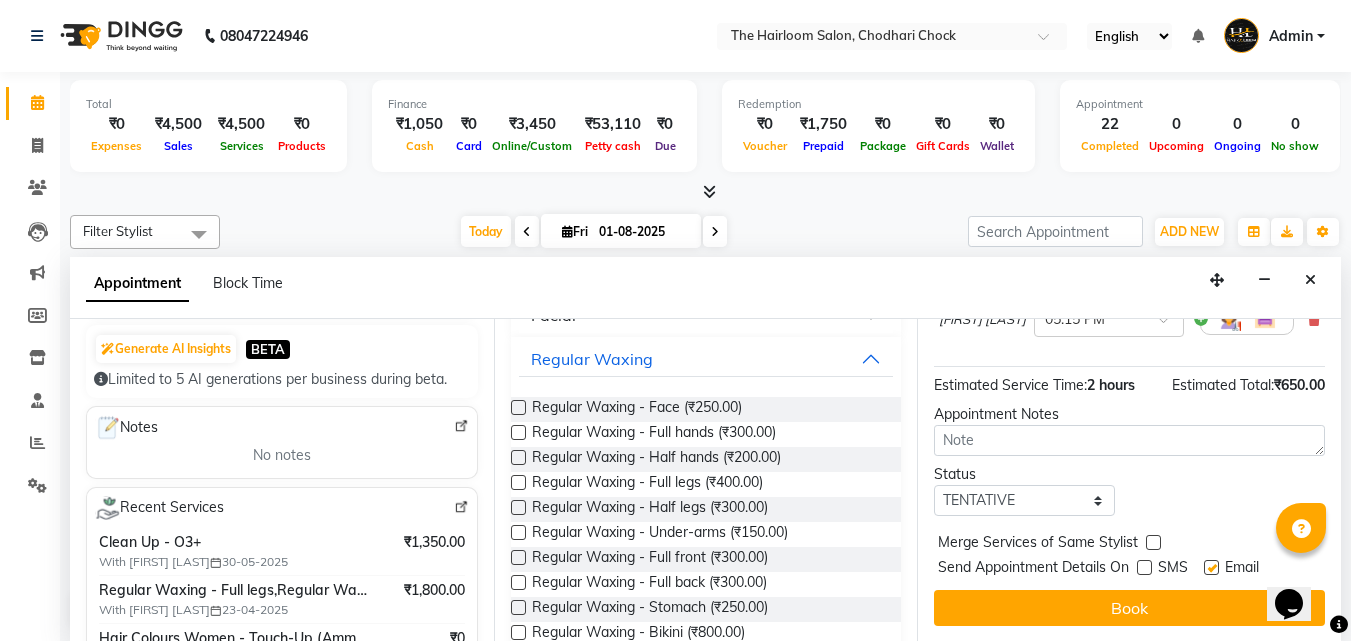 click at bounding box center [1211, 567] 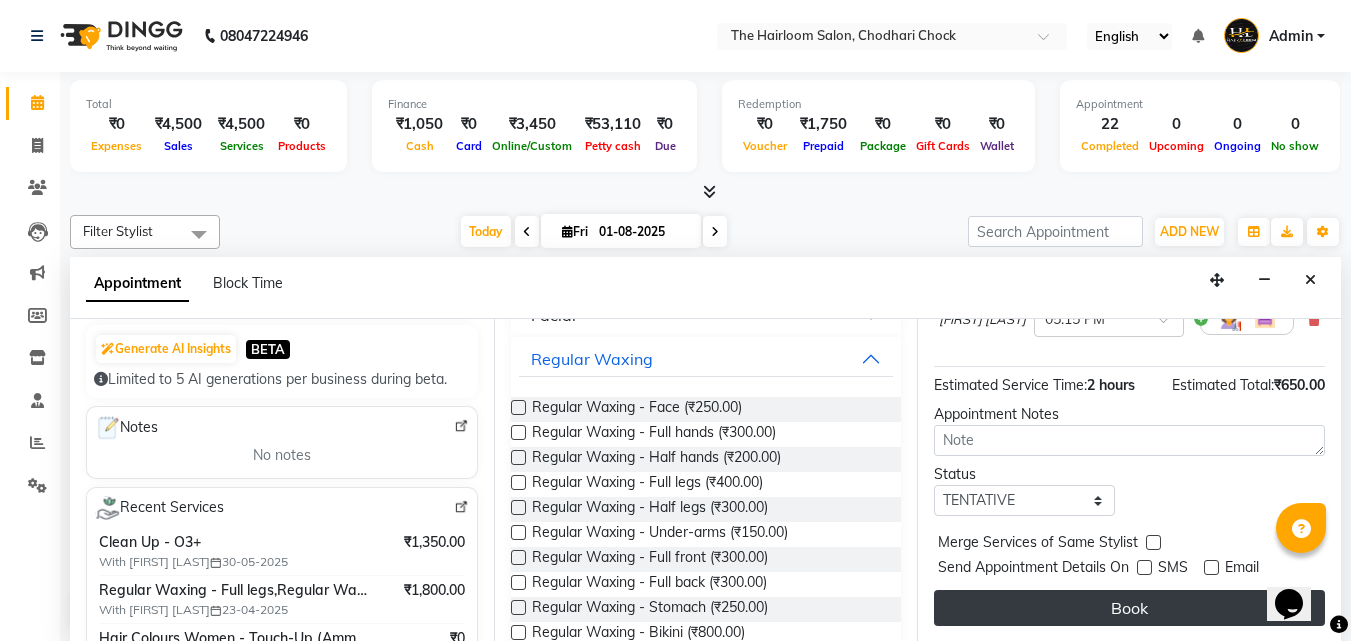 click on "Book" at bounding box center (1129, 608) 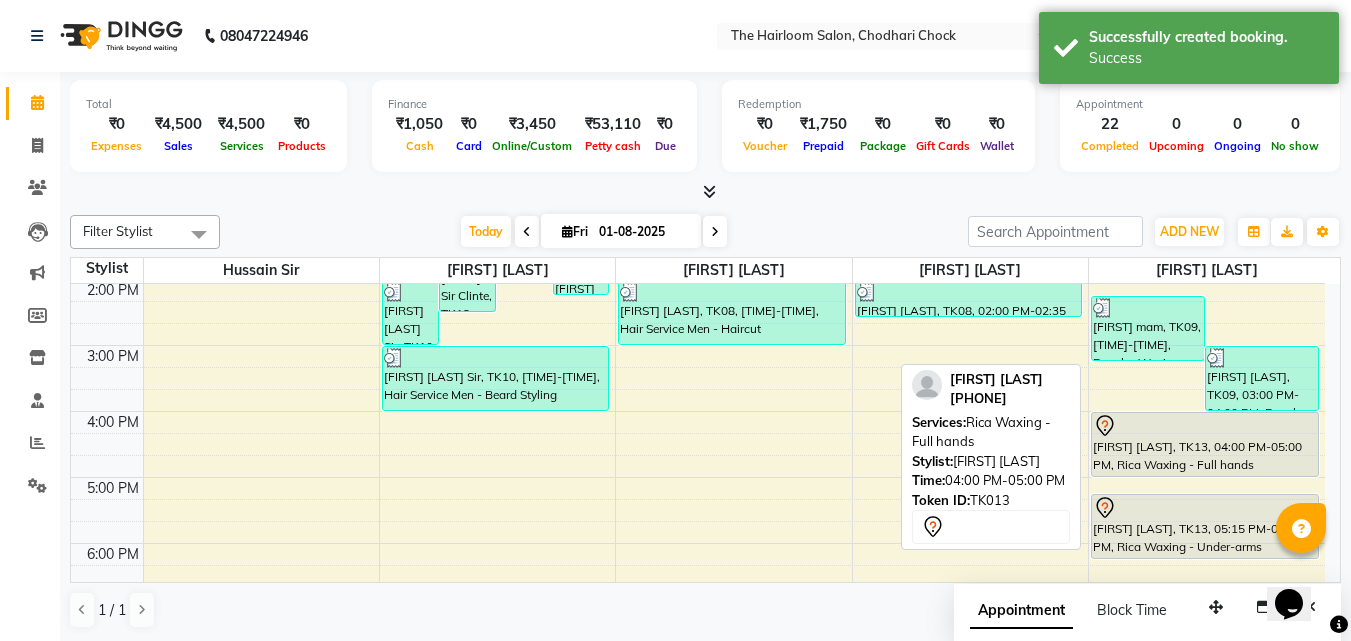 click on "[FIRST] [LAST], TK13, 04:00 PM-05:00 PM, Rica Waxing  - Full hands" at bounding box center (1205, 444) 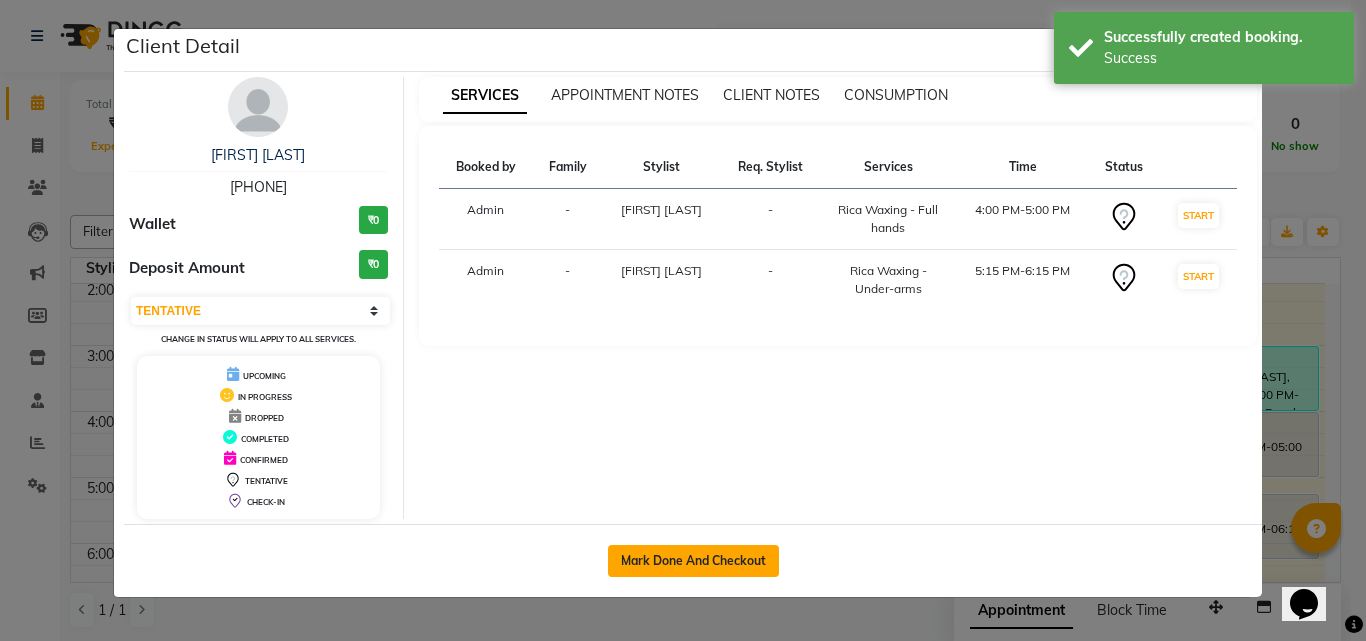 click on "Mark Done And Checkout" 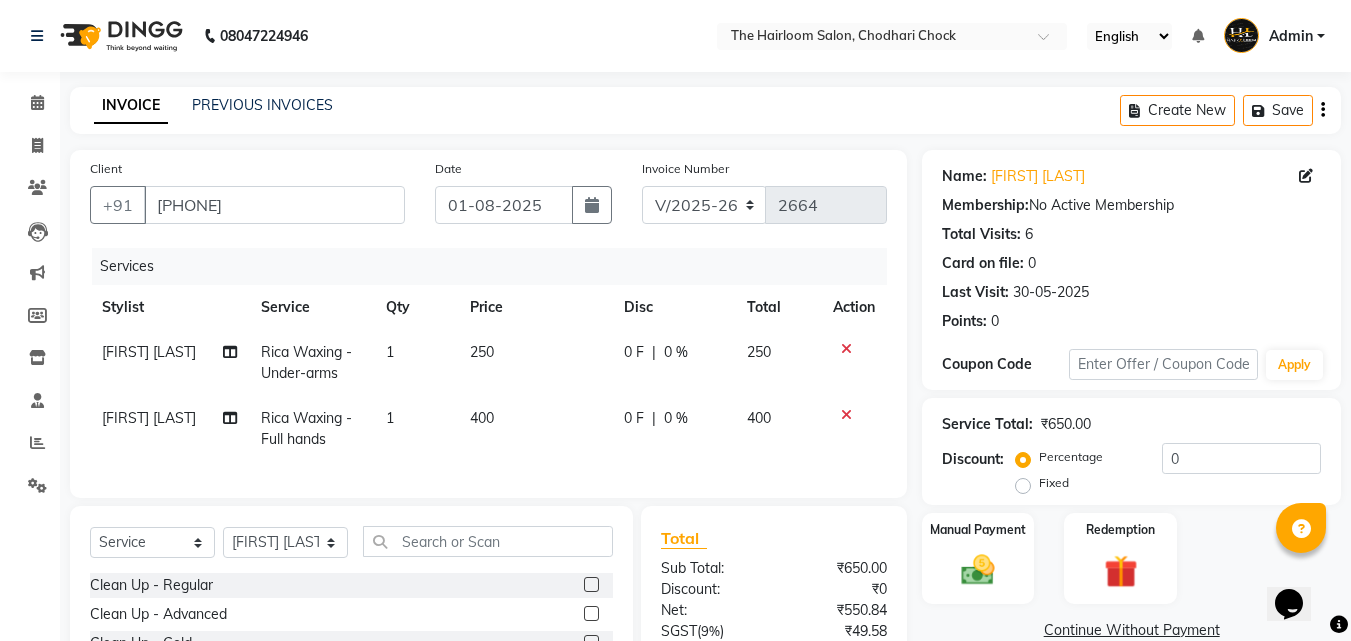 click on "250" 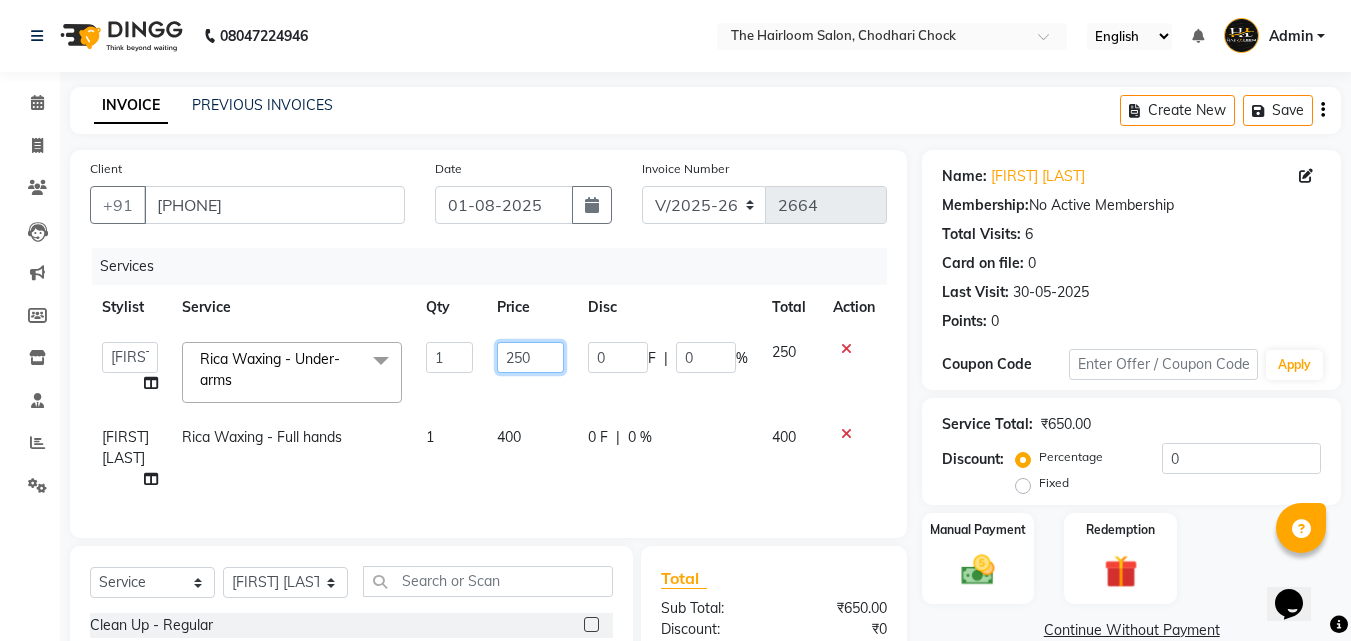 click on "250" 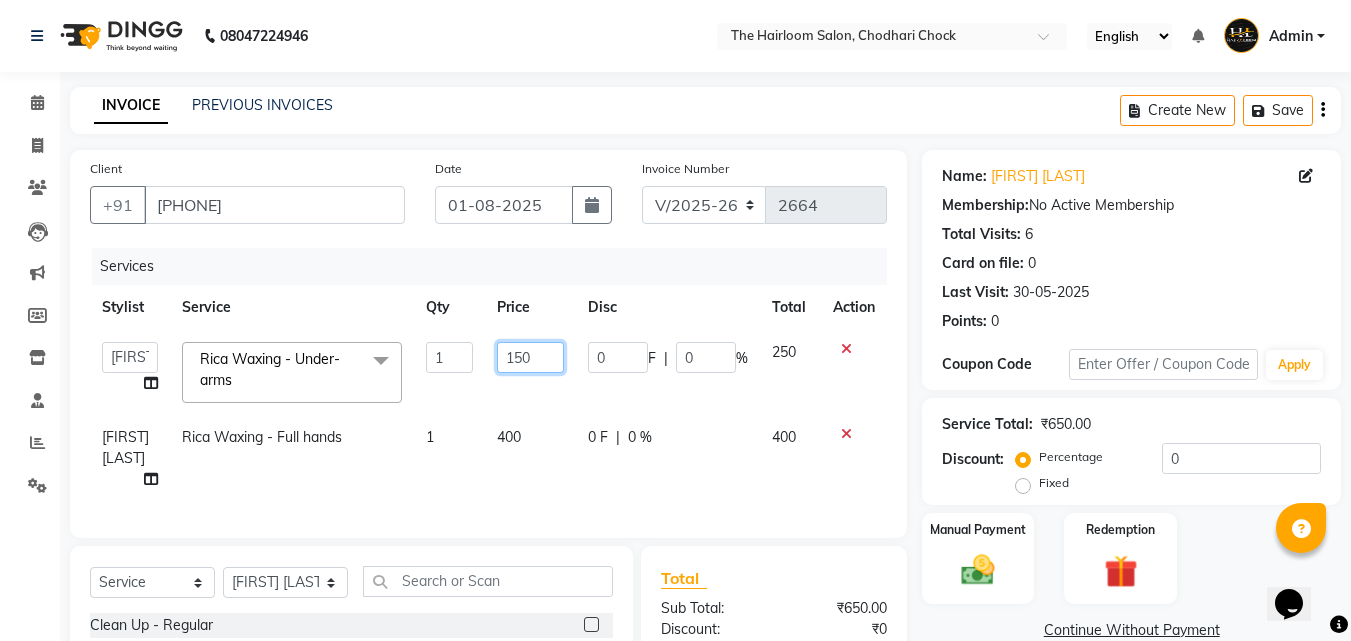 scroll, scrollTop: 100, scrollLeft: 0, axis: vertical 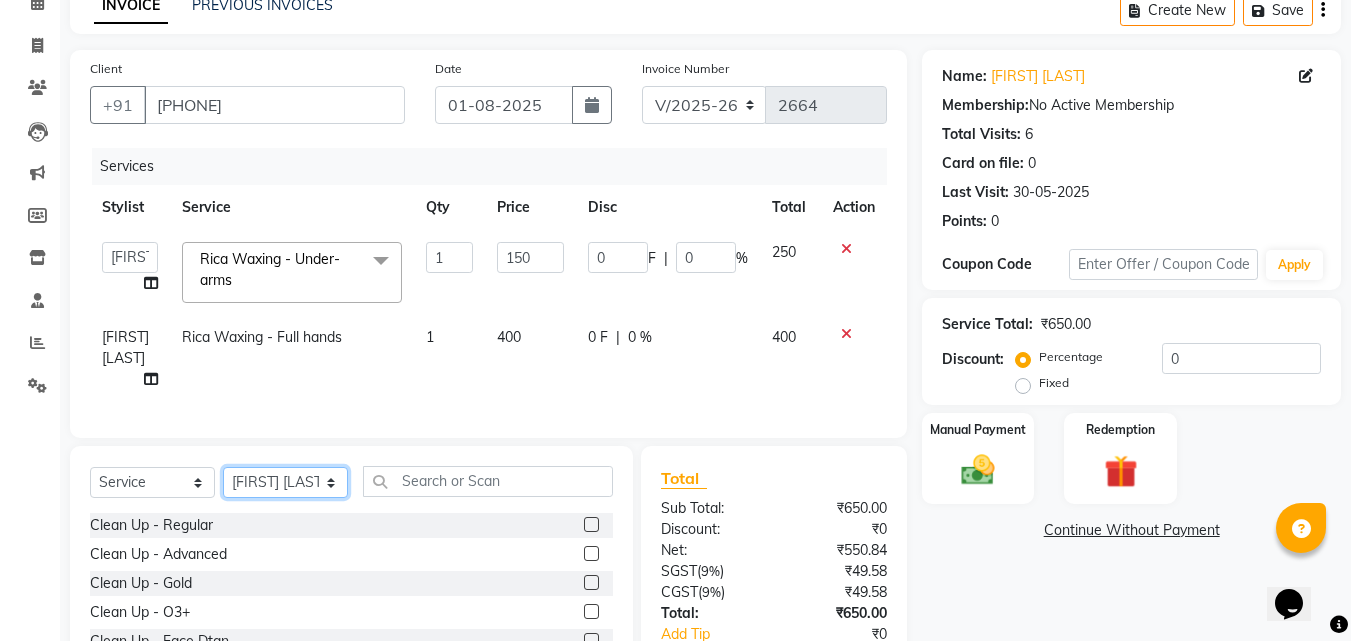 click on "Select  Service  Product  Membership  Package Voucher Prepaid Gift Card  Select Stylist [FIRST] [LAST] [FIRST] sir [FIRST] [LAST] [FIRST] [LAST] [FIRST] [LAST] Clean Up - Regular  Clean Up - Advanced  Clean Up - Gold  Clean Up - O3+  Clean Up - Face Dtan  Clean Up- bleach Dtan  Clean up-Hydra O3+  Assistant Service  face massage  ear presing  face scrab  Facial  - O3+ Facials  Facial  - Skin Tightening  Facial  - Anti-Tan  Facial  - Fruit  Facial  - Gold  Facial  - Skin Brightning  facial-Hydra O3 facials  Regular Waxing  - Face  Regular Waxing  - Full hands  Regular Waxing  - Half hands  Regular Waxing  - Full legs  Regular Waxing  - Half legs  Regular Waxing  - Under-arms  Regular Waxing  - Full front  Regular Waxing  - Full back  Regular Waxing  - Stomach  Regular Waxing  - Bikini  Regular Waxing  - Full body  Regular Waxing  - Upper-lips  Rica Waxing  - Face  Rica Waxing  - Full hands  Rica Waxing  - Half hands  Rica Waxing  - Full legs  Rica Waxing  - Half legs  Rica Waxing  - Under-arms  Manicure - Regular" 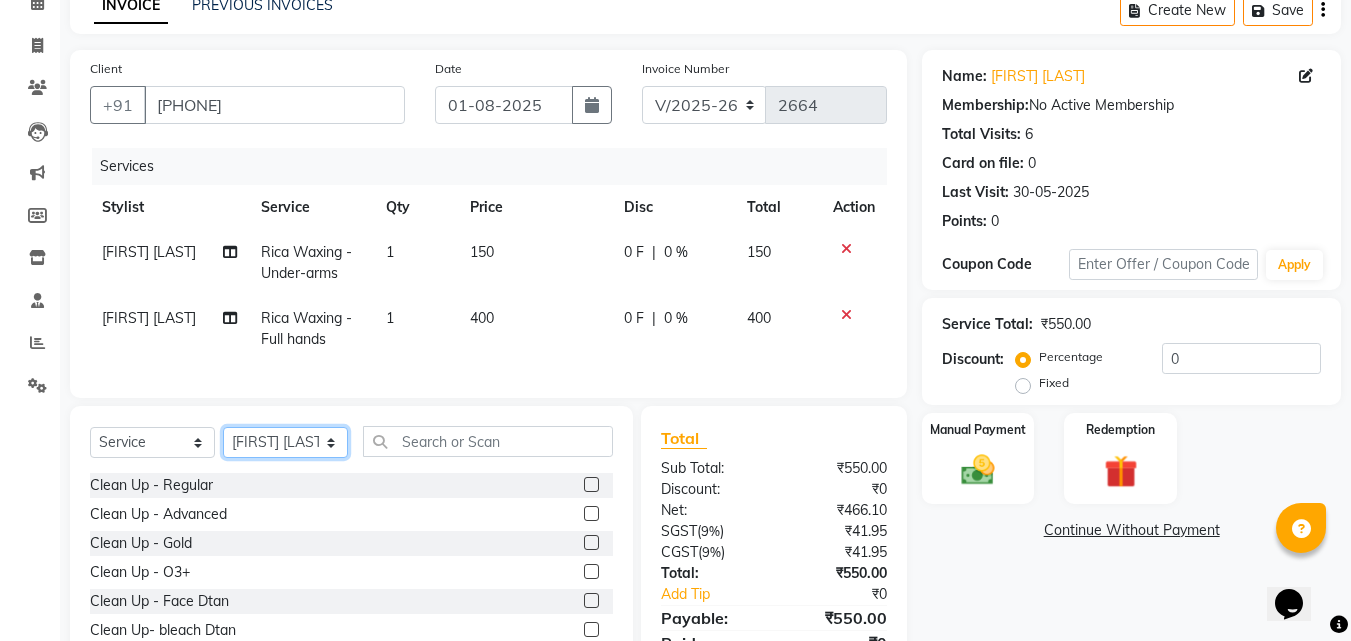 click on "Select Stylist [FIRST] [LAST] [LAST] [TITLE] [FIRST] [LAST] [FIRST] [LAST]" 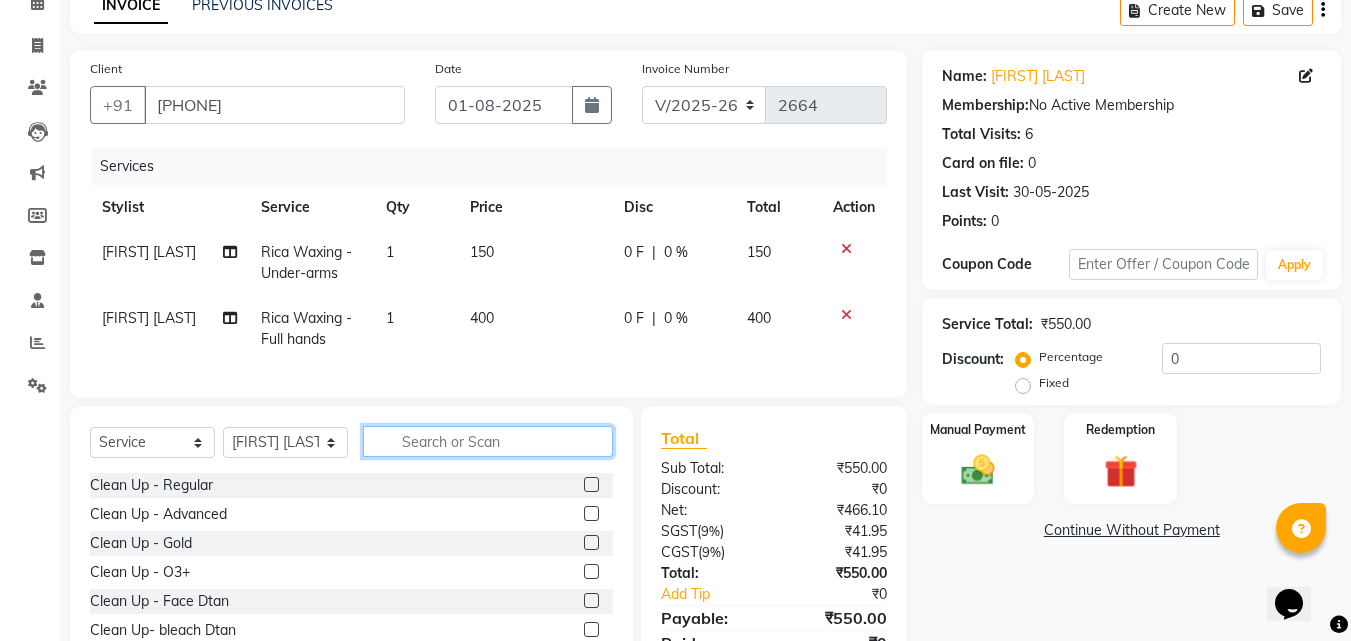 click 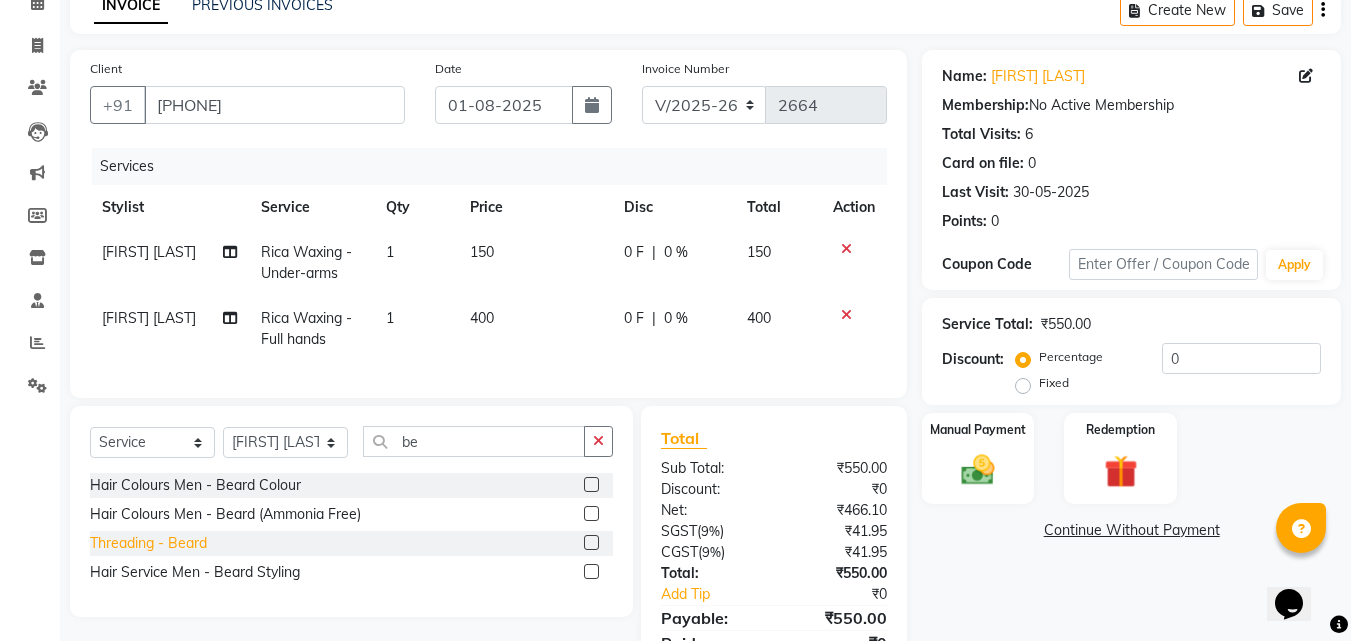 click on "Threading  - Beard" 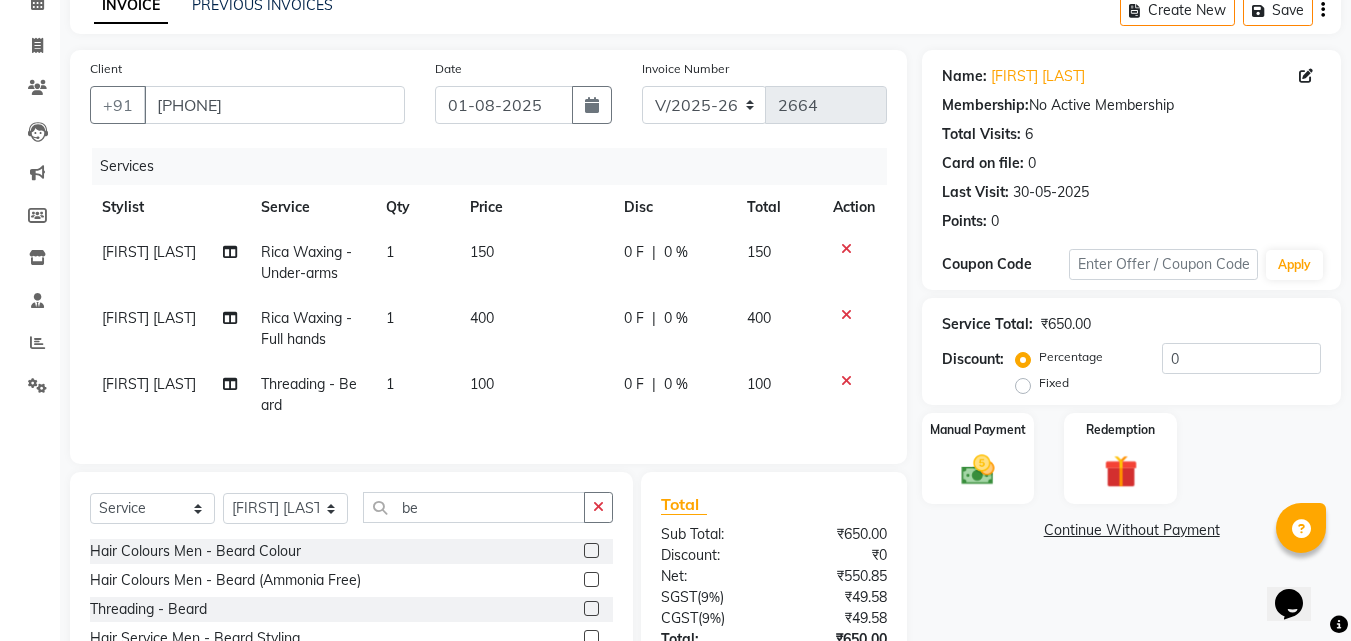 scroll, scrollTop: 270, scrollLeft: 0, axis: vertical 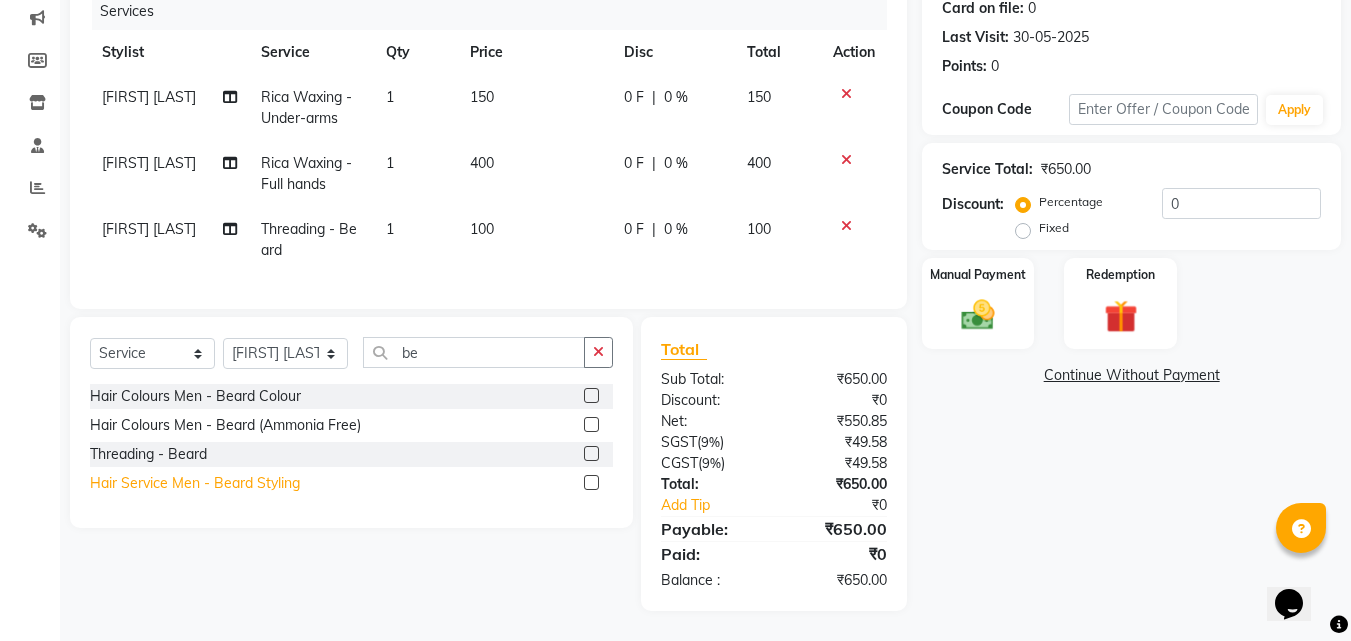 click on "Hair Service Men  - Beard Styling" 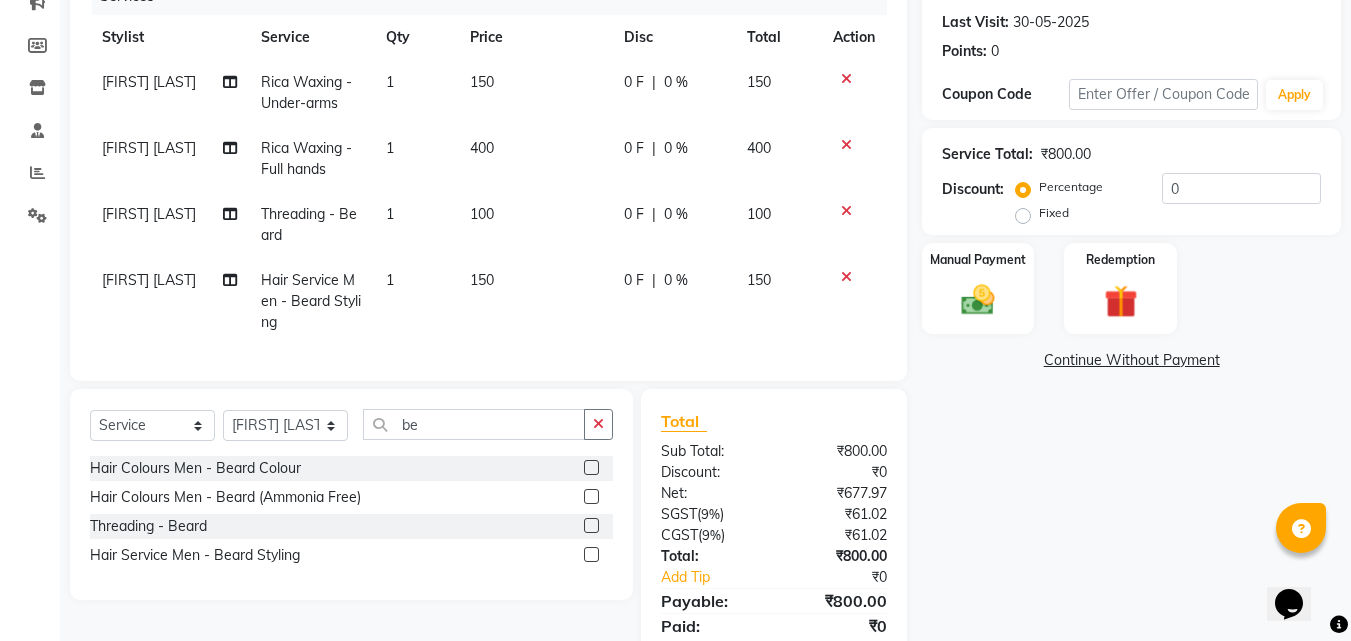 click 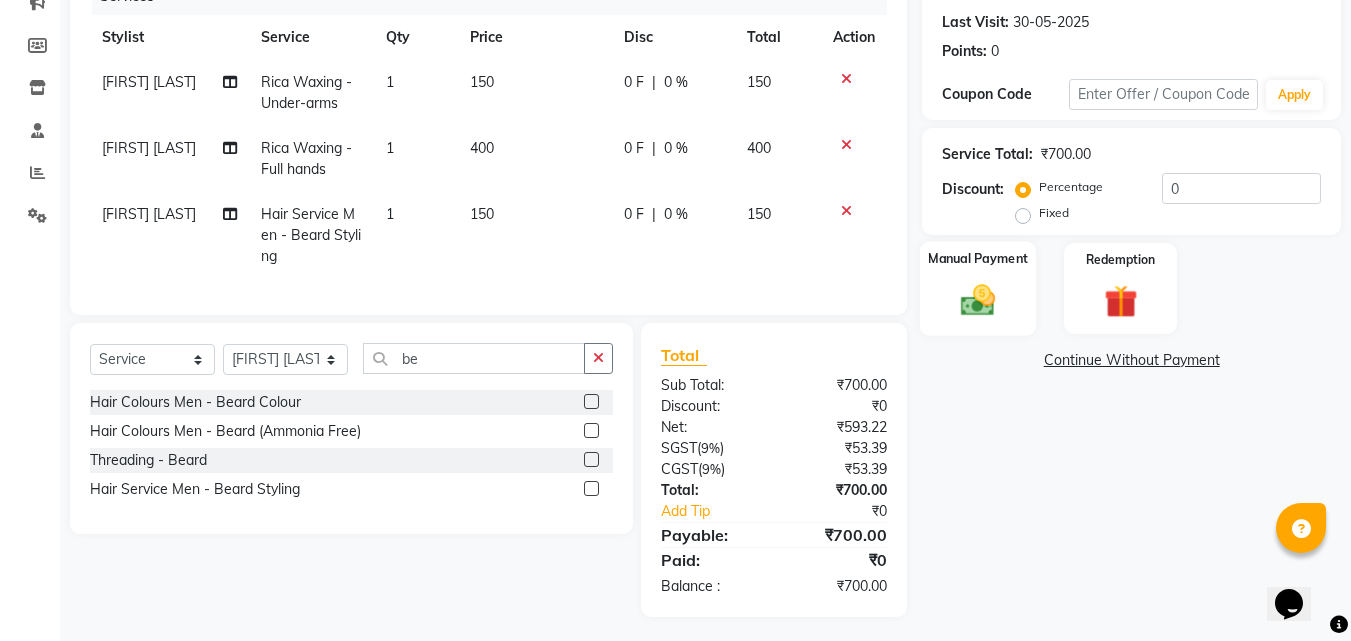 click 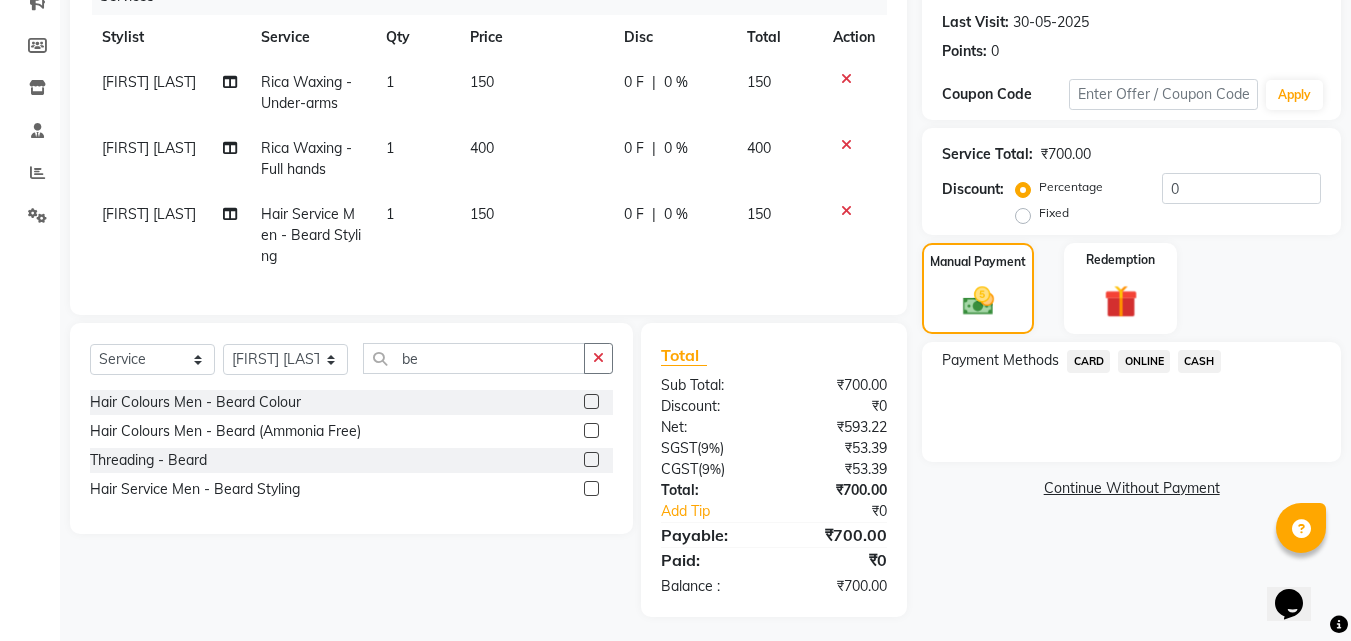 click on "ONLINE" 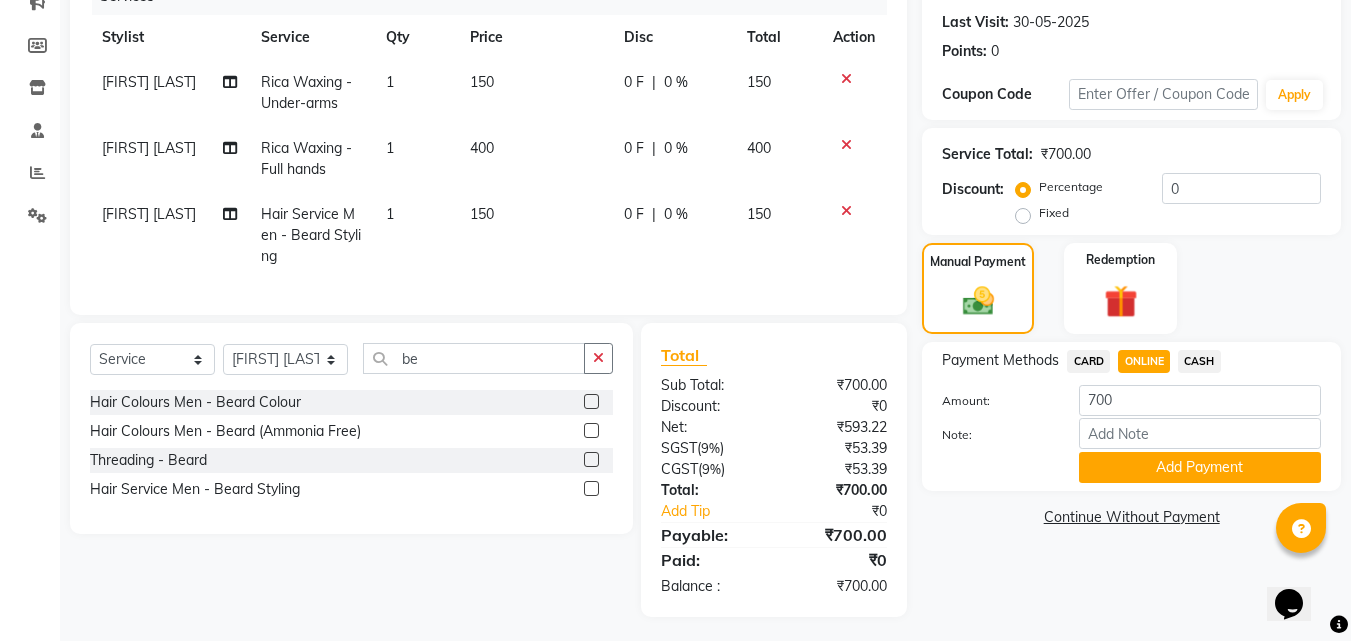 scroll, scrollTop: 170, scrollLeft: 0, axis: vertical 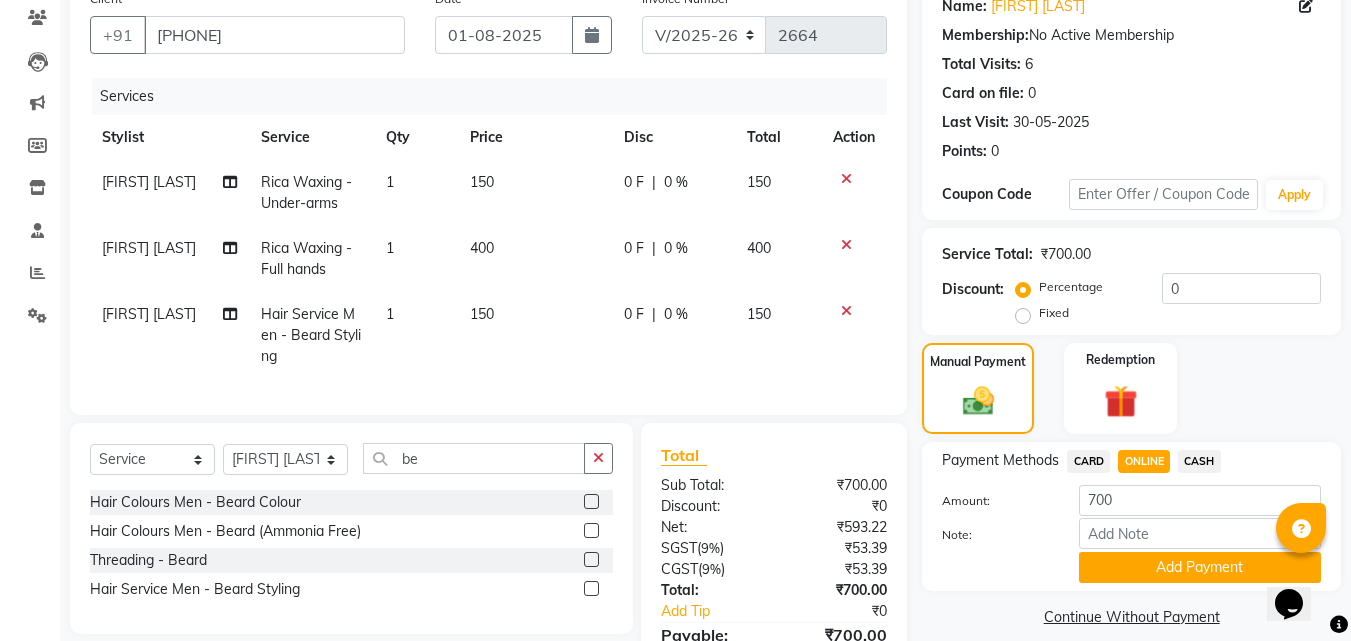 click on "150" 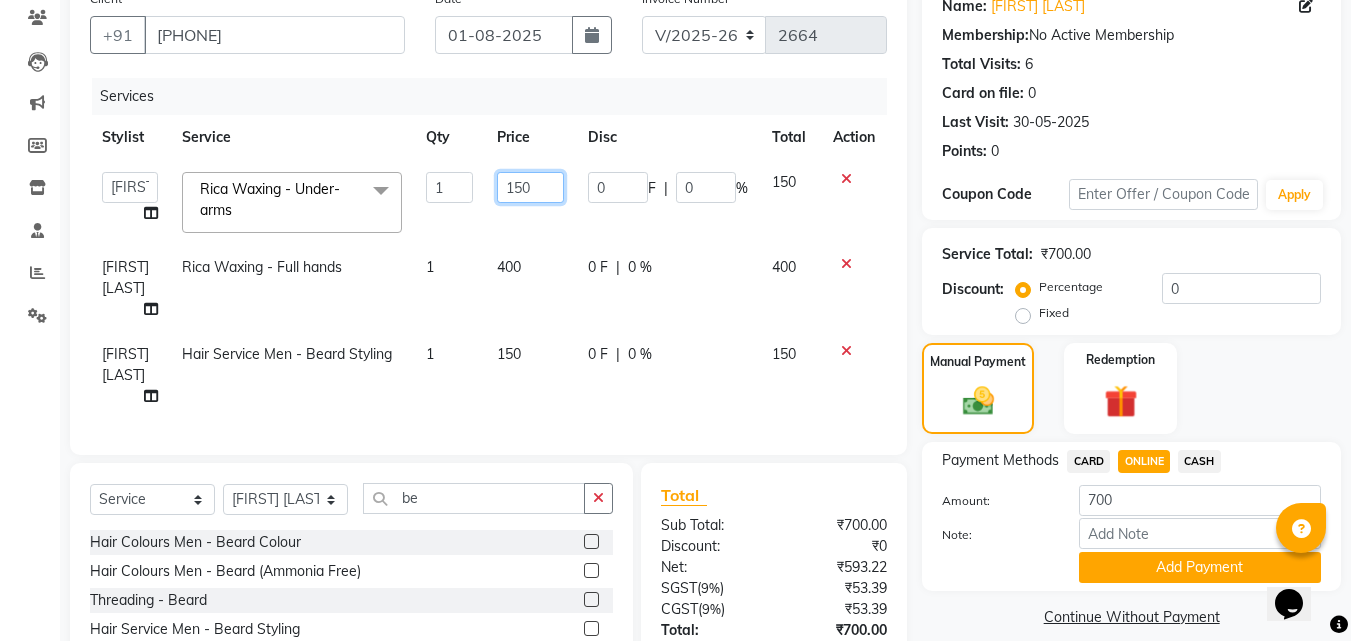 click on "150" 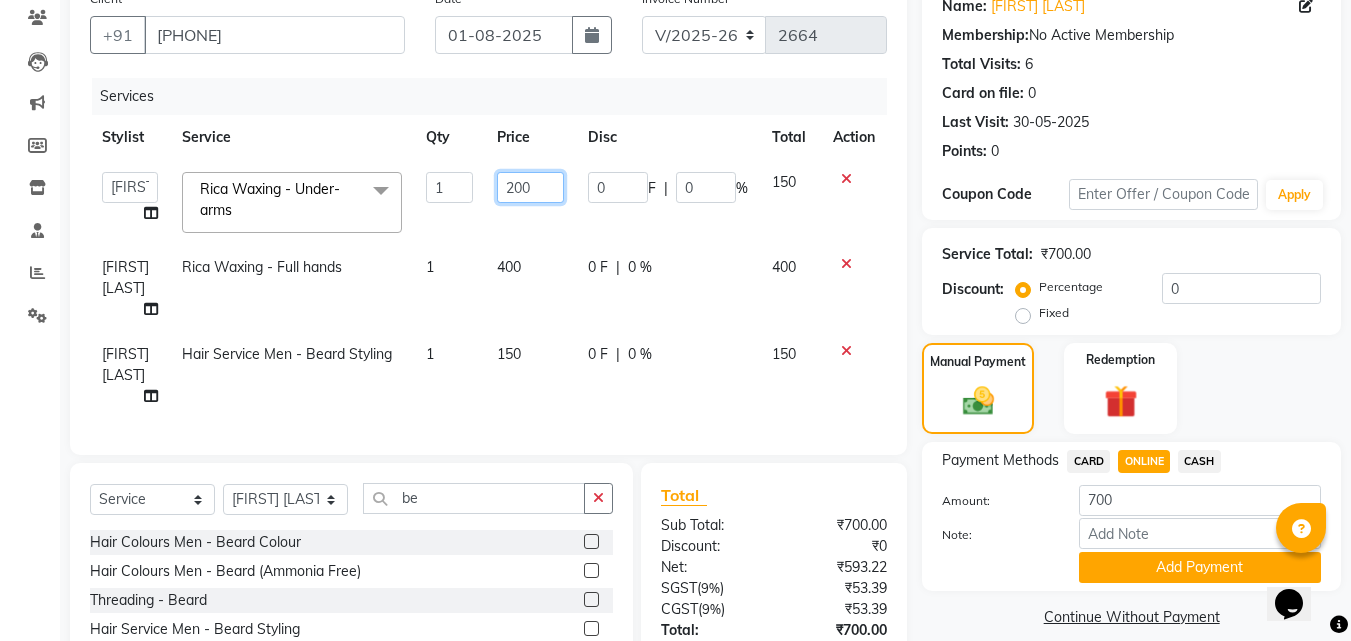 scroll, scrollTop: 270, scrollLeft: 0, axis: vertical 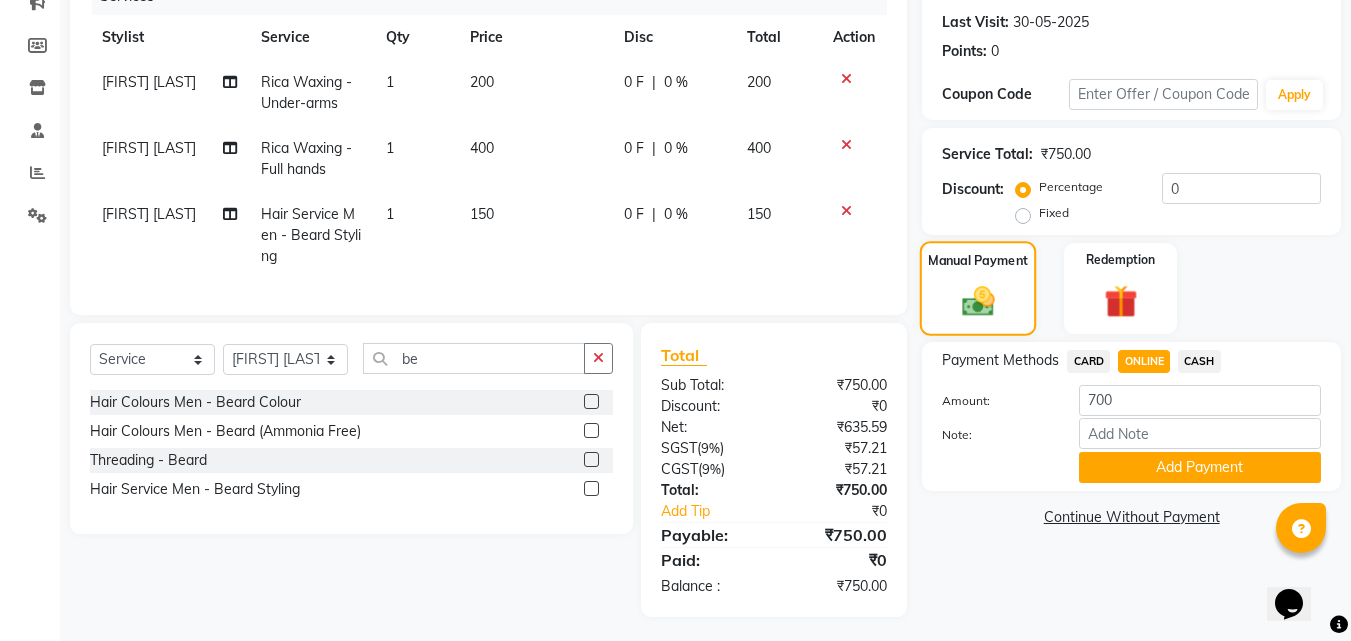 click 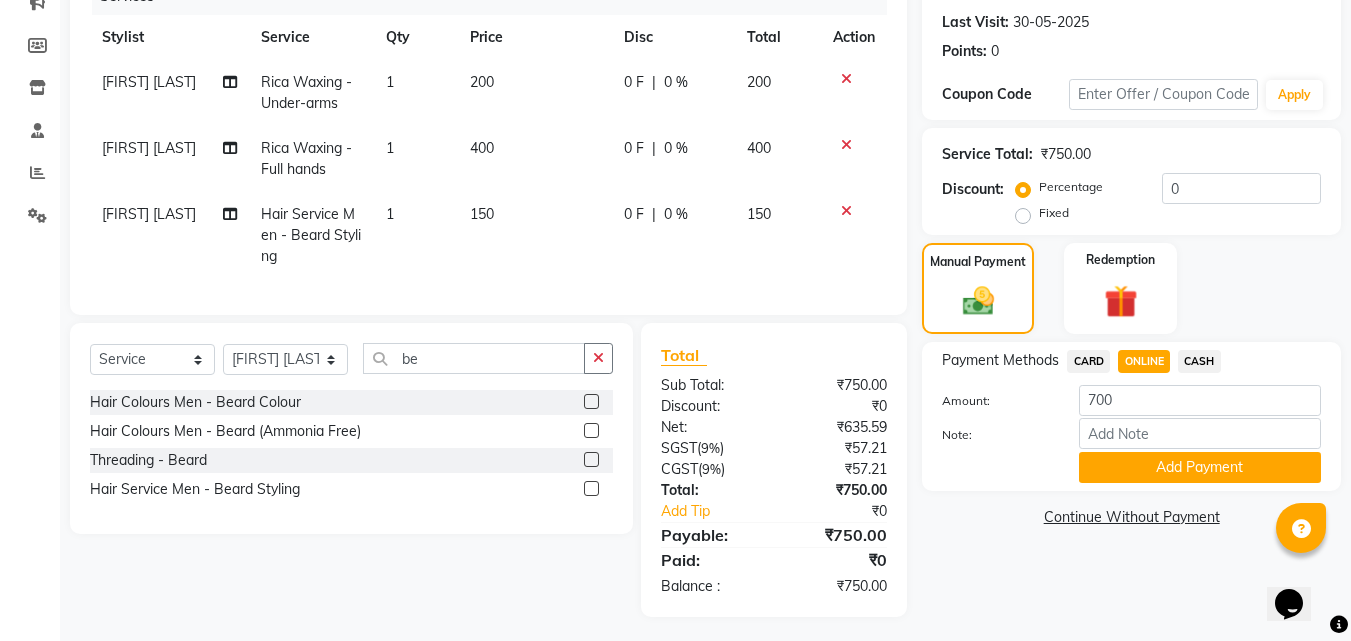 click on "200" 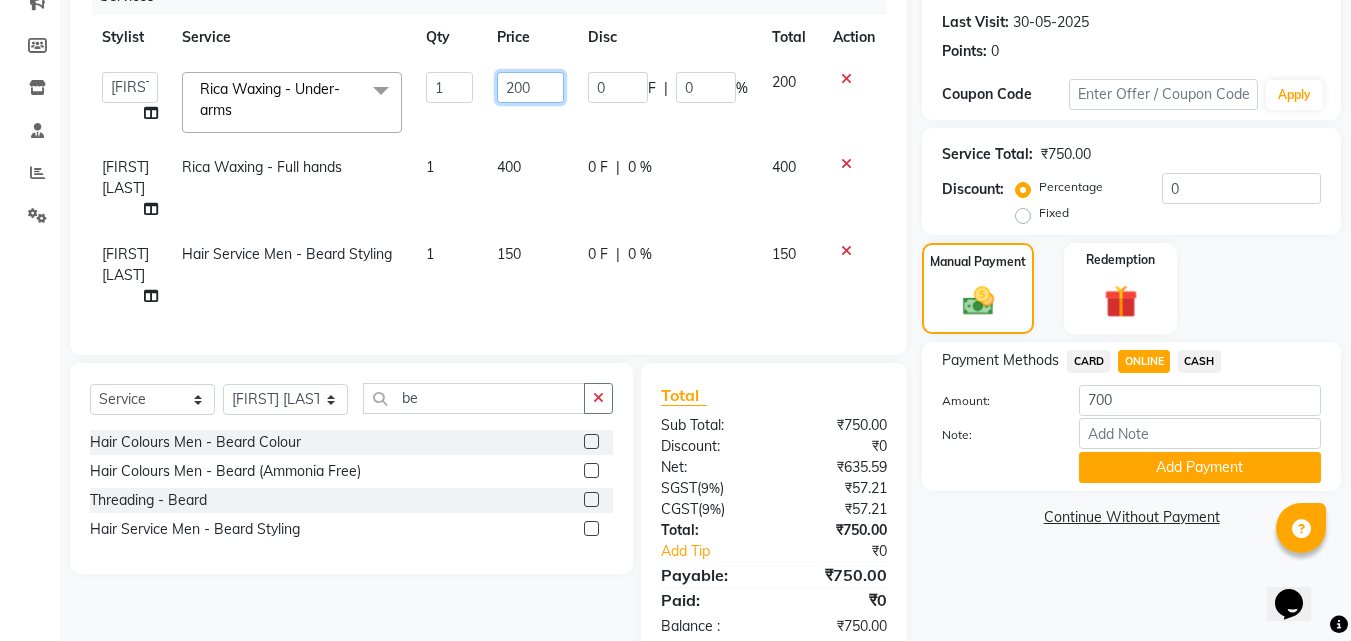 click on "200" 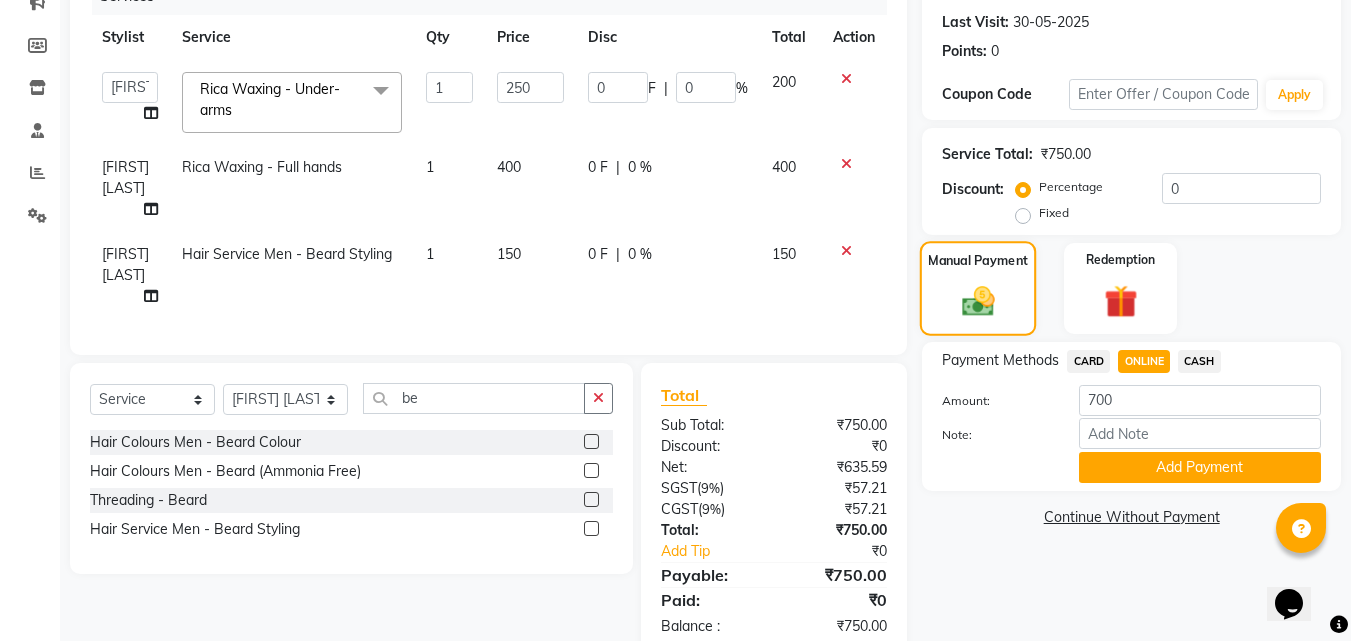 click on "Manual Payment" 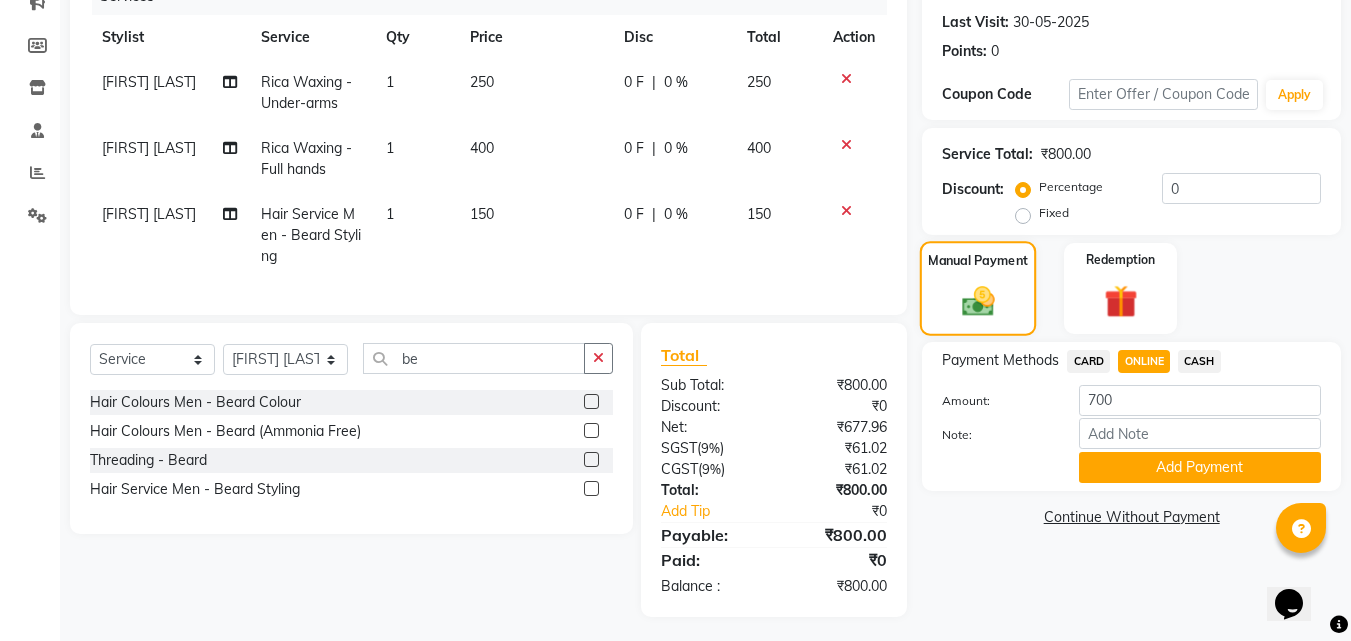 click 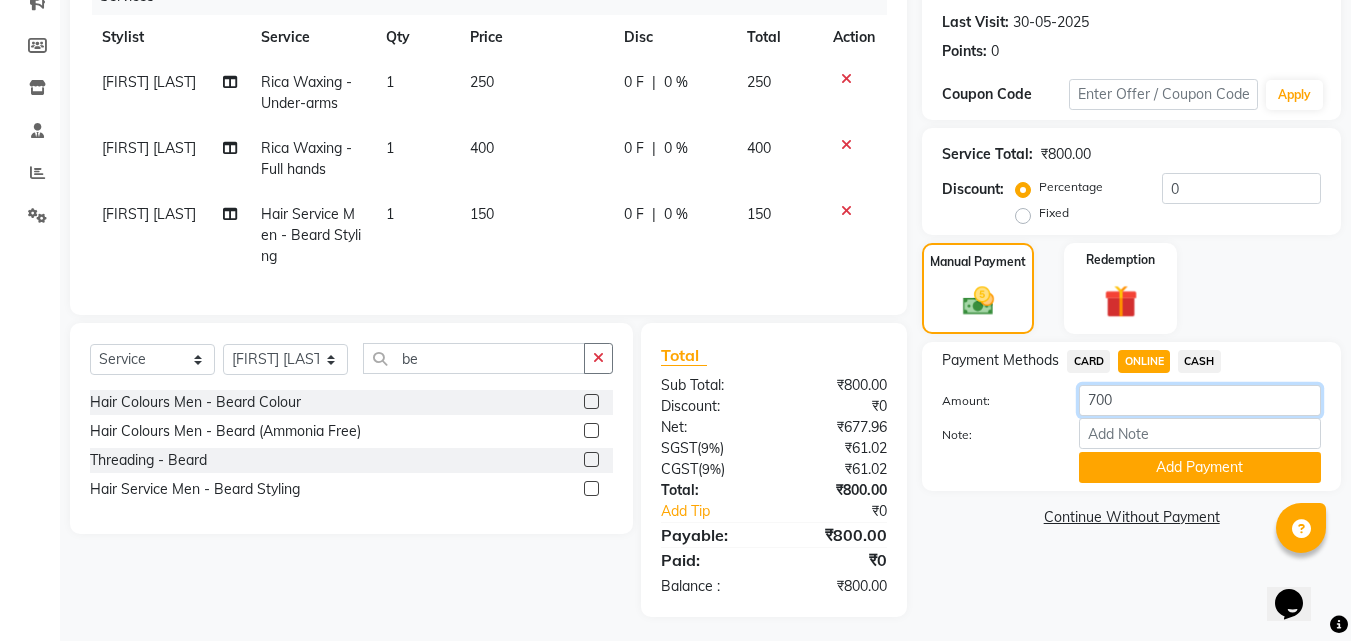 click on "700" 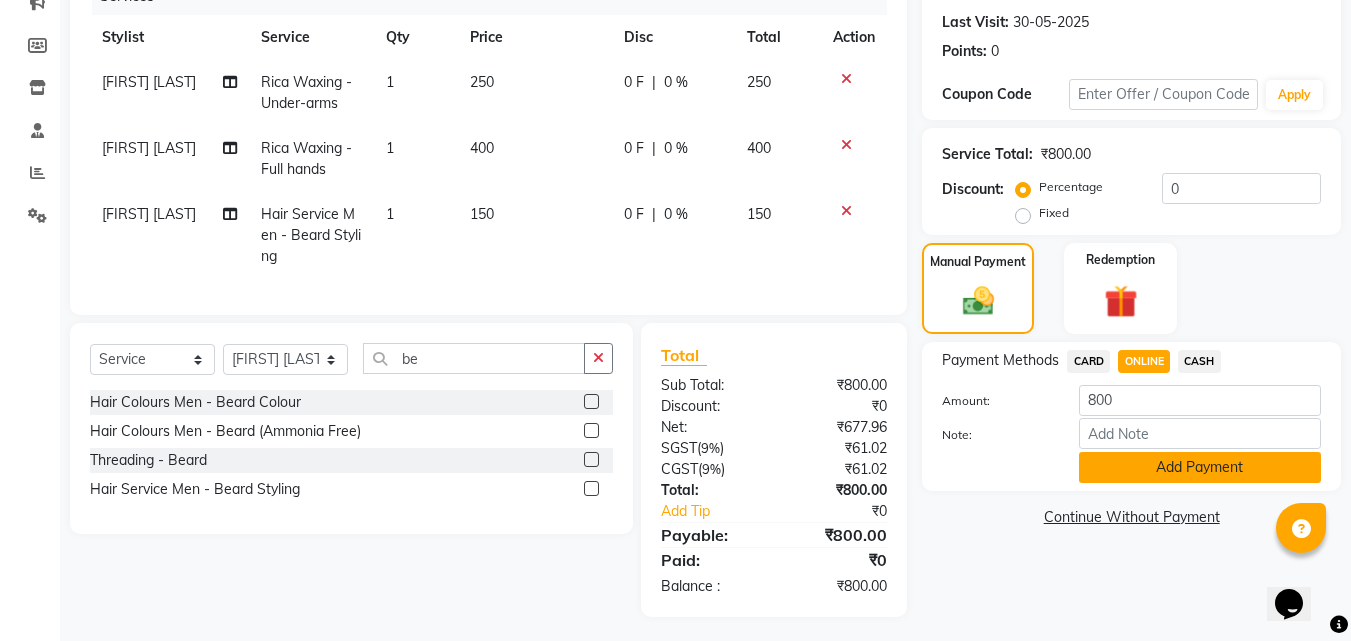 click on "Add Payment" 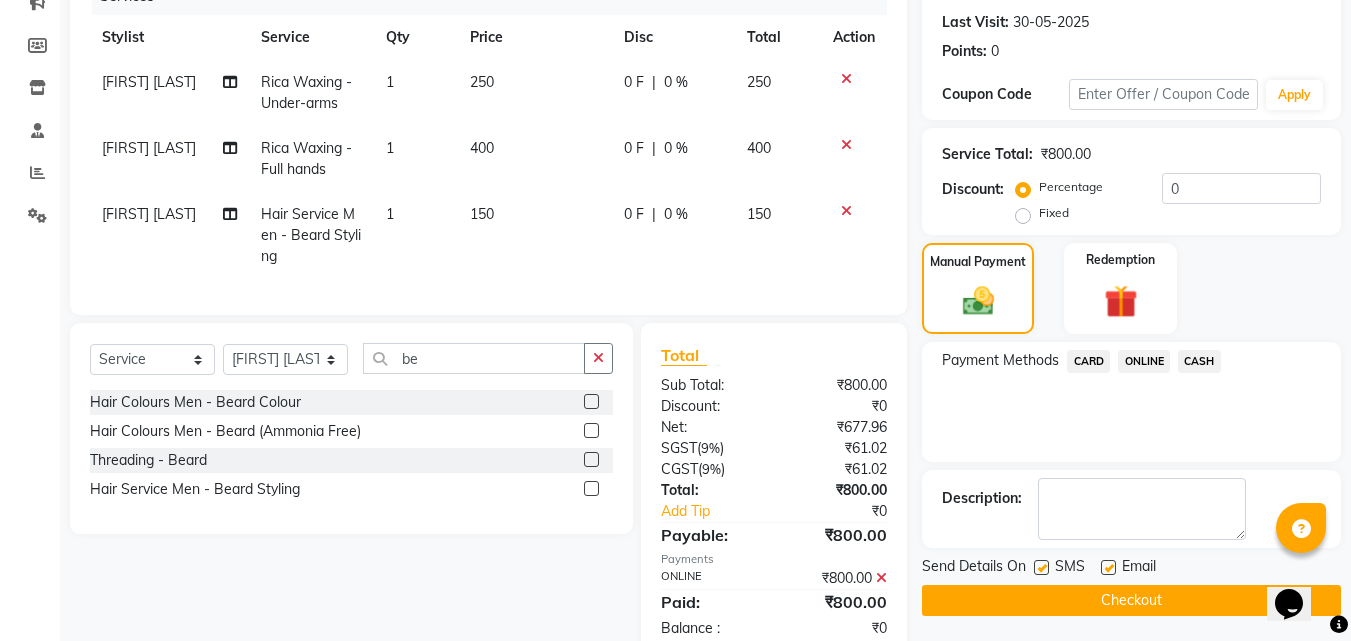 click 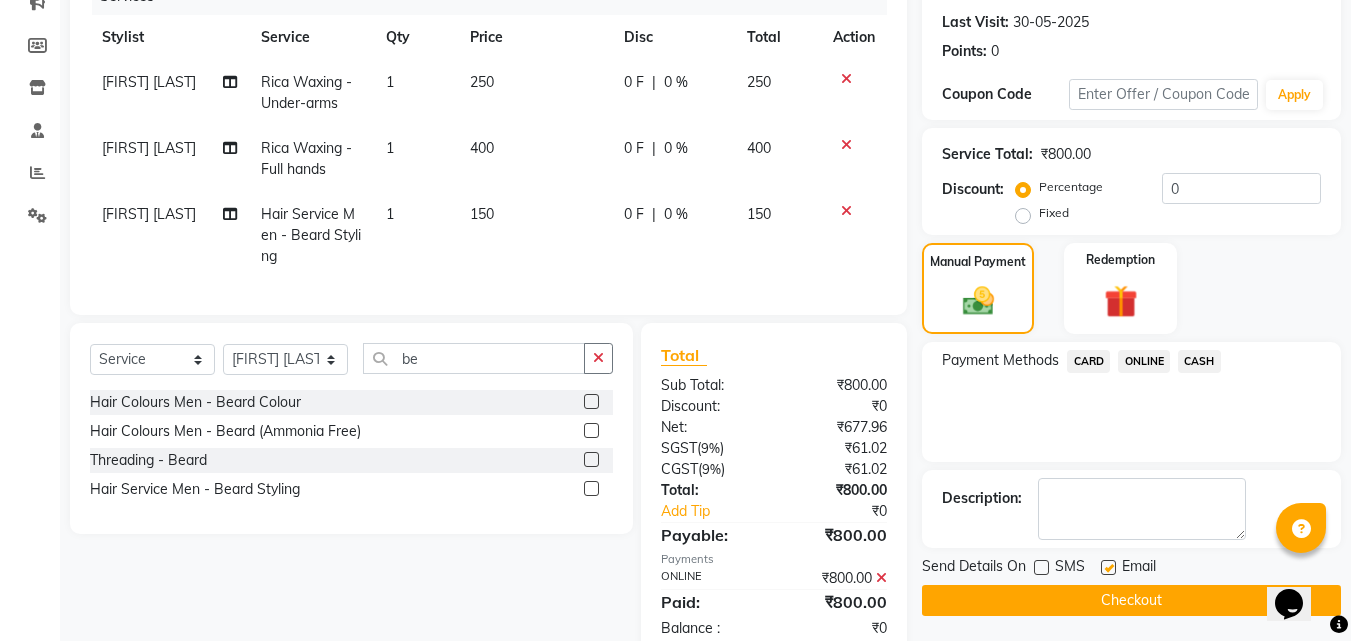 click 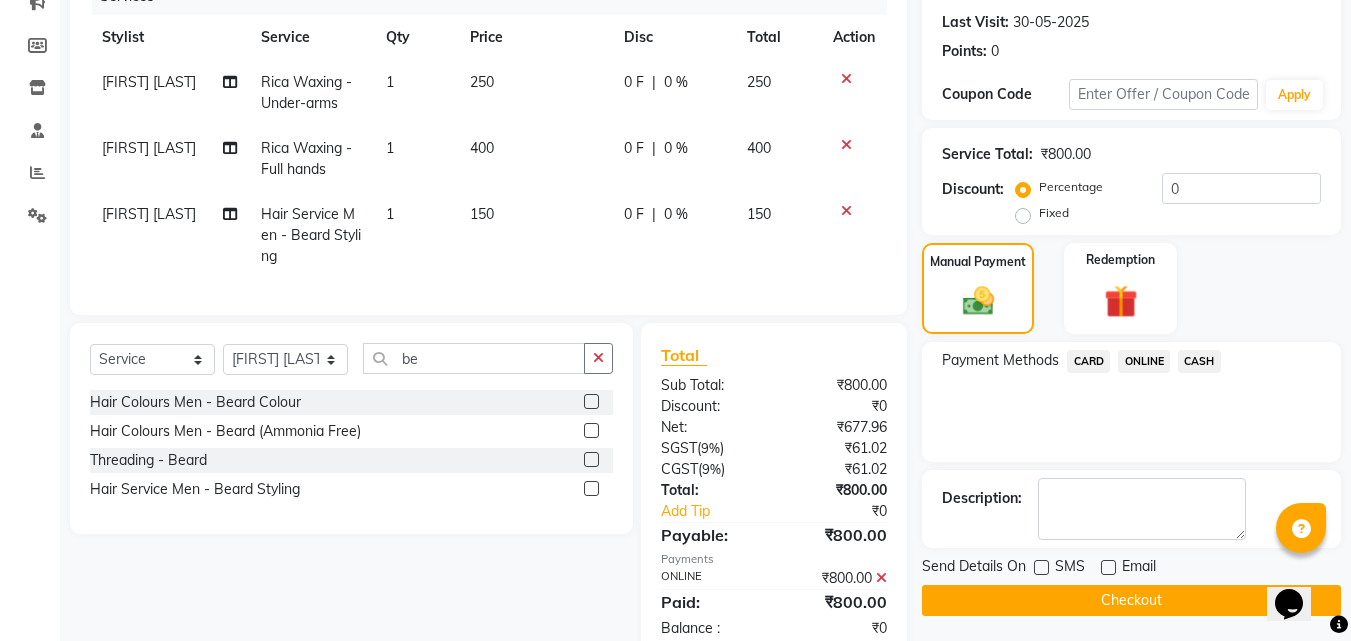 click on "Checkout" 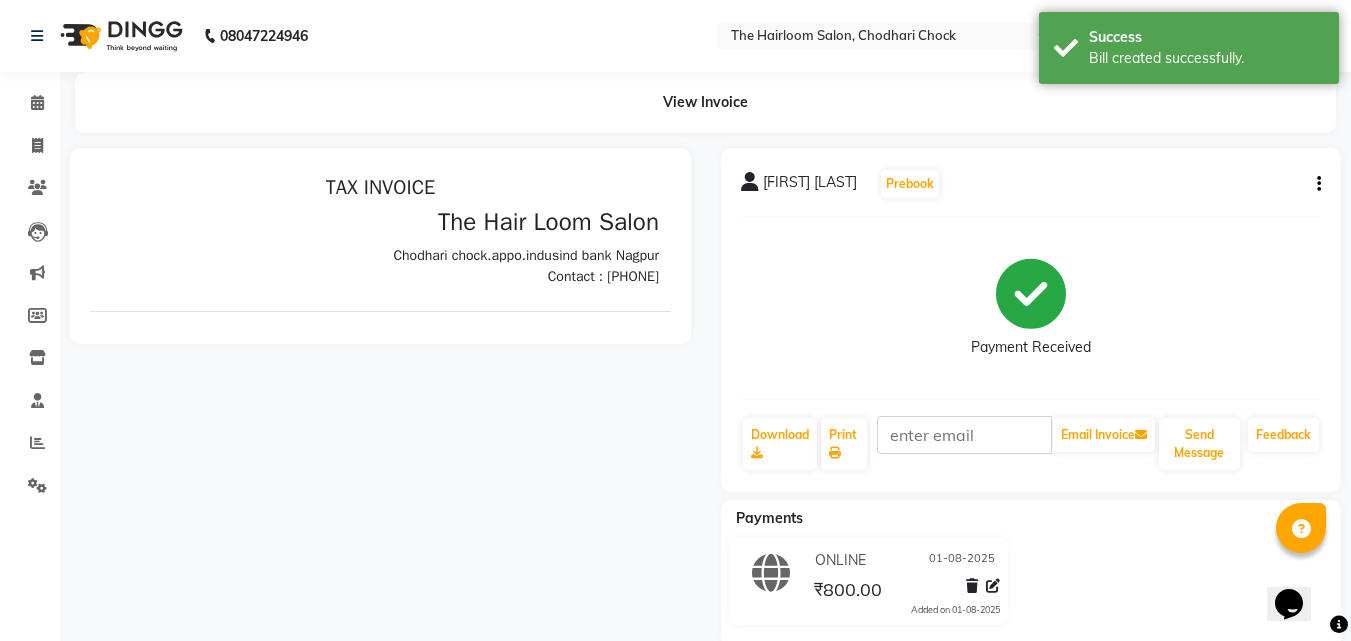 scroll, scrollTop: 0, scrollLeft: 0, axis: both 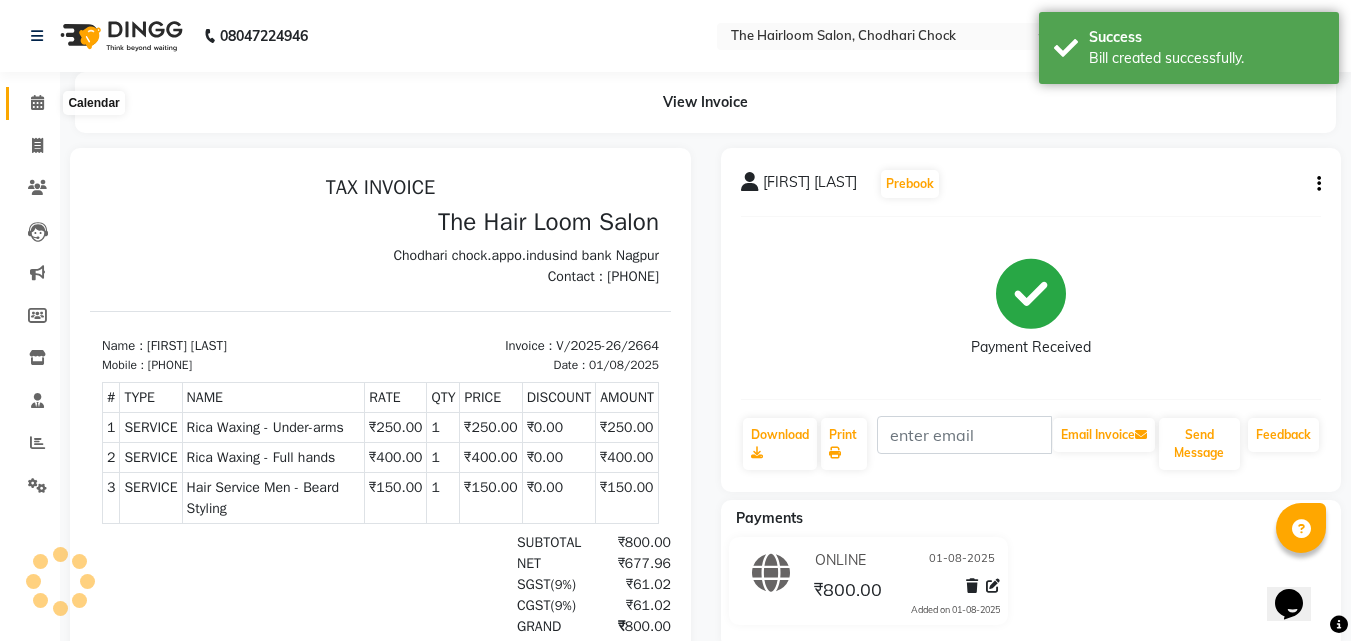 click 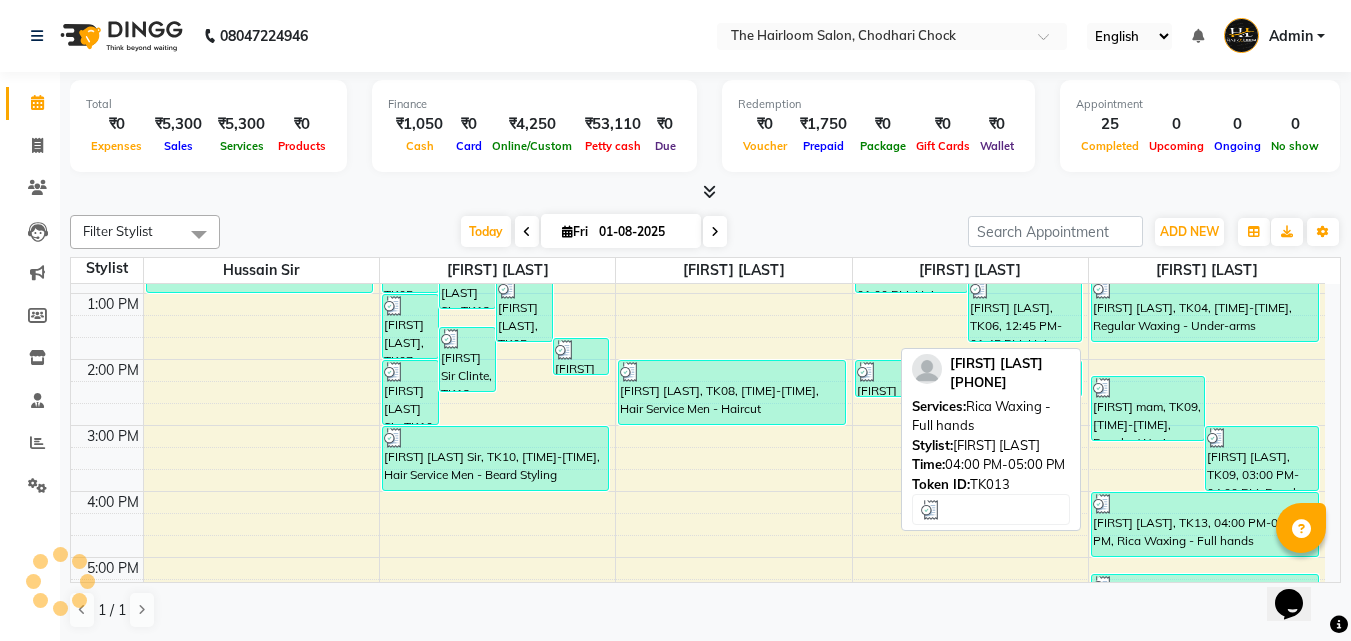 scroll, scrollTop: 319, scrollLeft: 0, axis: vertical 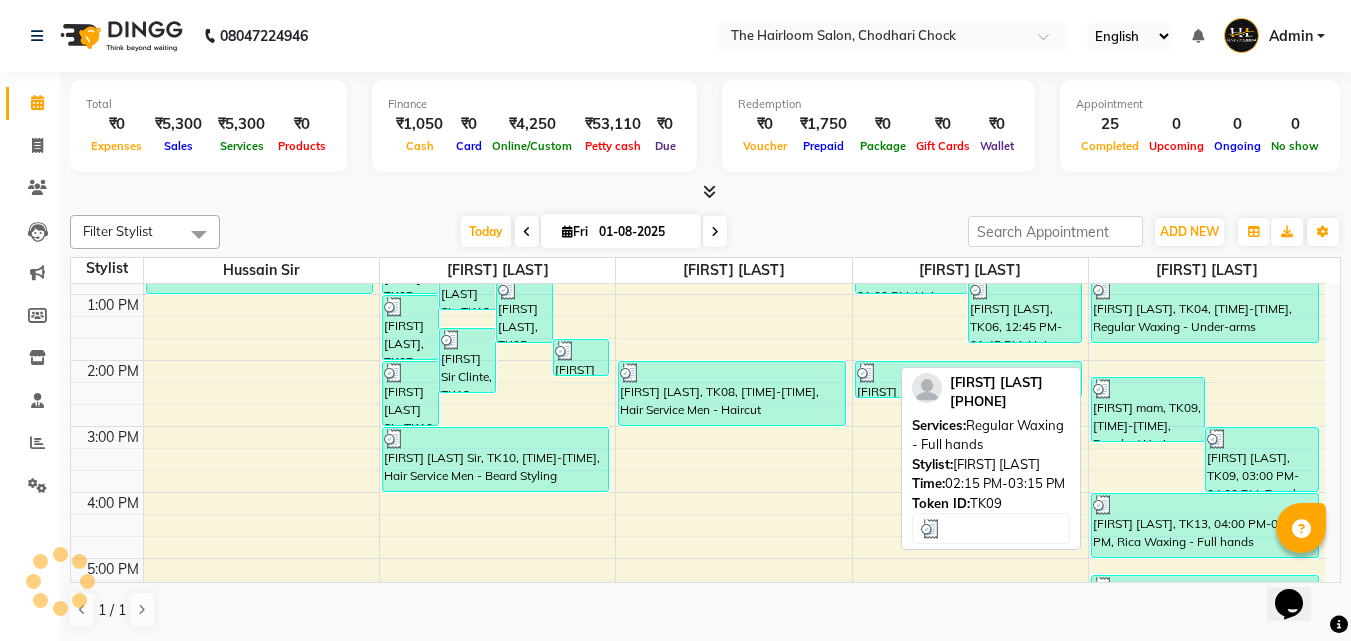 click on "[FIRST] mam, TK09, [TIME]-[TIME], Regular Waxing - Full hands" at bounding box center [1148, 409] 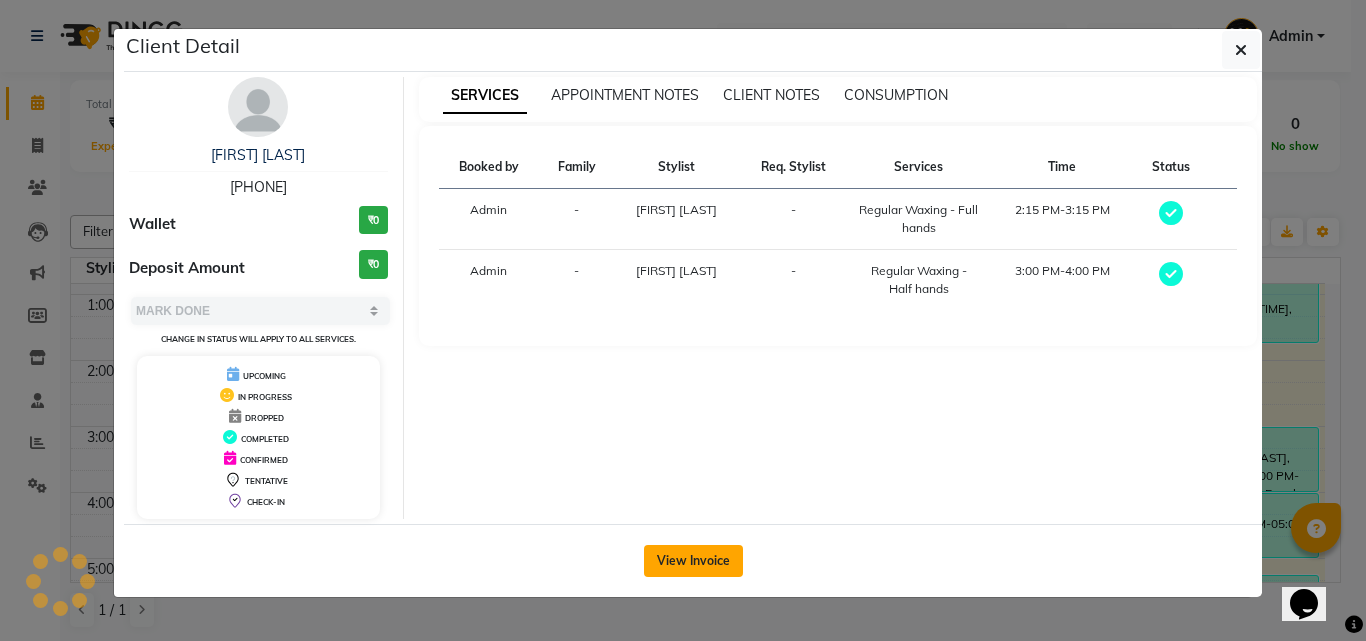 click on "View Invoice" 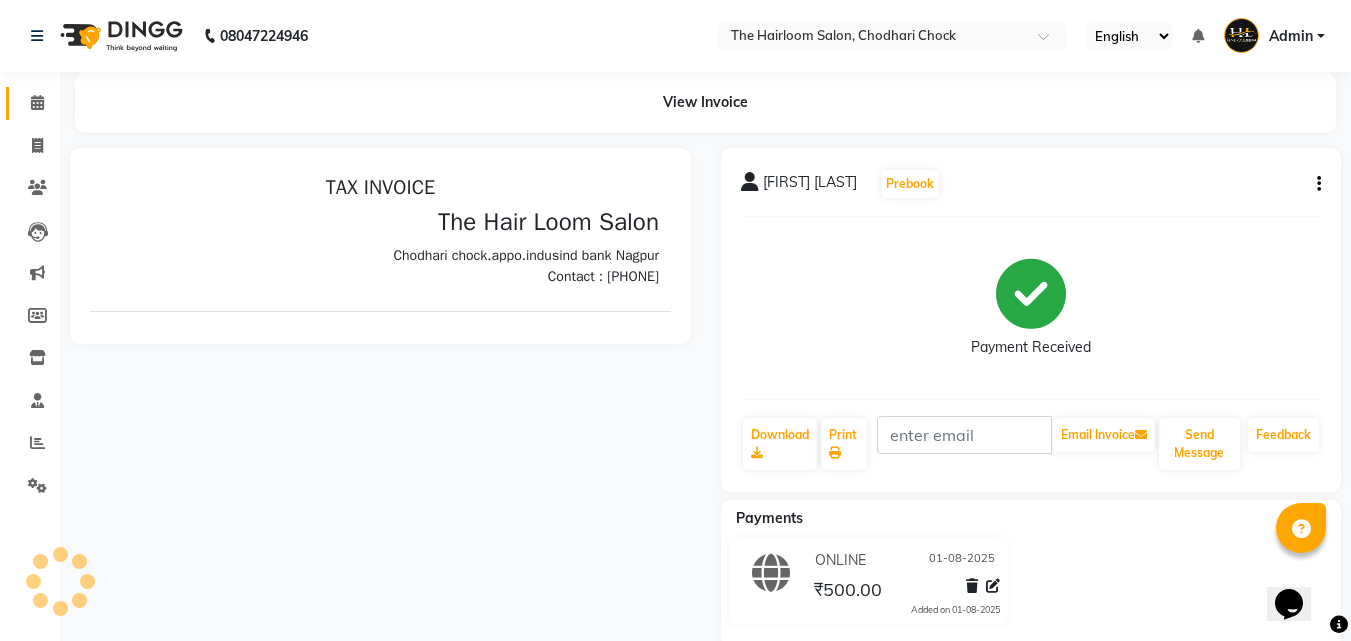 scroll, scrollTop: 0, scrollLeft: 0, axis: both 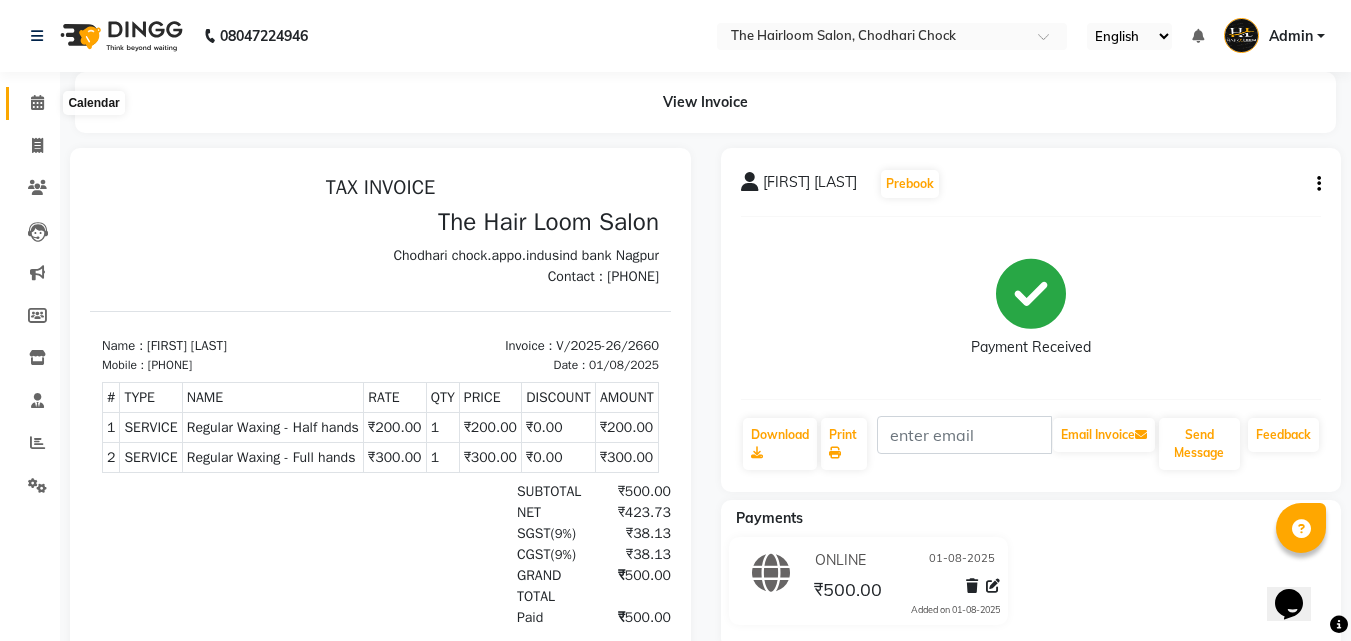 click 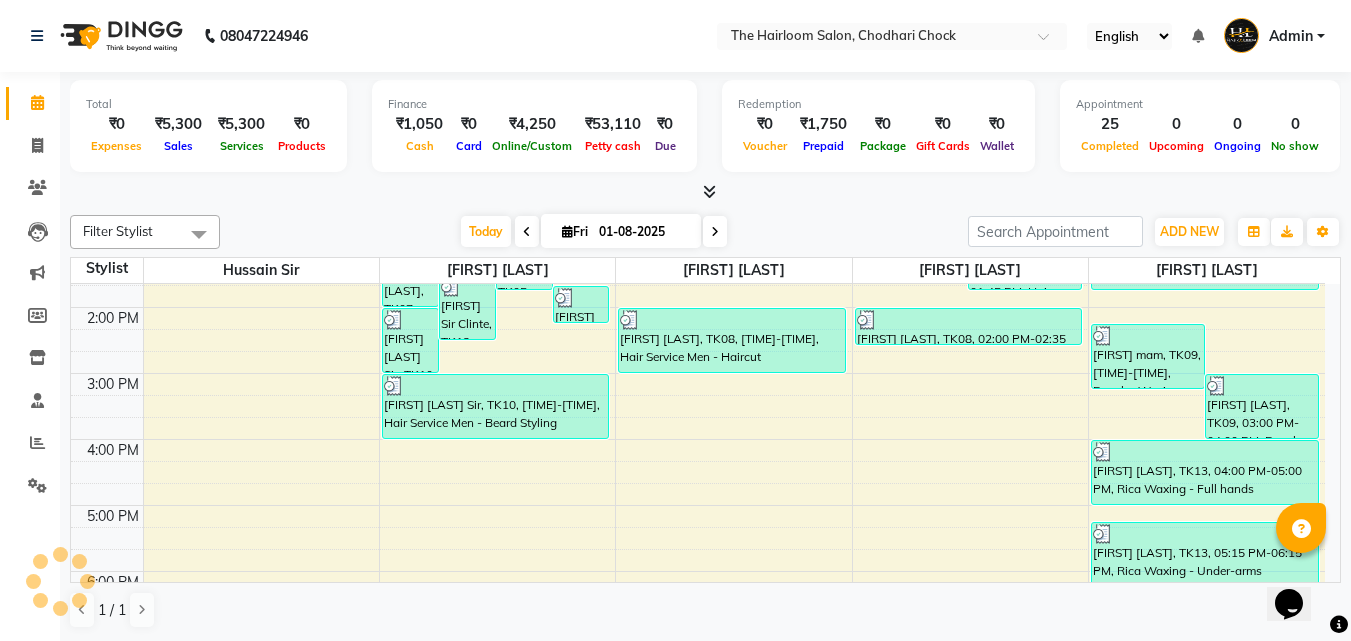 scroll, scrollTop: 200, scrollLeft: 0, axis: vertical 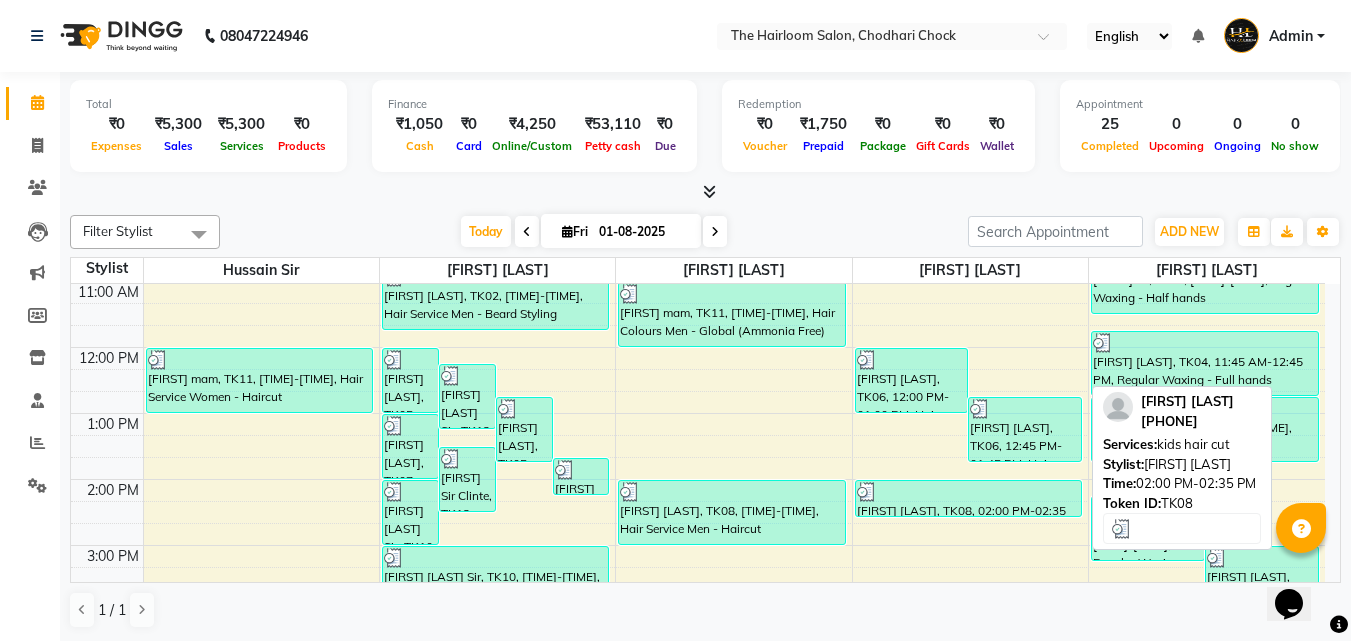 click on "[FIRST] [LAST], TK08, 02:00 PM-02:35 PM, kids hair cut" at bounding box center (969, 498) 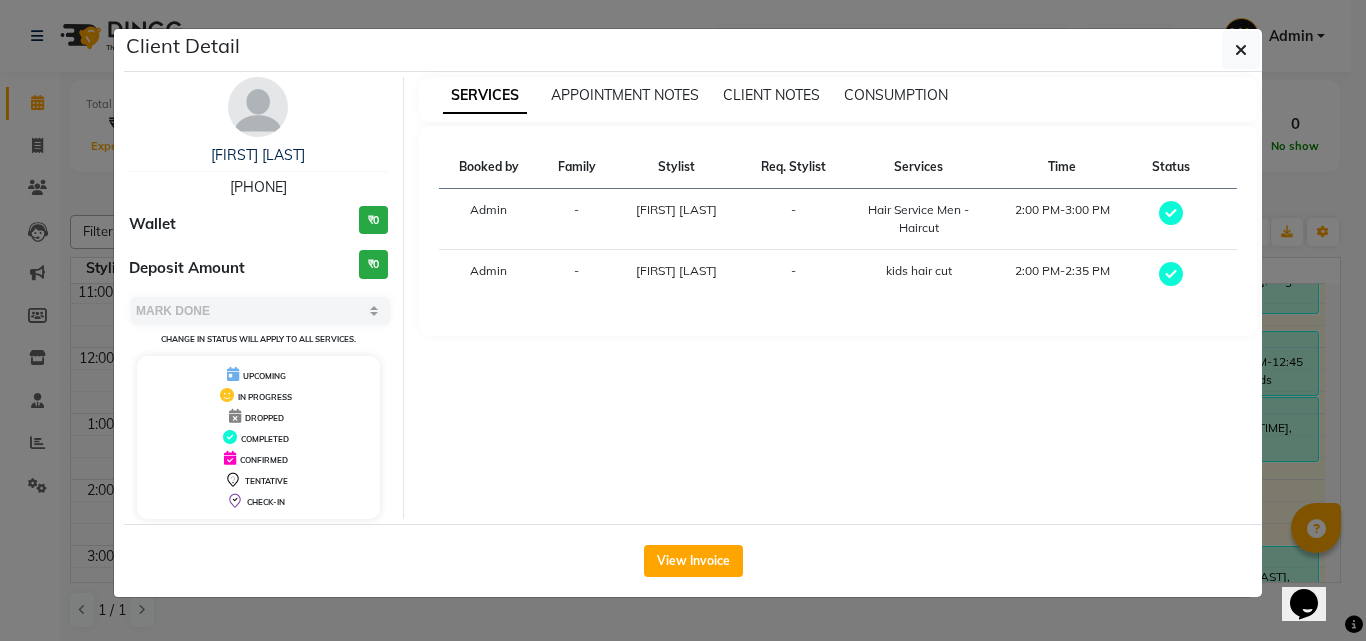 click on "Client Detail  [FIRST] [LAST]   [PHONE] Wallet ₹0 Deposit Amount  ₹0  Select MARK DONE UPCOMING Change in status will apply to all services. UPCOMING IN PROGRESS DROPPED COMPLETED CONFIRMED TENTATIVE CHECK-IN SERVICES APPOINTMENT NOTES CLIENT NOTES CONSUMPTION Booked by Family Stylist Req. Stylist Services Time Status  Admin  - [FIRST] [LAST] -  Hair Service Men  - Haircut   2:00 PM-3:00 PM   Admin  - [FIRST] [LAST] -  kids hair cut   2:00 PM-2:35 PM   View Invoice" 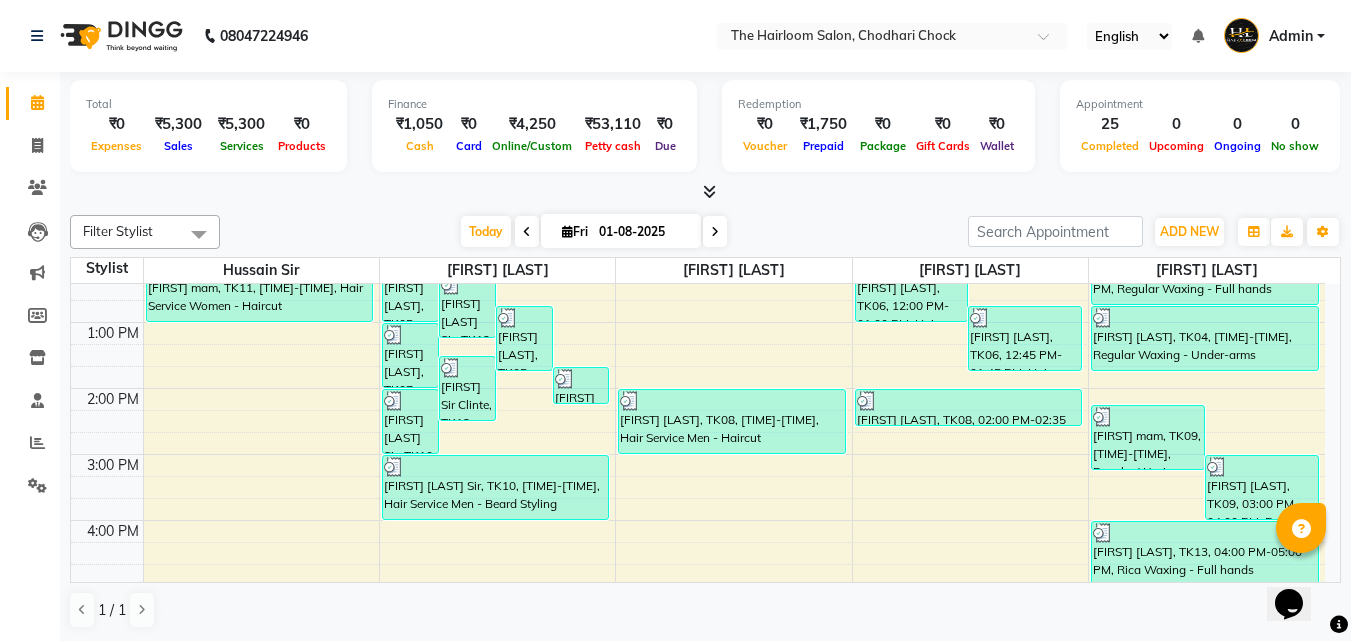 scroll, scrollTop: 300, scrollLeft: 0, axis: vertical 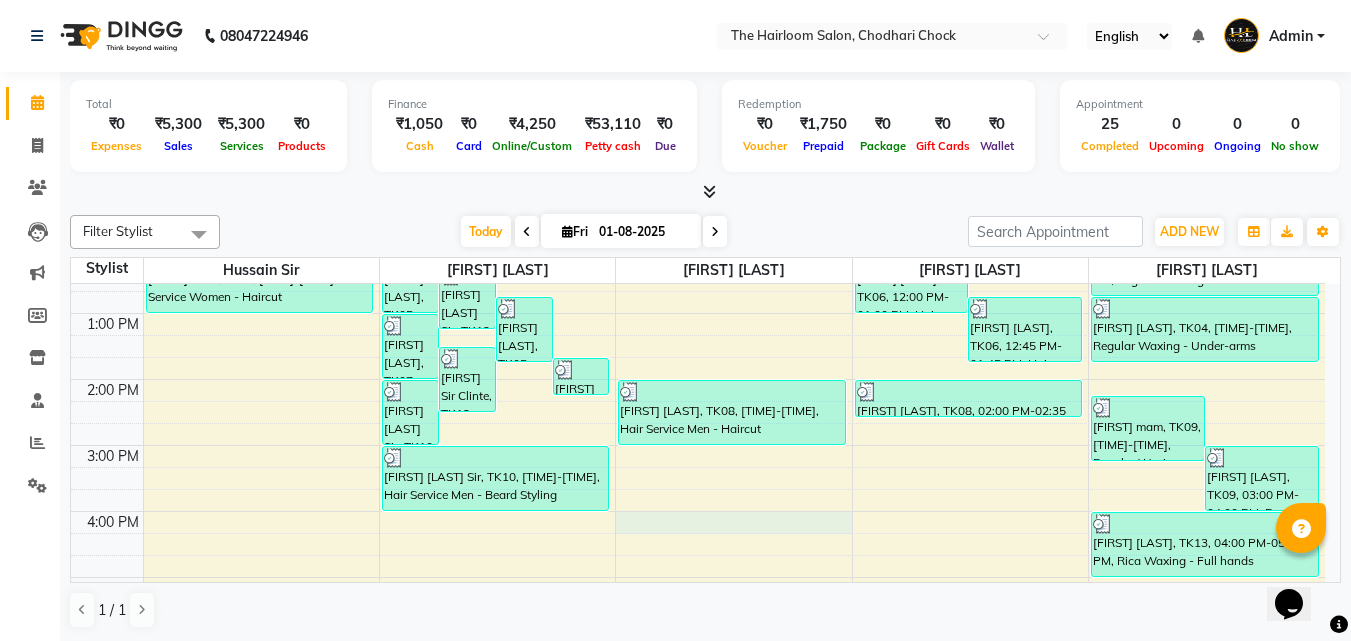 click on "[FIRST] [LAST], TK11, 12:00 PM-01:00 PM, Hair Service Women  - Haircut     [FIRST] [LAST], TK05, 12:00 PM-01:00 PM, Hair Service Men  - Haircut     [FIRST] [LAST] Clinte, TK12, 12:15 PM-01:15 PM, Hair Service Men  - Haircut     [FIRST] [LAST], TK05, 12:45 PM-01:45 PM, Hair Service Men  - Beard Styling     [FIRST] [LAST], TK07, 01:40 PM-02:15 PM, kids hair cut     [FIRST] [LAST], TK07, 01:00 PM-02:00 PM, Hair Service Men  - Haircut     [FIRST] [LAST], TK12, 01:30 PM-02:30 PM, Threading  - Eyebrows     [FIRST] [LAST] Sir, TK10, 02:00 PM-03:00 PM, Hair Service Men  - Haircut     [FIRST] [LAST], TK01, 09:15 AM-10:15 AM, Hair Colours Men  - Global (Ammonia Free)     [FIRST] [LAST], TK02, 10:45 AM-11:45 AM, Hair Service Men  - Beard Styling     [FIRST] [LAST] Sir, TK10, 03:00 PM-04:00 PM, Hair Service Men  - Beard Styling     [FIRST] [LAST], TK13, 06:15 PM-07:15 PM, Hair Service Men  - Beard Styling" at bounding box center [698, 511] 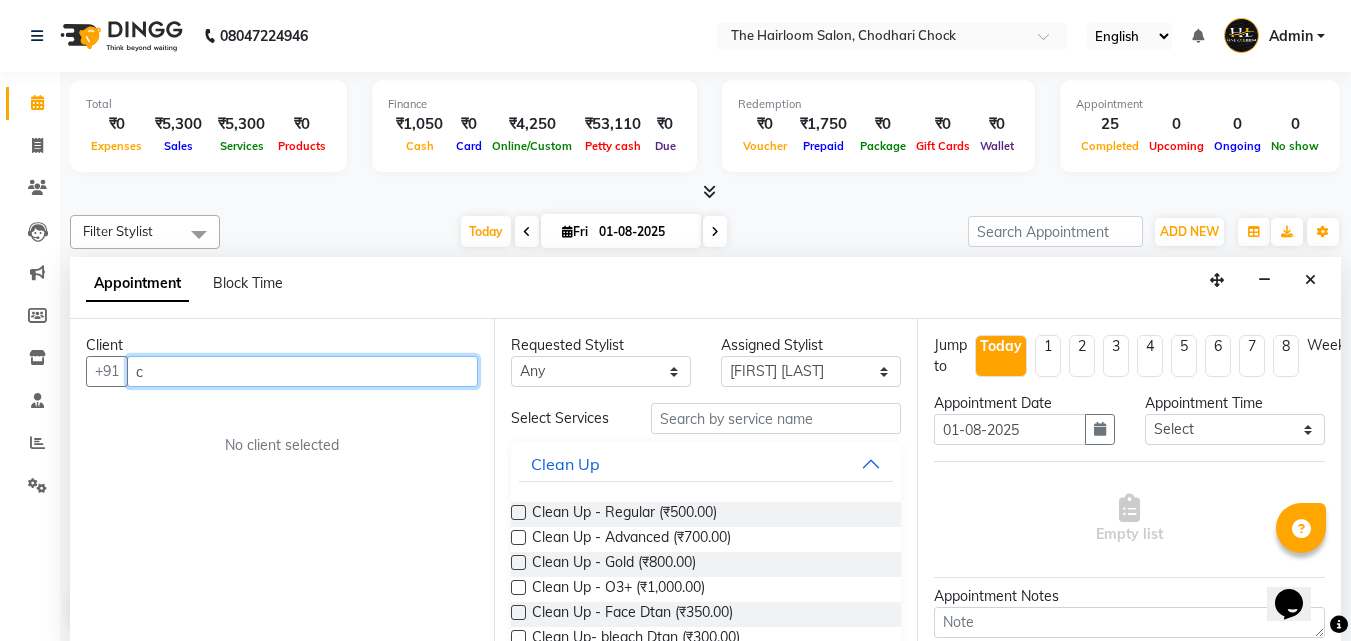 scroll, scrollTop: 1, scrollLeft: 0, axis: vertical 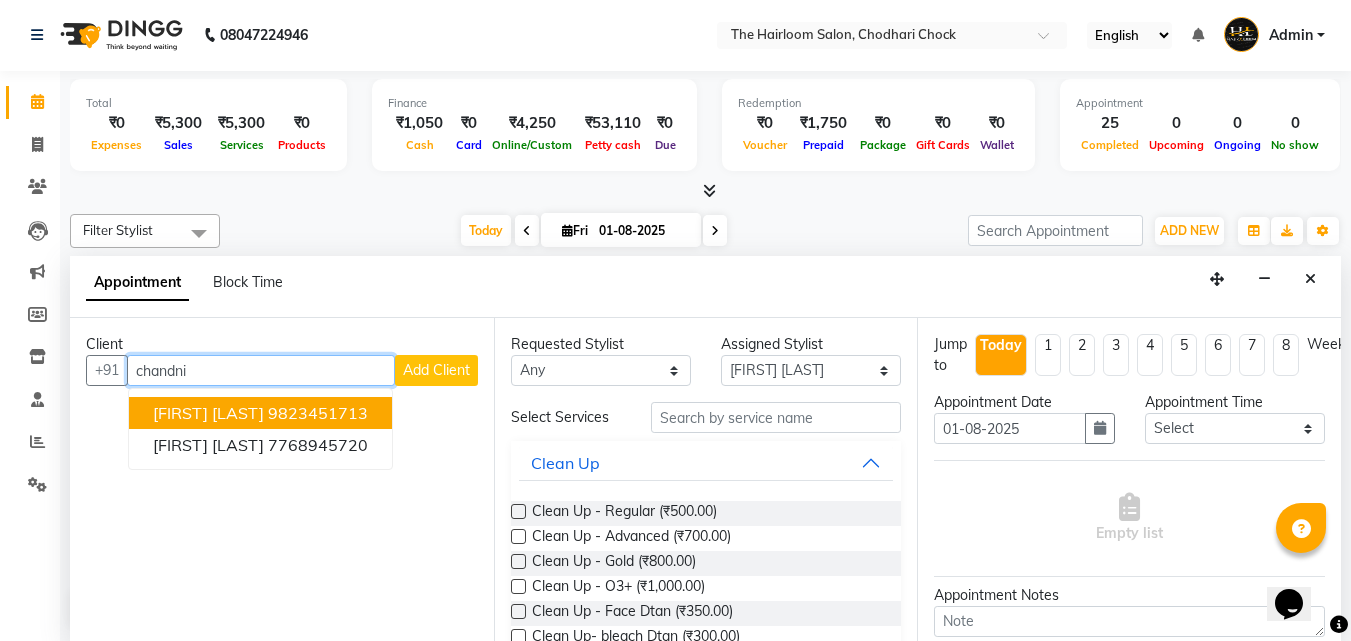 click on "9823451713" at bounding box center (318, 413) 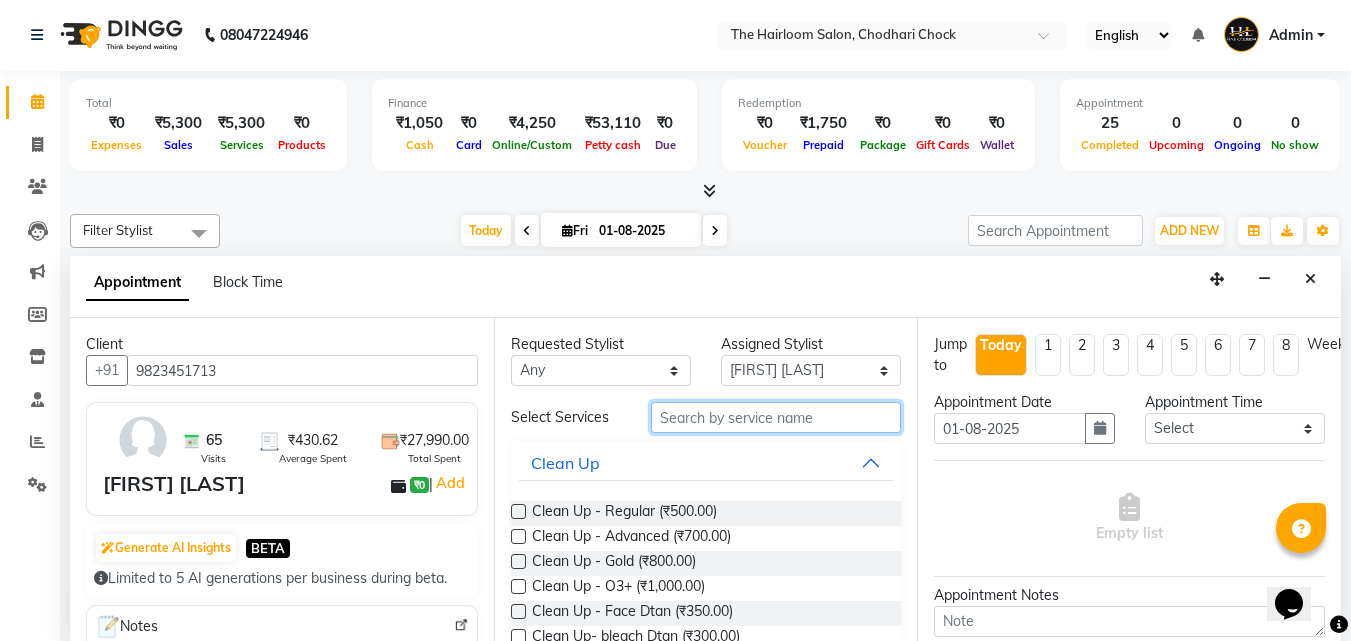 click at bounding box center (776, 417) 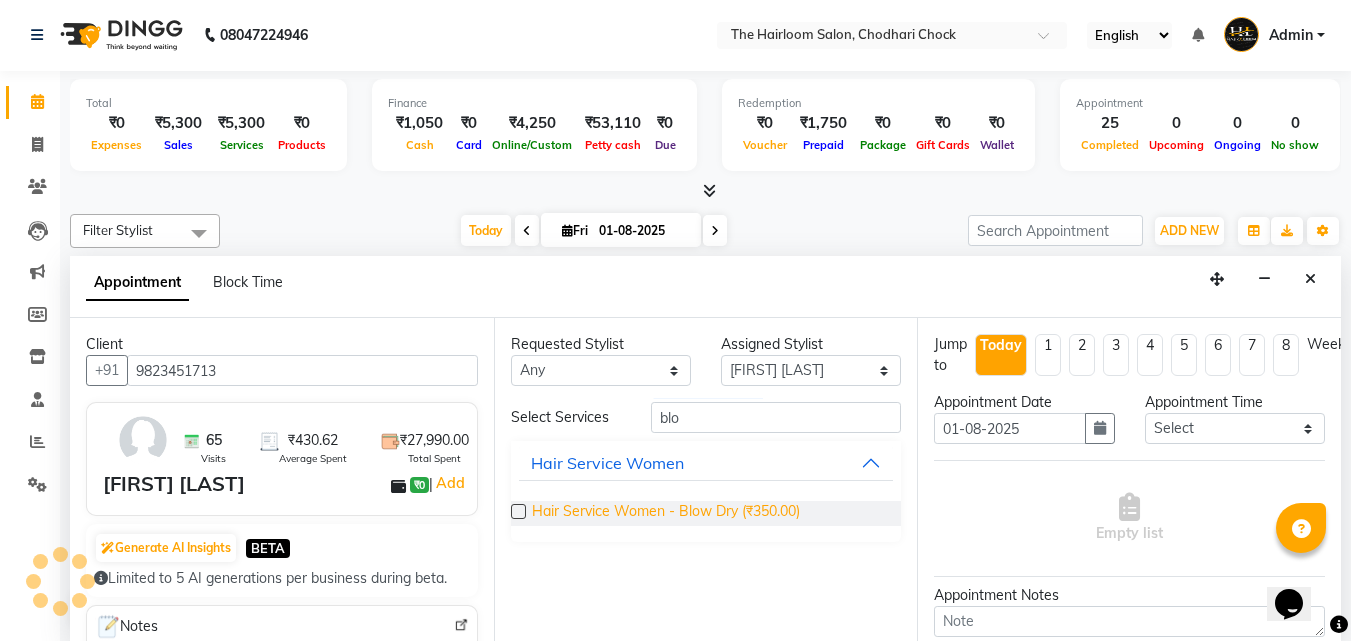 click on "Hair Service Women  - Blow Dry (₹350.00)" at bounding box center [666, 513] 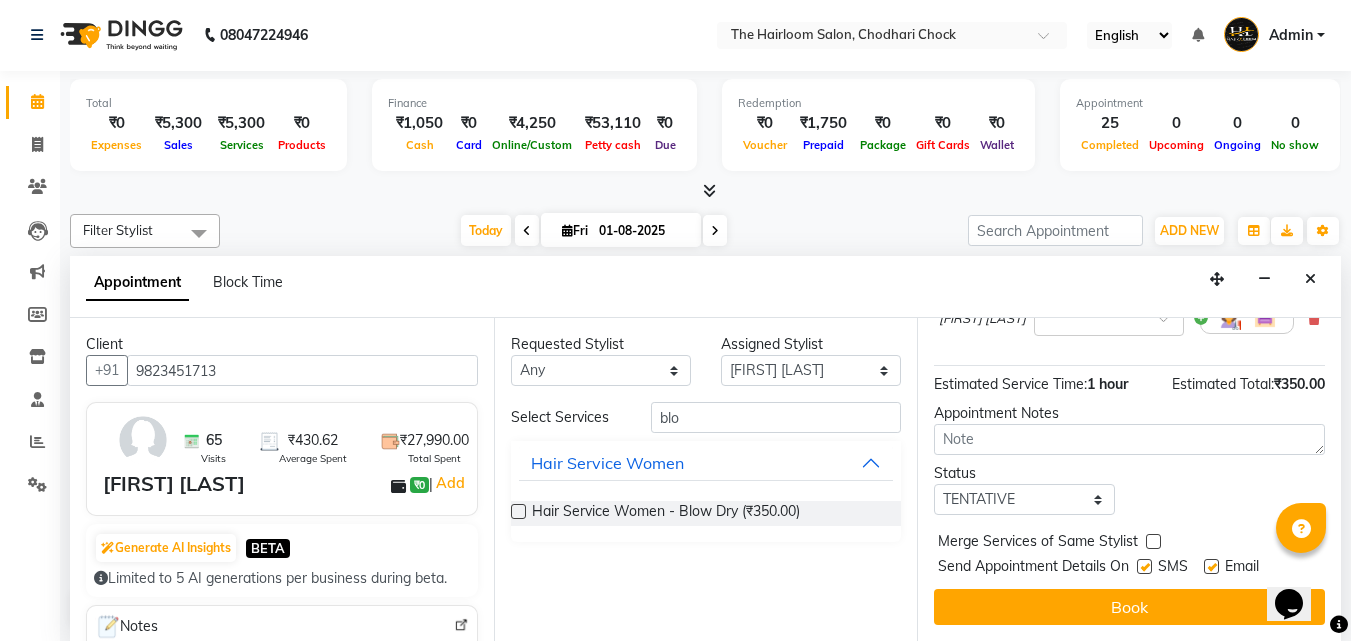 scroll, scrollTop: 221, scrollLeft: 0, axis: vertical 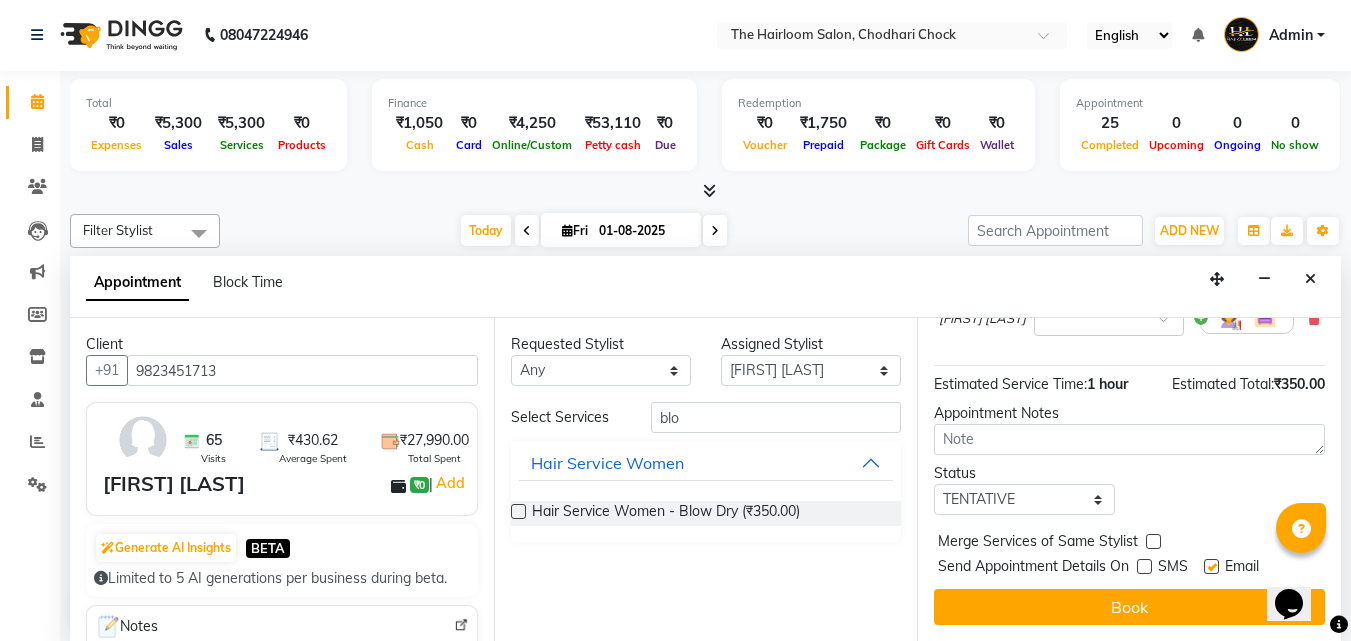 click at bounding box center (1144, 566) 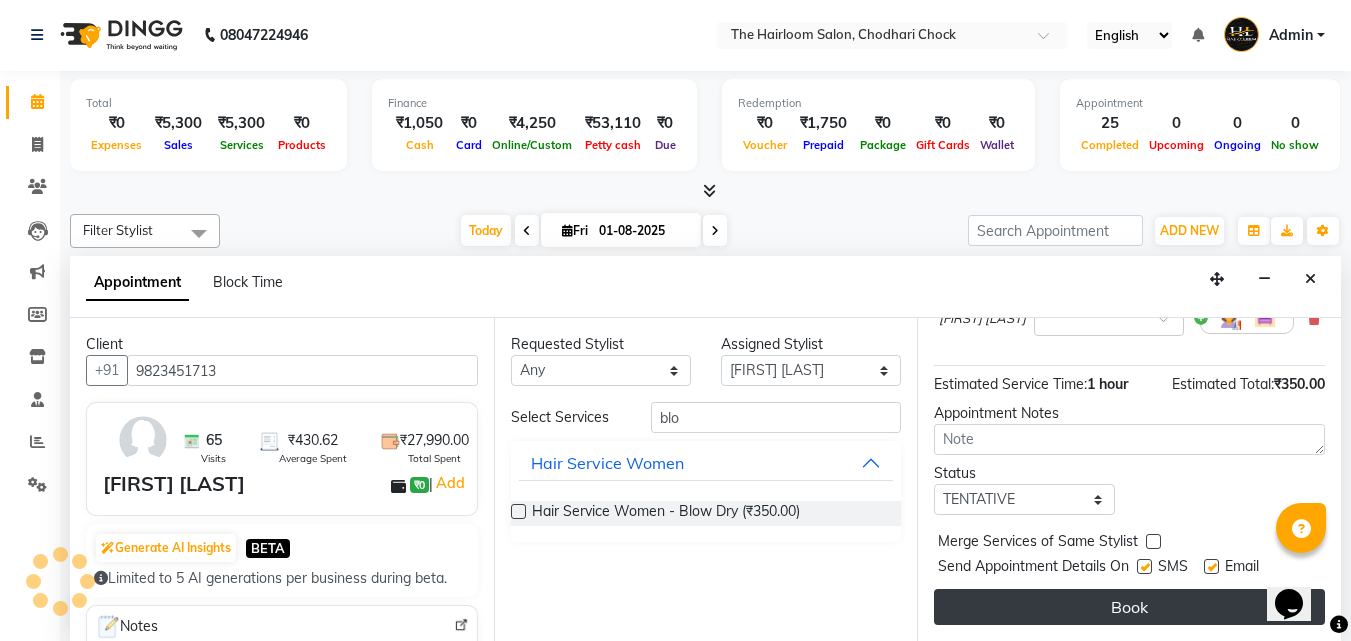click on "Book" at bounding box center (1129, 607) 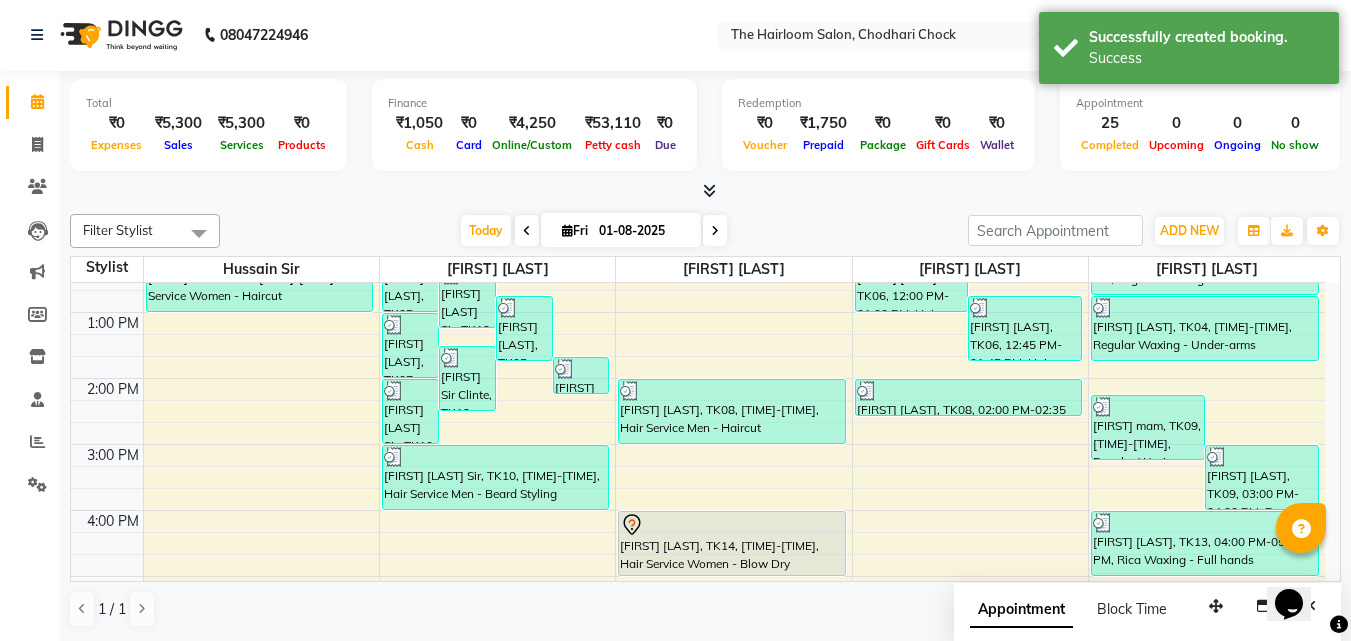 scroll, scrollTop: 0, scrollLeft: 0, axis: both 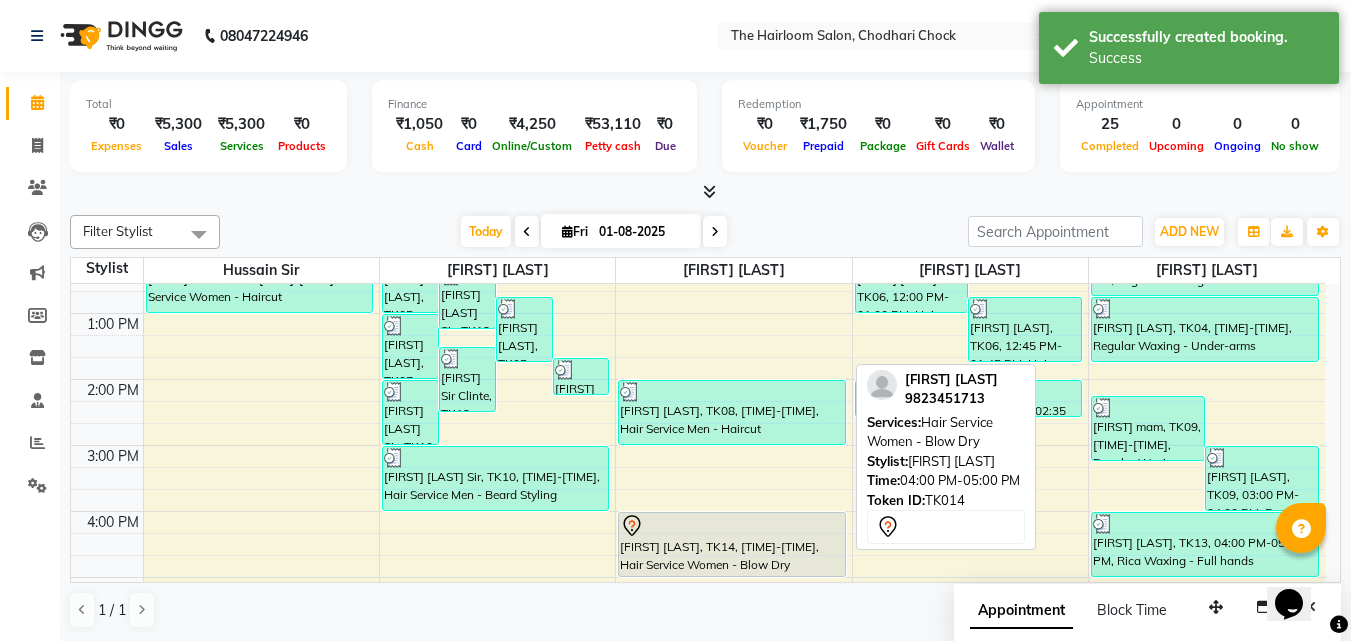 click on "[FIRST] [LAST], TK14, [TIME]-[TIME], Hair Service Women - Blow Dry" at bounding box center [732, 544] 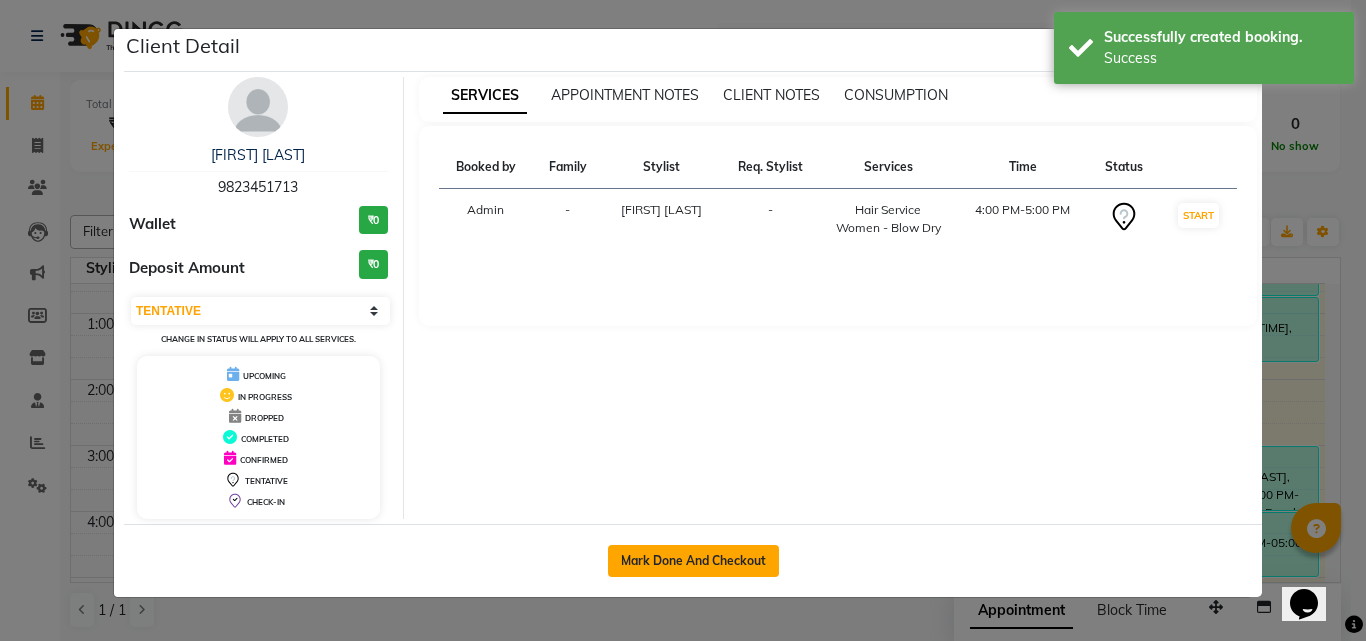 click on "Mark Done And Checkout" 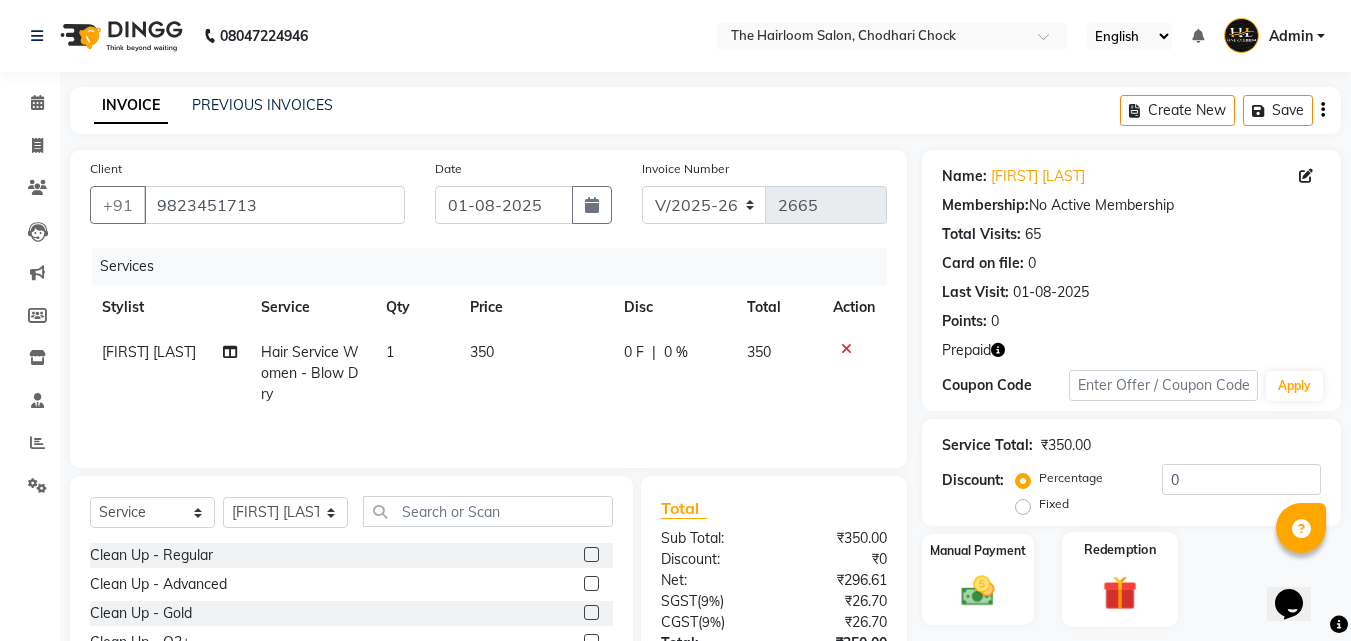 click on "Redemption" 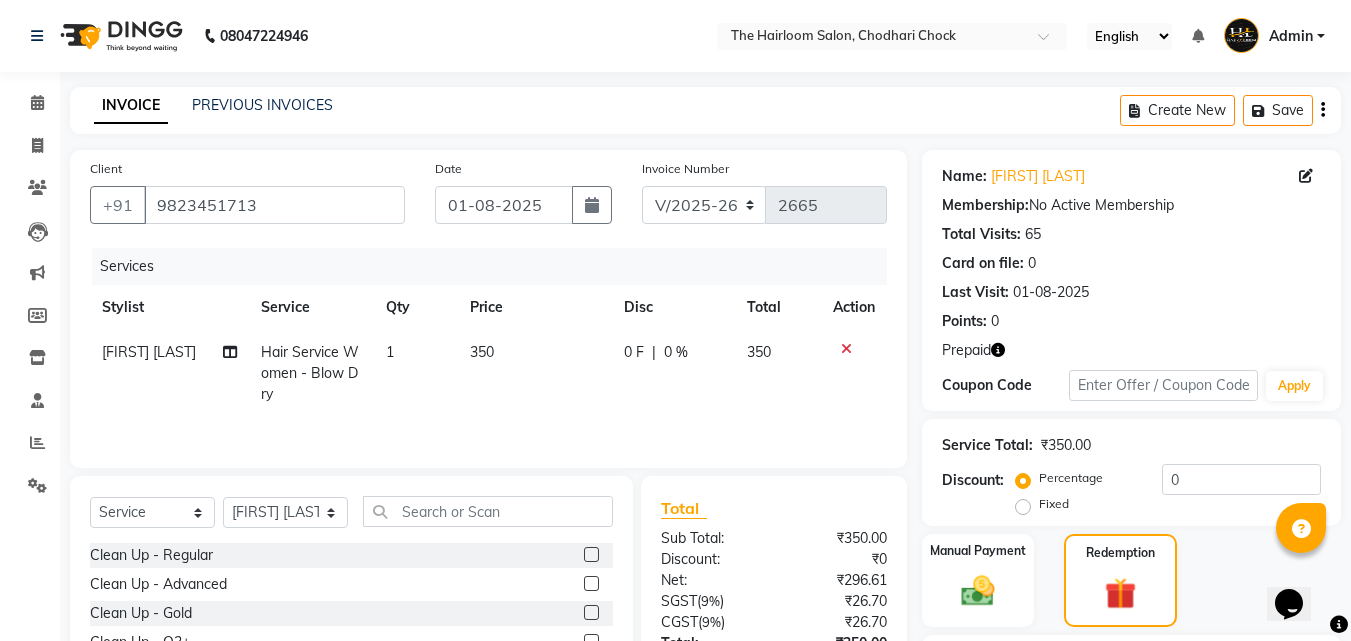 click on "Prepaid  2" 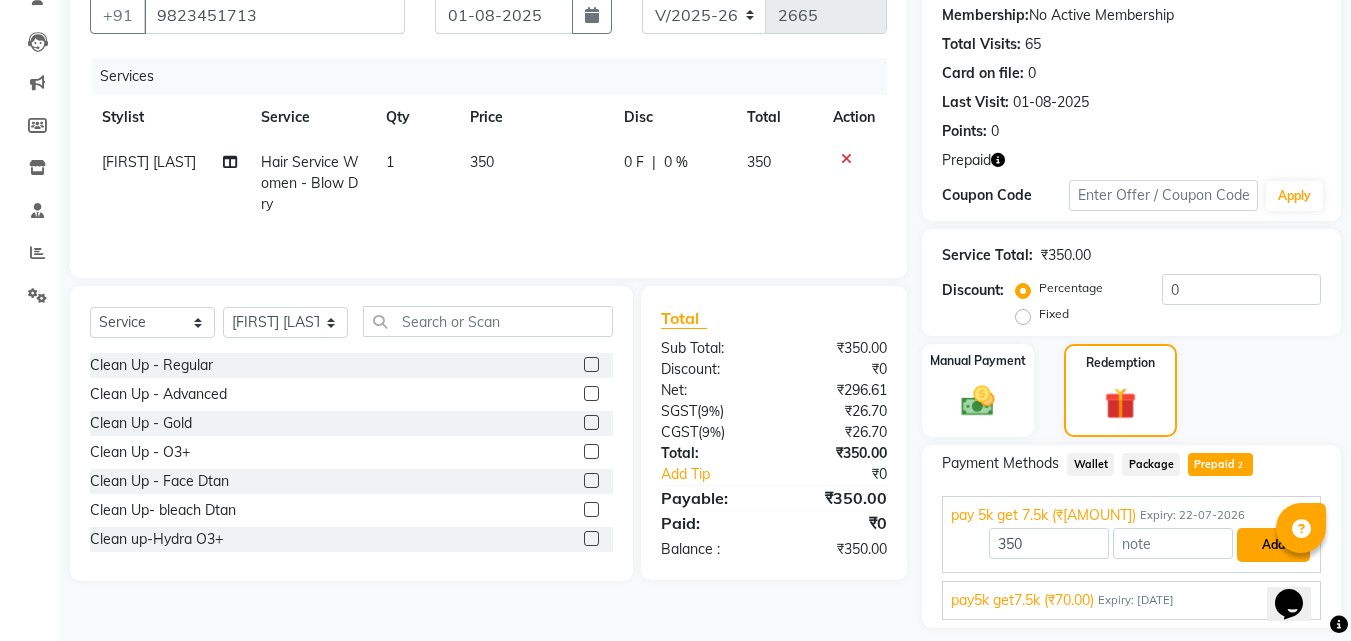 click on "Add" at bounding box center [1273, 545] 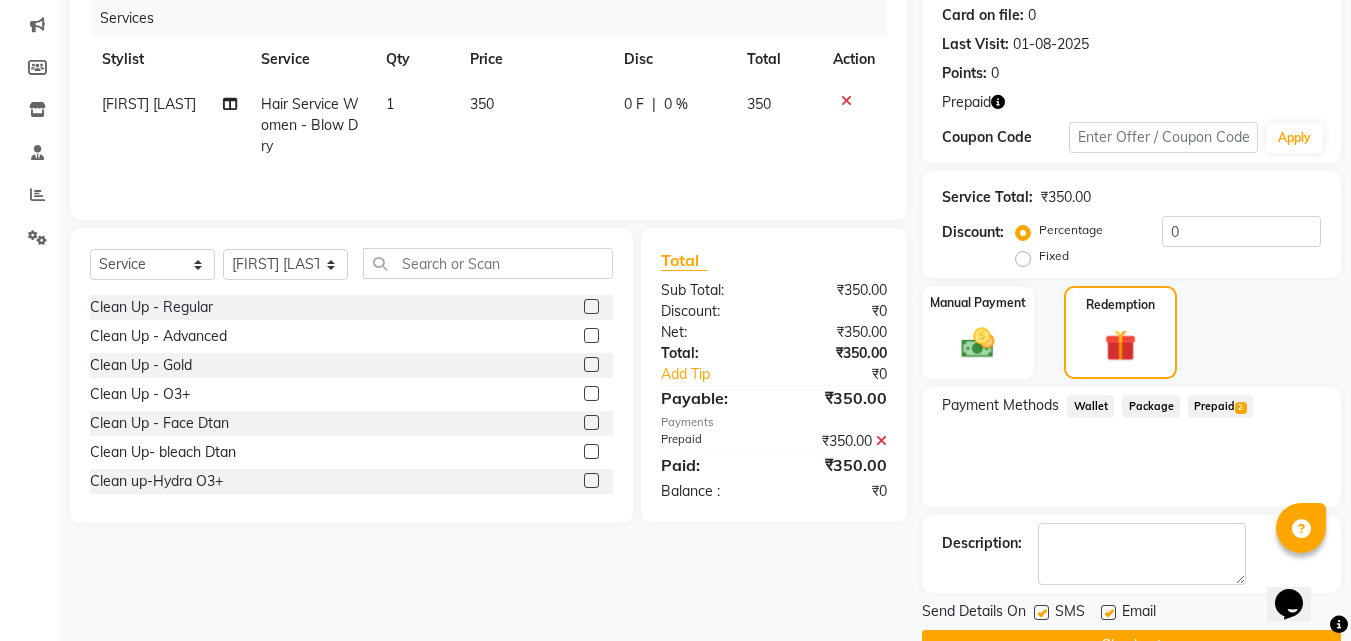 scroll, scrollTop: 298, scrollLeft: 0, axis: vertical 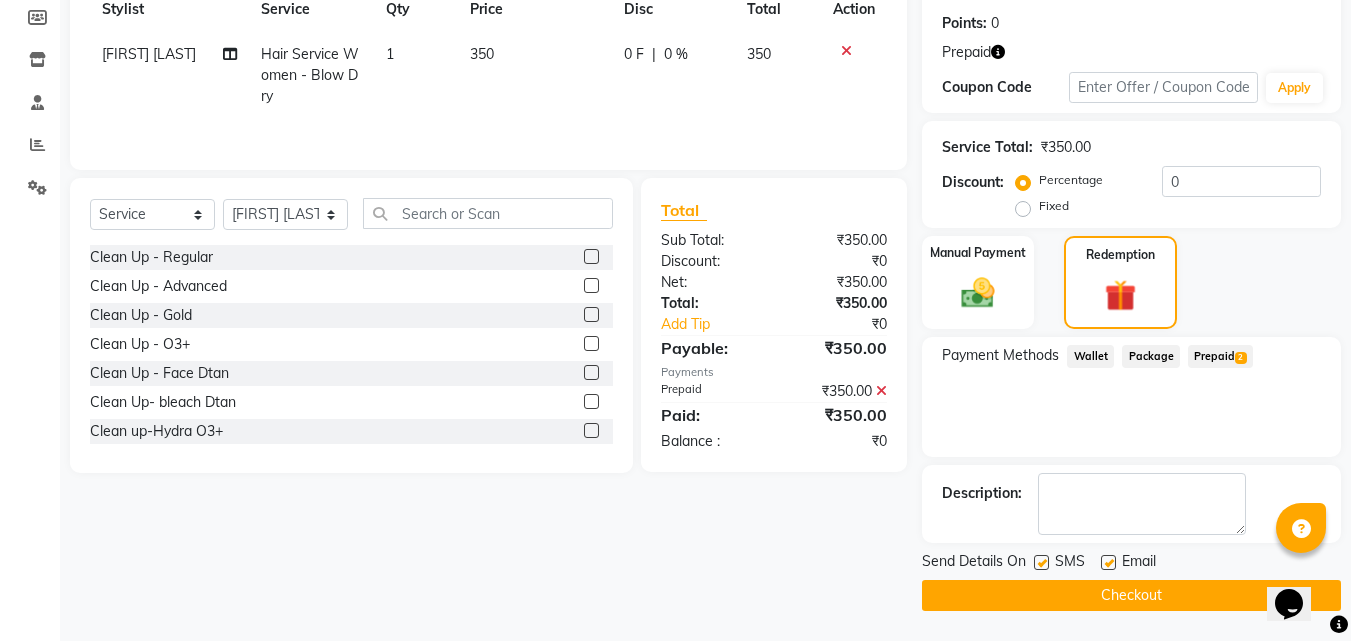 click on "Checkout" 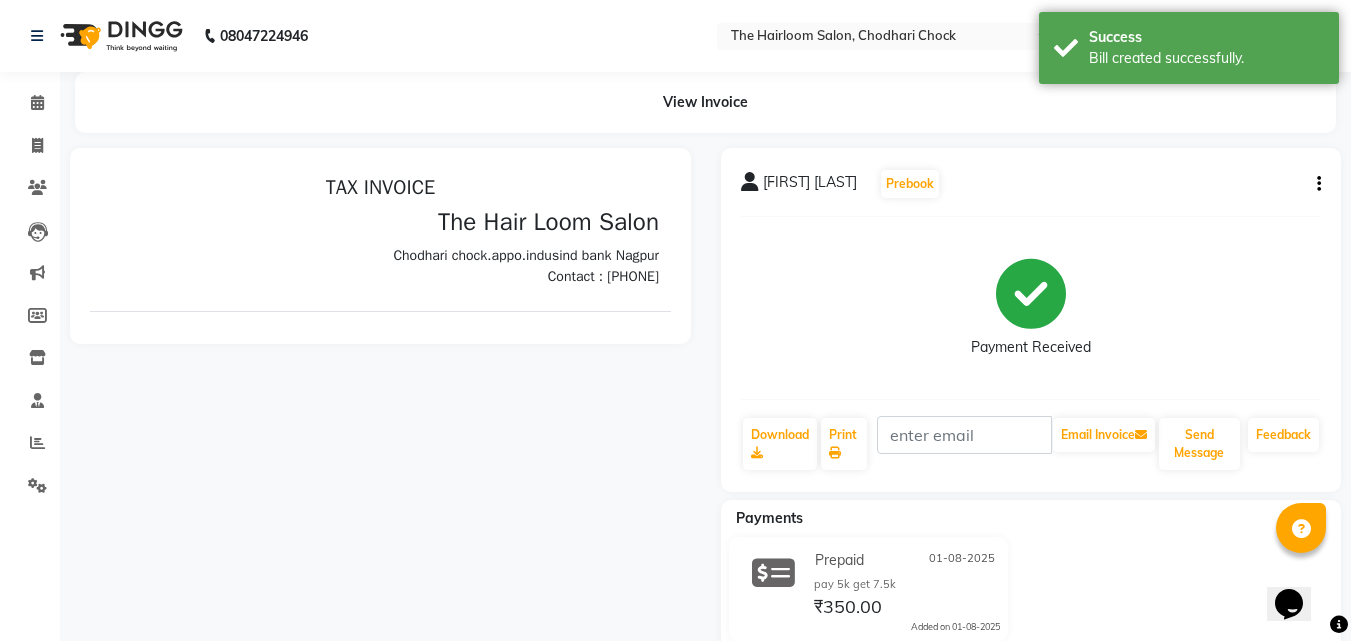 scroll, scrollTop: 0, scrollLeft: 0, axis: both 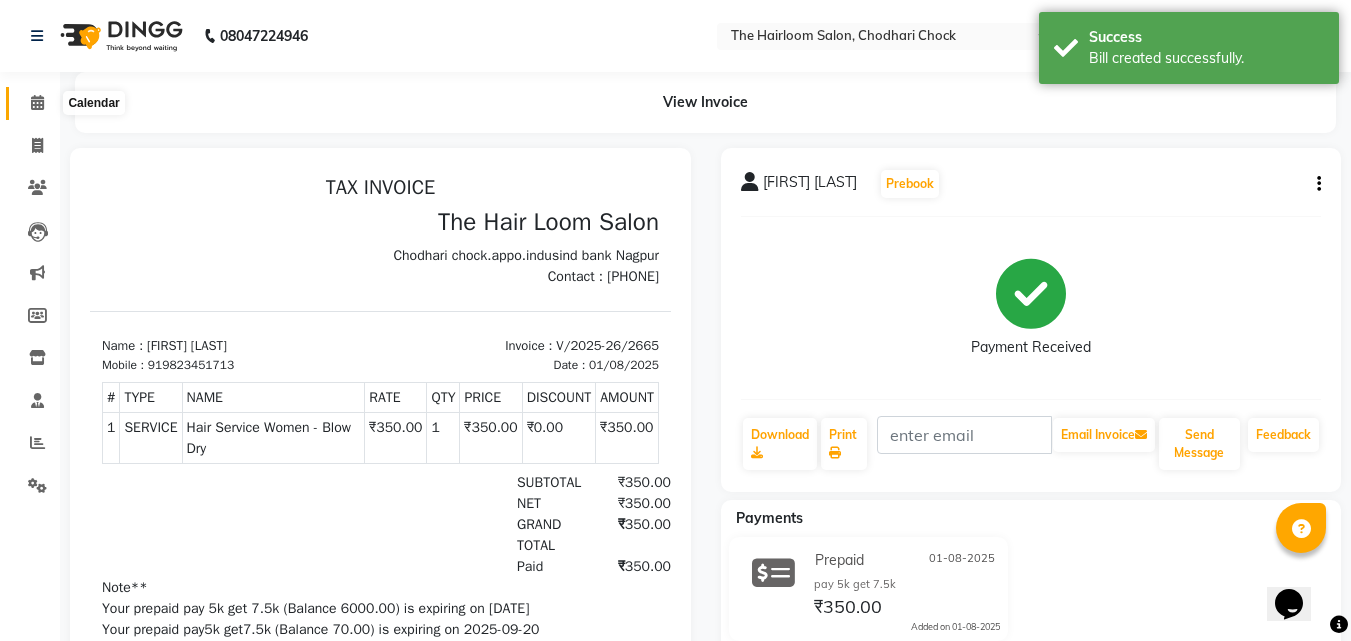 click 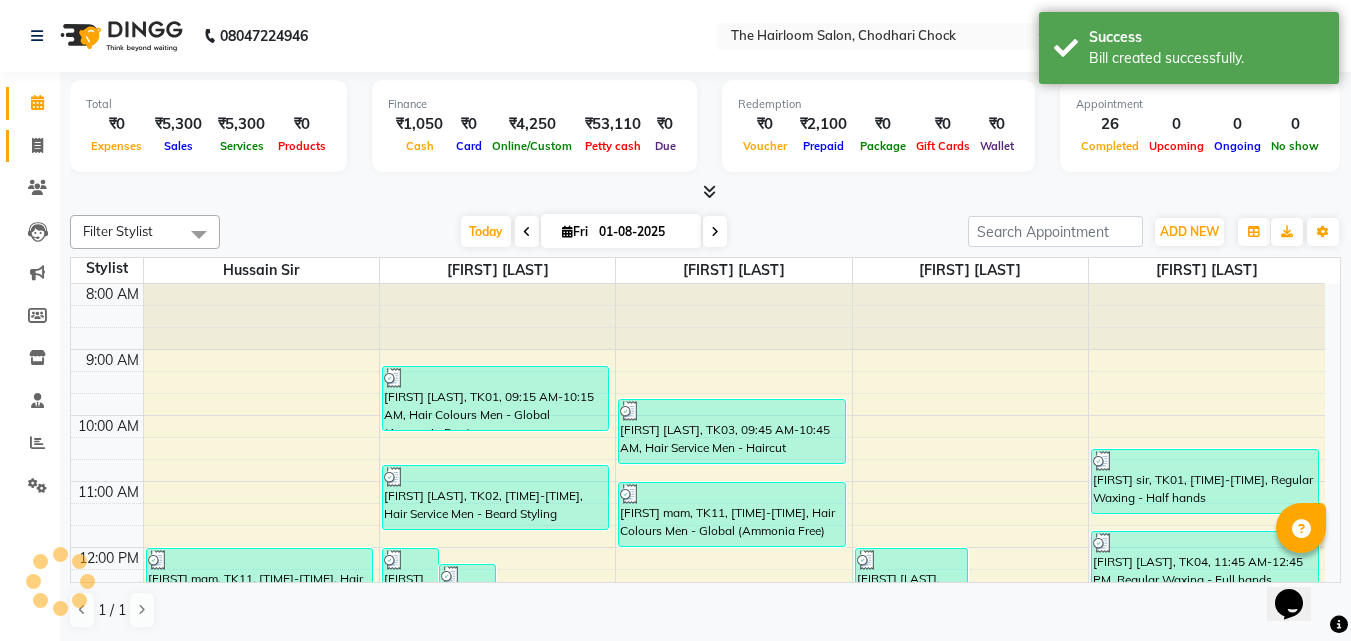 scroll, scrollTop: 719, scrollLeft: 0, axis: vertical 